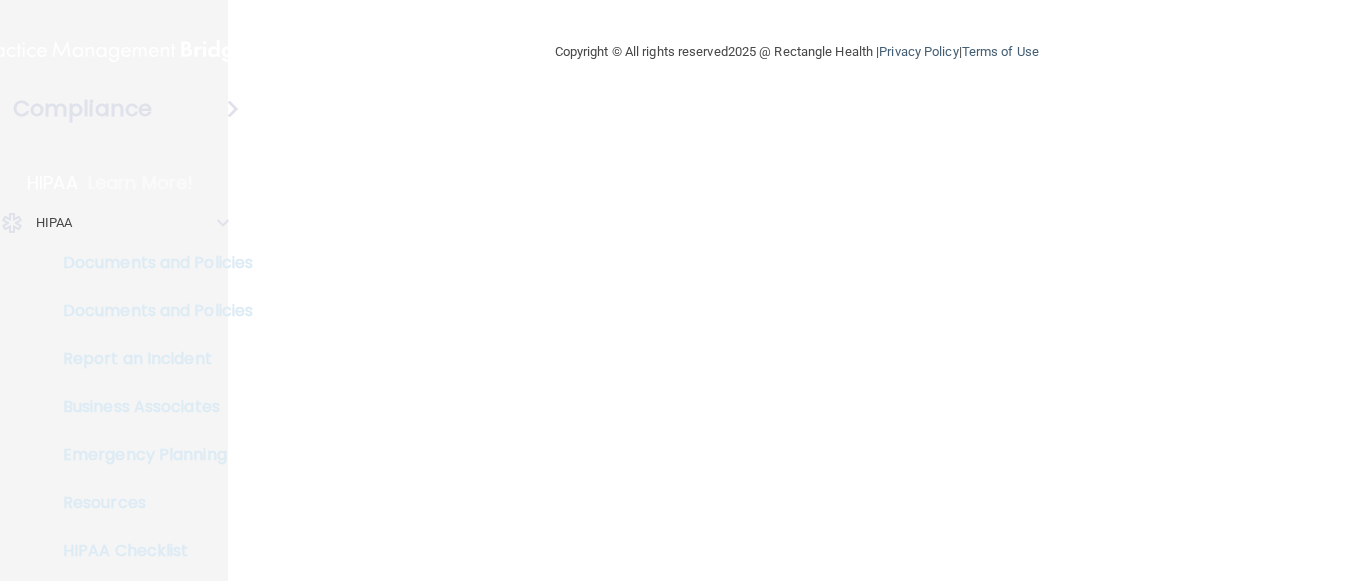scroll, scrollTop: 0, scrollLeft: 0, axis: both 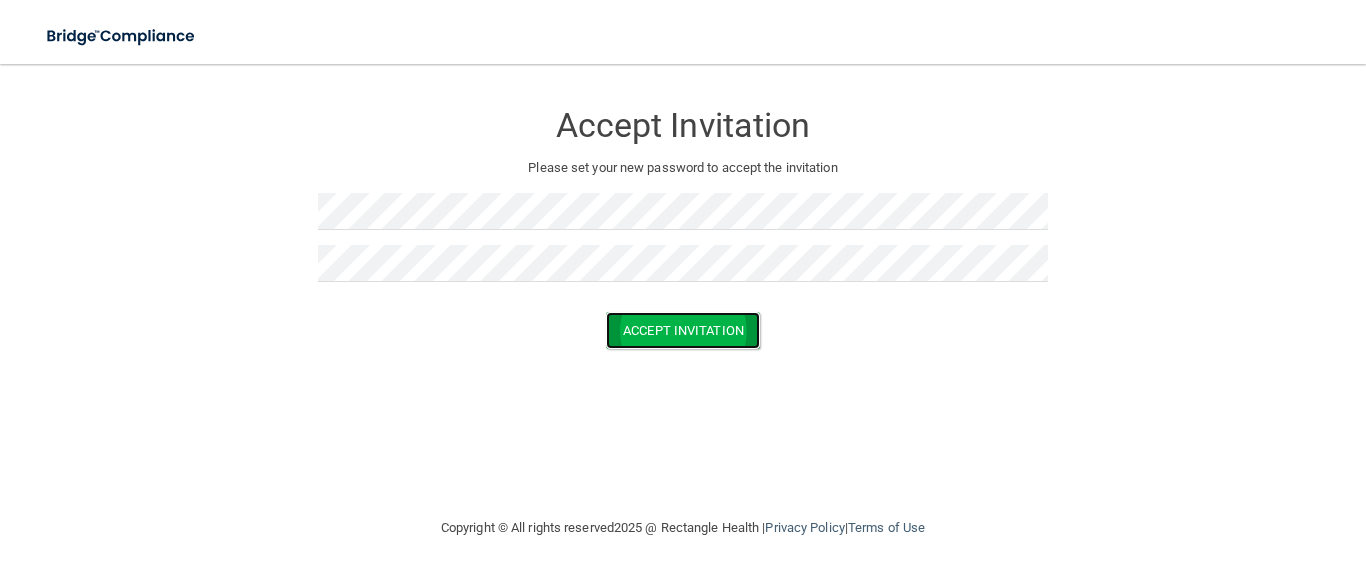 click on "Accept Invitation" at bounding box center [683, 330] 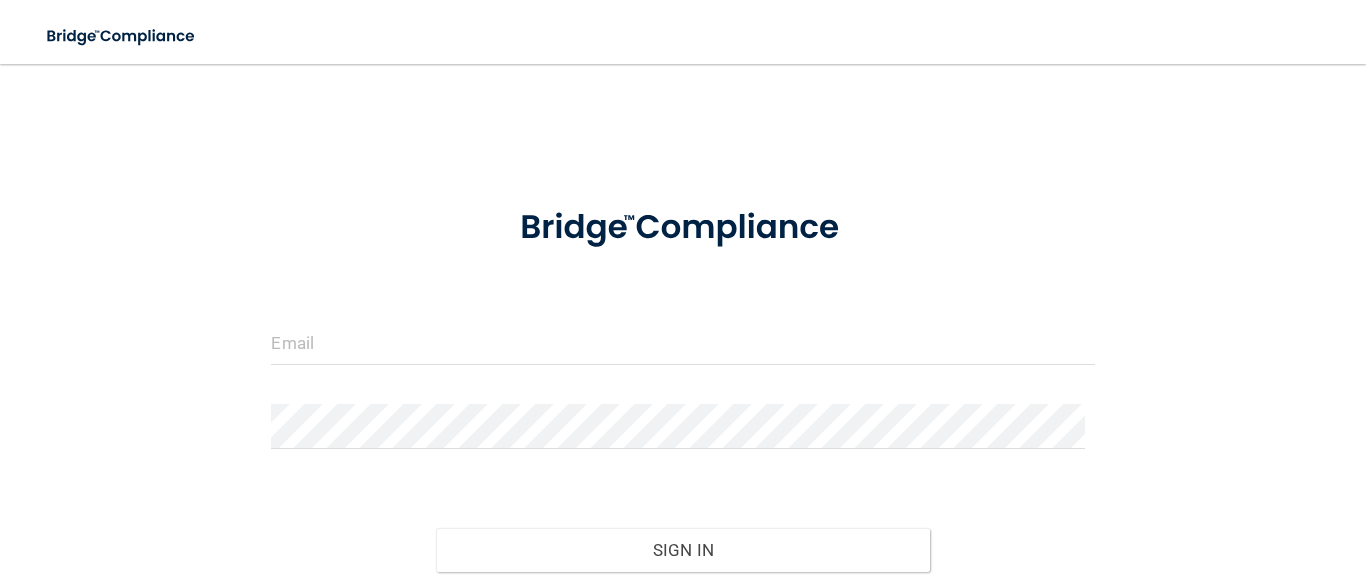 scroll, scrollTop: 0, scrollLeft: 0, axis: both 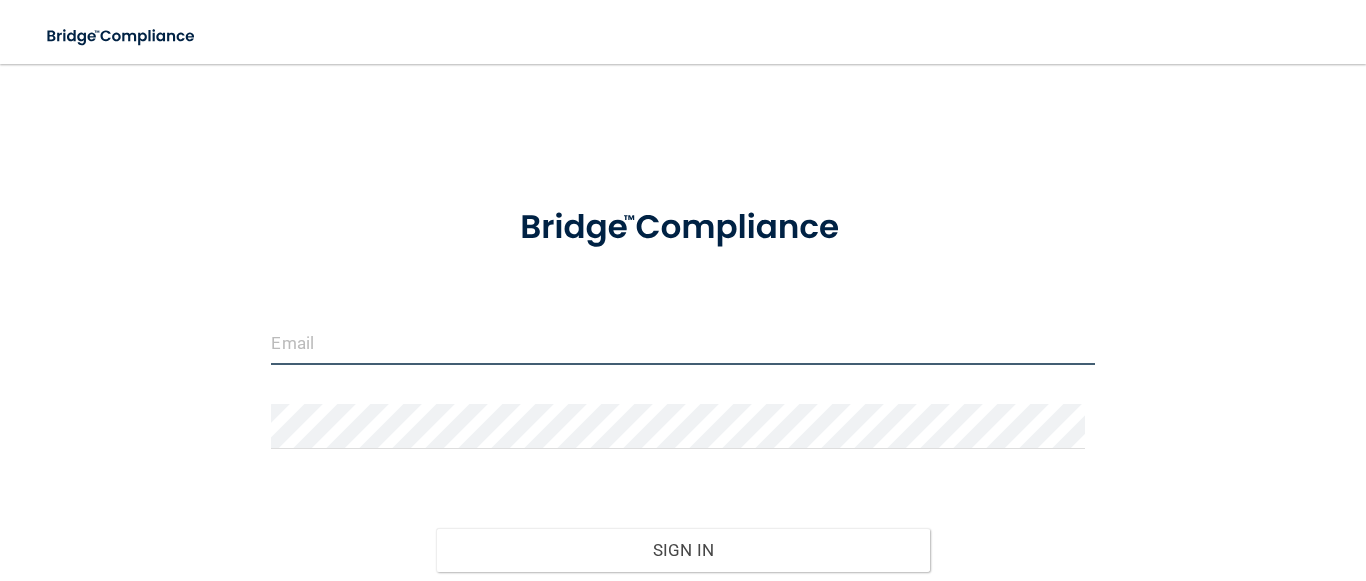 type on "[EMAIL_ADDRESS][DOMAIN_NAME]" 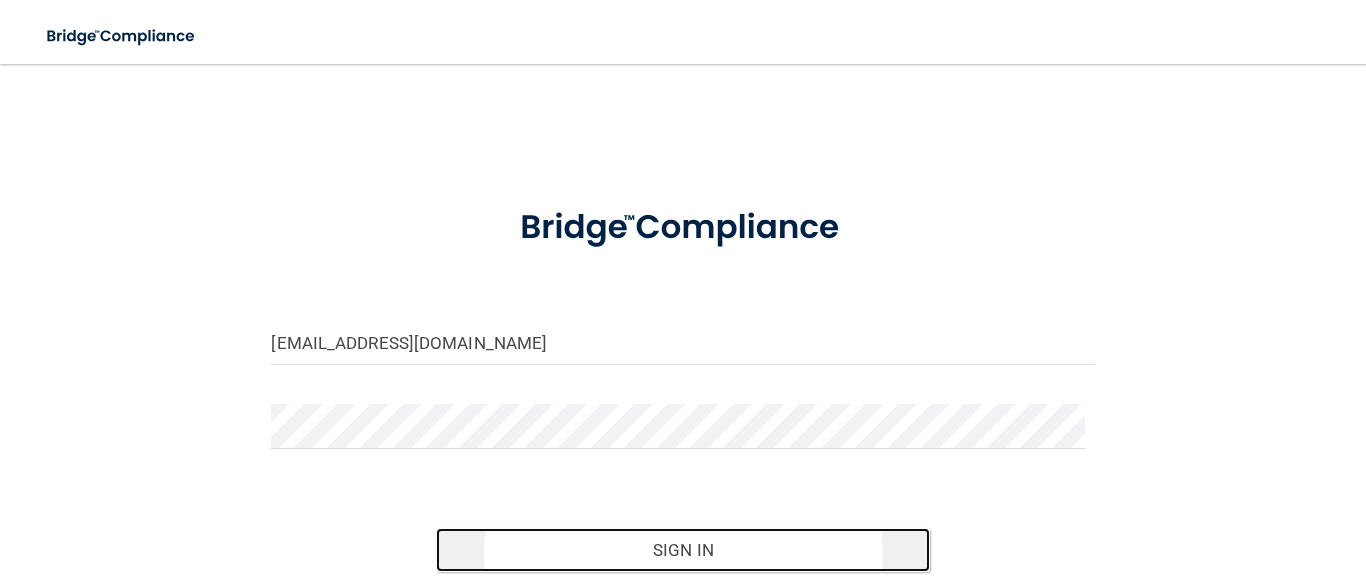 click on "Sign In" at bounding box center [683, 550] 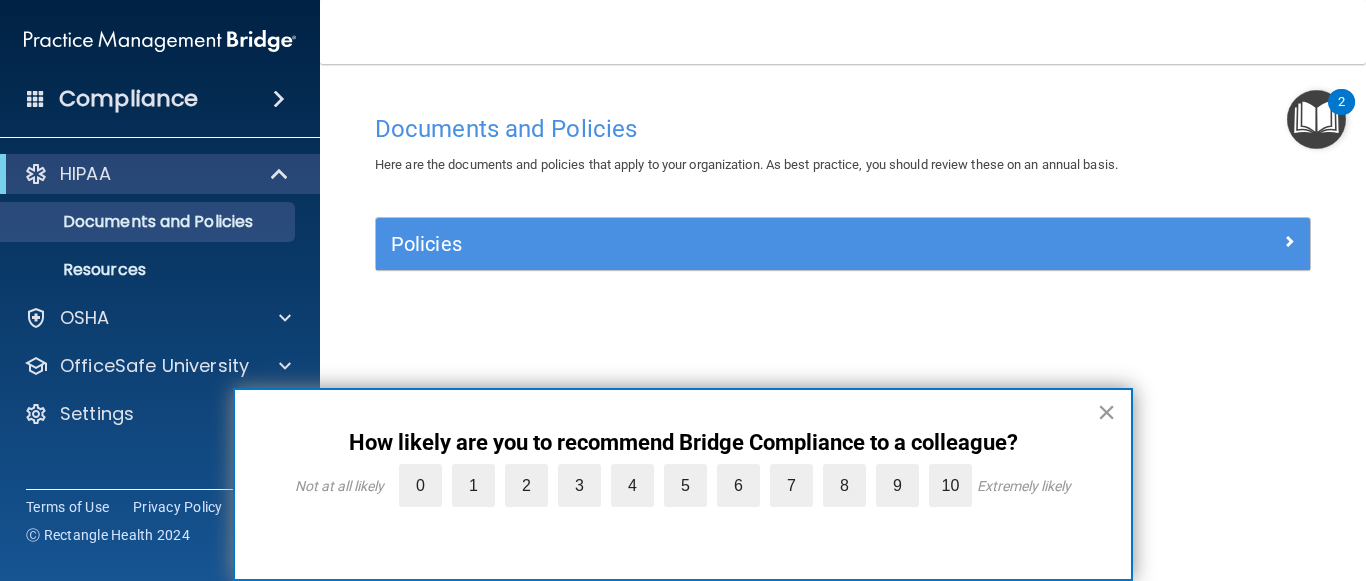 click on "×" at bounding box center (1106, 412) 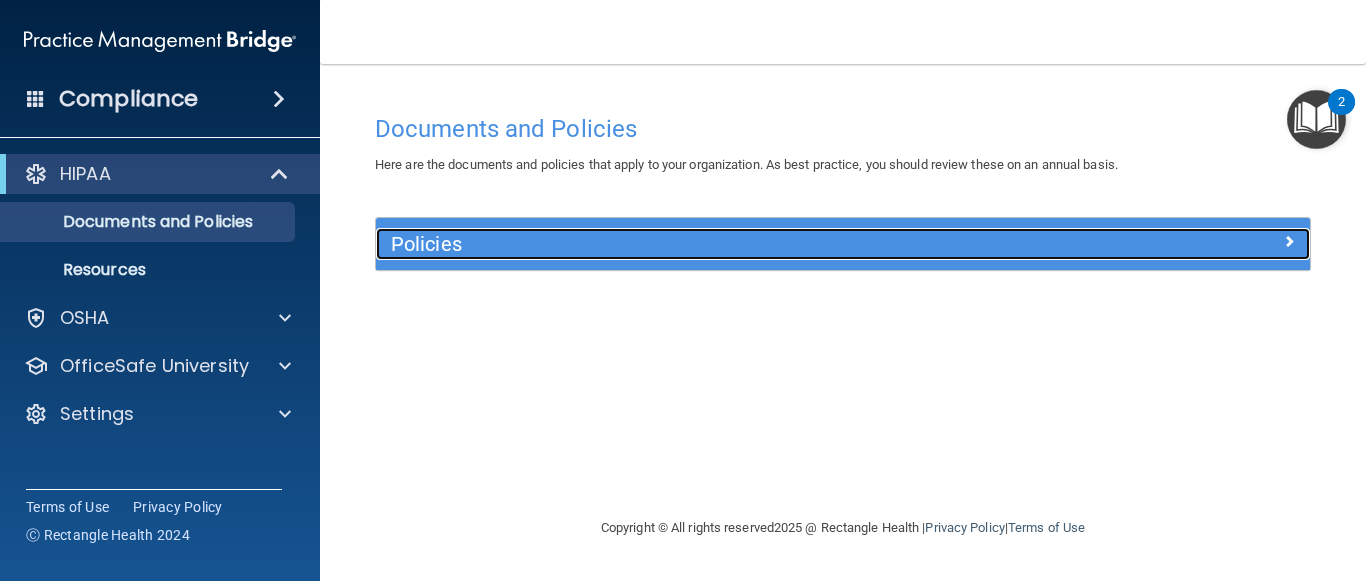click at bounding box center [1289, 241] 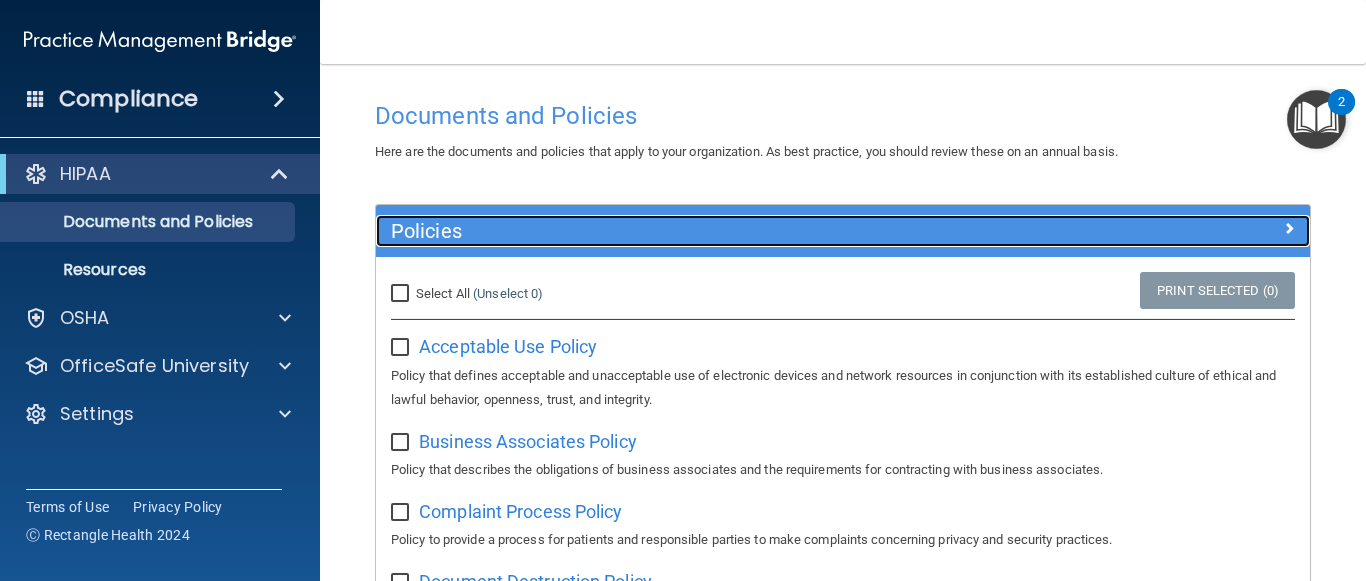 scroll, scrollTop: 0, scrollLeft: 0, axis: both 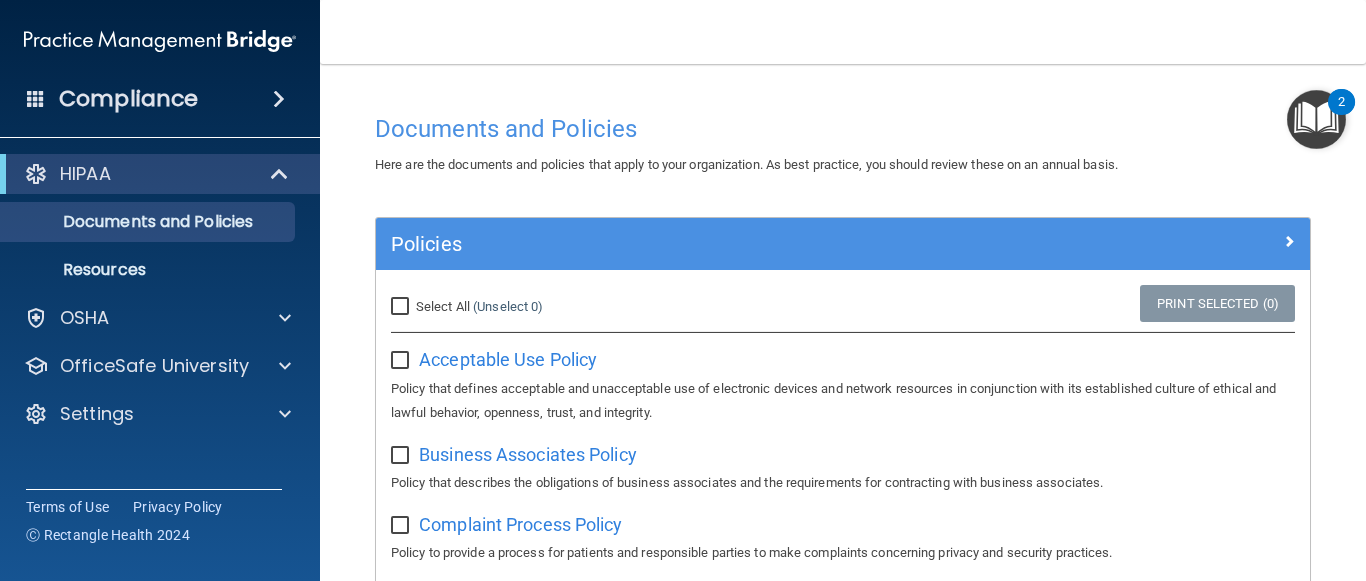 click on "Select All   (Unselect 0)    Unselect All" at bounding box center (402, 307) 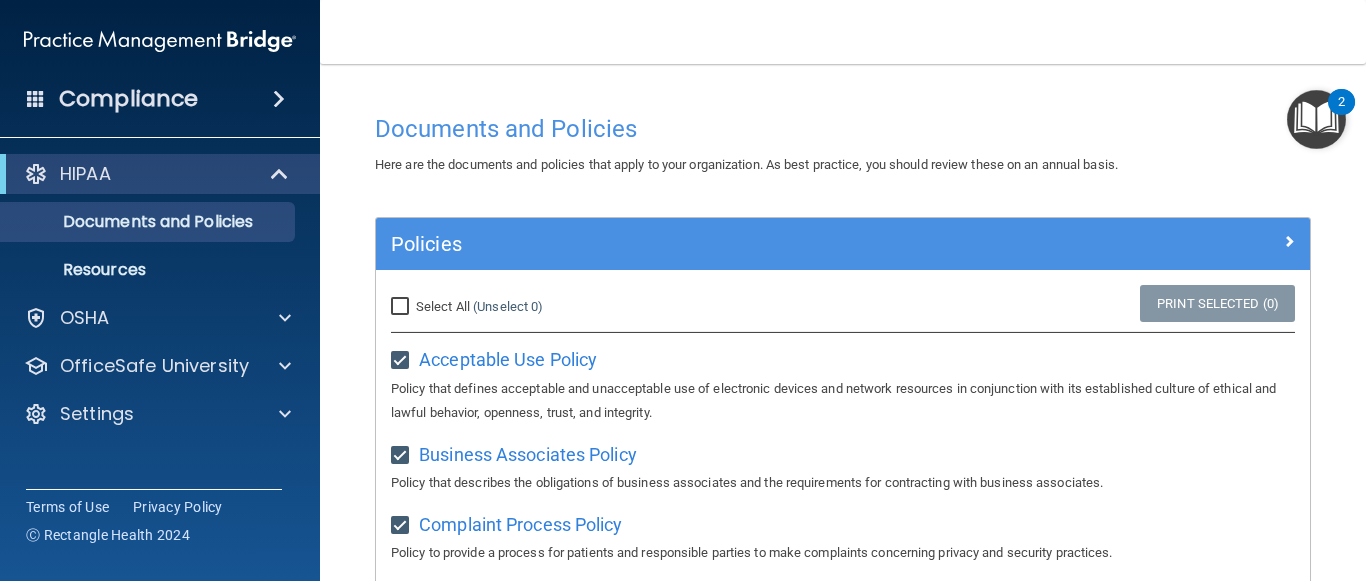 checkbox on "true" 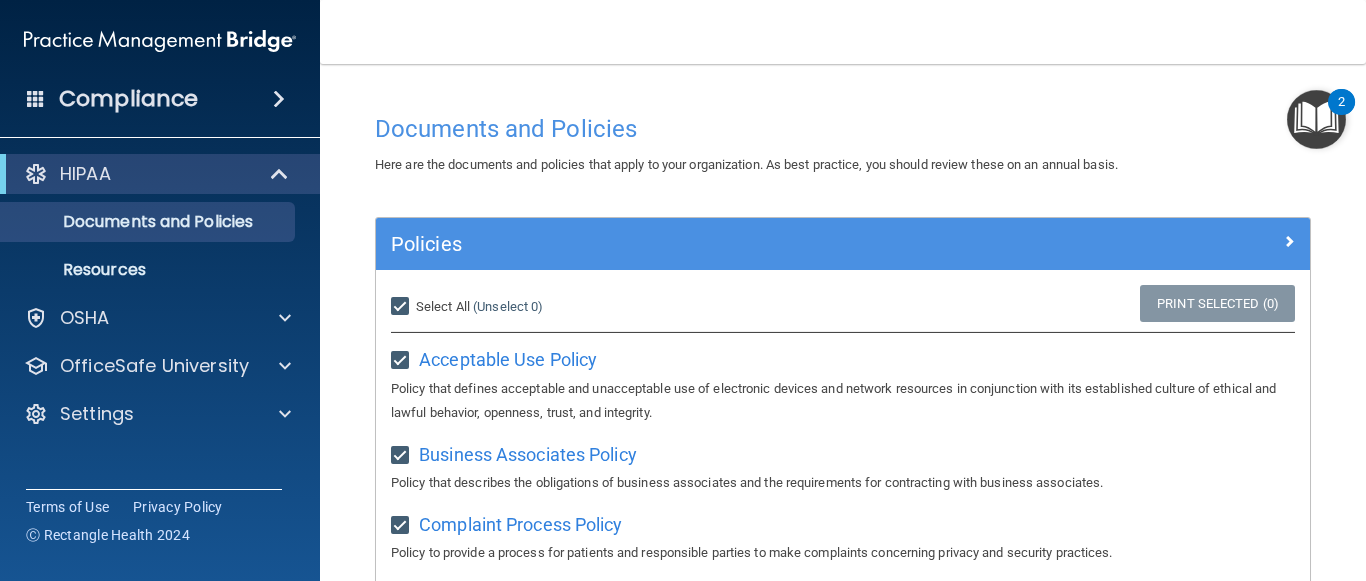 checkbox on "true" 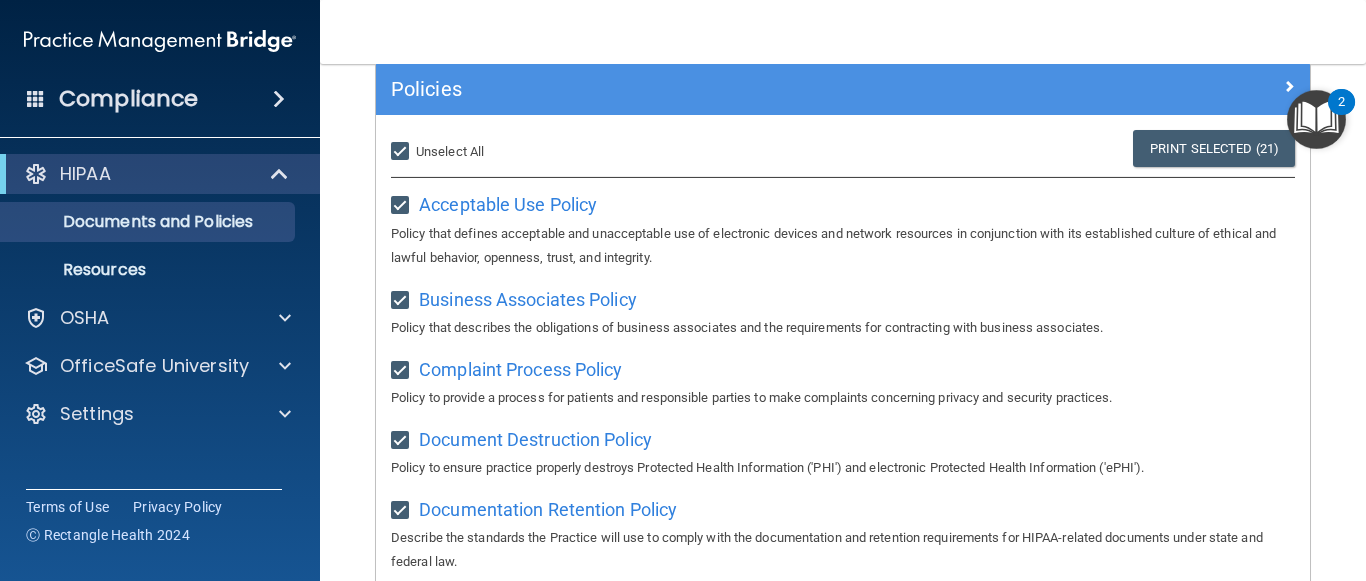 scroll, scrollTop: 0, scrollLeft: 0, axis: both 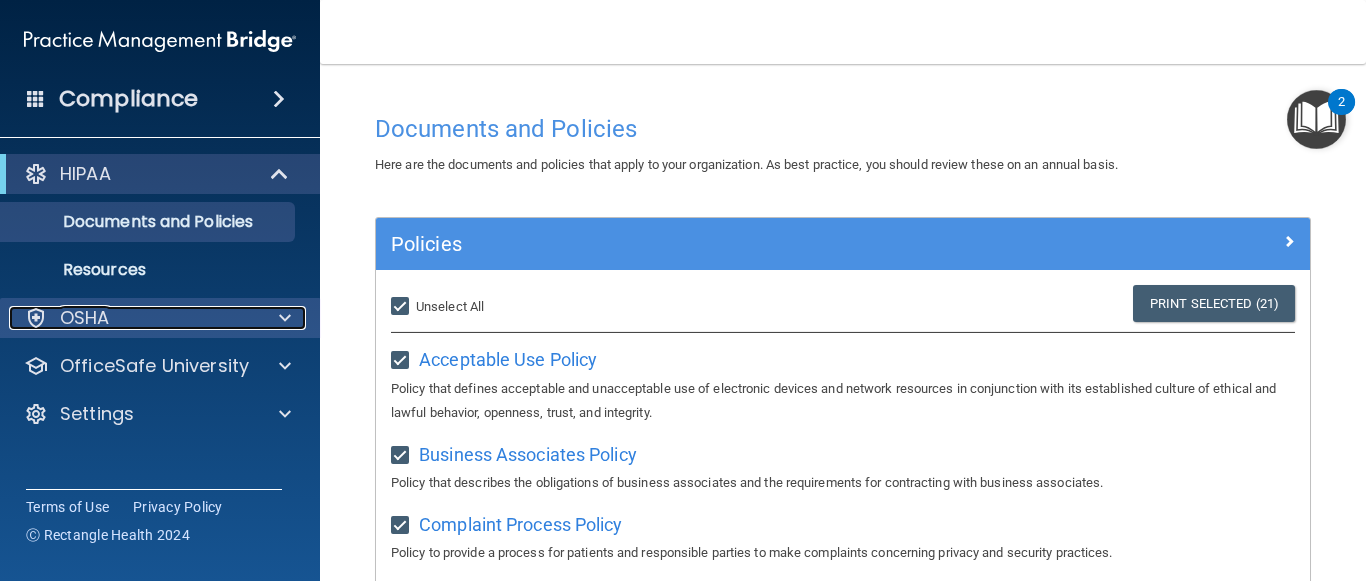 click on "OSHA" at bounding box center (133, 318) 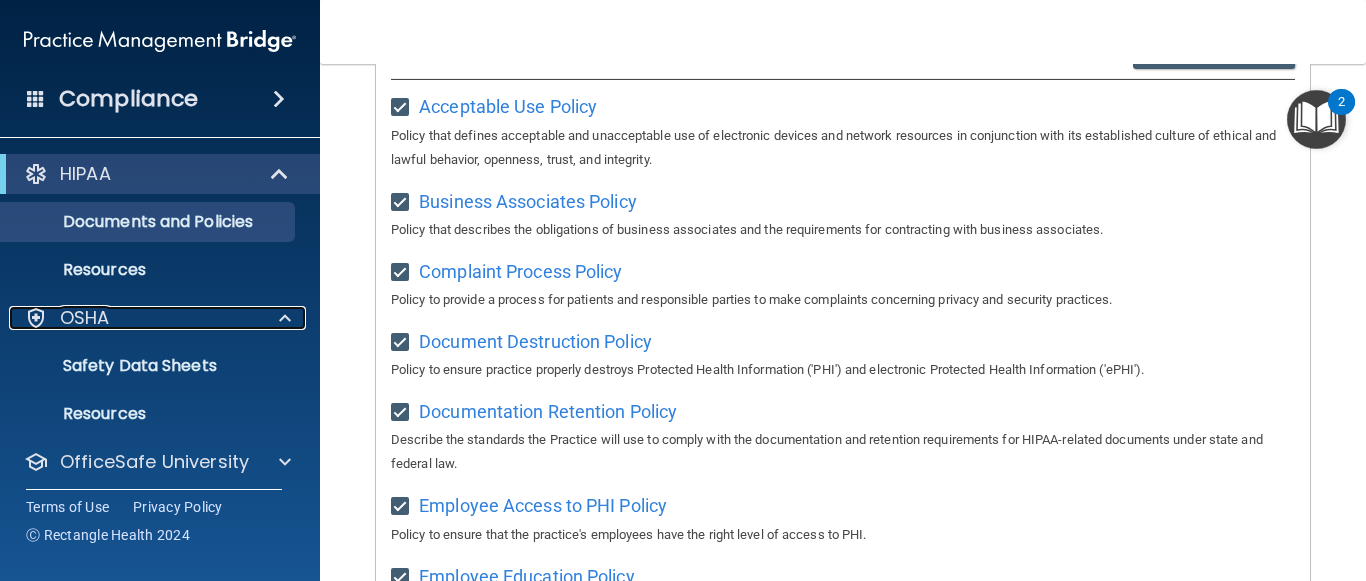 scroll, scrollTop: 53, scrollLeft: 0, axis: vertical 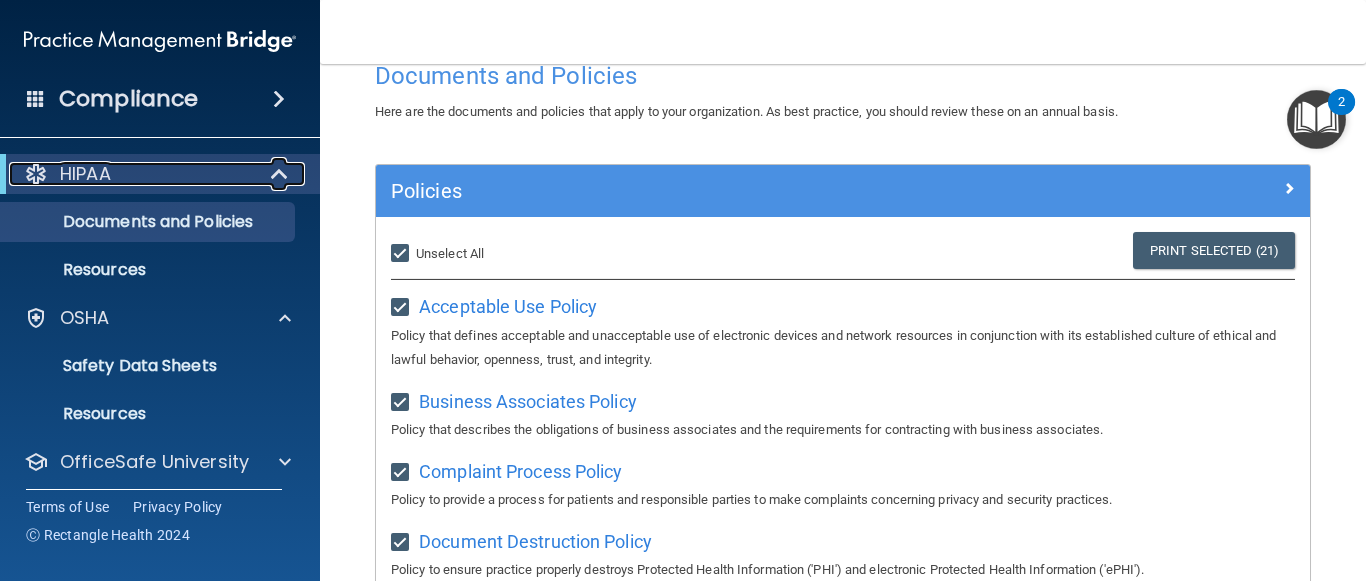 click at bounding box center (280, 174) 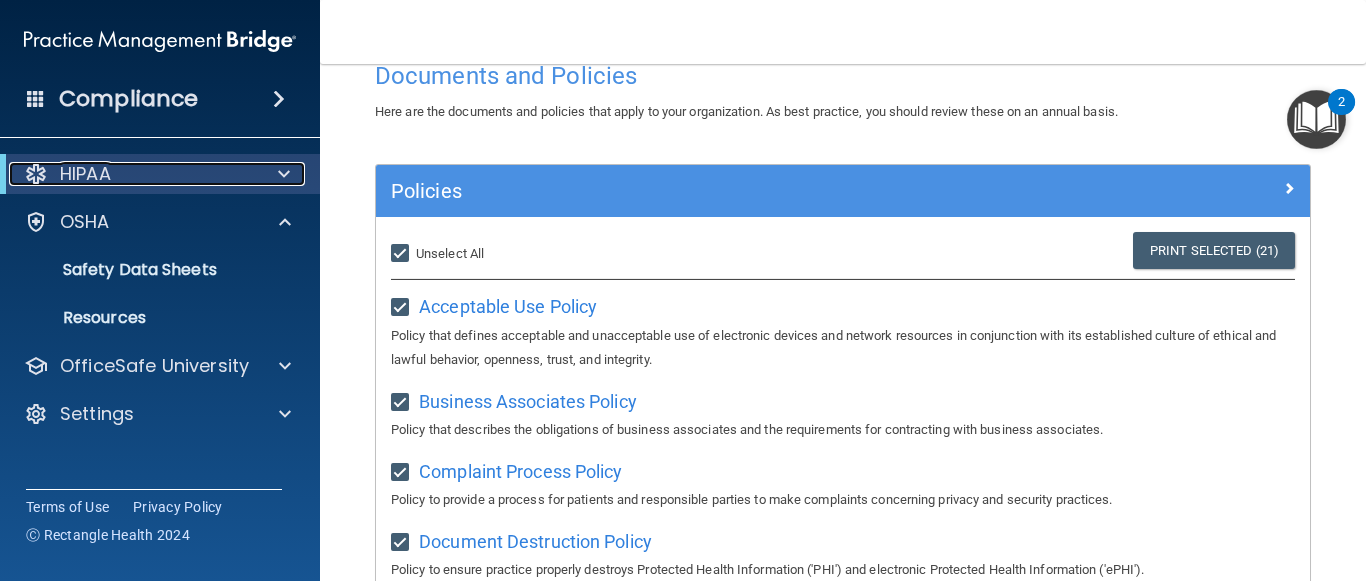 click at bounding box center (280, 174) 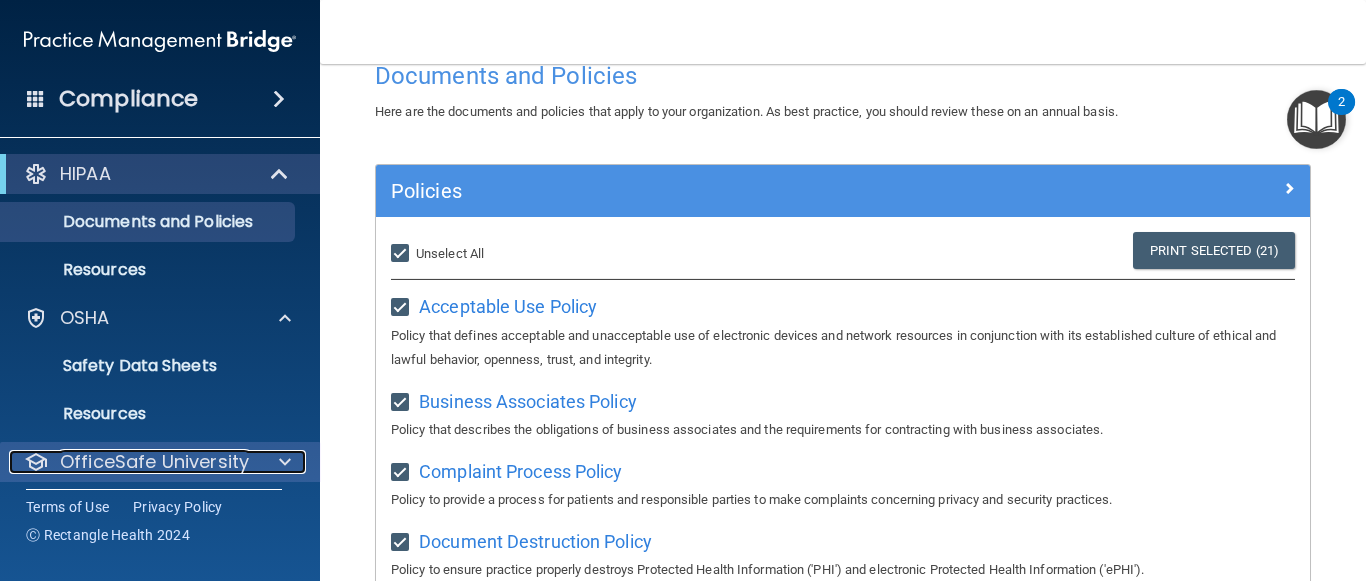 click on "OfficeSafe University" at bounding box center (154, 462) 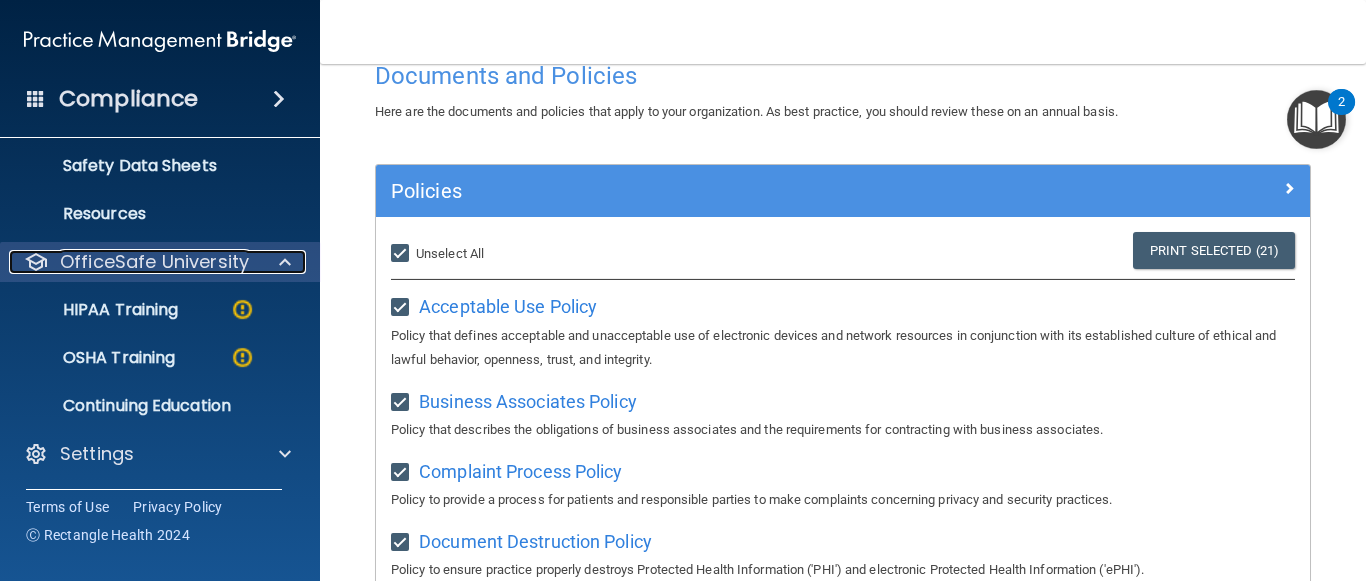 scroll, scrollTop: 201, scrollLeft: 0, axis: vertical 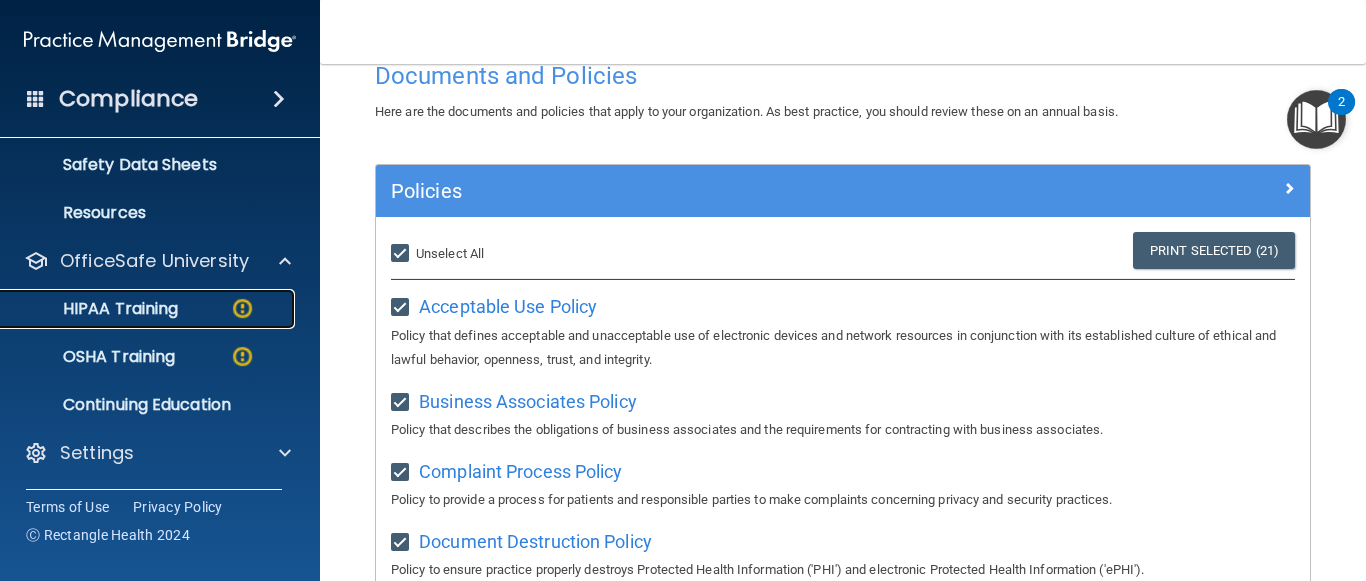 click on "HIPAA Training" at bounding box center (149, 309) 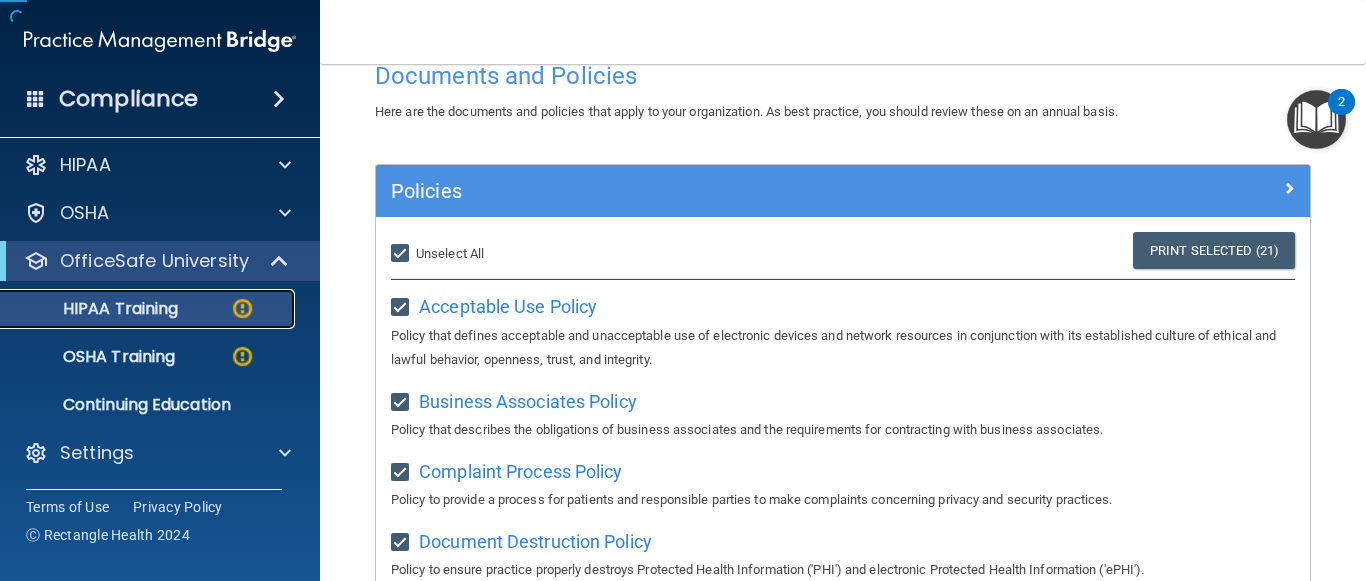 scroll, scrollTop: 9, scrollLeft: 0, axis: vertical 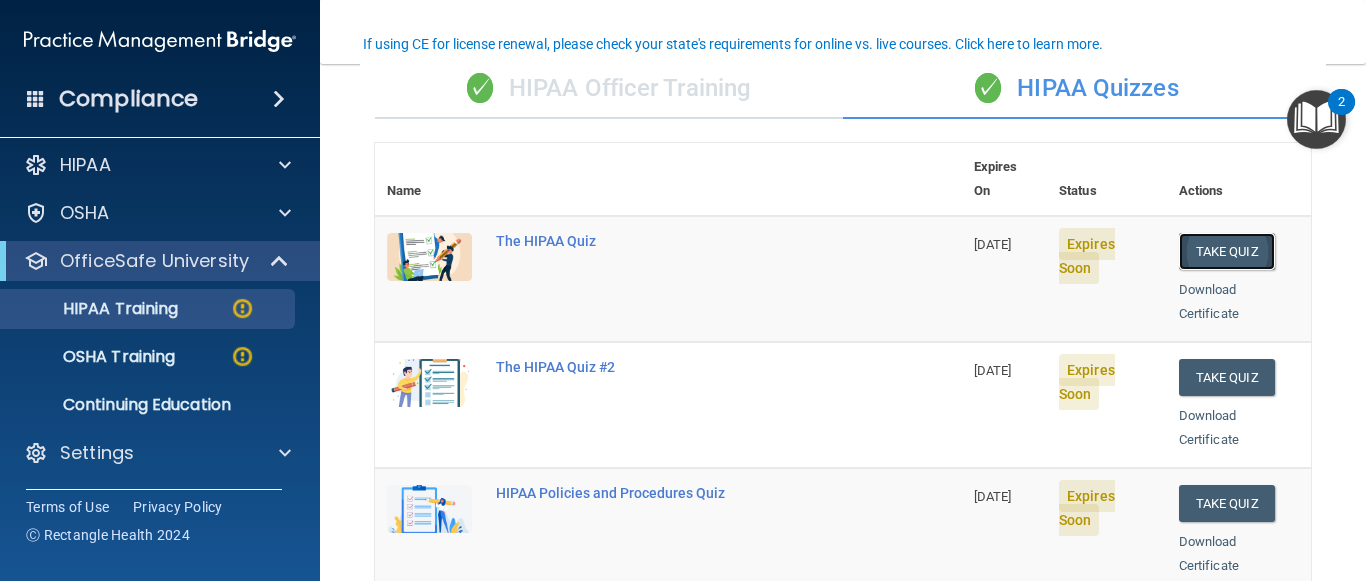 click on "Take Quiz" at bounding box center (1227, 251) 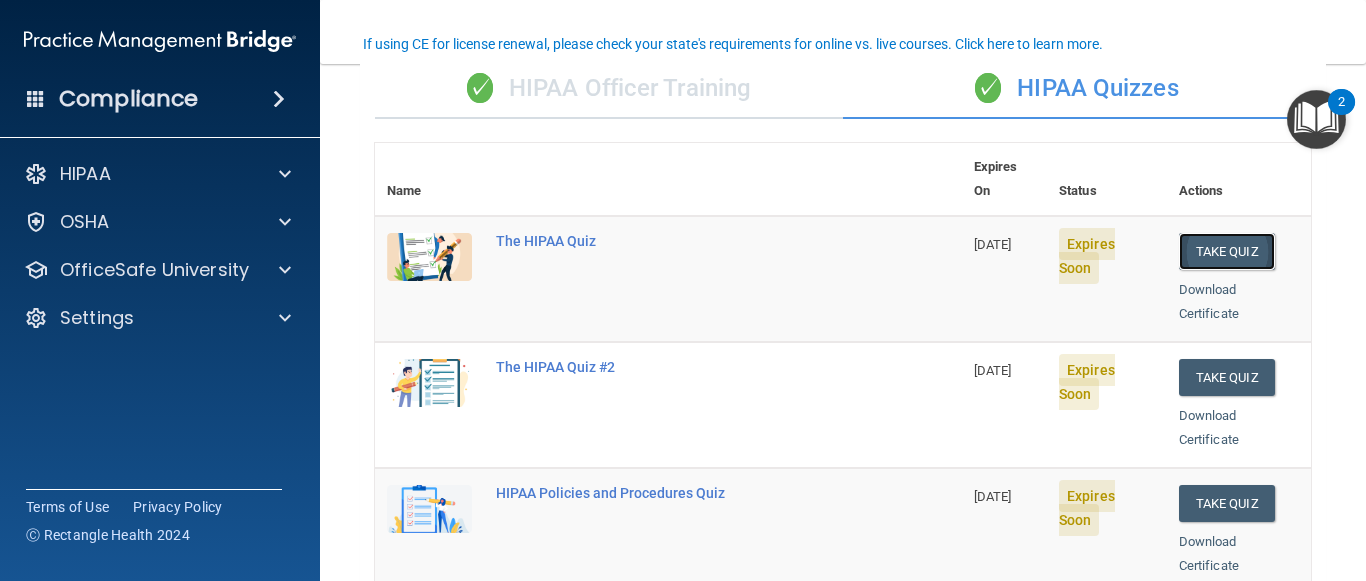 scroll, scrollTop: 0, scrollLeft: 0, axis: both 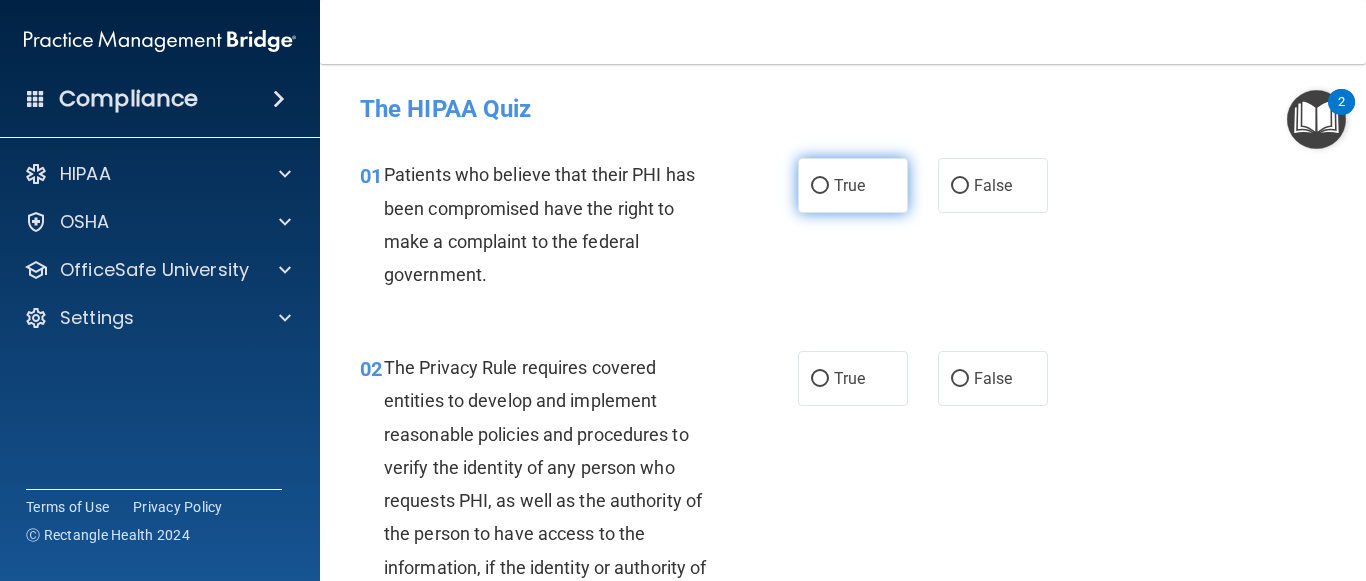 click on "True" at bounding box center (853, 185) 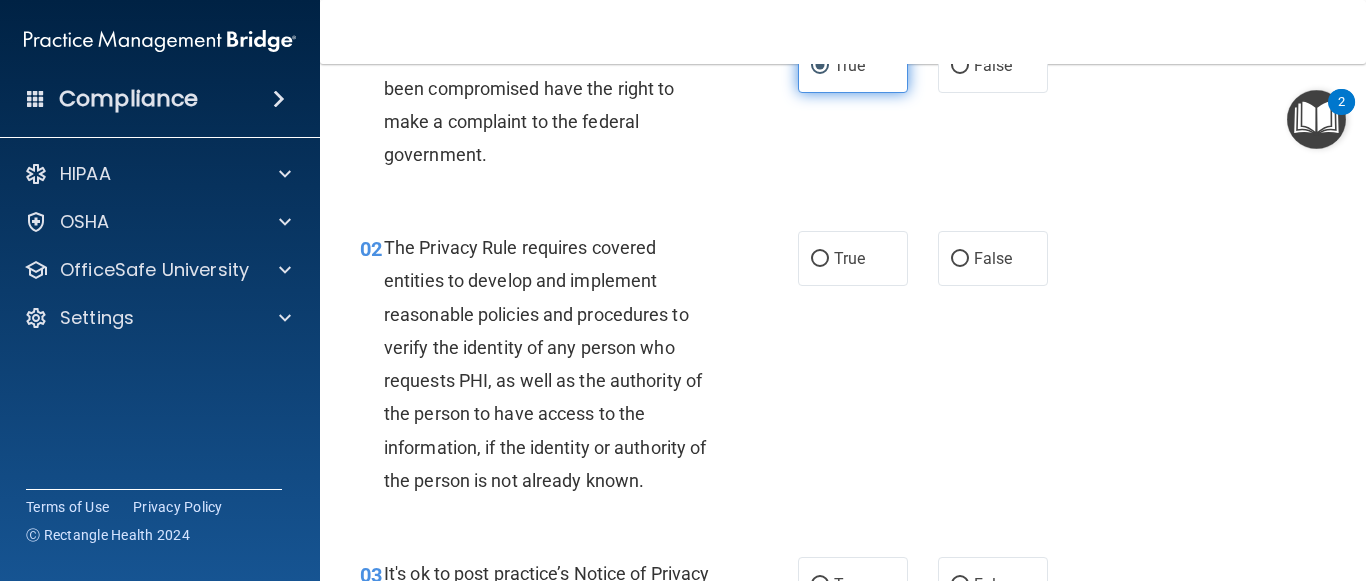 scroll, scrollTop: 160, scrollLeft: 0, axis: vertical 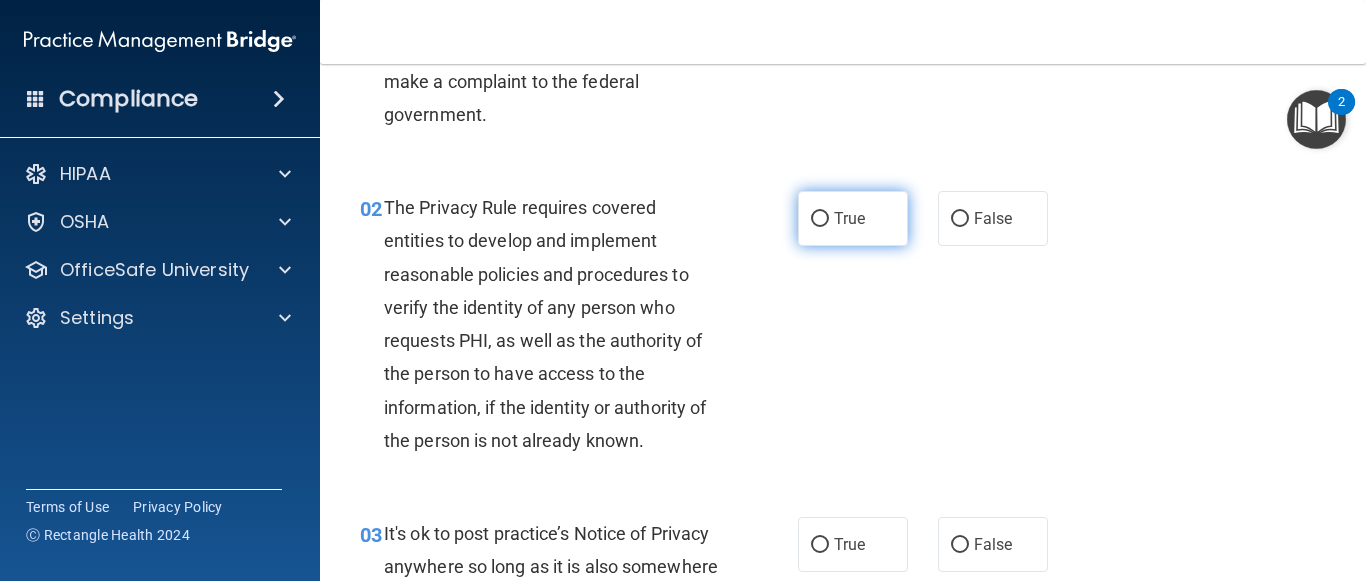 click on "True" at bounding box center [853, 218] 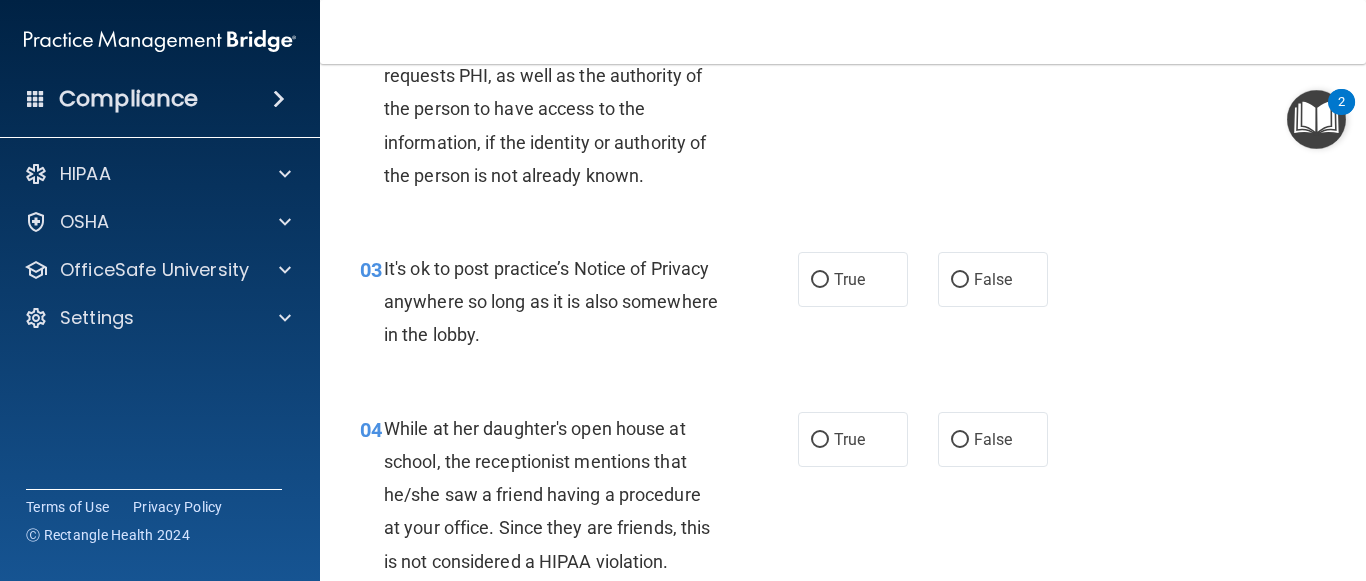 scroll, scrollTop: 440, scrollLeft: 0, axis: vertical 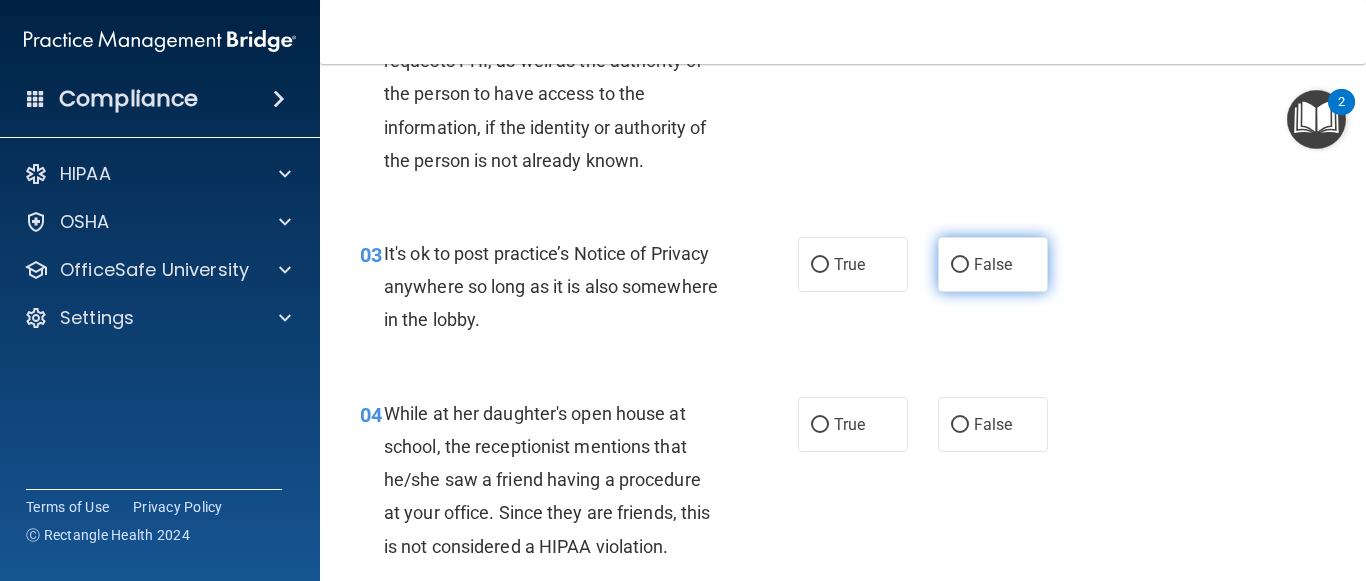 click on "False" at bounding box center [993, 264] 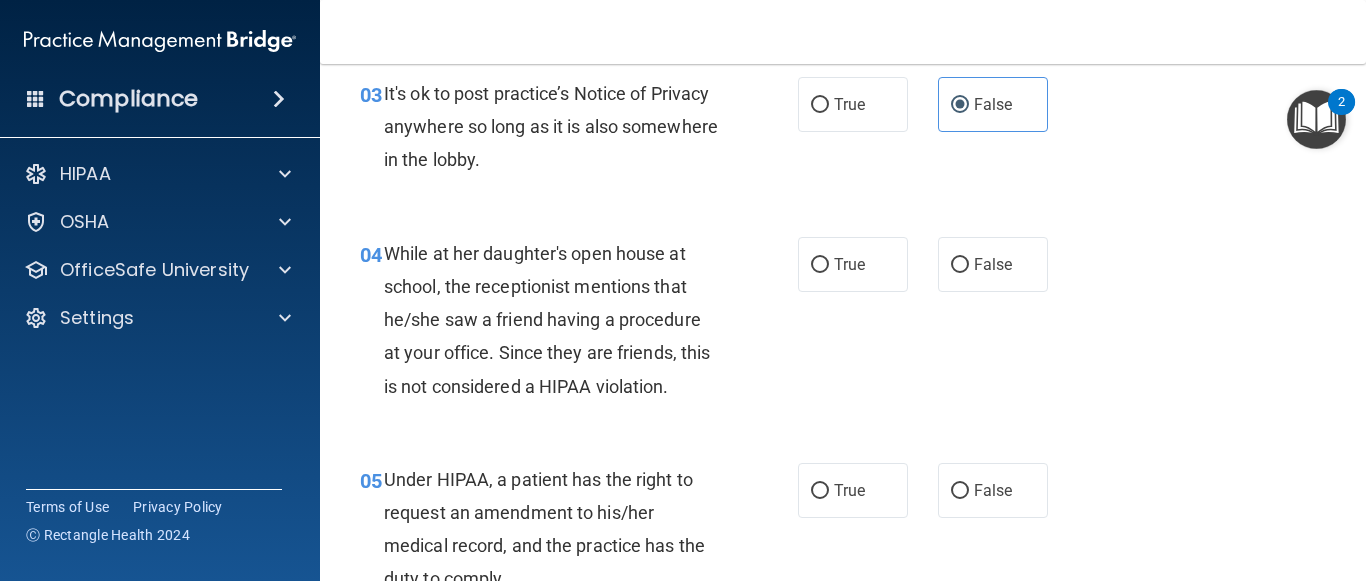 scroll, scrollTop: 640, scrollLeft: 0, axis: vertical 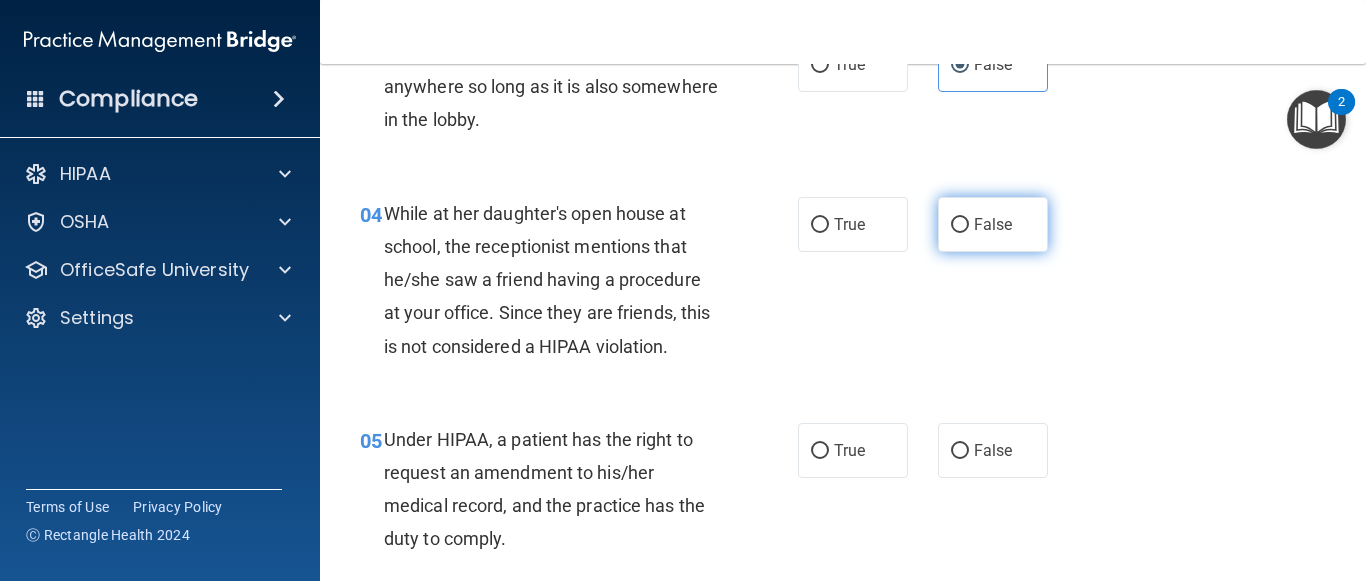 click on "False" at bounding box center (993, 224) 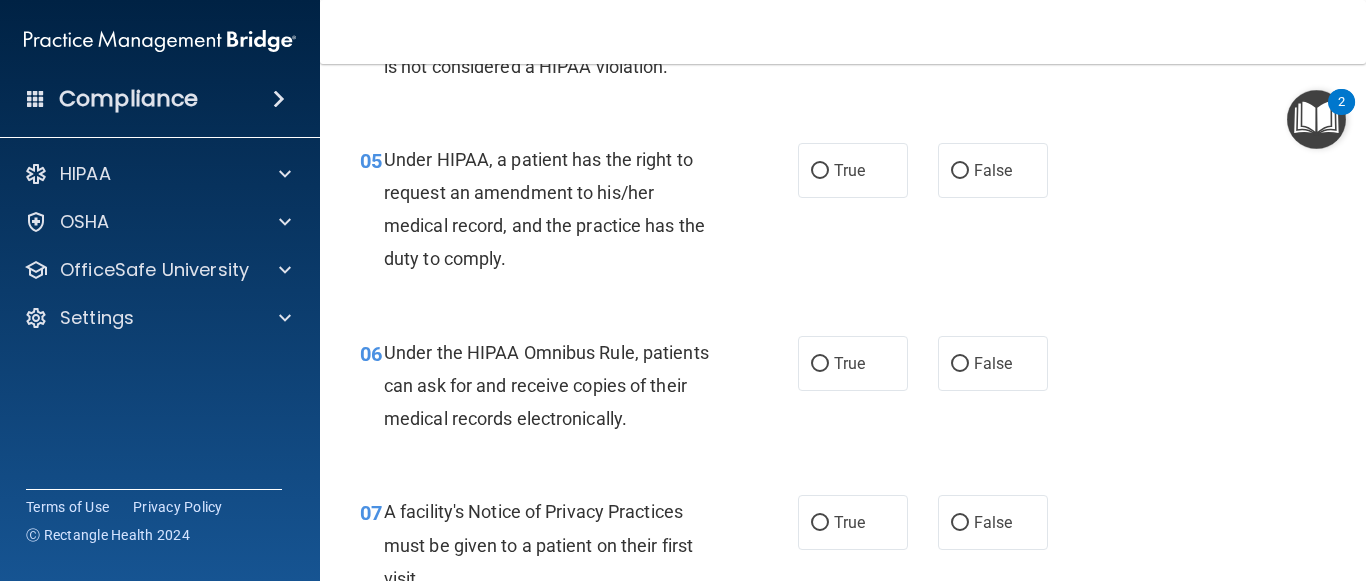 scroll, scrollTop: 960, scrollLeft: 0, axis: vertical 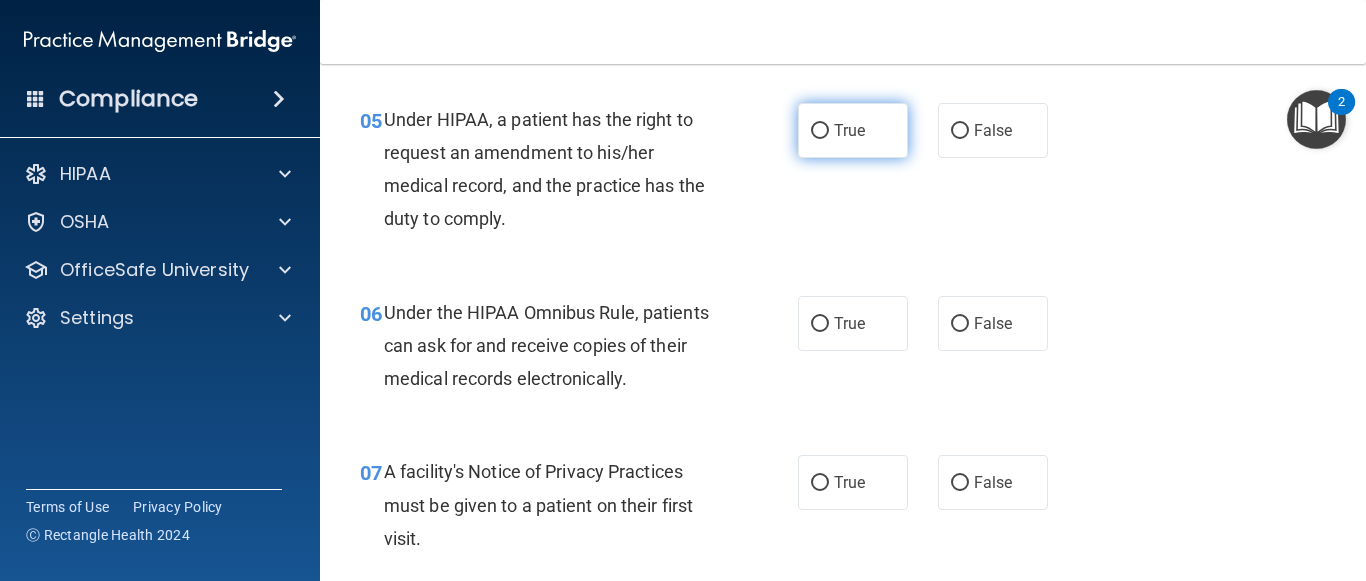 click on "True" at bounding box center (853, 130) 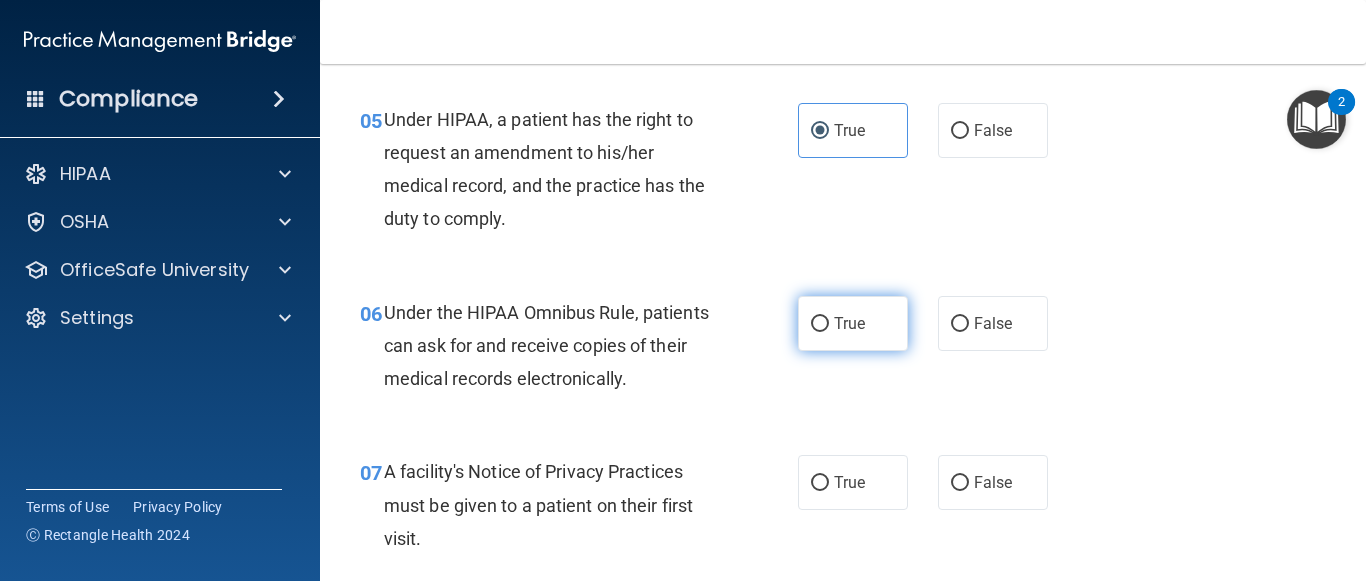 click on "True" at bounding box center [853, 323] 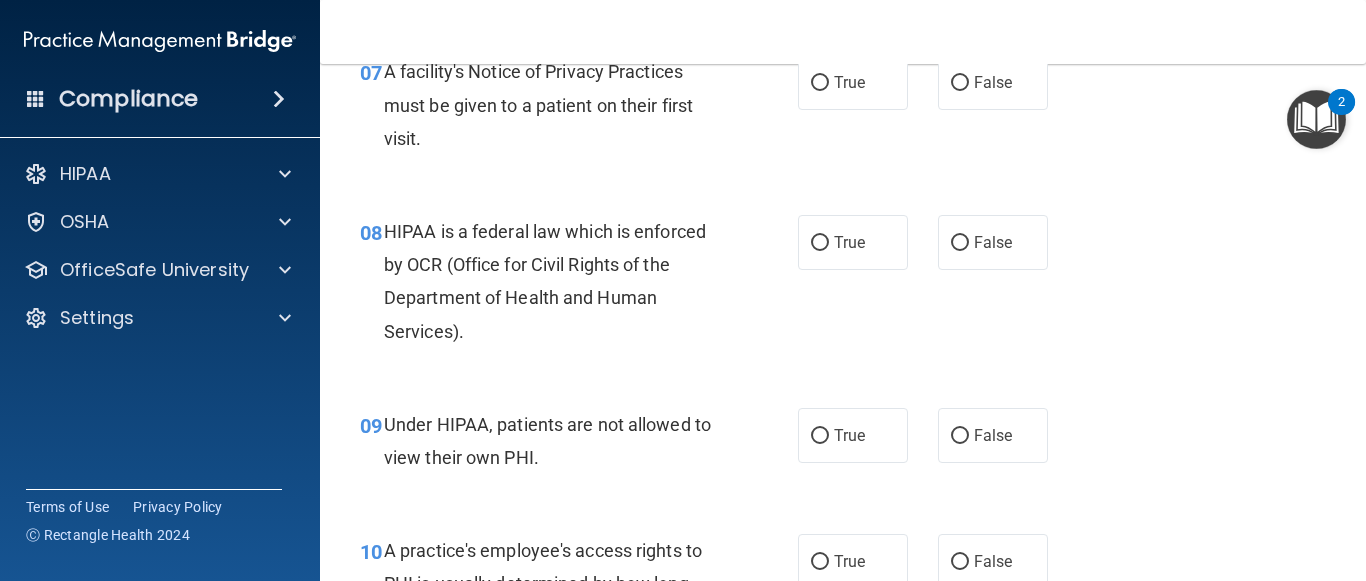 scroll, scrollTop: 1320, scrollLeft: 0, axis: vertical 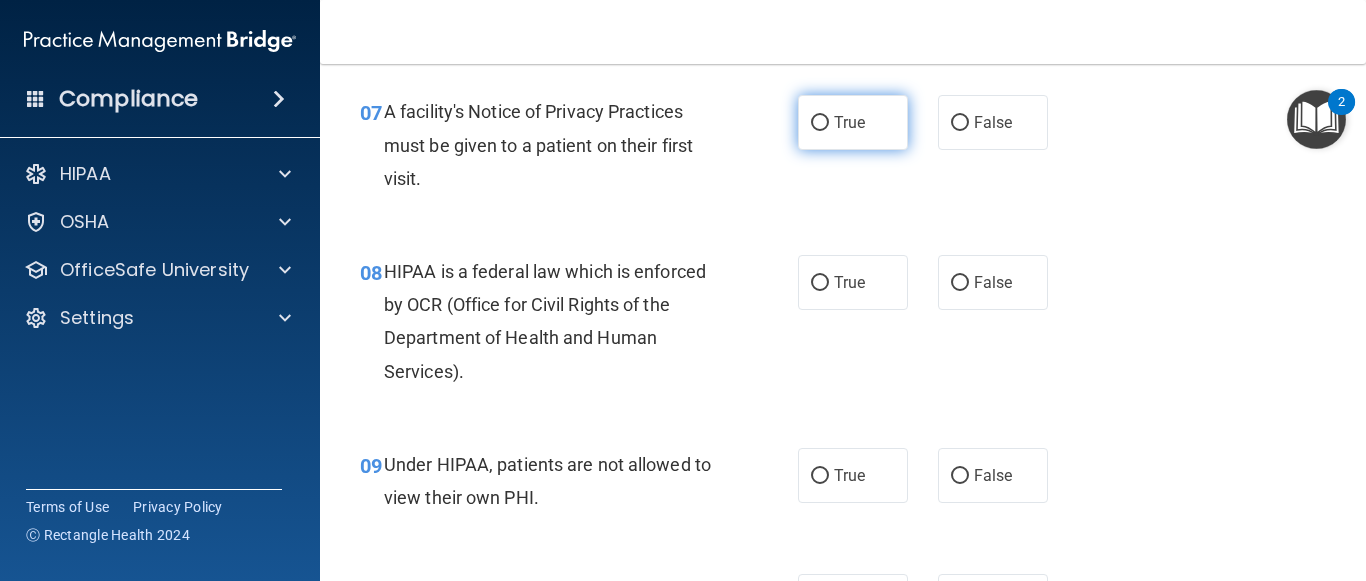 click on "True" at bounding box center (853, 122) 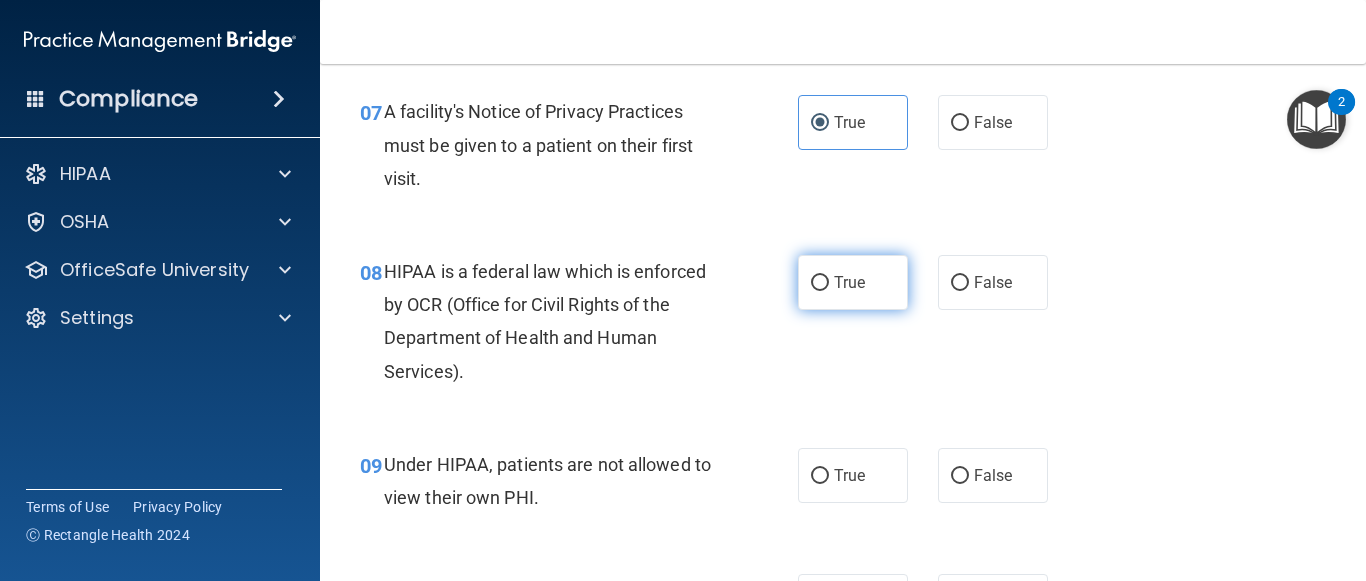 click on "True" at bounding box center (849, 282) 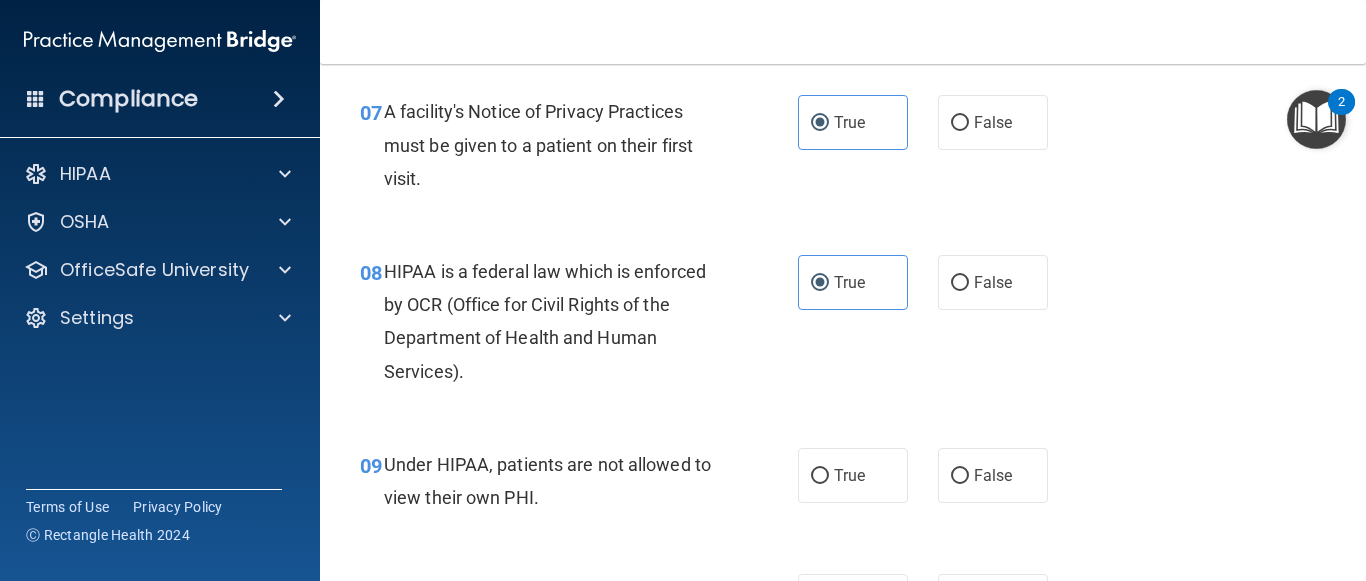 click on "08       HIPAA is a federal law which is enforced by OCR (Office for Civil Rights of the Department of Health and Human Services)." at bounding box center [579, 326] 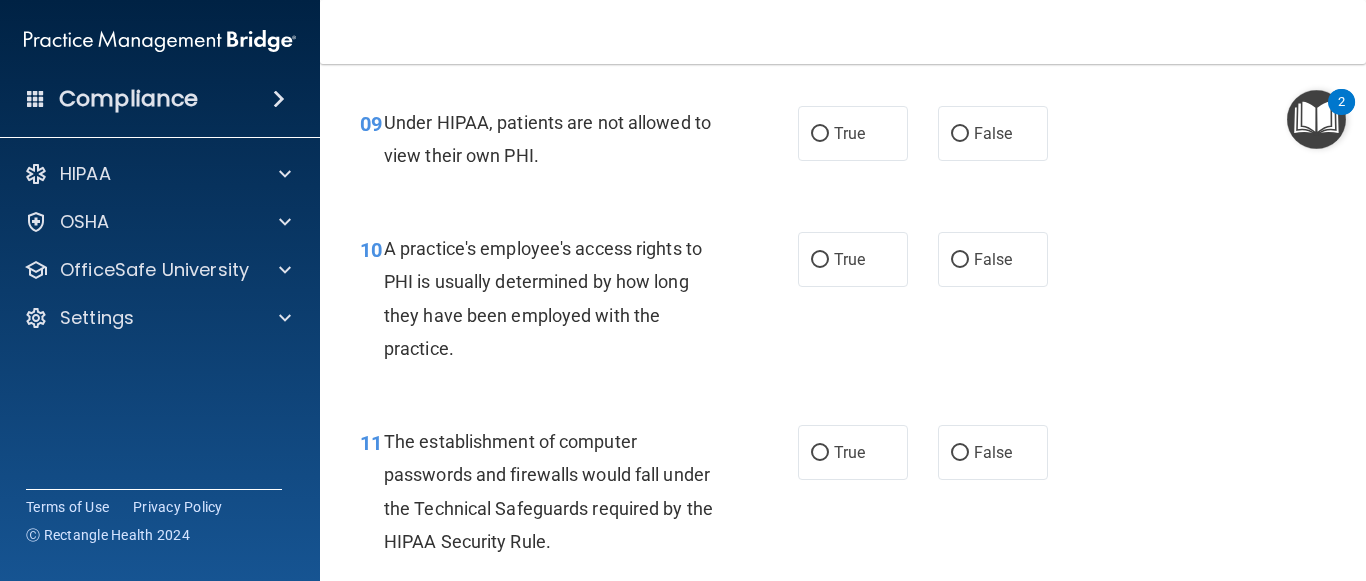 scroll, scrollTop: 1687, scrollLeft: 0, axis: vertical 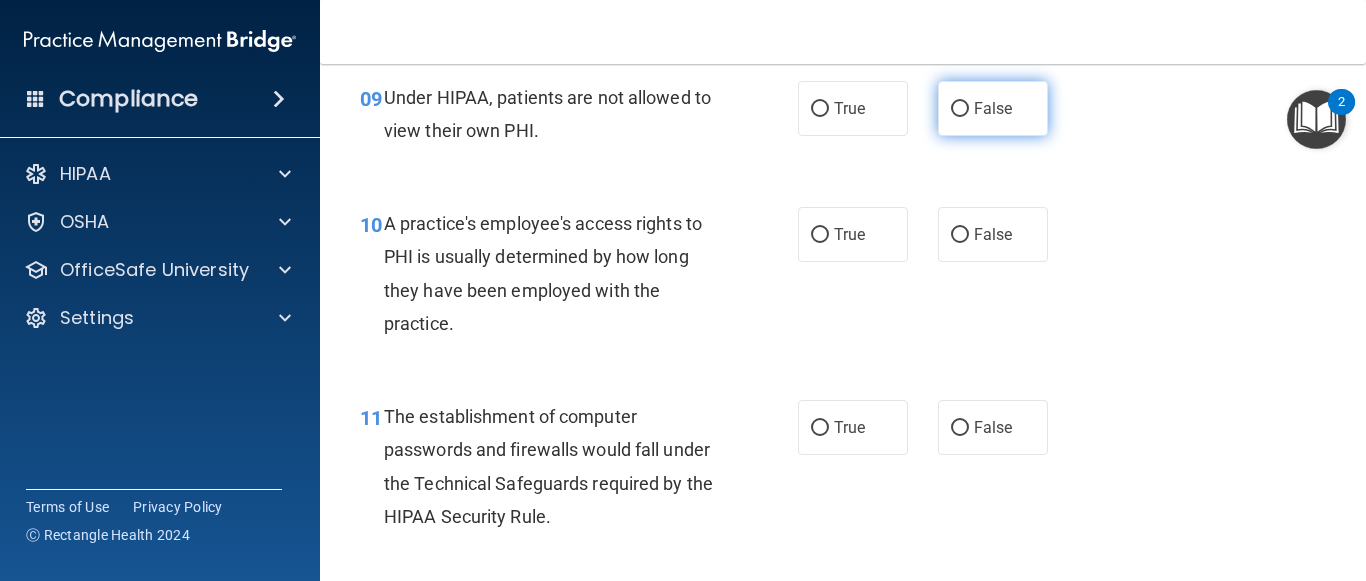 click on "False" at bounding box center [993, 108] 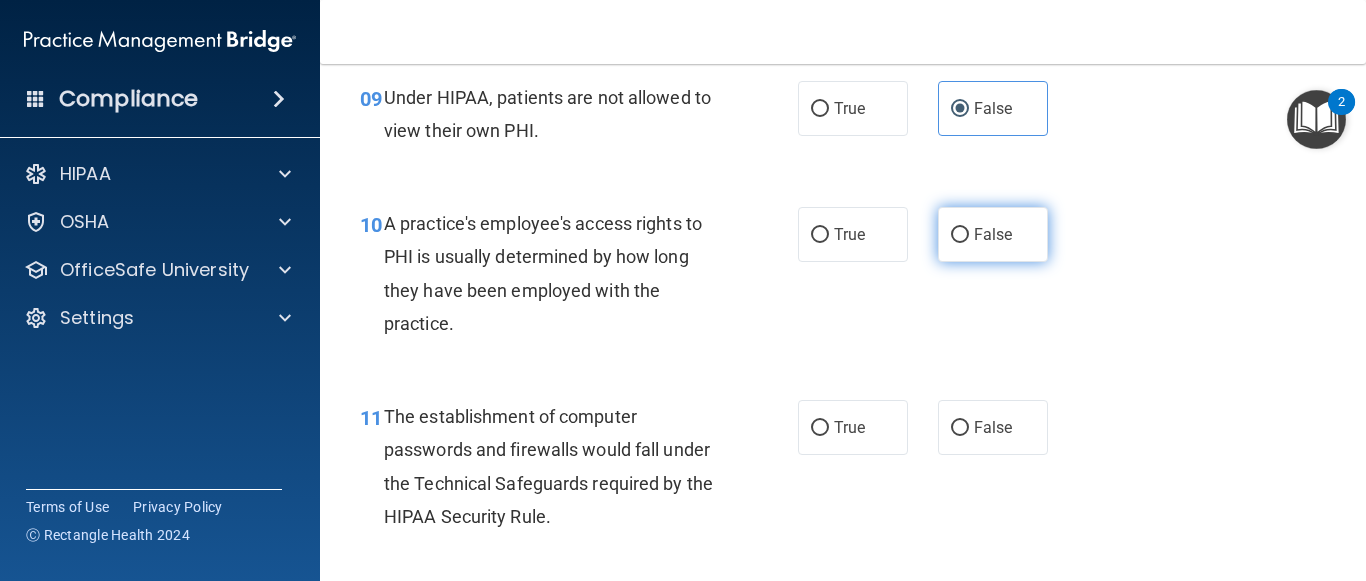click on "False" at bounding box center [993, 234] 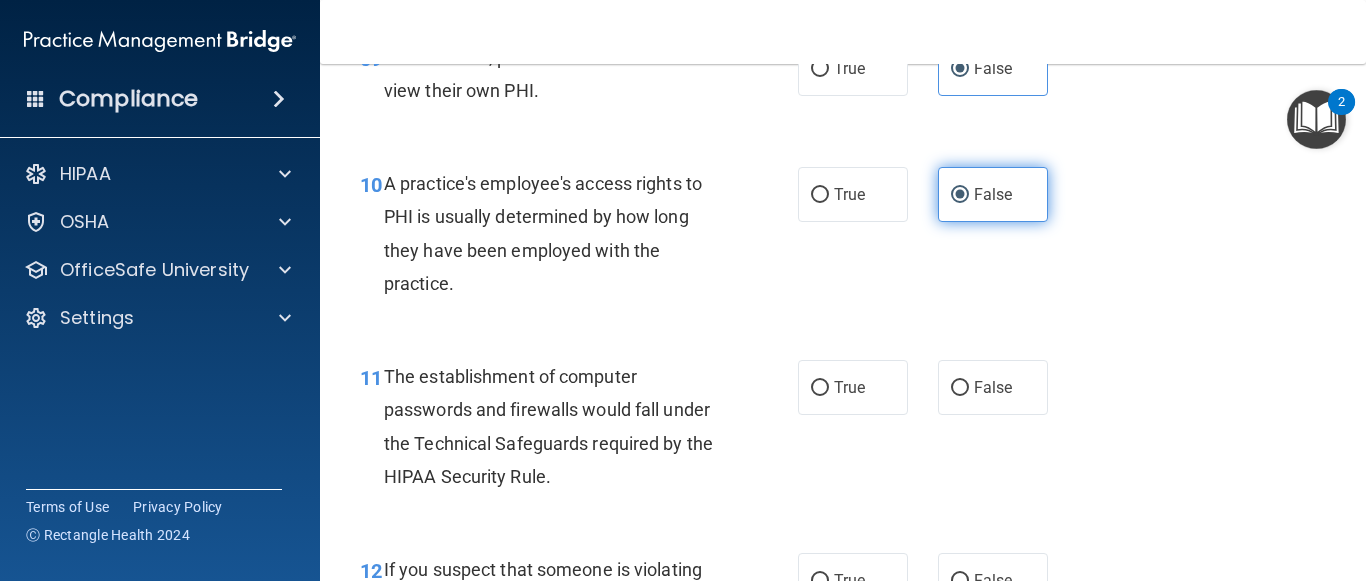 scroll, scrollTop: 1887, scrollLeft: 0, axis: vertical 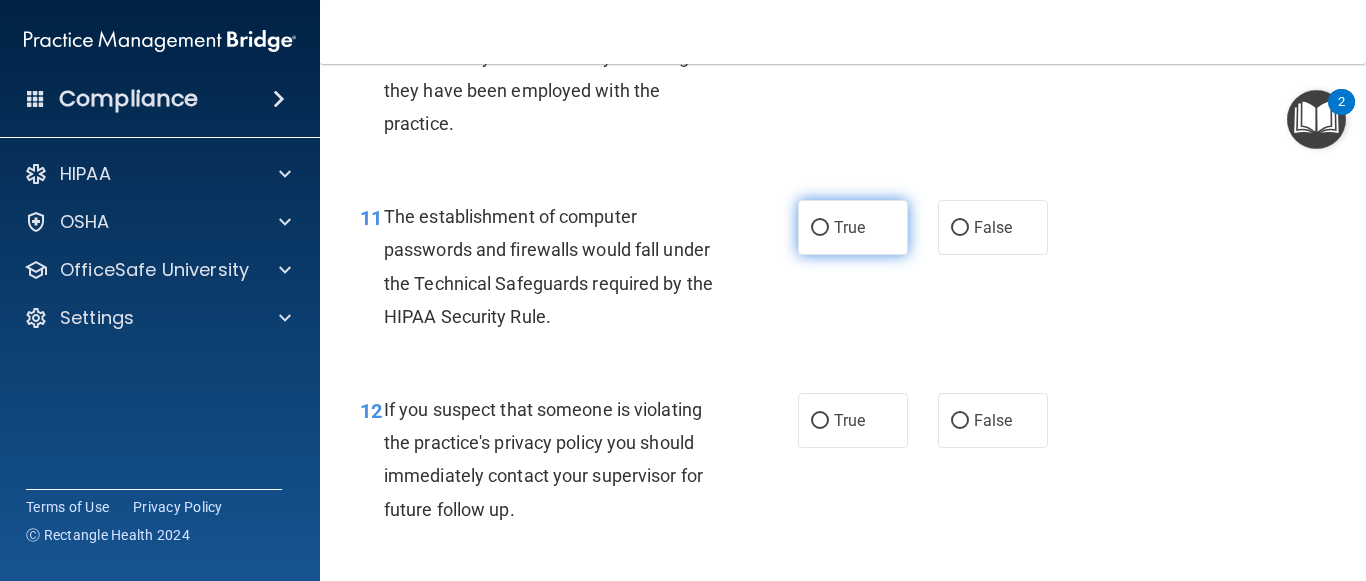 click on "True" at bounding box center [849, 227] 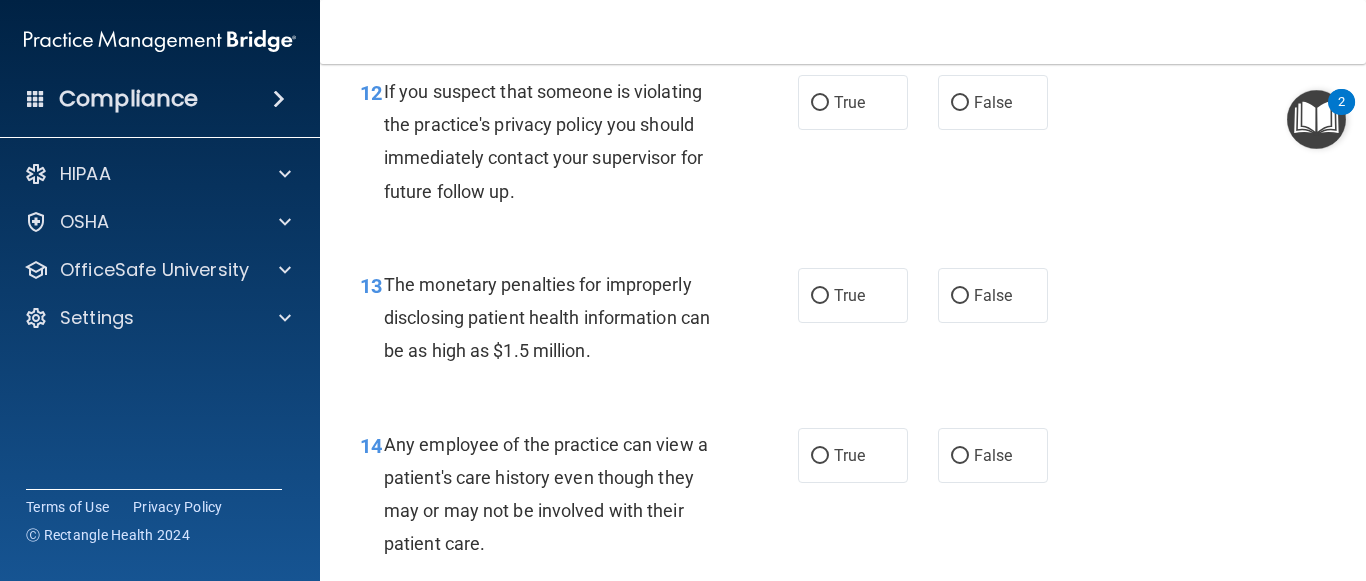 scroll, scrollTop: 2207, scrollLeft: 0, axis: vertical 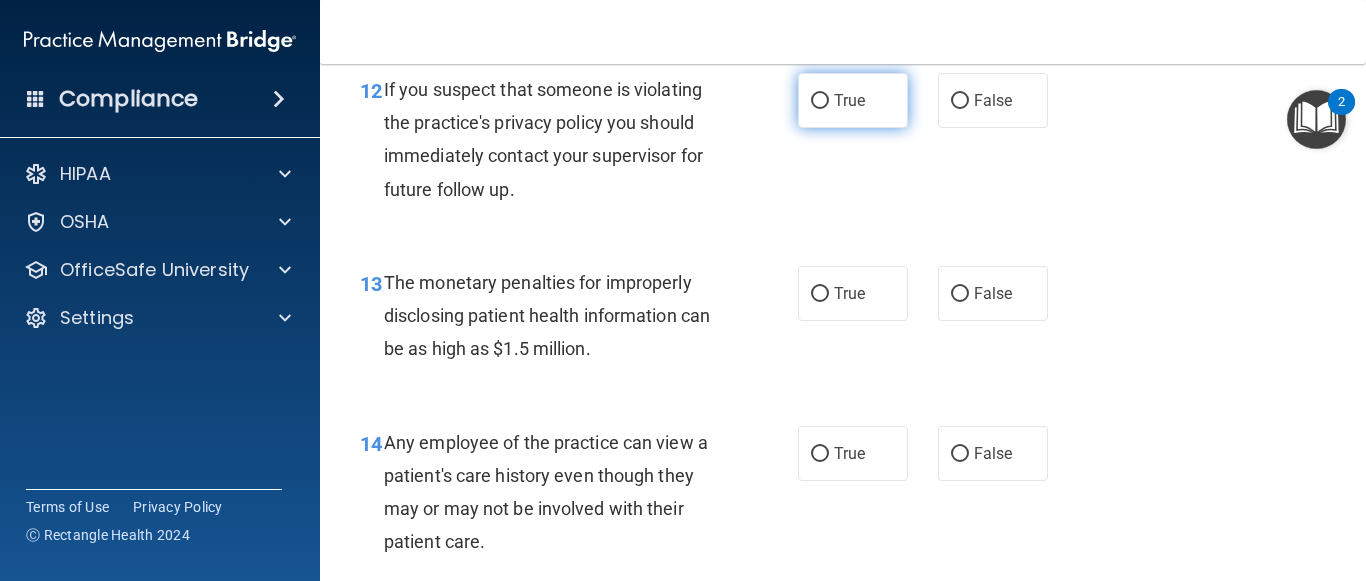 click on "True" at bounding box center (849, 100) 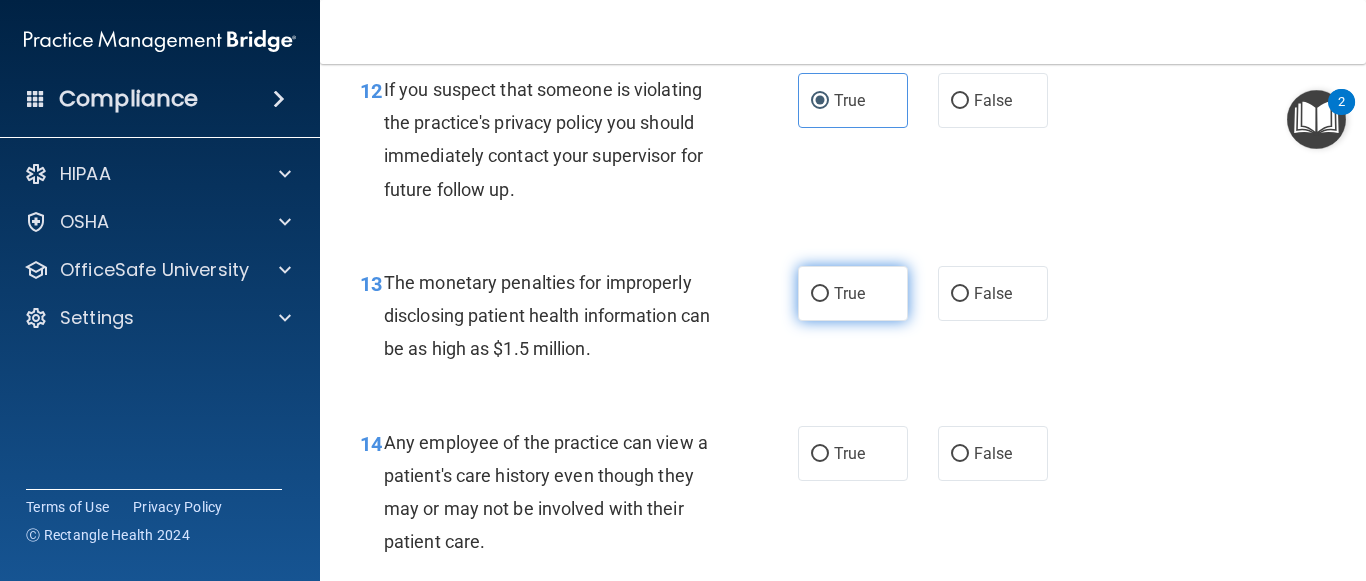 click on "True" at bounding box center [853, 293] 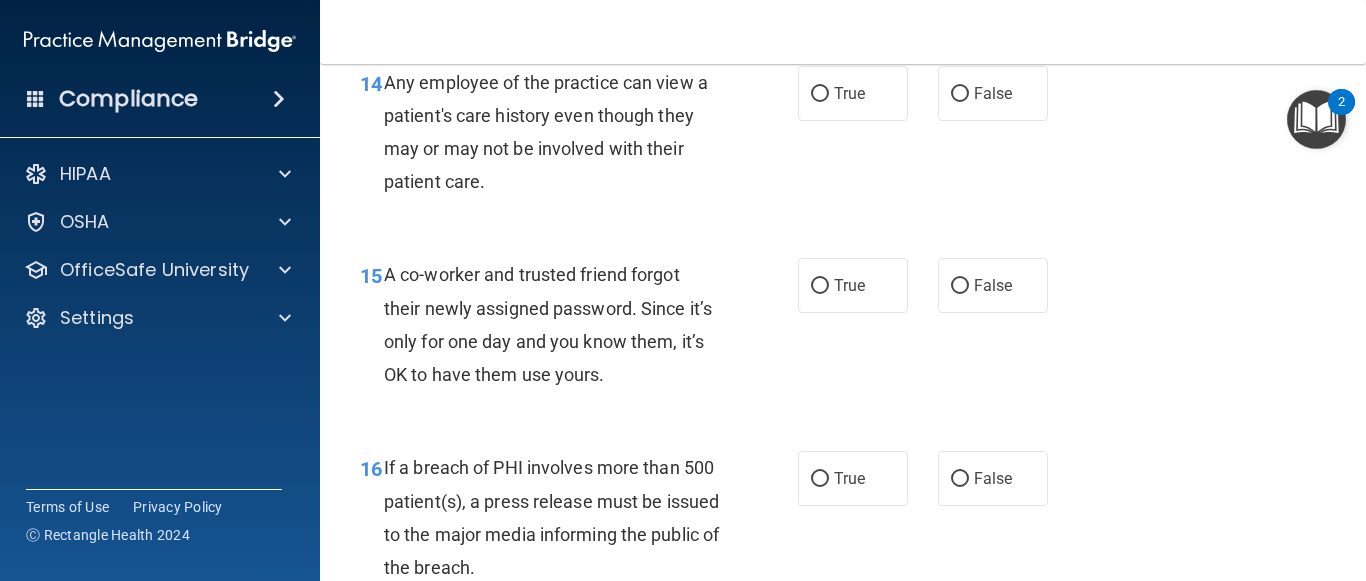 scroll, scrollTop: 2527, scrollLeft: 0, axis: vertical 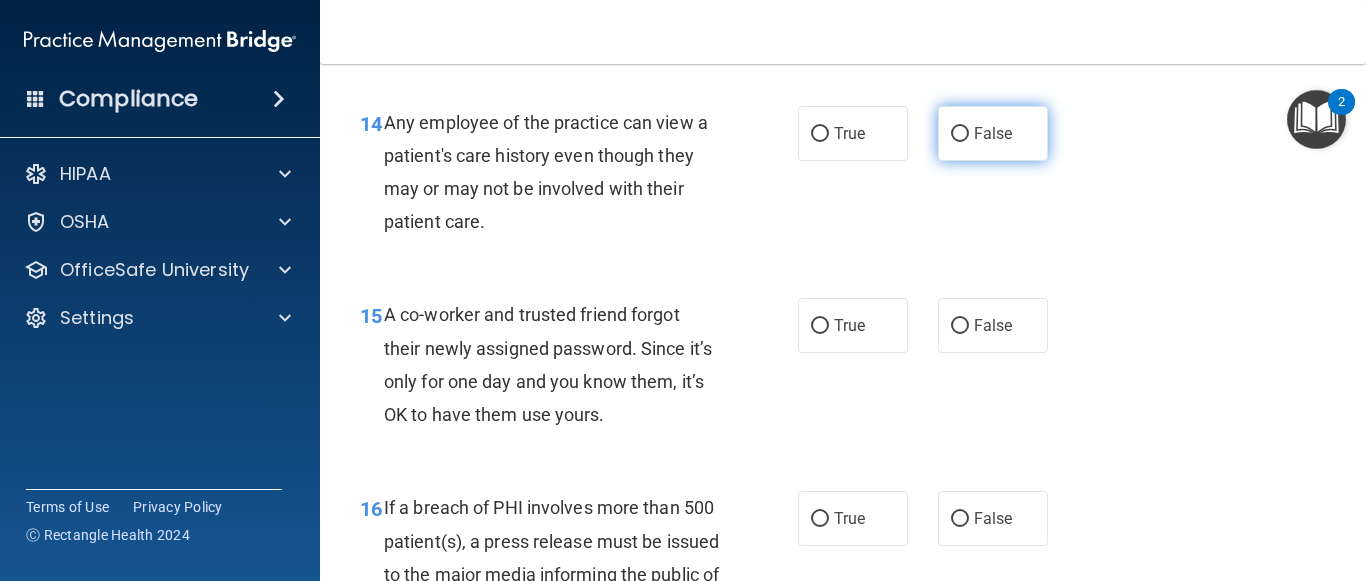 click on "False" at bounding box center [993, 133] 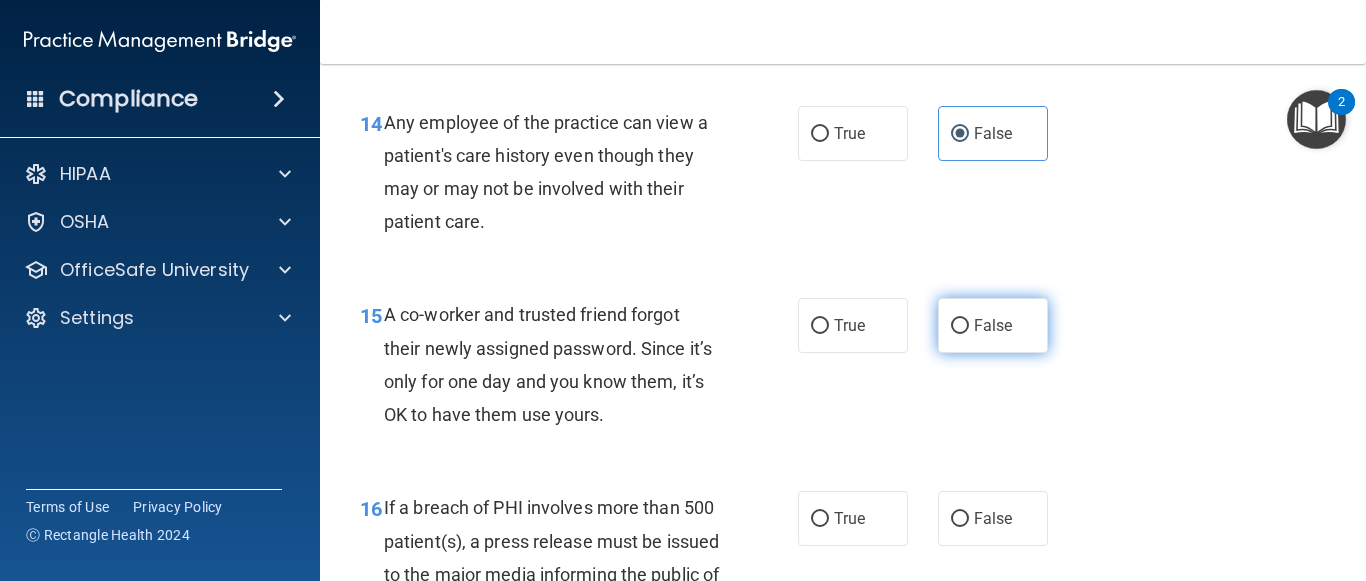 click on "False" at bounding box center [993, 325] 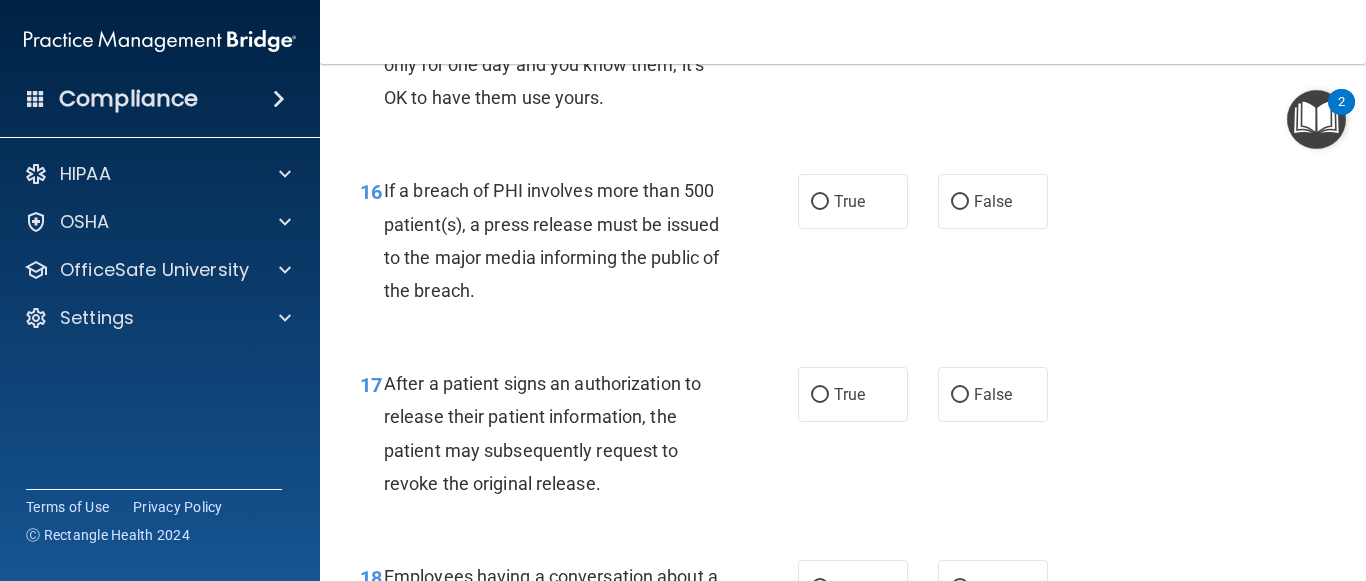 scroll, scrollTop: 2847, scrollLeft: 0, axis: vertical 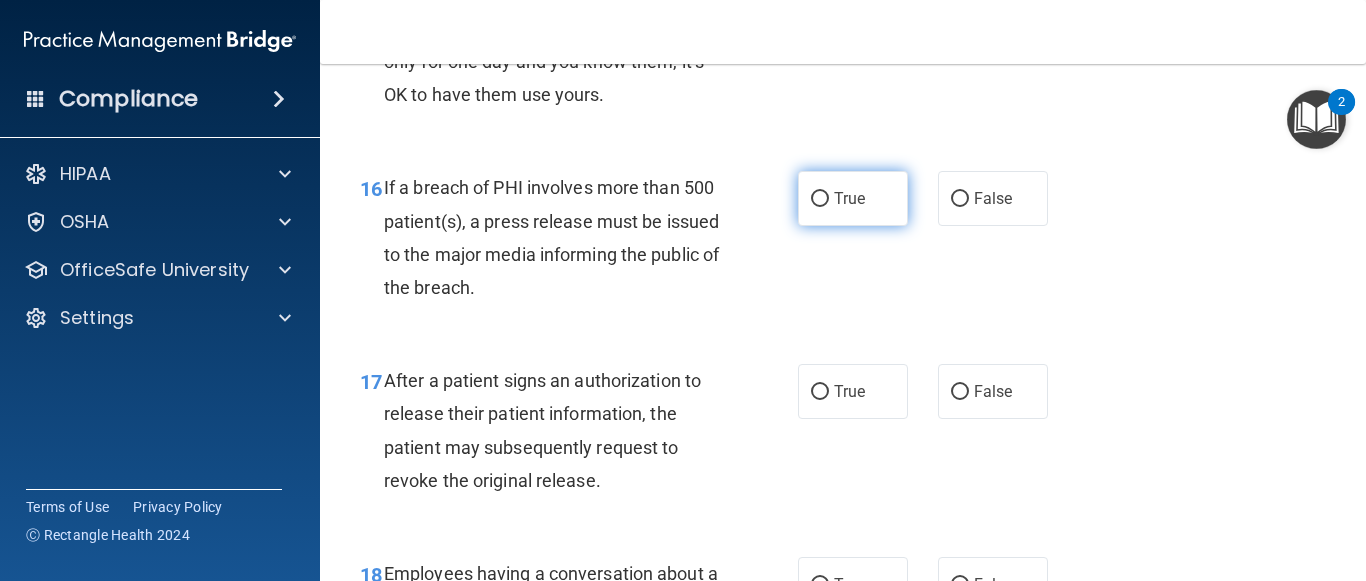 click on "True" at bounding box center [853, 198] 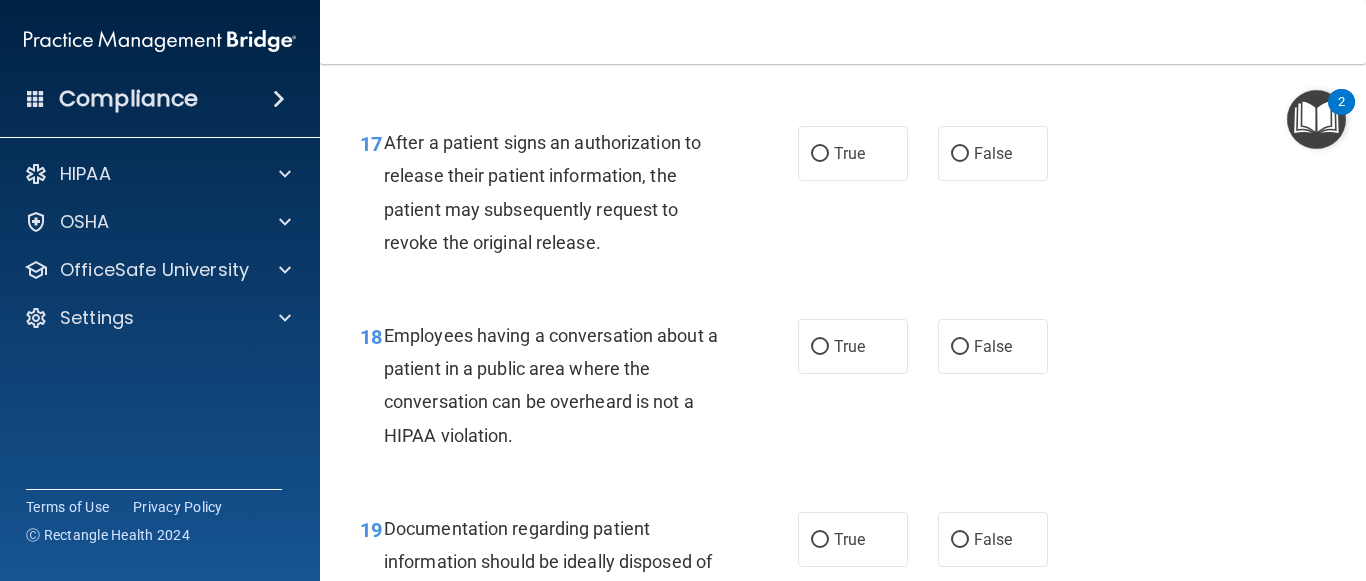 scroll, scrollTop: 3087, scrollLeft: 0, axis: vertical 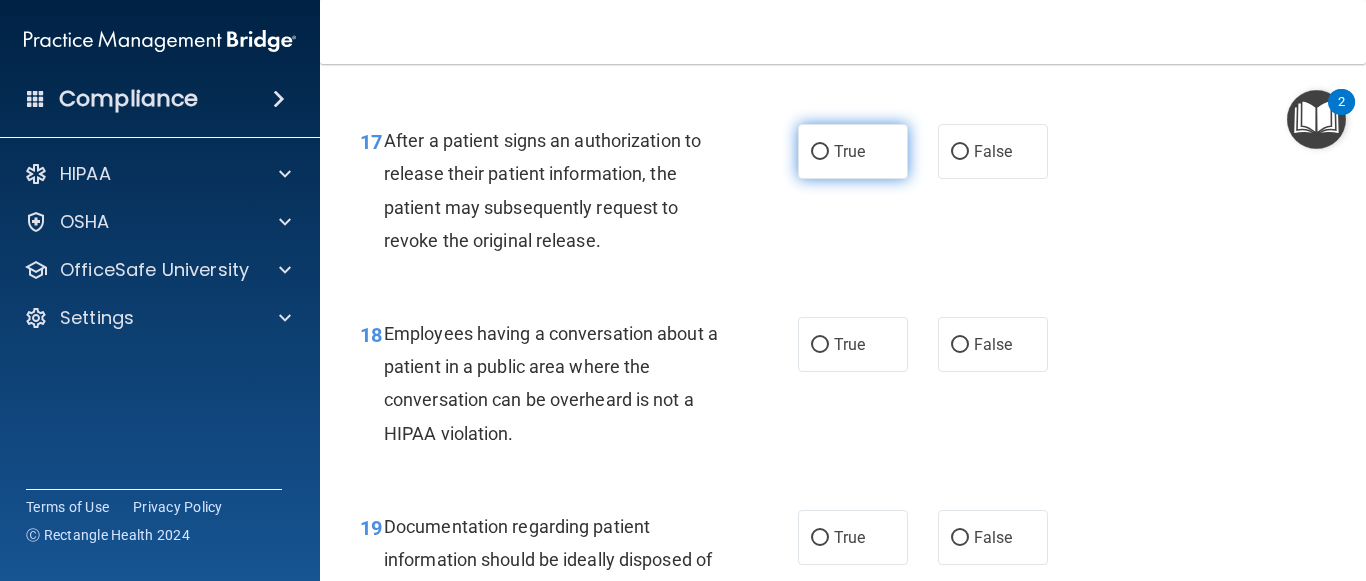click on "True" at bounding box center [853, 151] 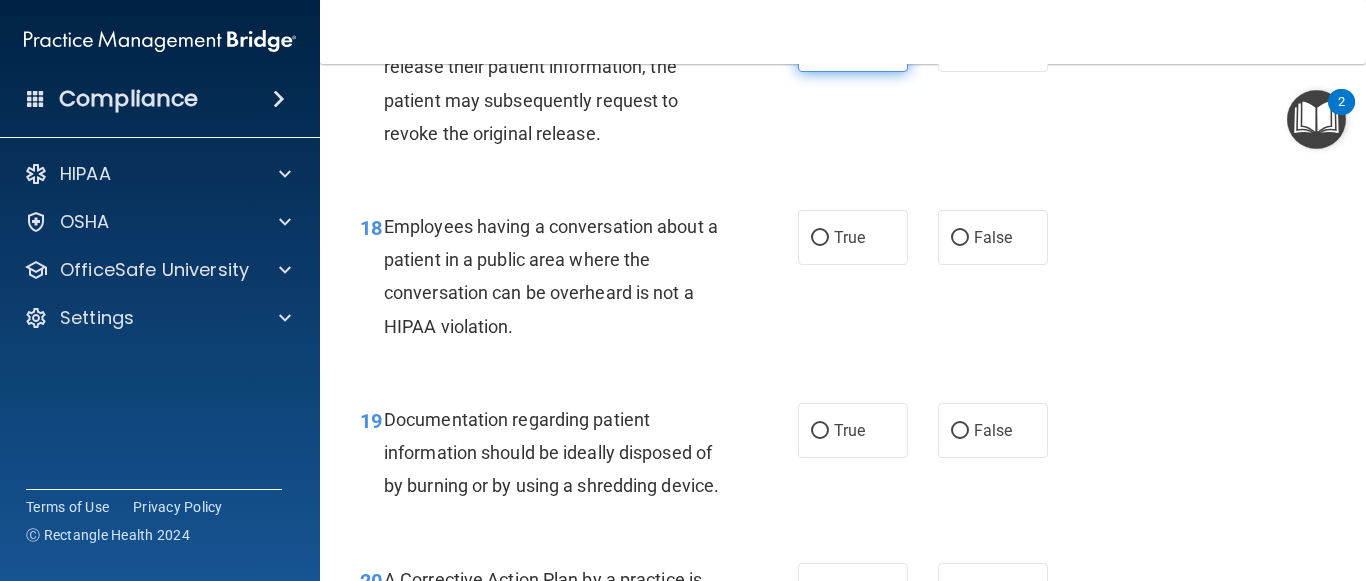 scroll, scrollTop: 3247, scrollLeft: 0, axis: vertical 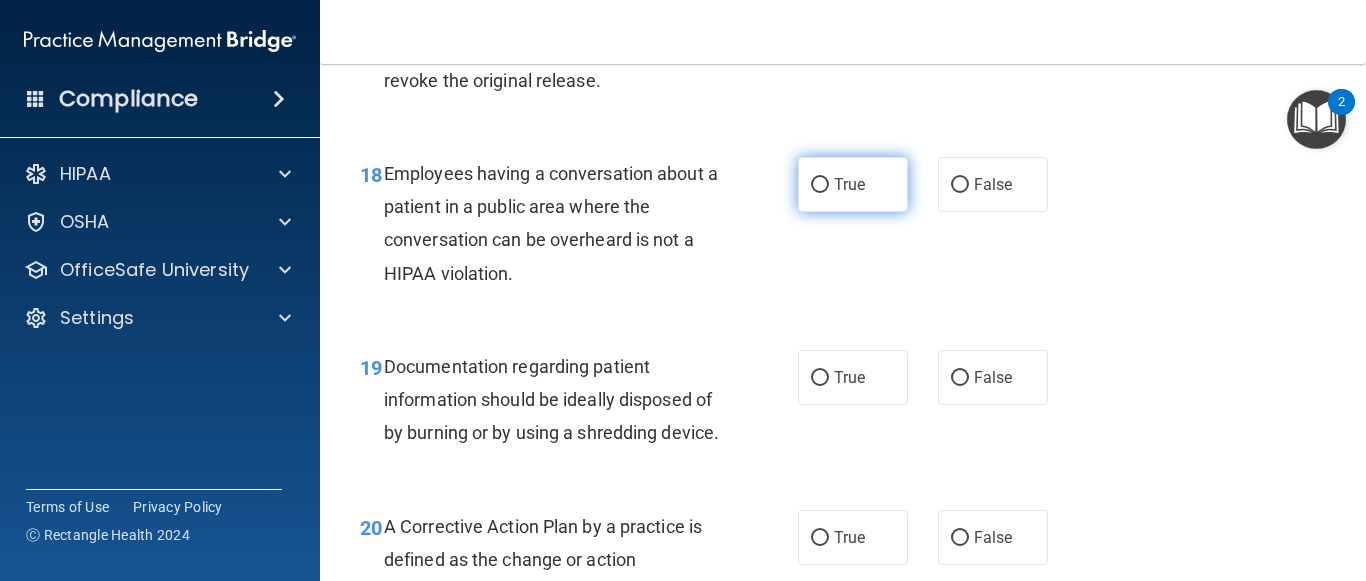 click on "True" at bounding box center [853, 184] 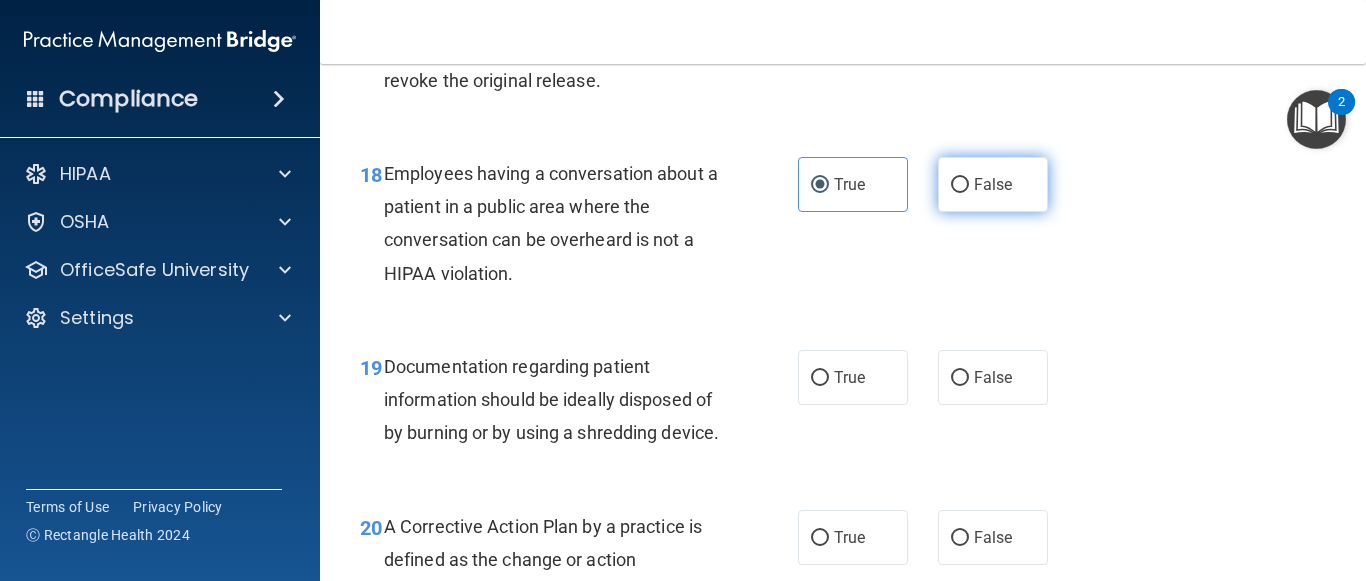 click on "False" at bounding box center (993, 184) 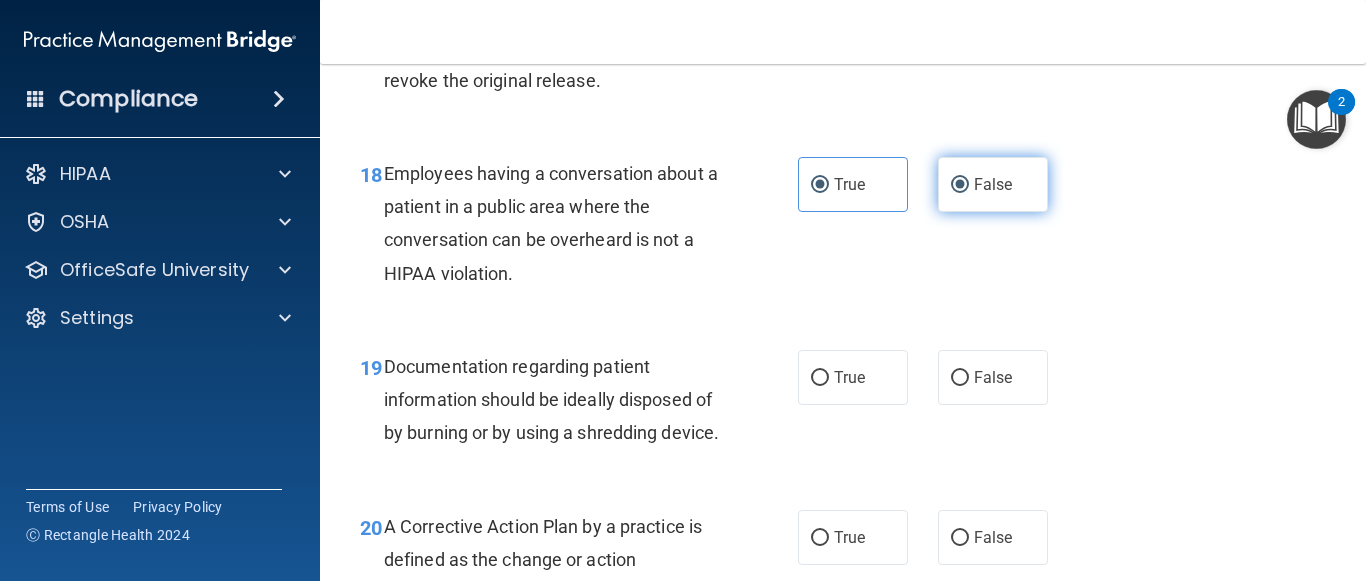 radio on "false" 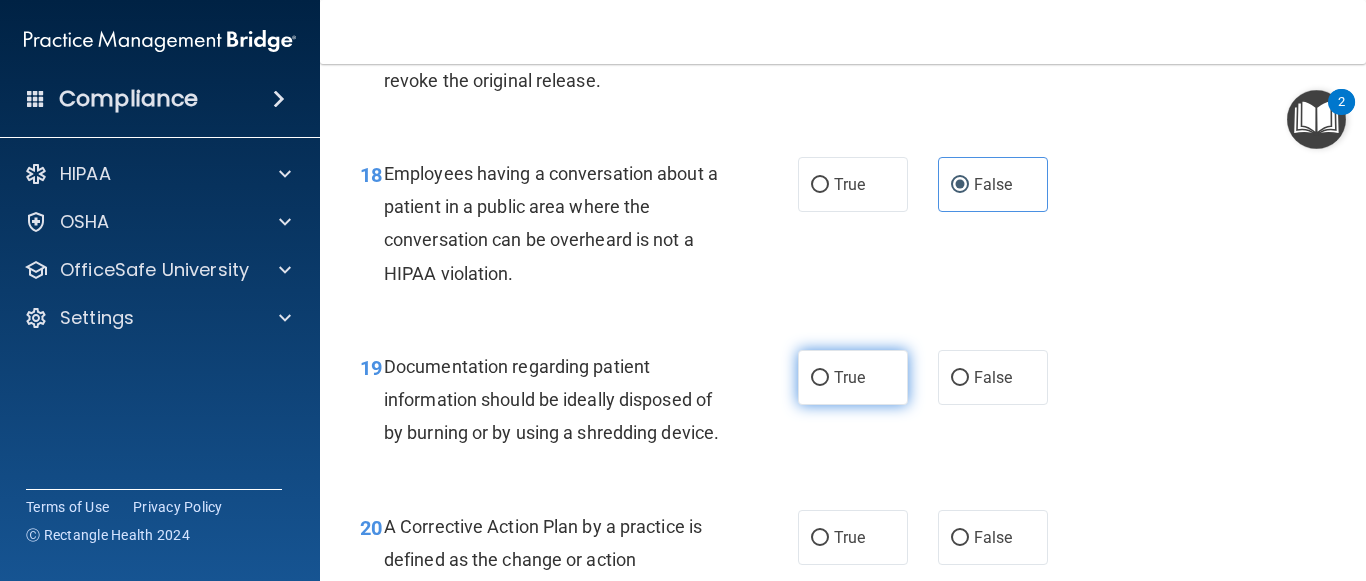 click on "True" at bounding box center [853, 377] 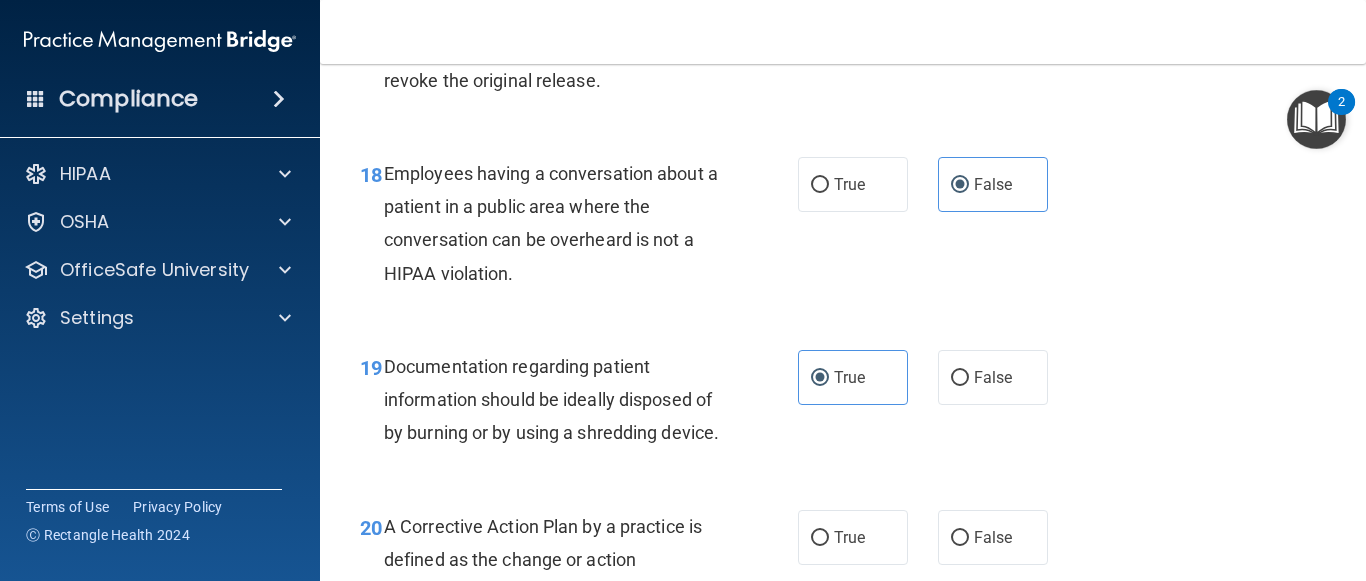 click on "18       Employees having a conversation about a patient in a public area where the conversation can be overheard is not a HIPAA violation.                 True           False" at bounding box center (843, 228) 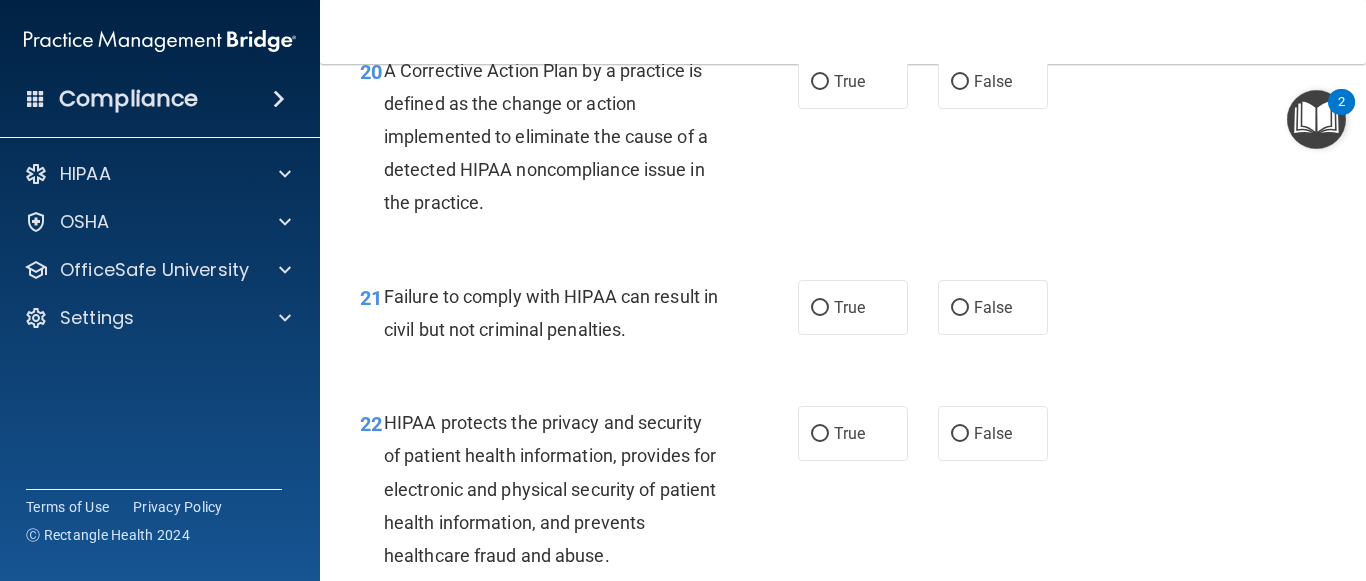 scroll, scrollTop: 3728, scrollLeft: 0, axis: vertical 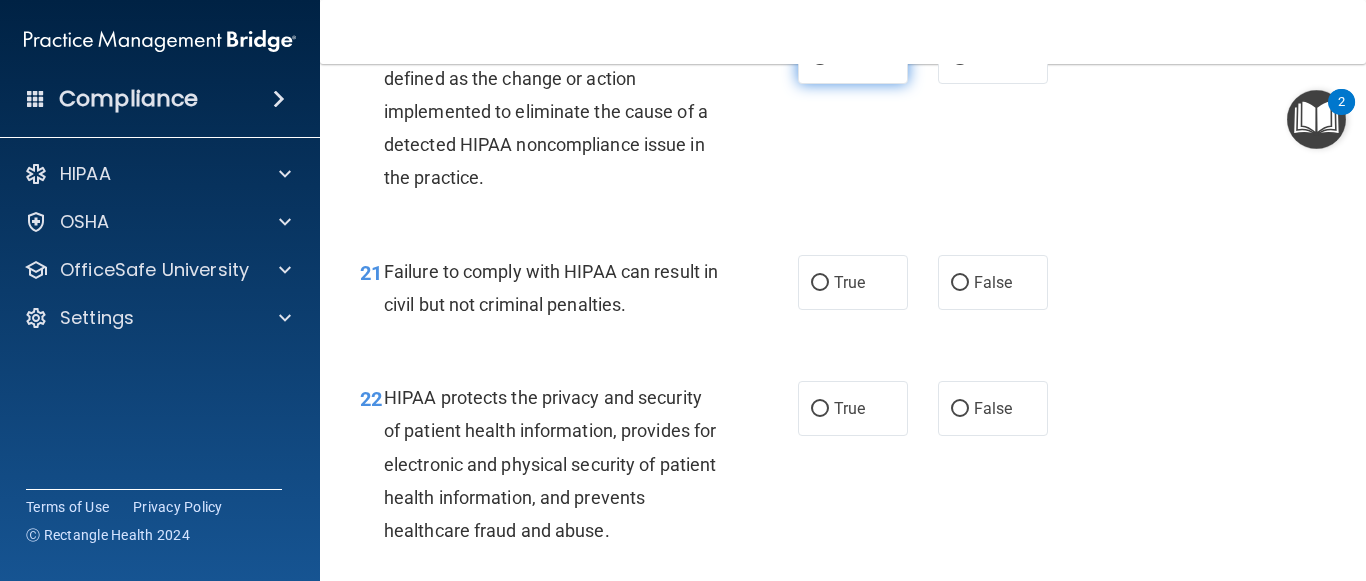 click on "True" at bounding box center (853, 56) 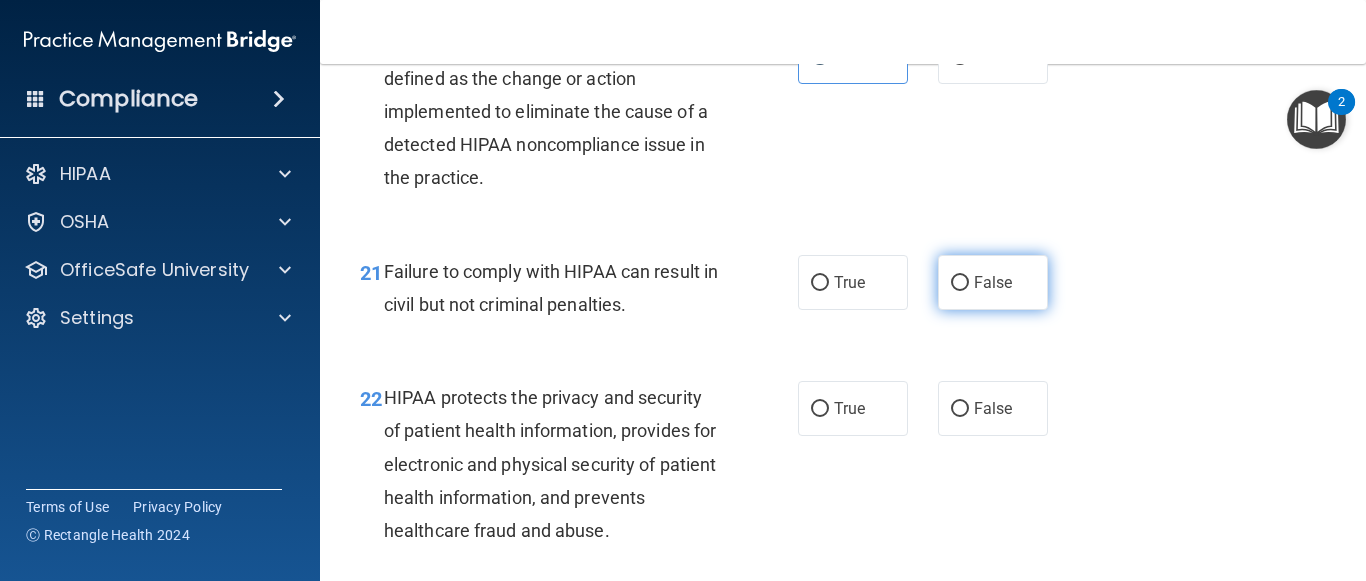 click on "False" at bounding box center [993, 282] 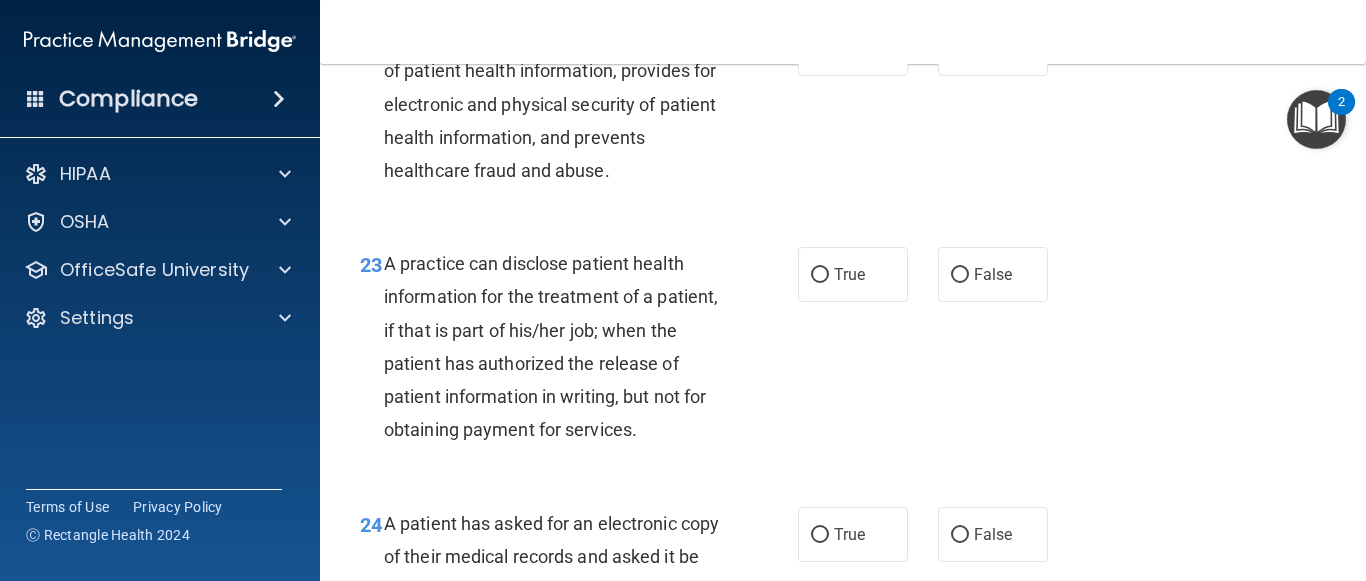 scroll, scrollTop: 4048, scrollLeft: 0, axis: vertical 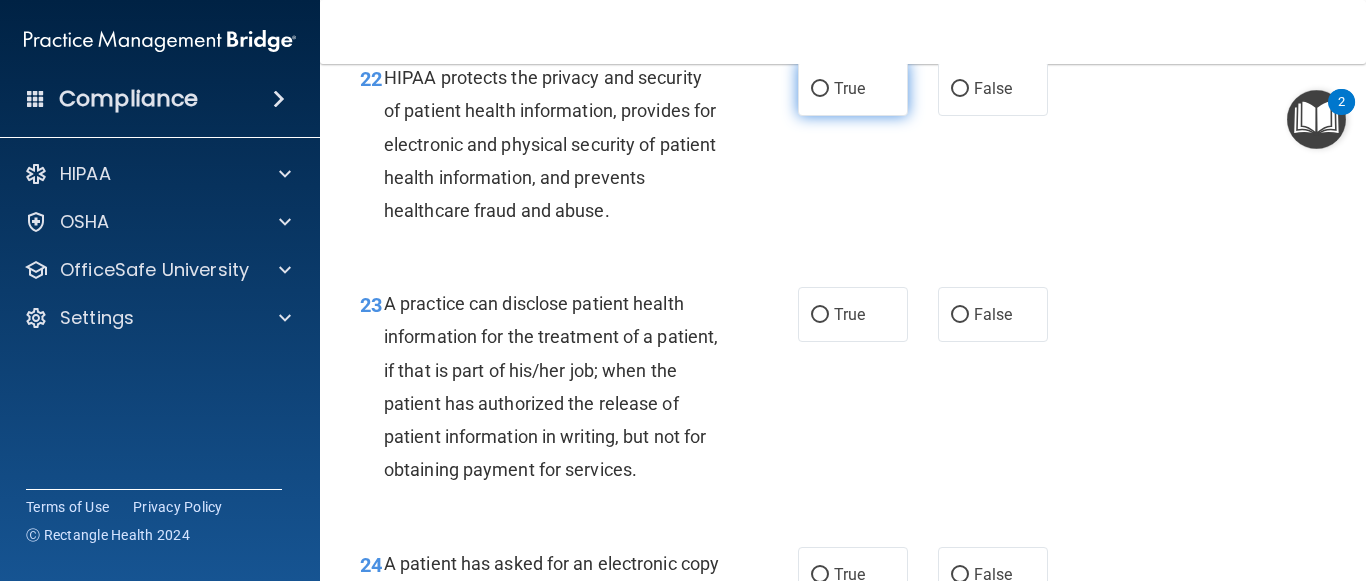 click on "True" at bounding box center [853, 88] 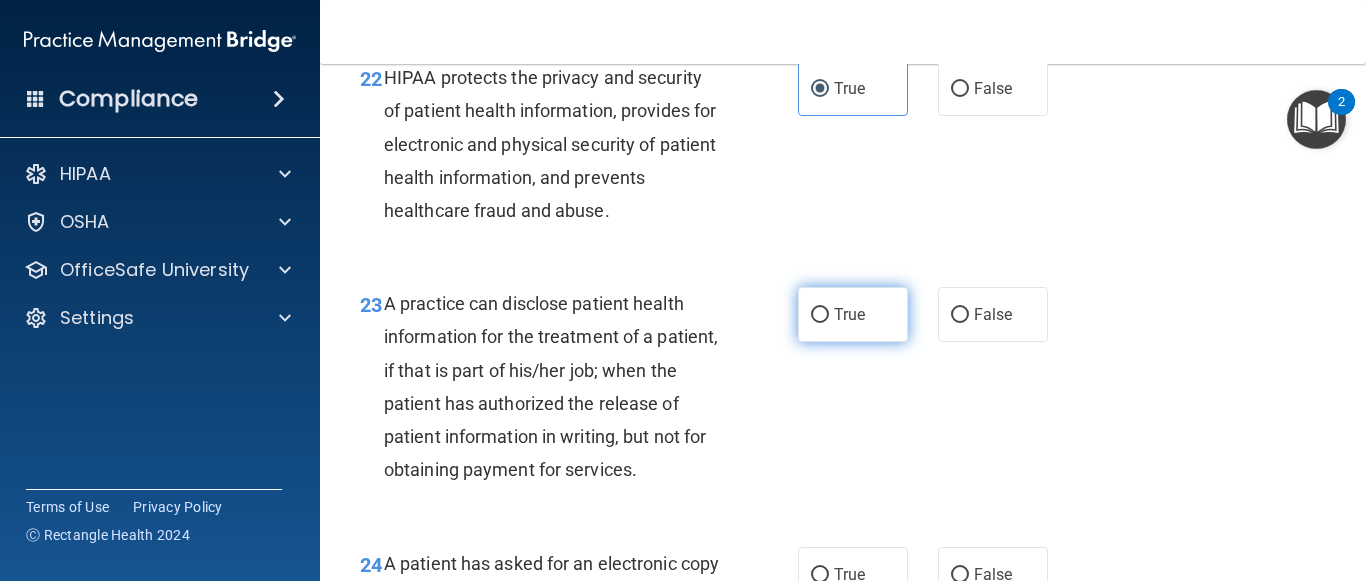 click on "True" at bounding box center (853, 314) 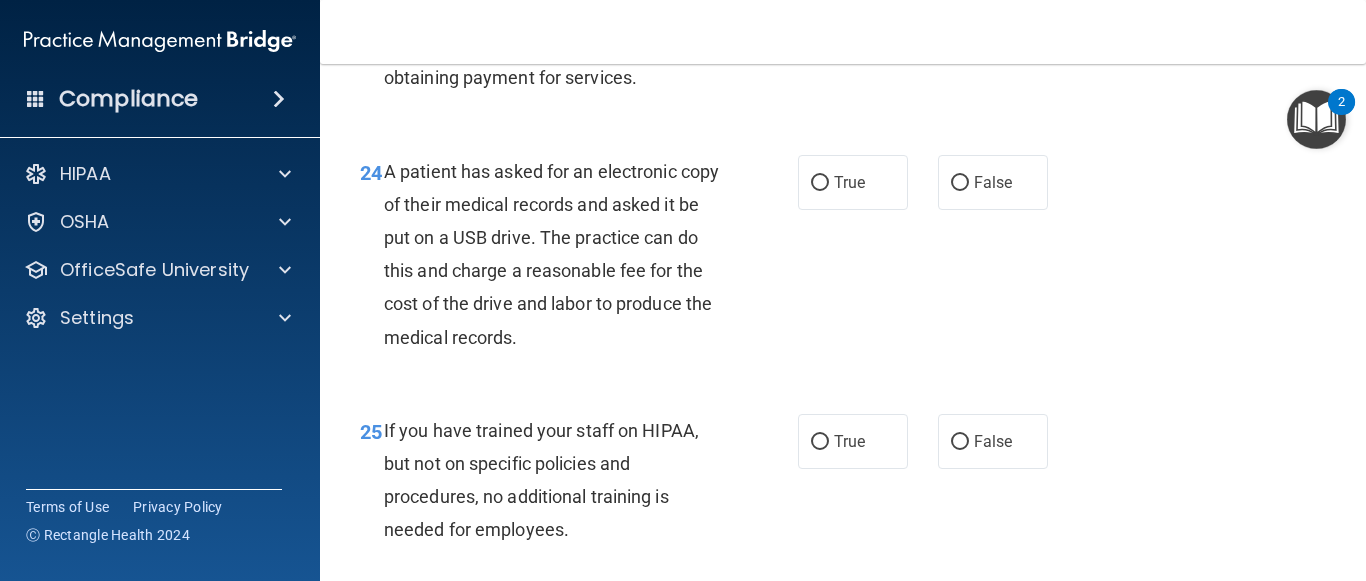 scroll, scrollTop: 4592, scrollLeft: 0, axis: vertical 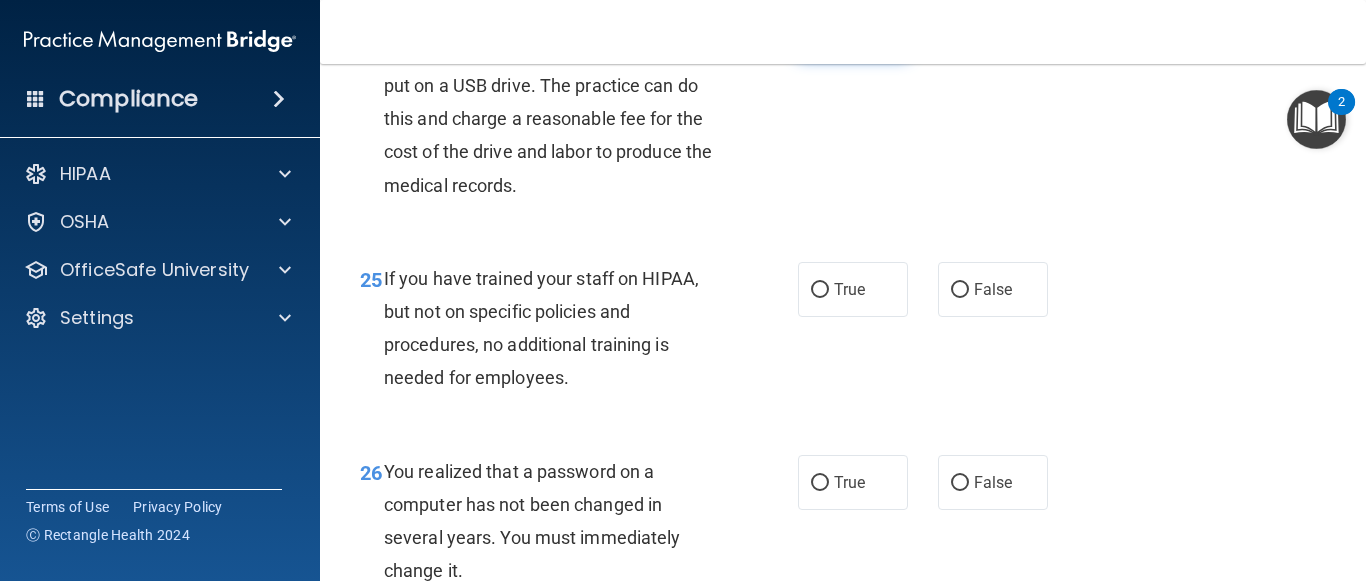 click on "True" at bounding box center (853, 30) 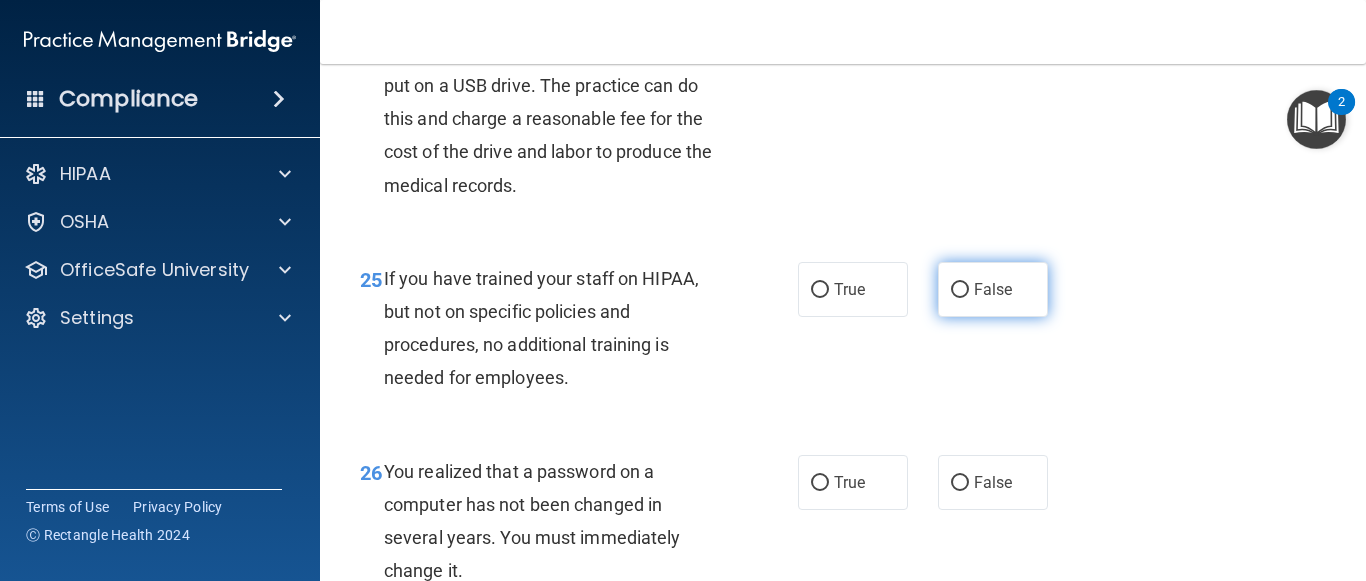 click on "False" at bounding box center [993, 289] 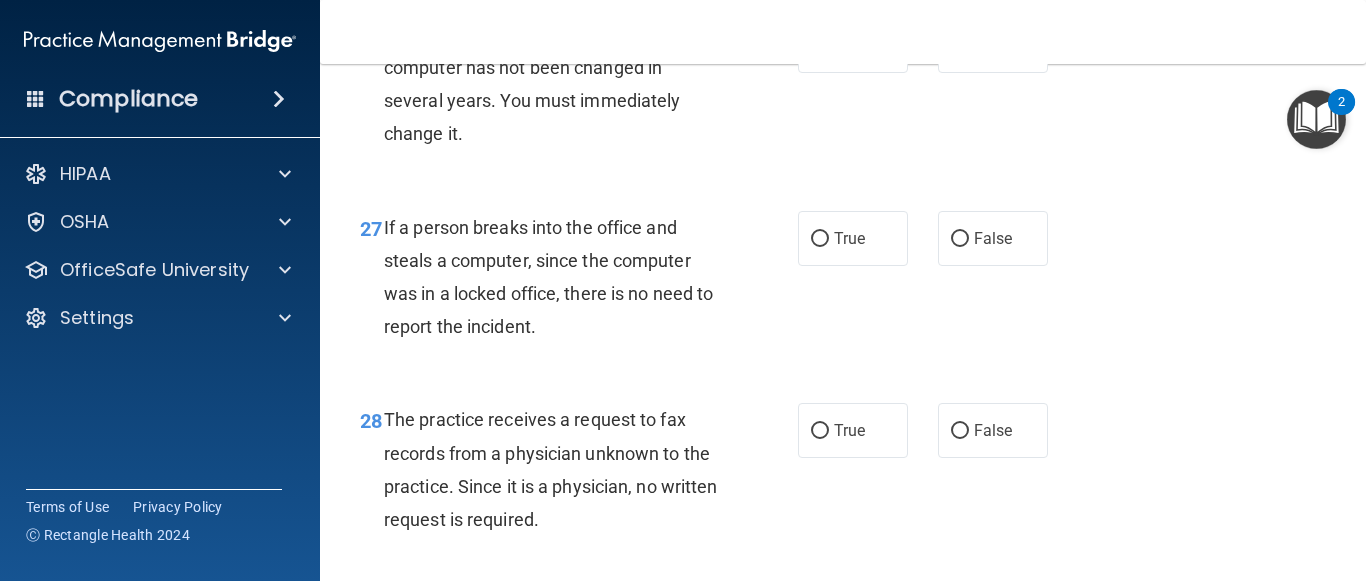 scroll, scrollTop: 5032, scrollLeft: 0, axis: vertical 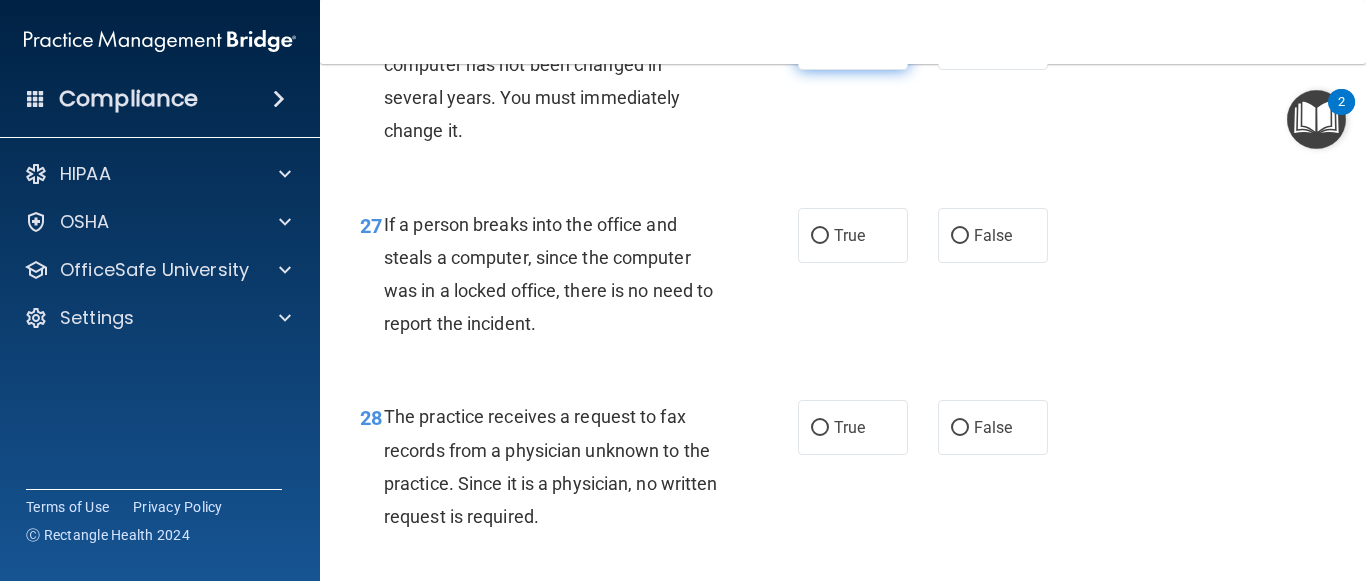 click on "True" at bounding box center (853, 42) 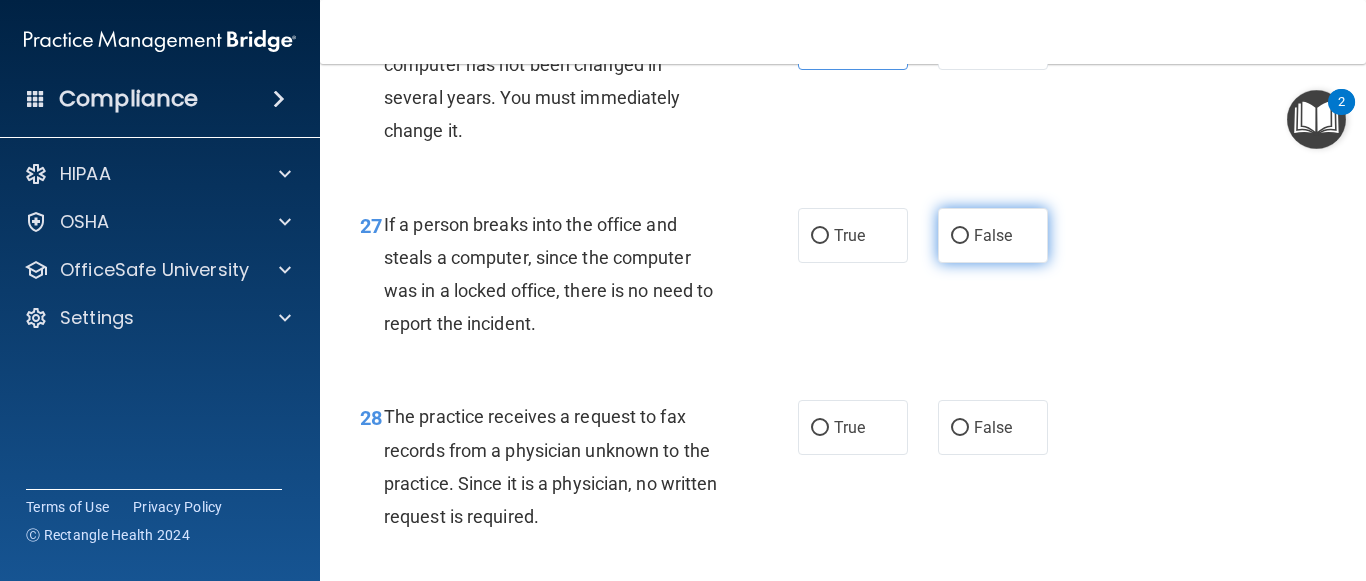 click on "False" at bounding box center (993, 235) 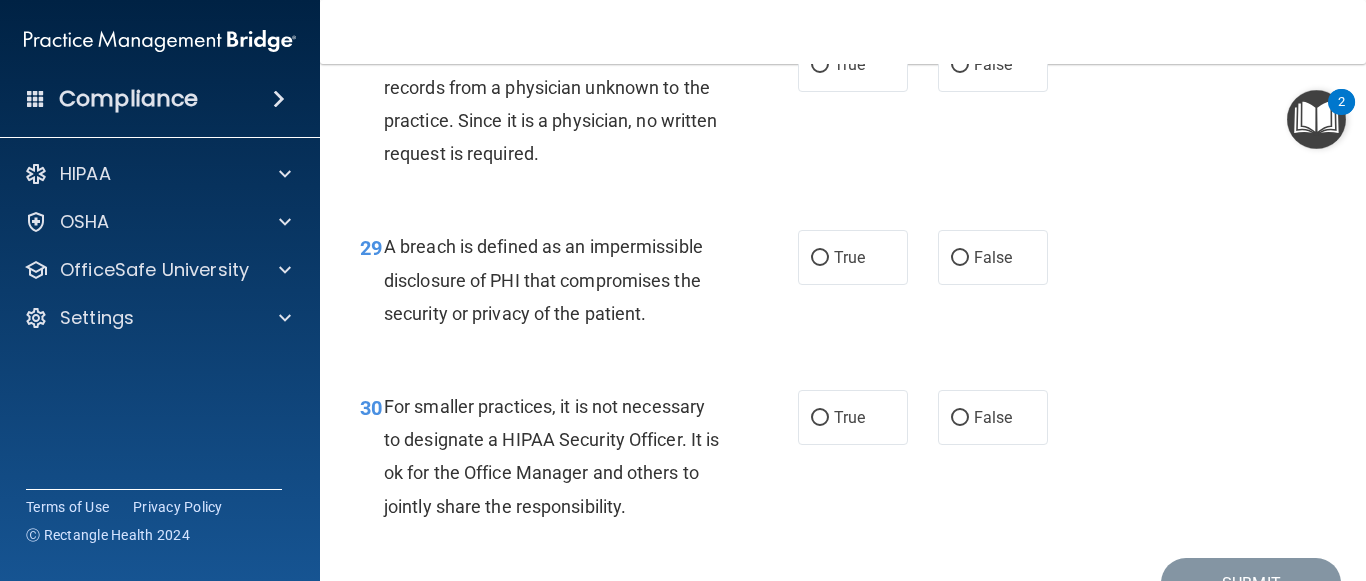 scroll, scrollTop: 5392, scrollLeft: 0, axis: vertical 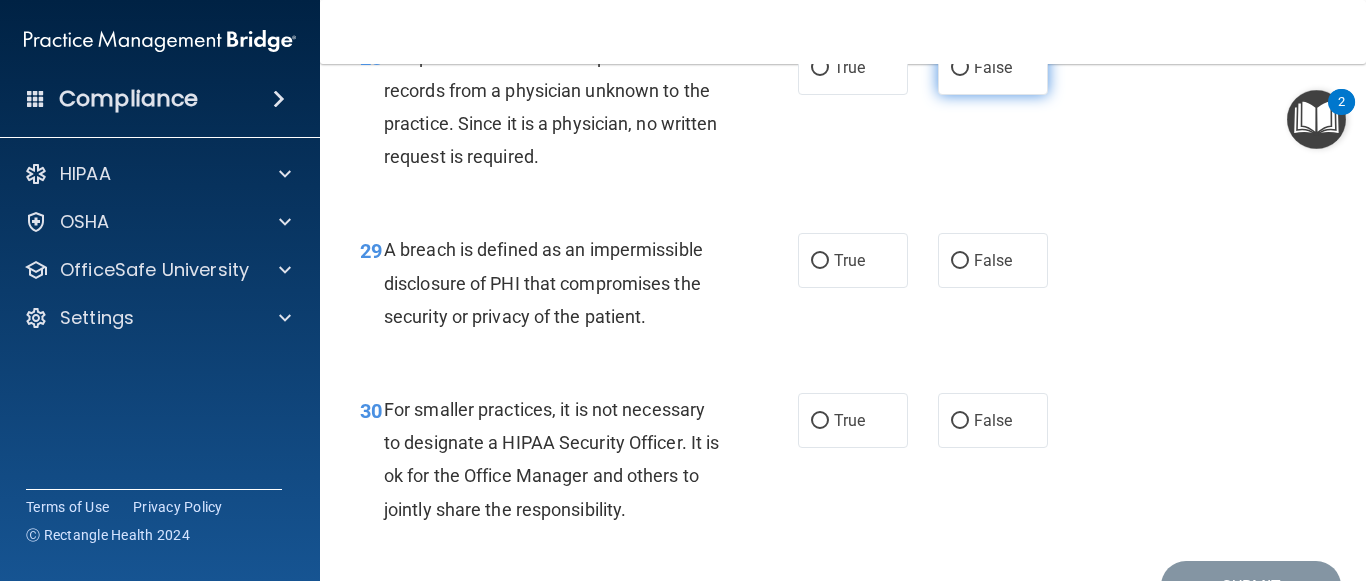 click on "False" at bounding box center [993, 67] 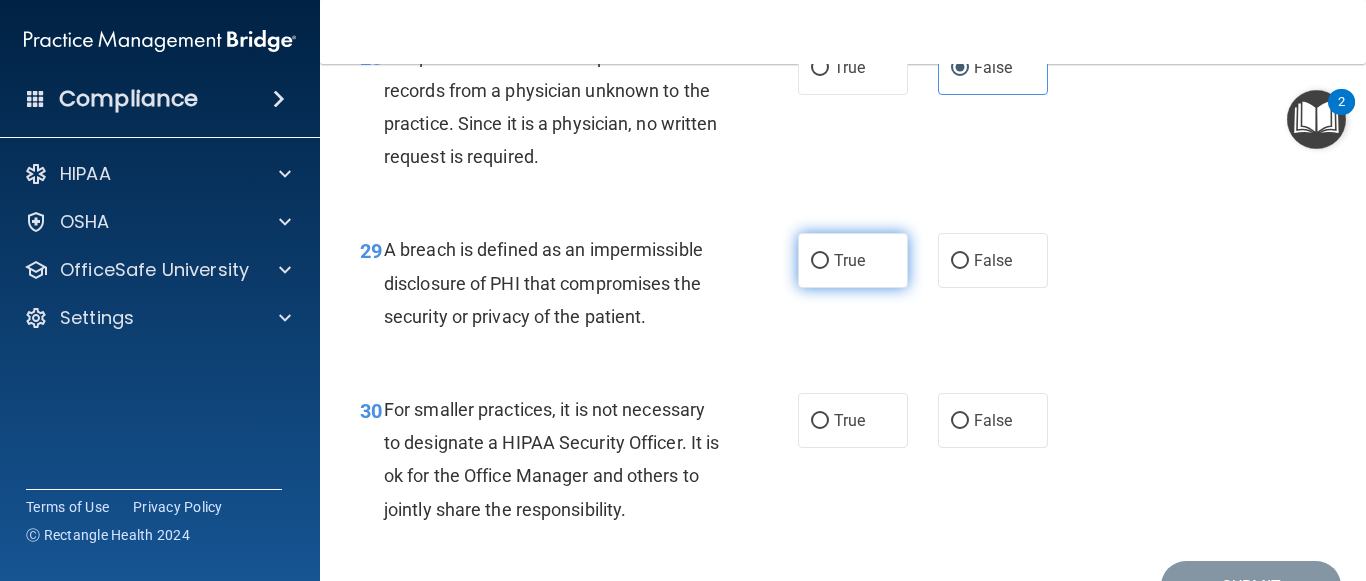 click on "True" at bounding box center (853, 260) 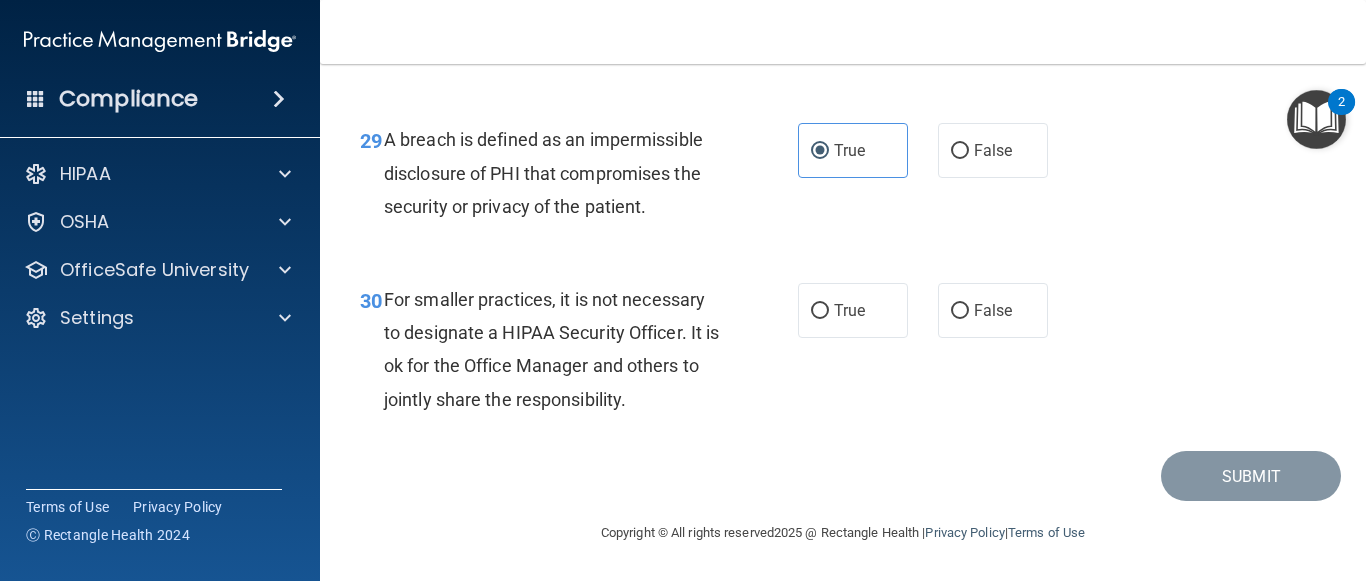 scroll, scrollTop: 5529, scrollLeft: 0, axis: vertical 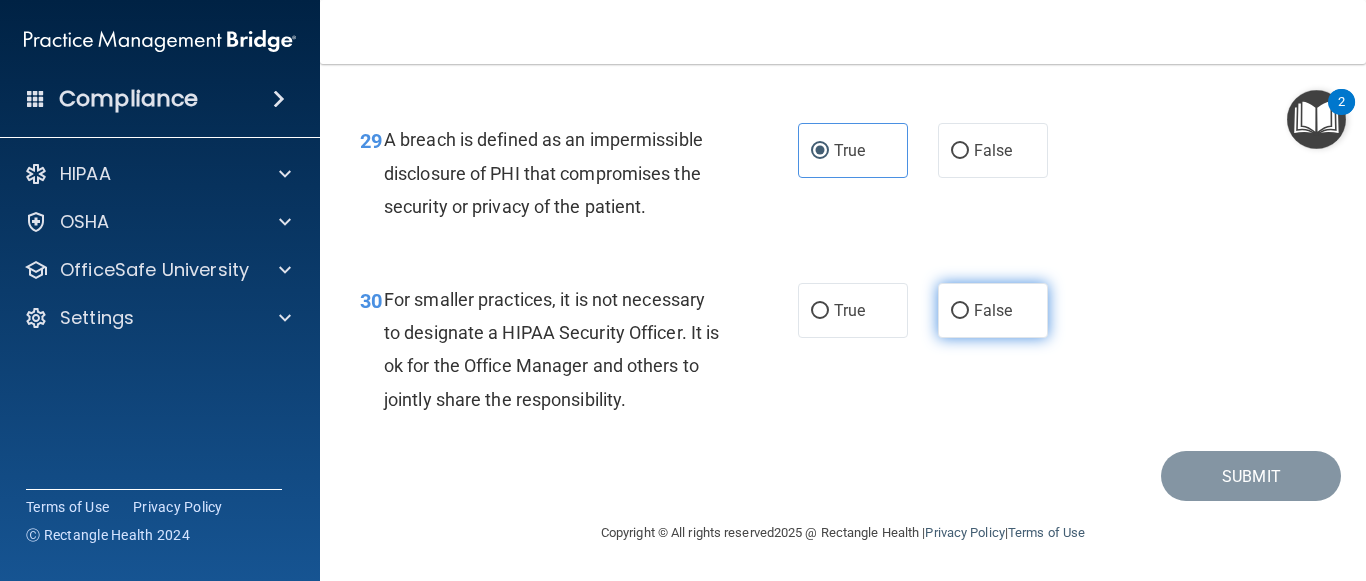 click on "False" at bounding box center (993, 310) 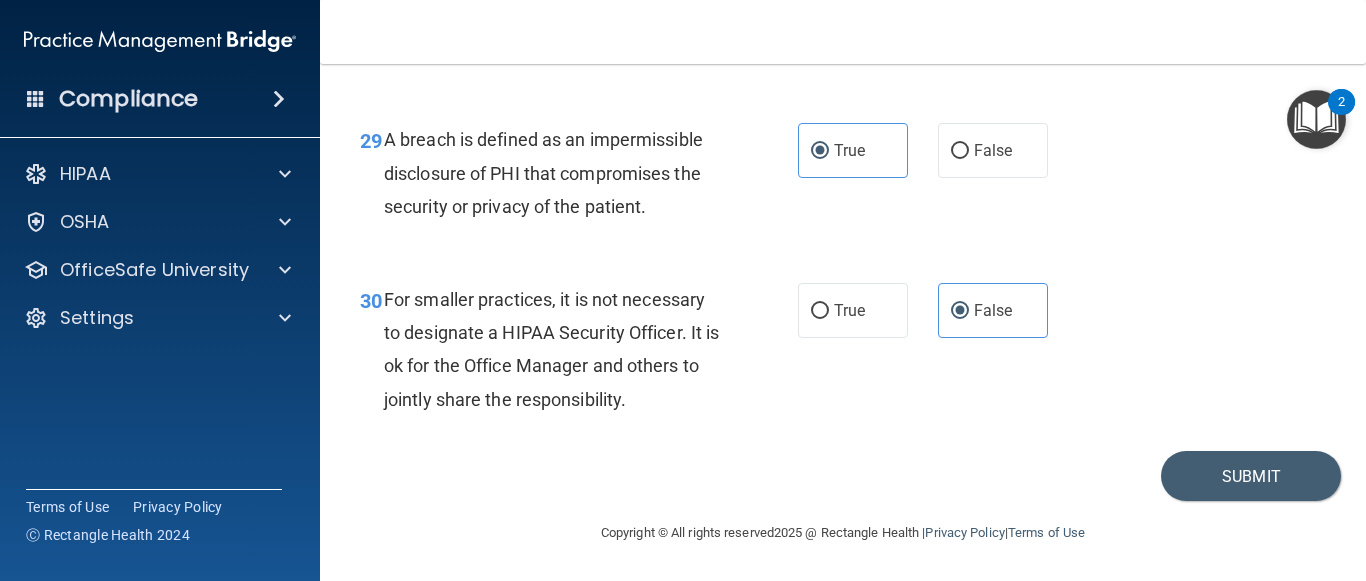 scroll, scrollTop: 2428, scrollLeft: 0, axis: vertical 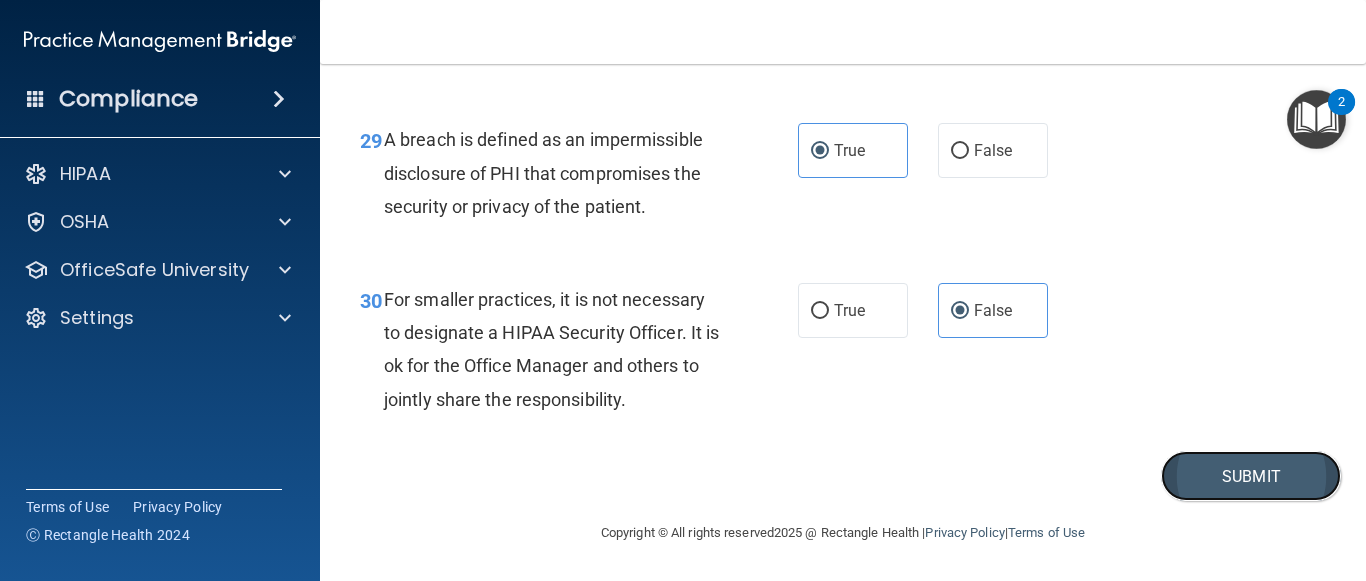 click on "Submit" at bounding box center [1251, 476] 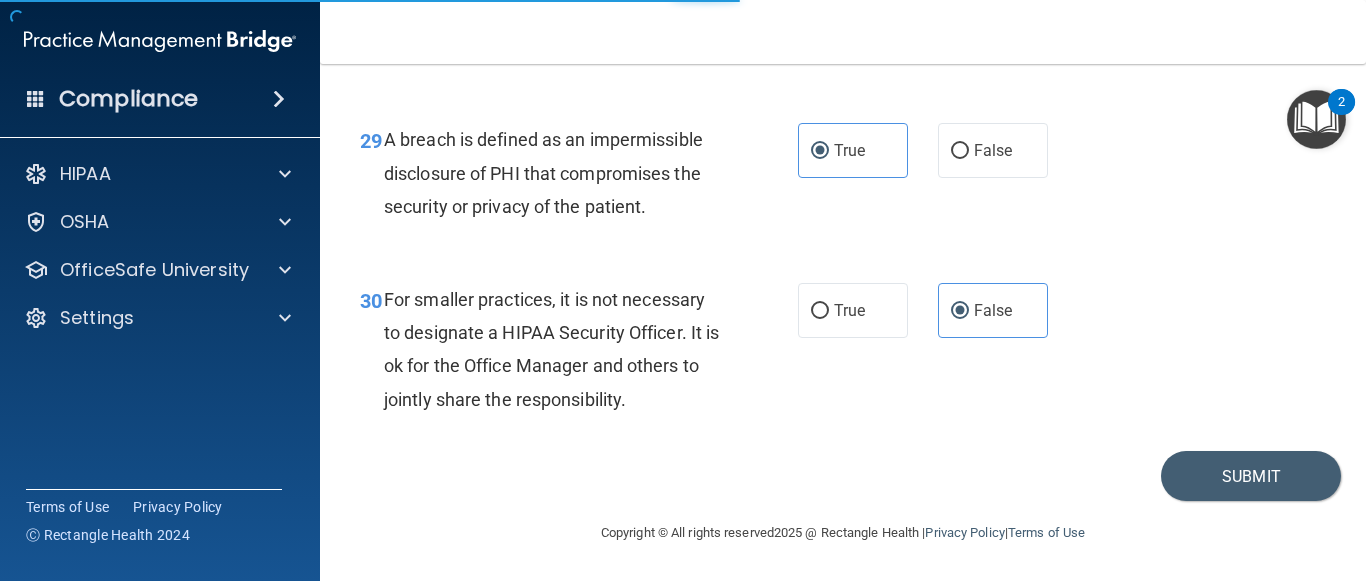 scroll, scrollTop: 0, scrollLeft: 0, axis: both 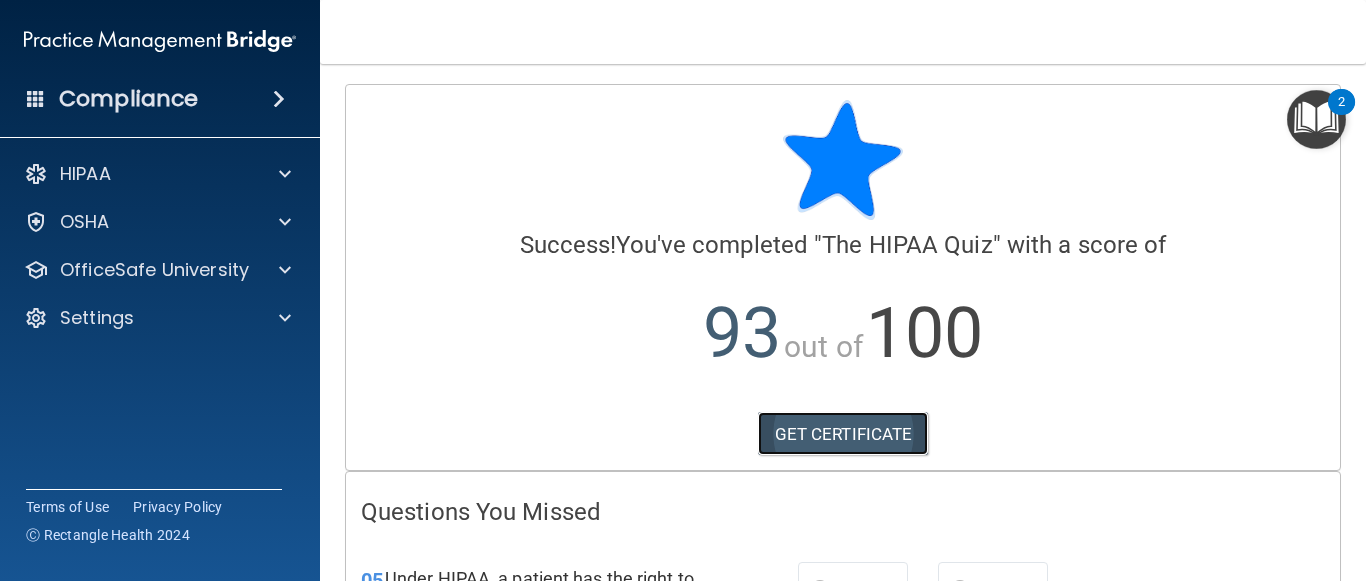 click on "GET CERTIFICATE" at bounding box center [843, 434] 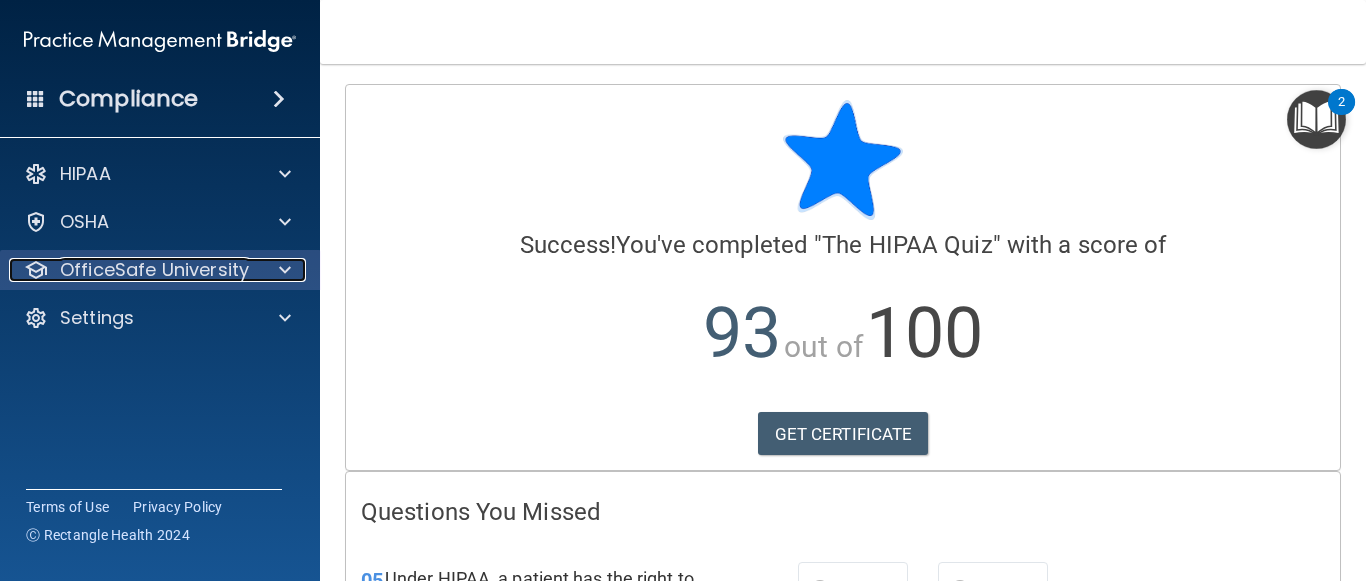 click at bounding box center (285, 270) 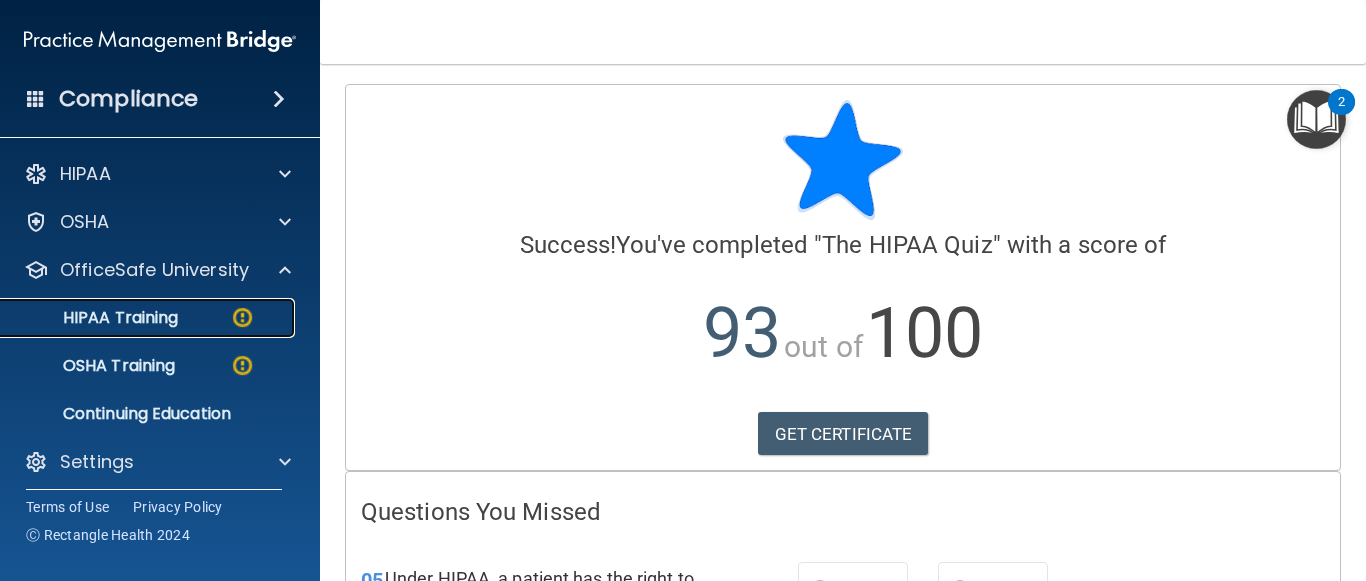 click at bounding box center (242, 317) 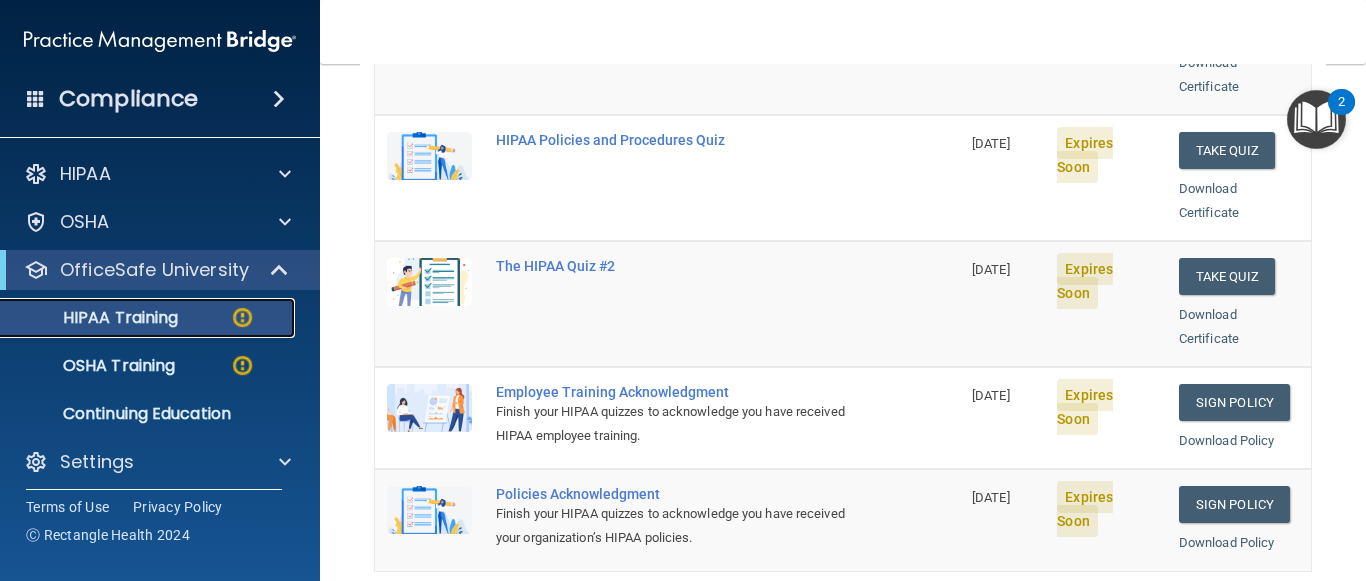 scroll, scrollTop: 434, scrollLeft: 0, axis: vertical 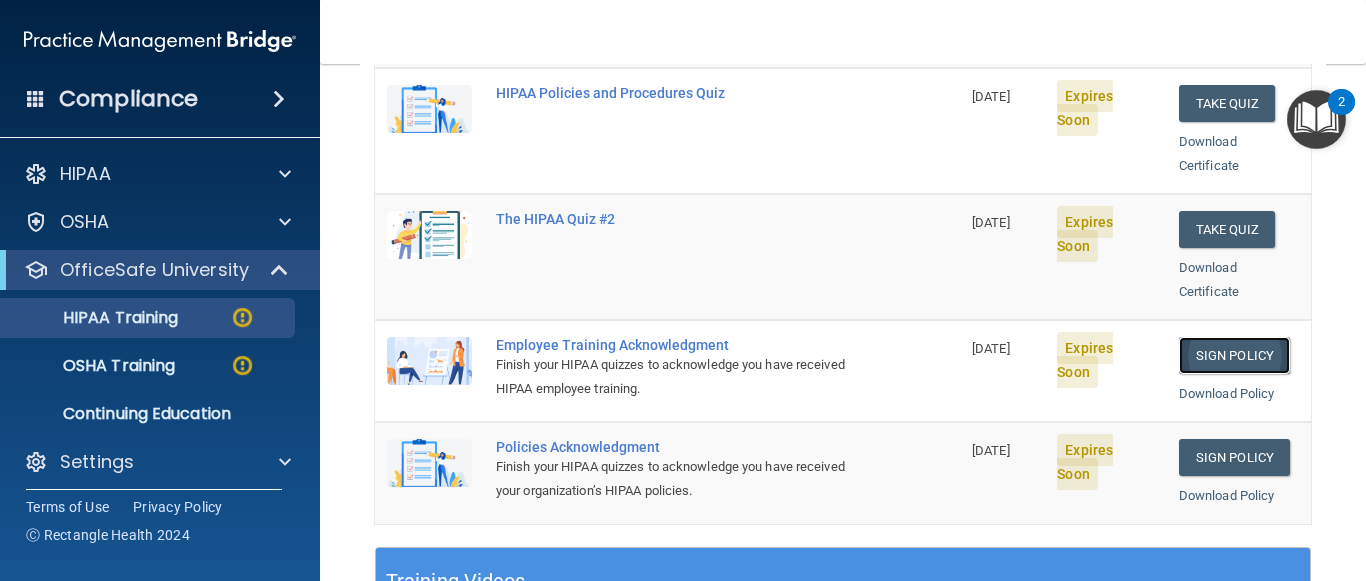 click on "Sign Policy" at bounding box center [1234, 355] 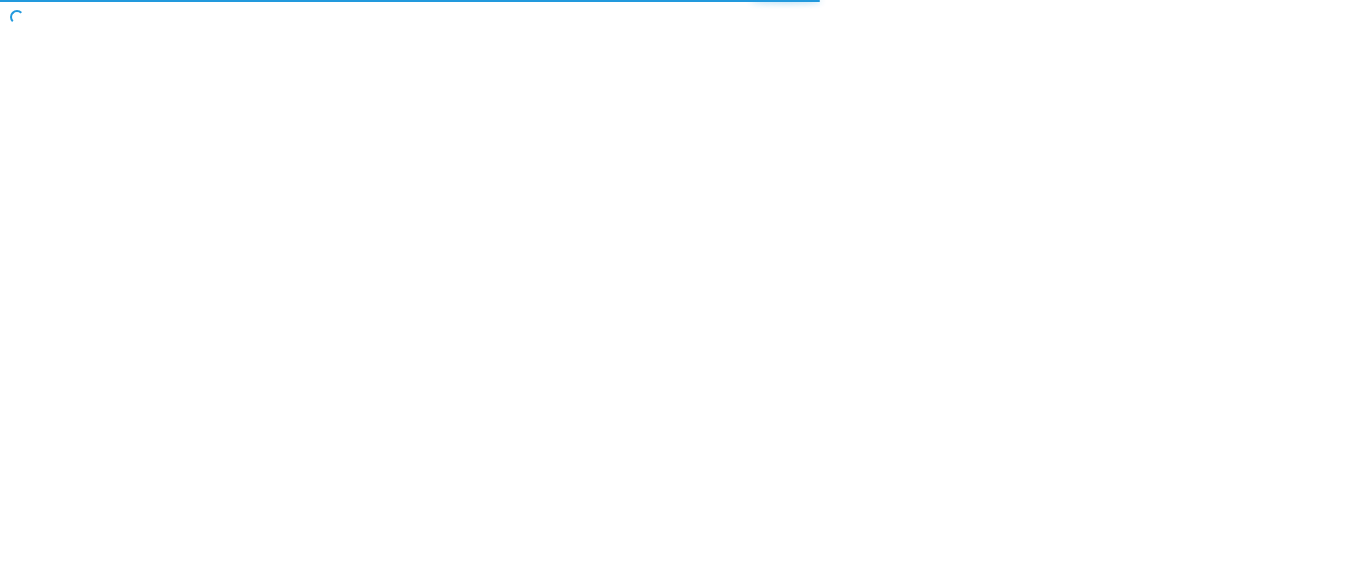 scroll, scrollTop: 0, scrollLeft: 0, axis: both 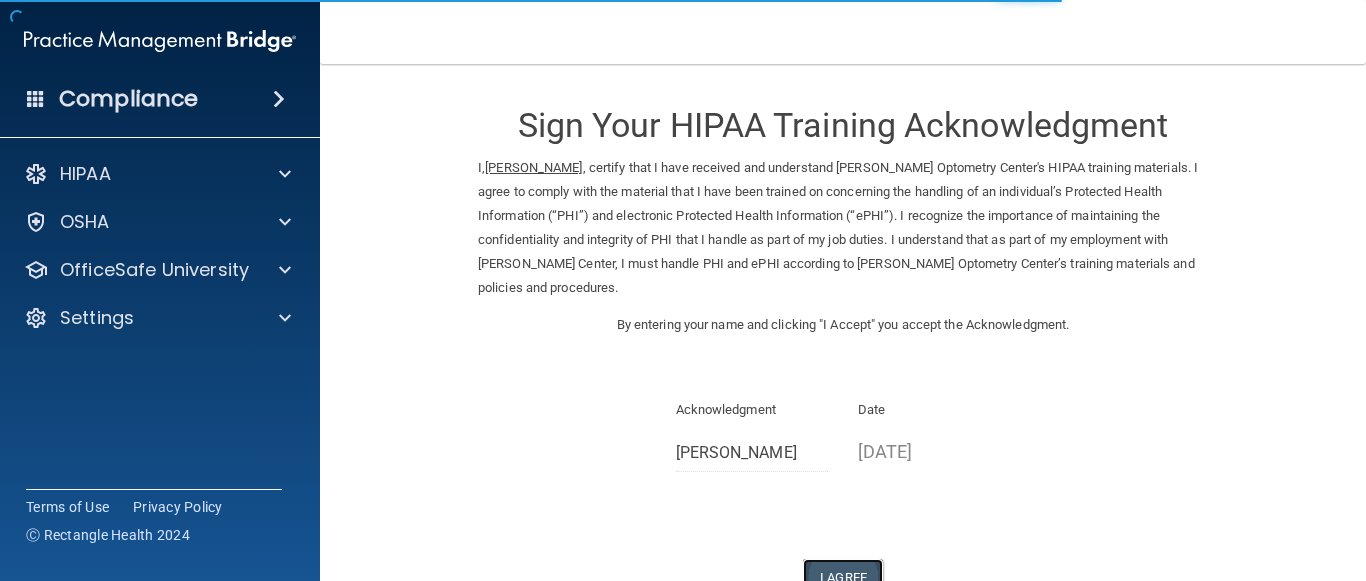 click on "I Agree" at bounding box center (843, 577) 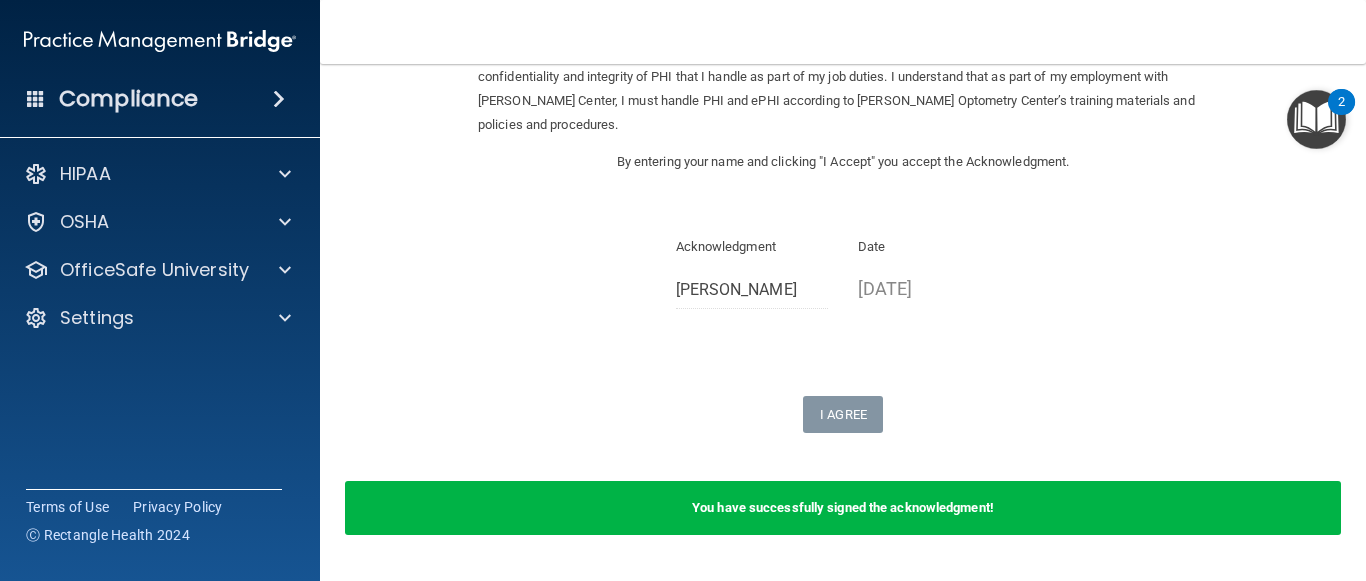 scroll, scrollTop: 0, scrollLeft: 0, axis: both 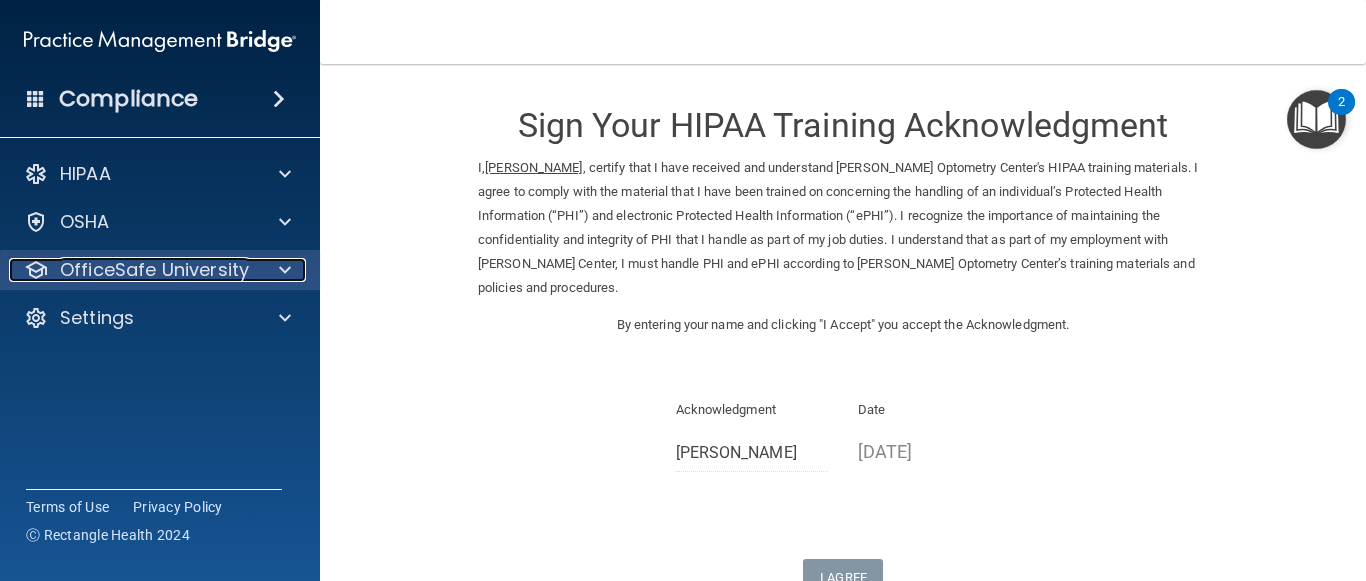 click at bounding box center [285, 270] 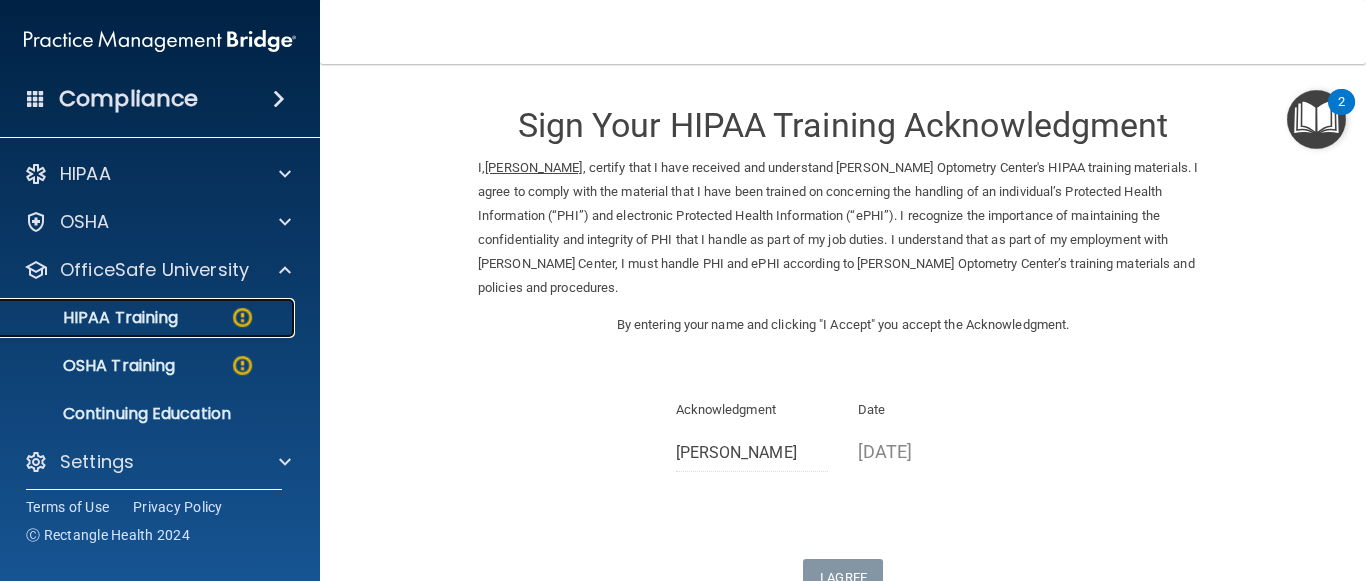 click on "HIPAA Training" at bounding box center [149, 318] 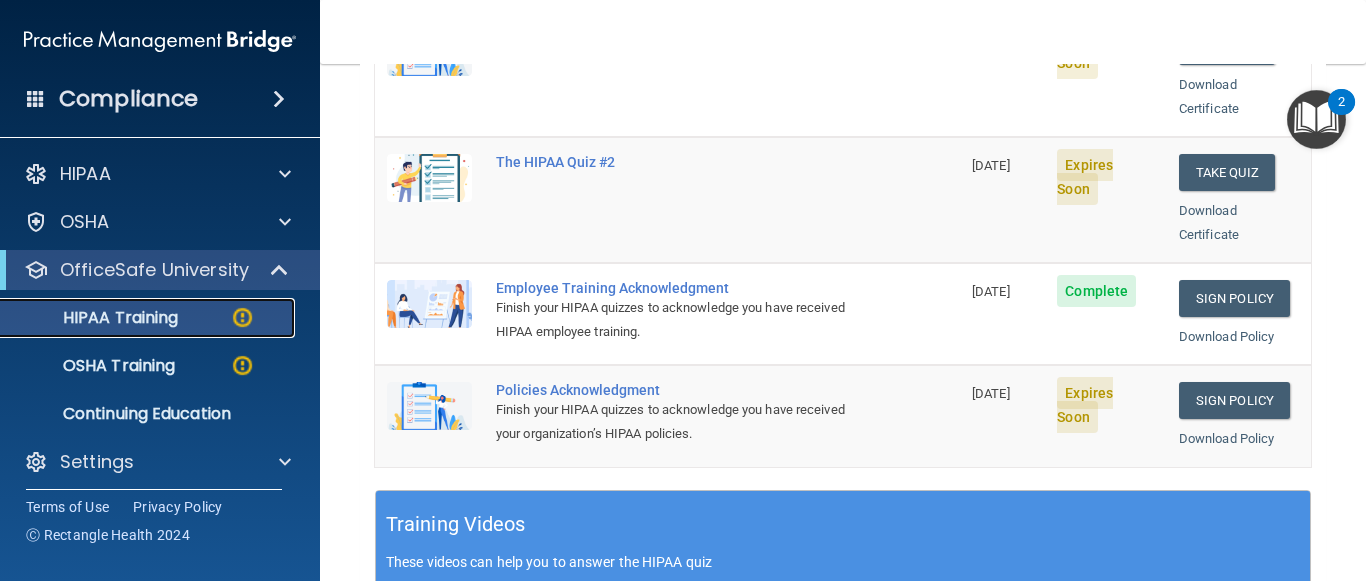 scroll, scrollTop: 538, scrollLeft: 0, axis: vertical 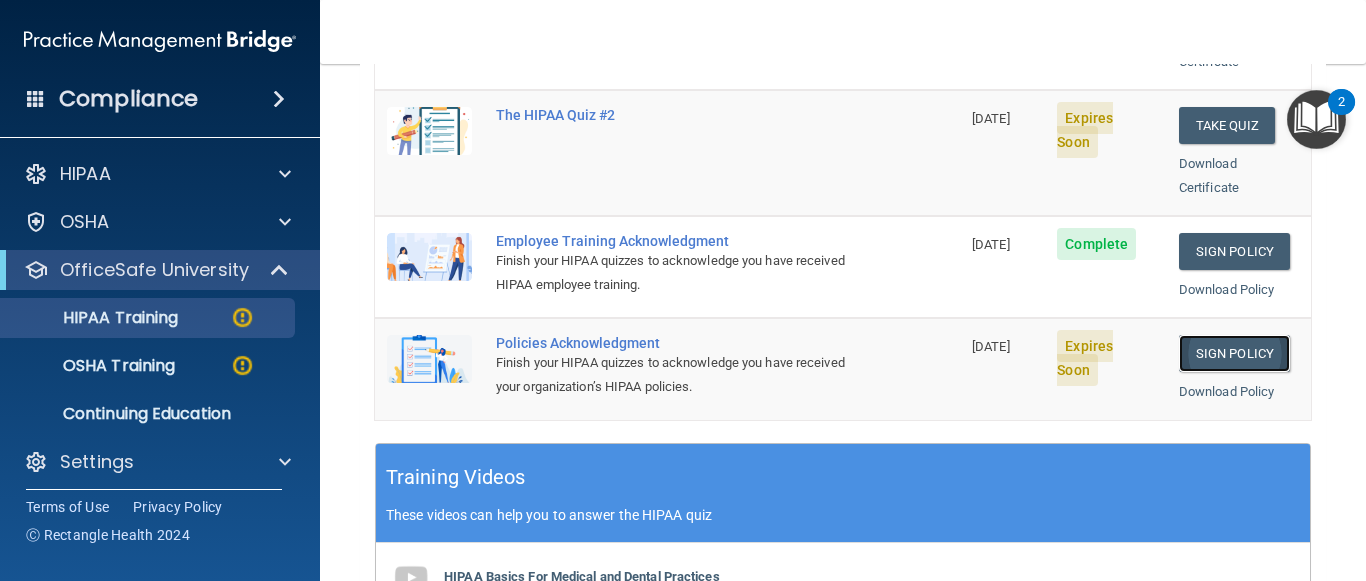 click on "Sign Policy" at bounding box center (1234, 353) 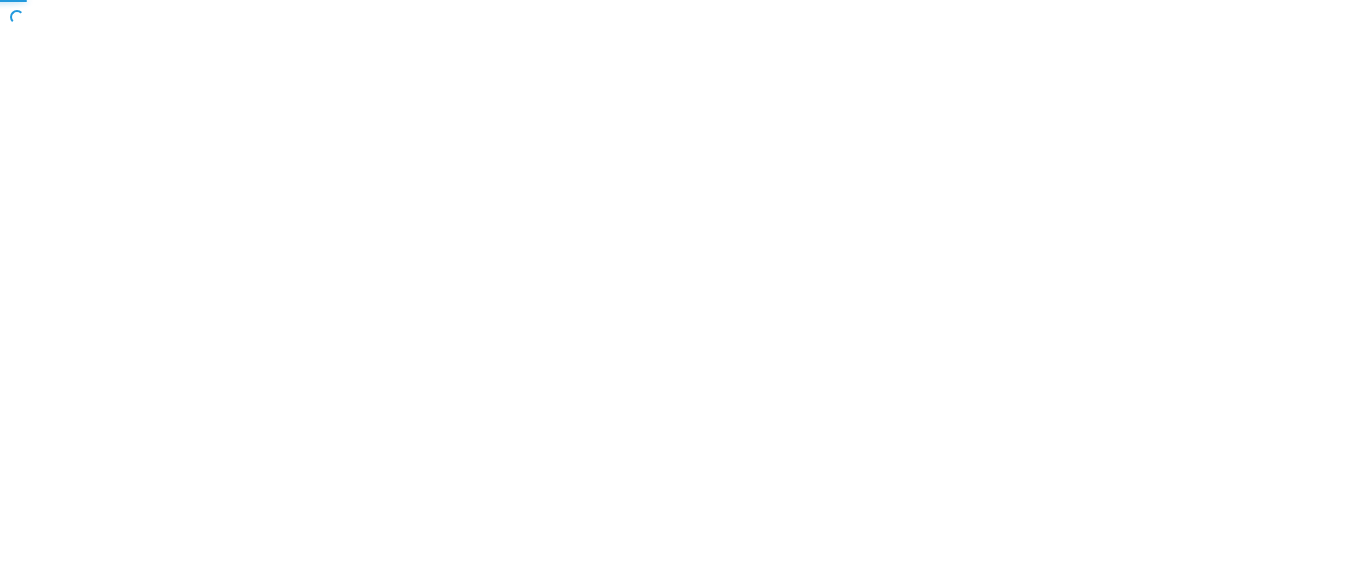 scroll, scrollTop: 0, scrollLeft: 0, axis: both 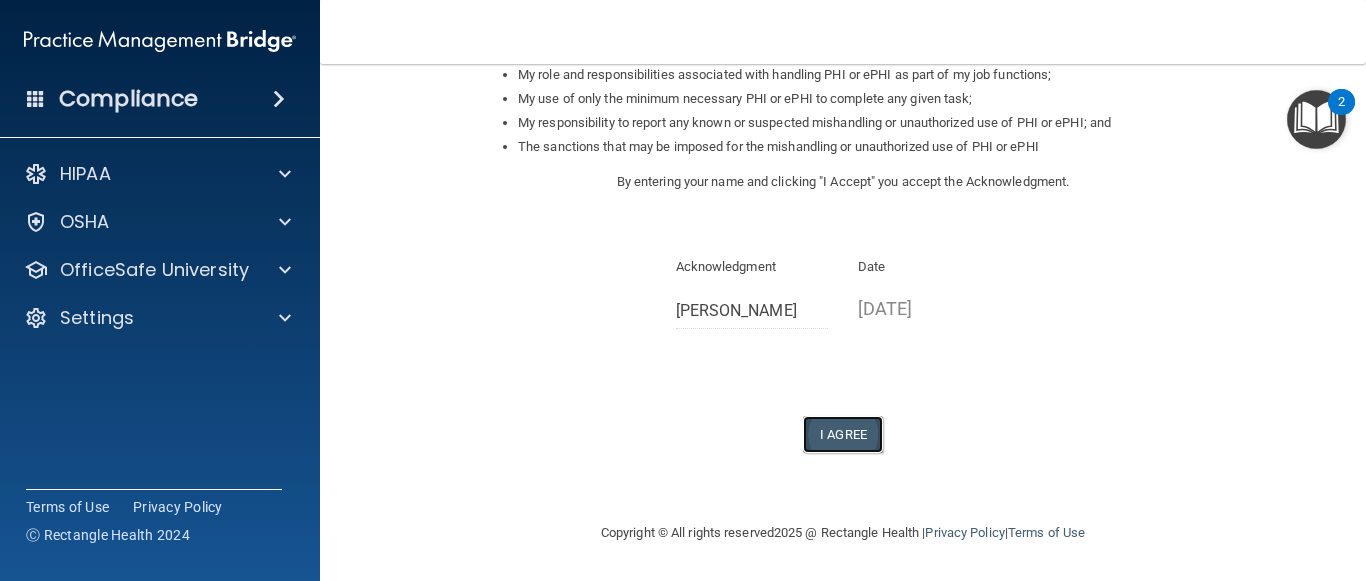 click on "I Agree" at bounding box center (843, 434) 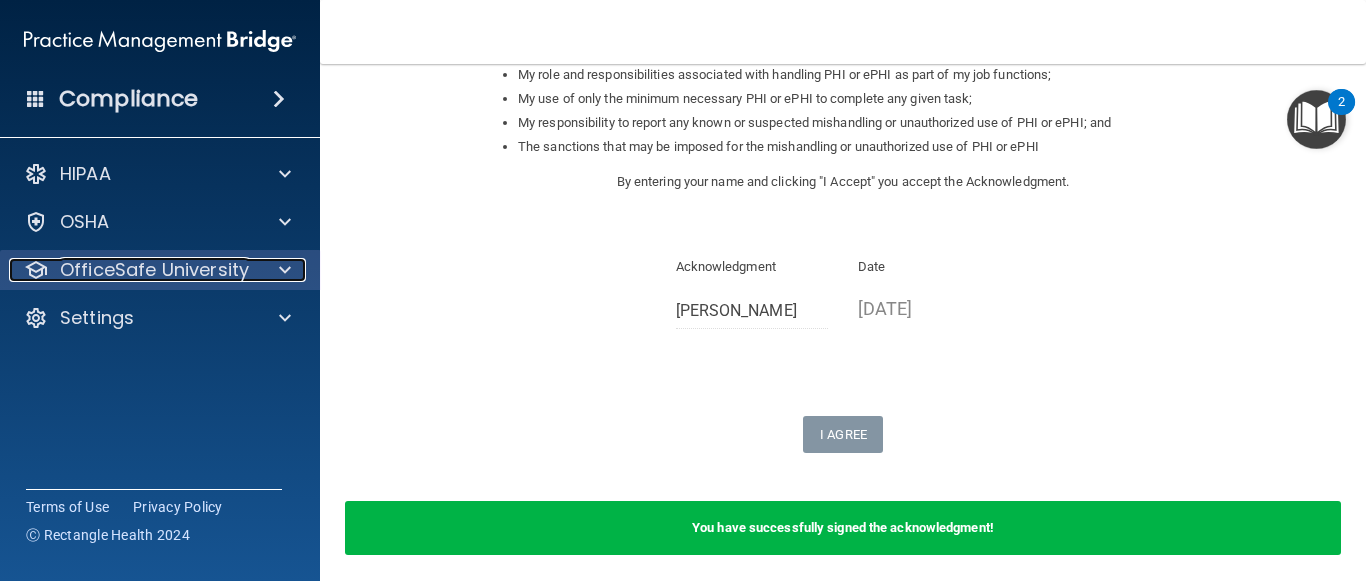 click on "OfficeSafe University" at bounding box center [154, 270] 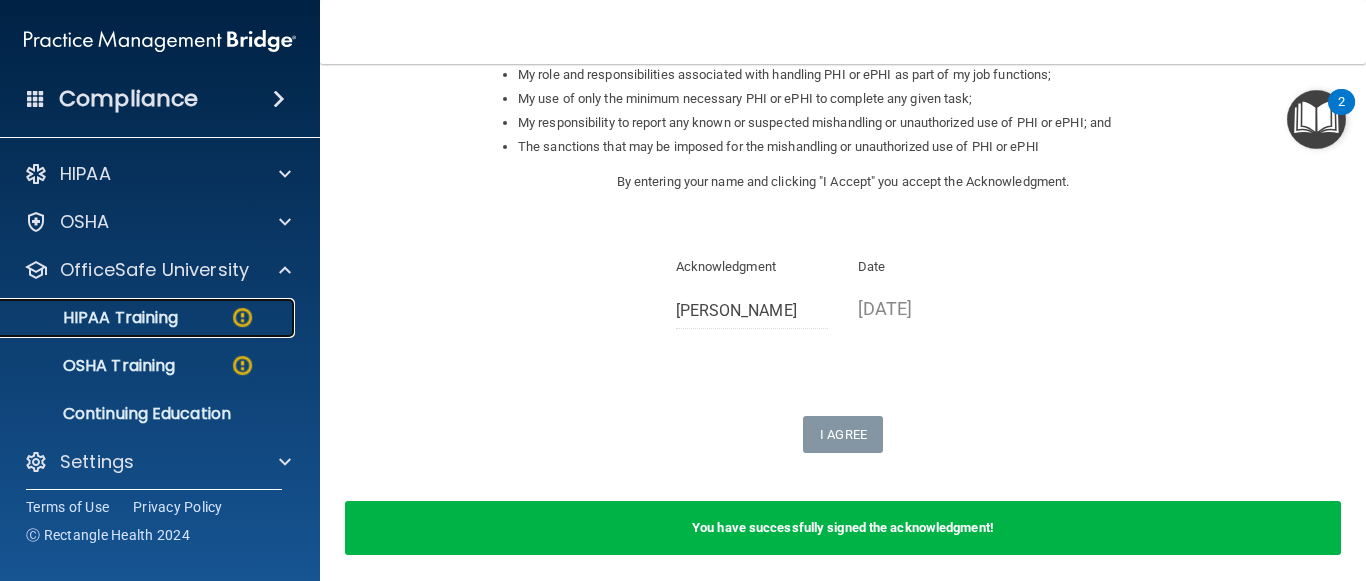 click at bounding box center [242, 317] 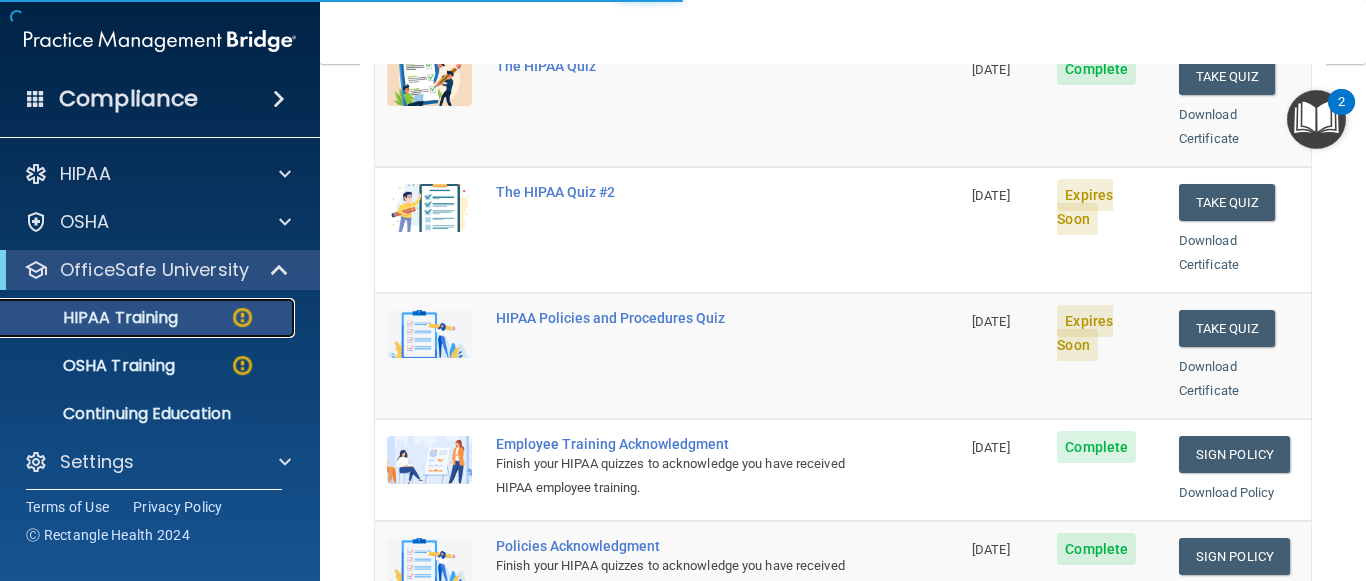scroll, scrollTop: 919, scrollLeft: 0, axis: vertical 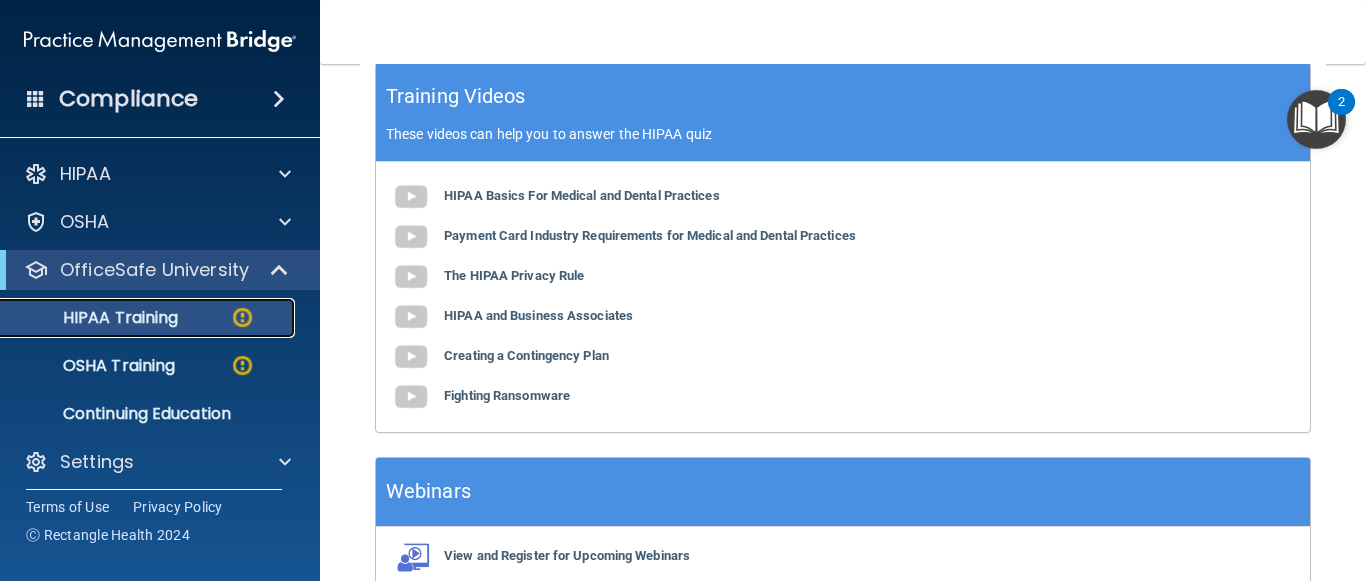 click at bounding box center [242, 317] 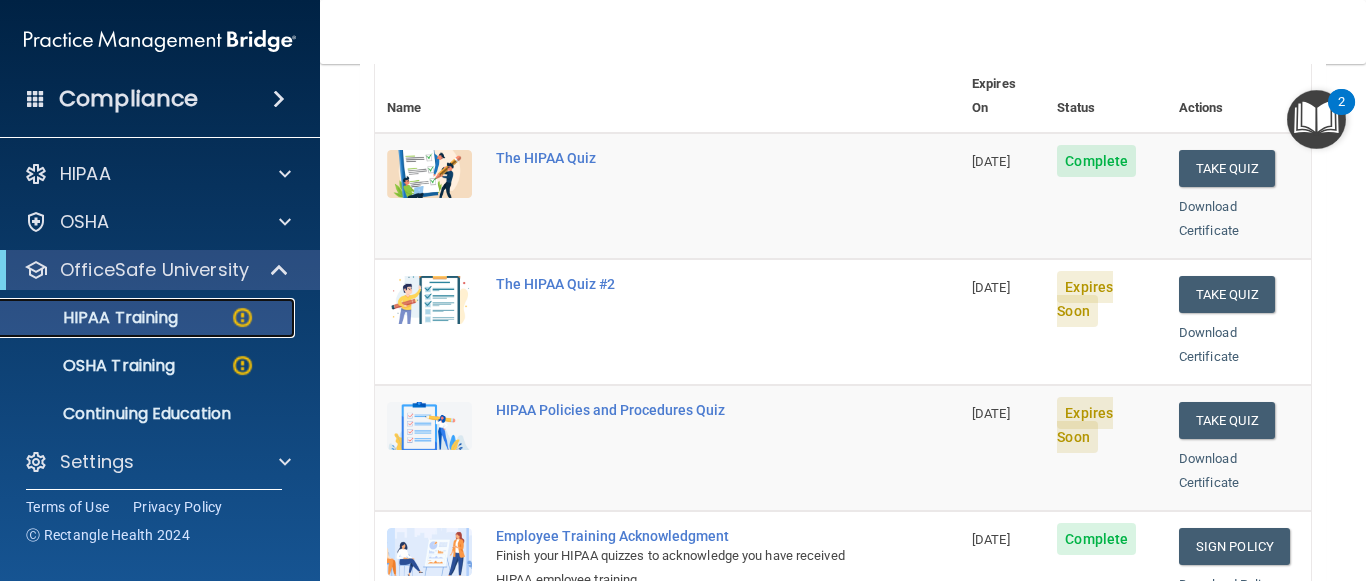 scroll, scrollTop: 249, scrollLeft: 0, axis: vertical 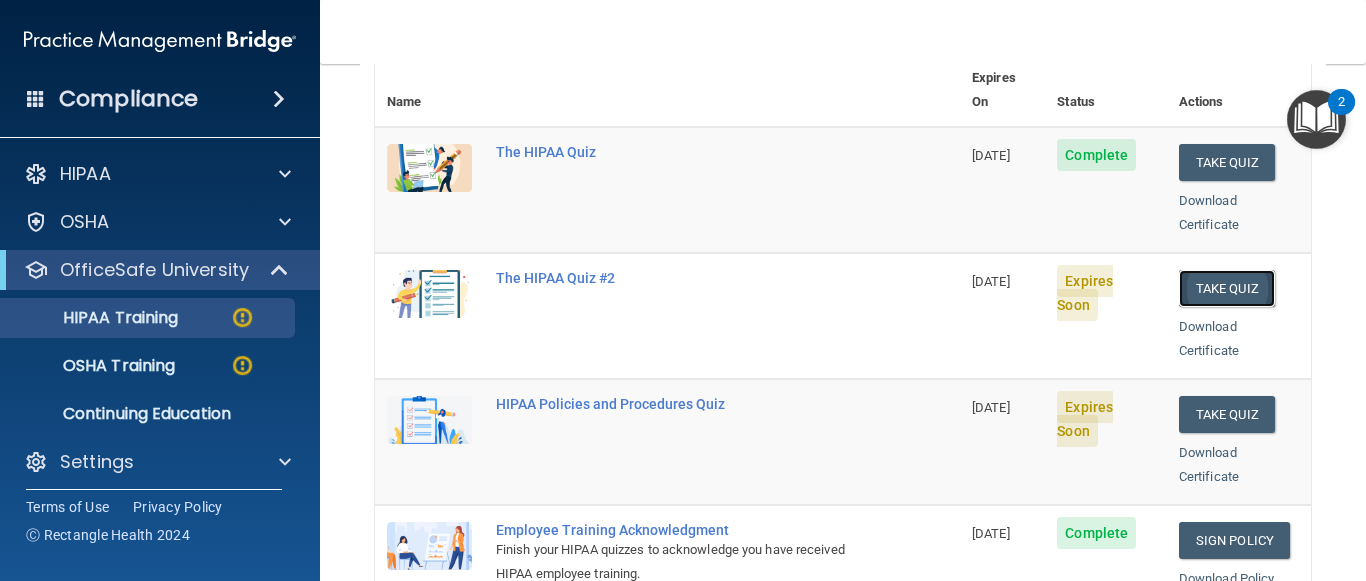 click on "Take Quiz" at bounding box center (1227, 288) 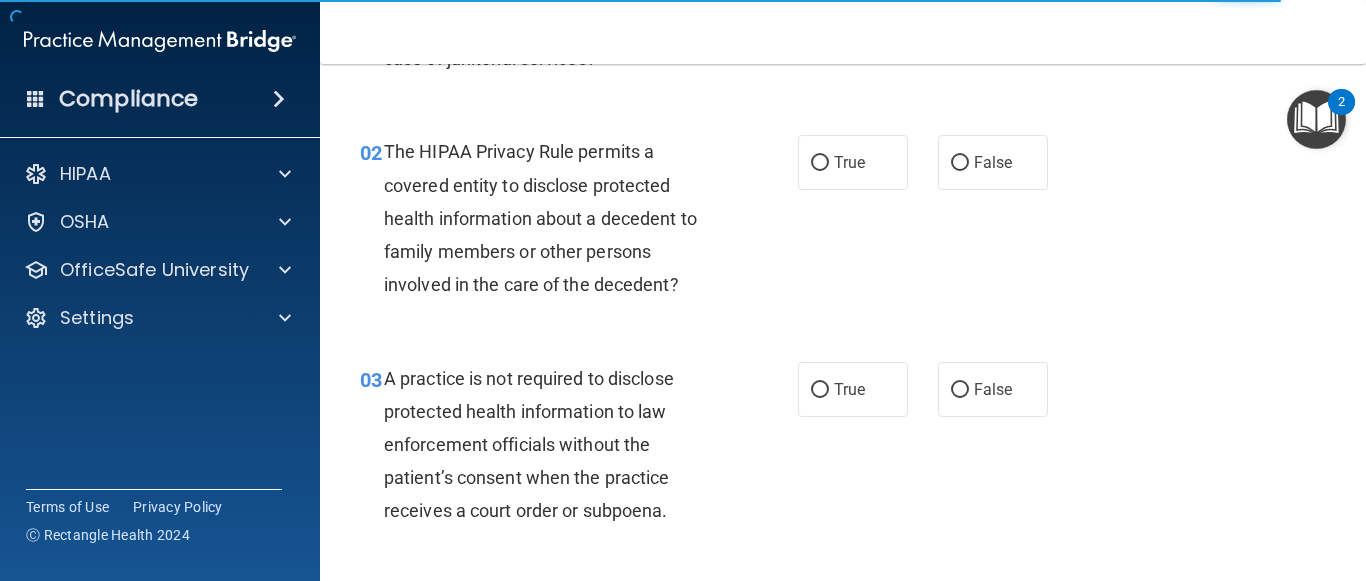 scroll, scrollTop: 0, scrollLeft: 0, axis: both 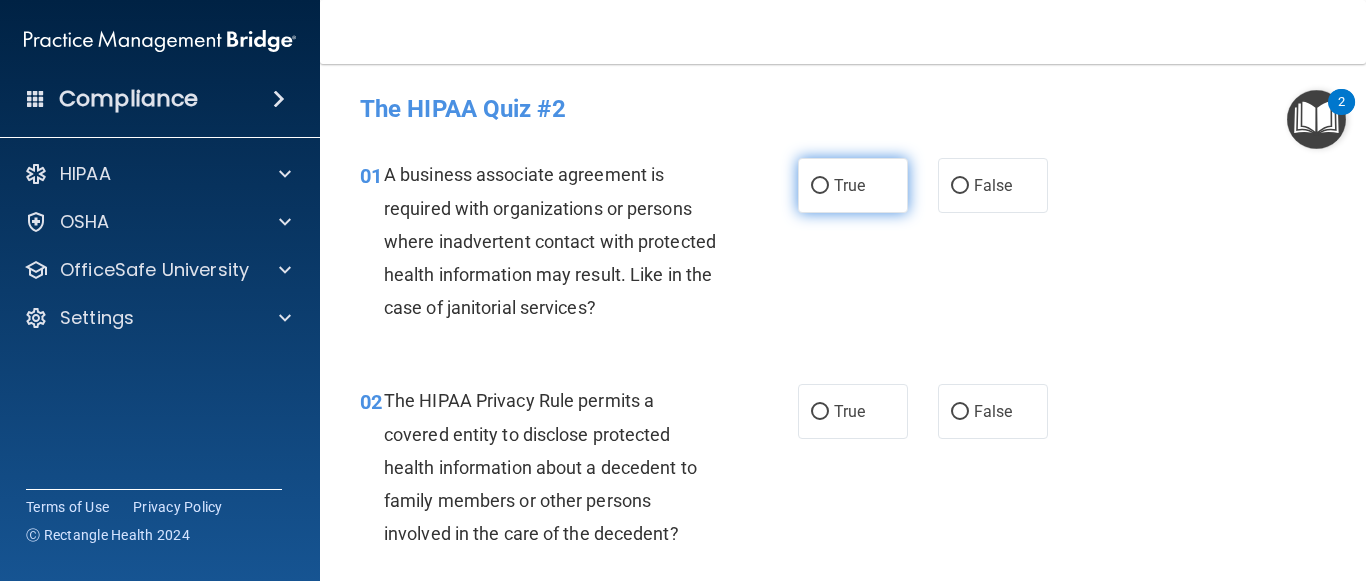 click on "True" at bounding box center (853, 185) 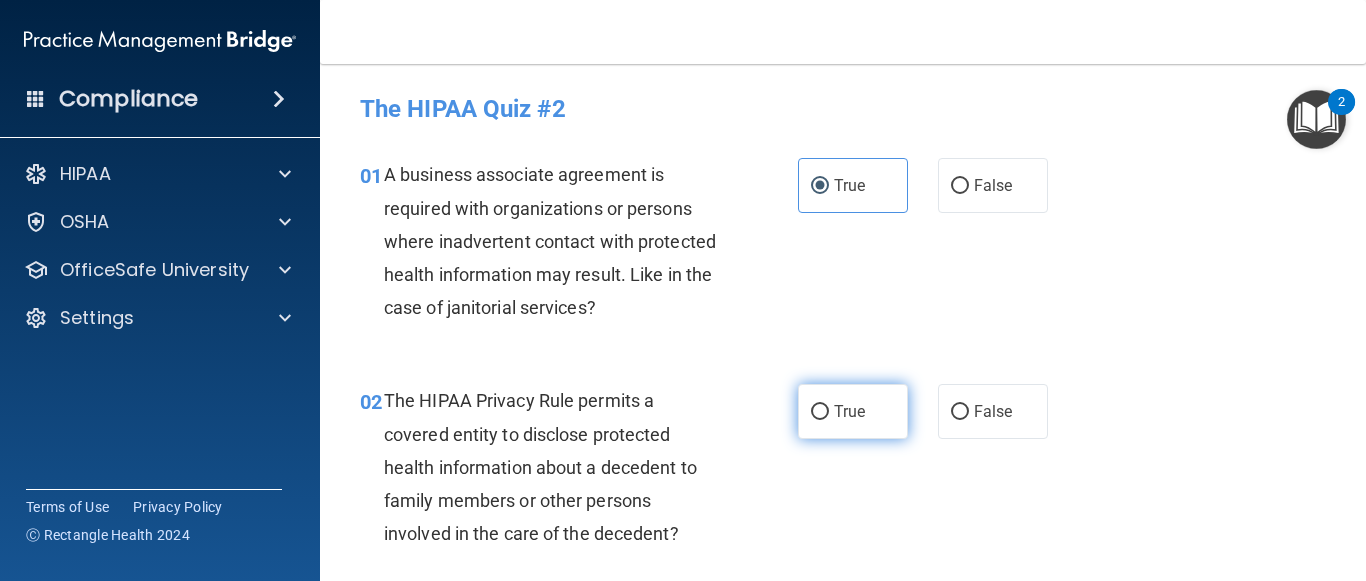 click on "True" at bounding box center [853, 411] 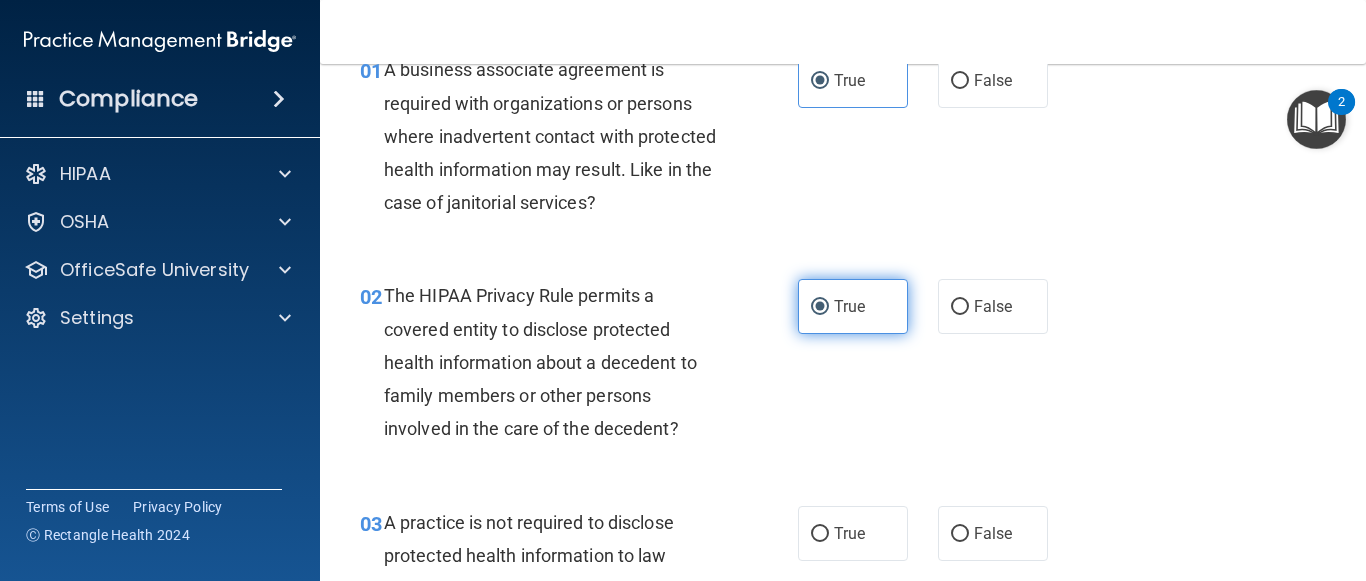 scroll, scrollTop: 120, scrollLeft: 0, axis: vertical 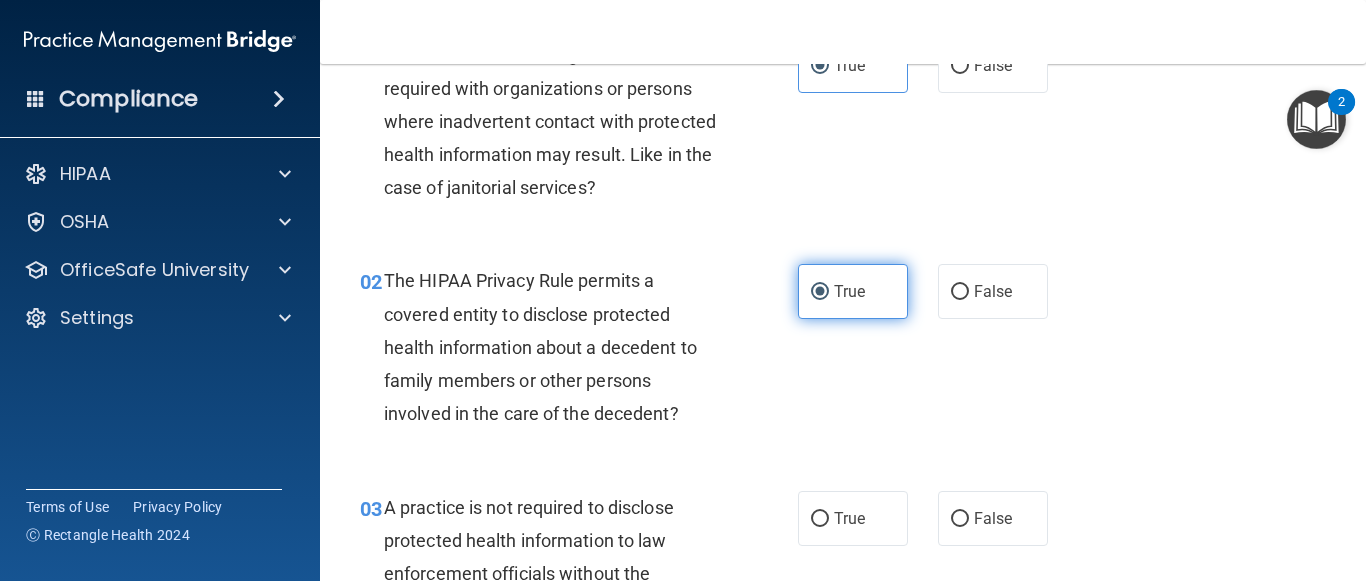 click on "02       The HIPAA Privacy Rule permits a covered entity to disclose protected health information about a decedent to family members or other persons involved in the care of the decedent?" at bounding box center (579, 352) 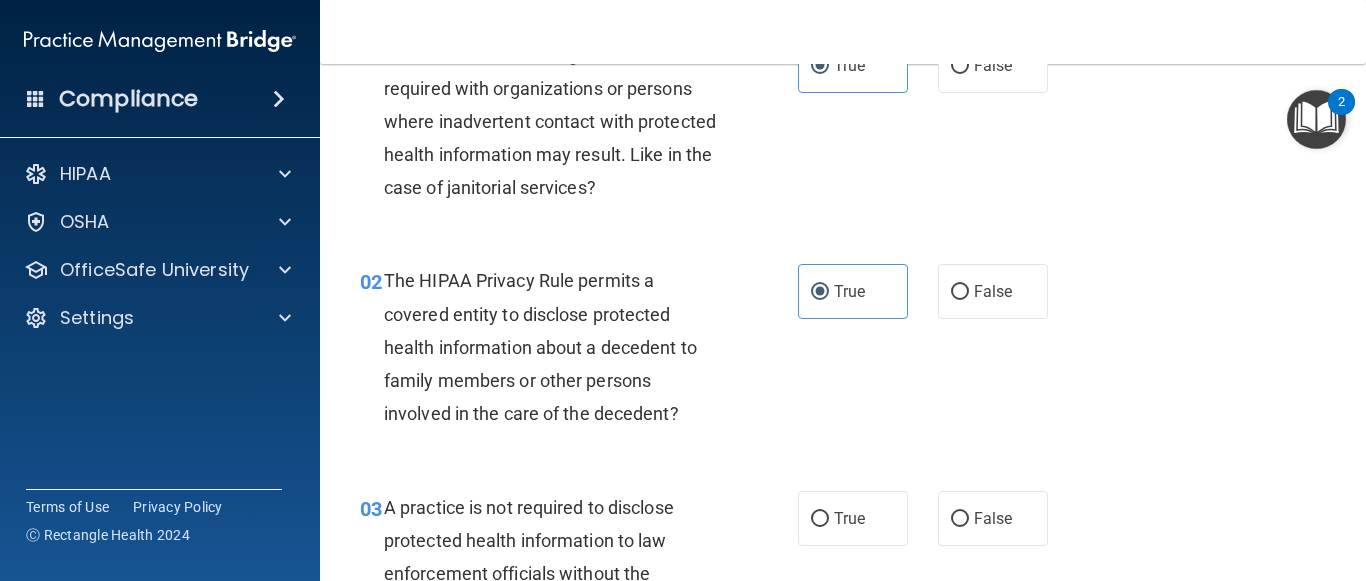drag, startPoint x: 816, startPoint y: 426, endPoint x: 759, endPoint y: 440, distance: 58.694122 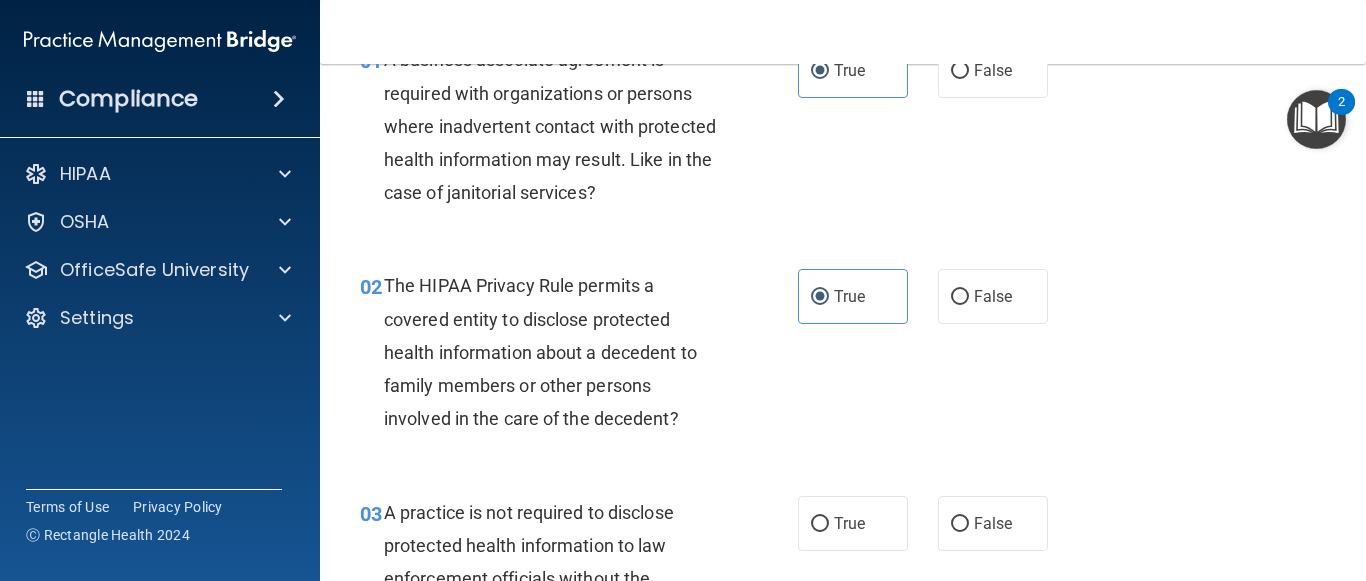 scroll, scrollTop: 108, scrollLeft: 0, axis: vertical 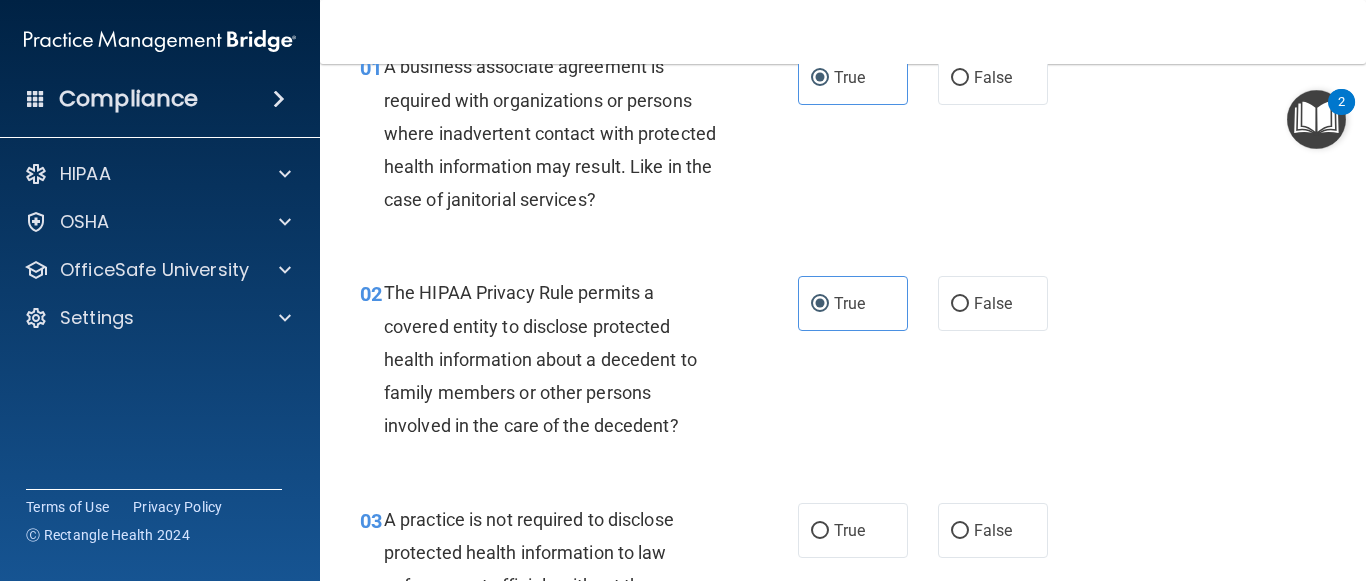 drag, startPoint x: 1357, startPoint y: 101, endPoint x: 1358, endPoint y: 124, distance: 23.021729 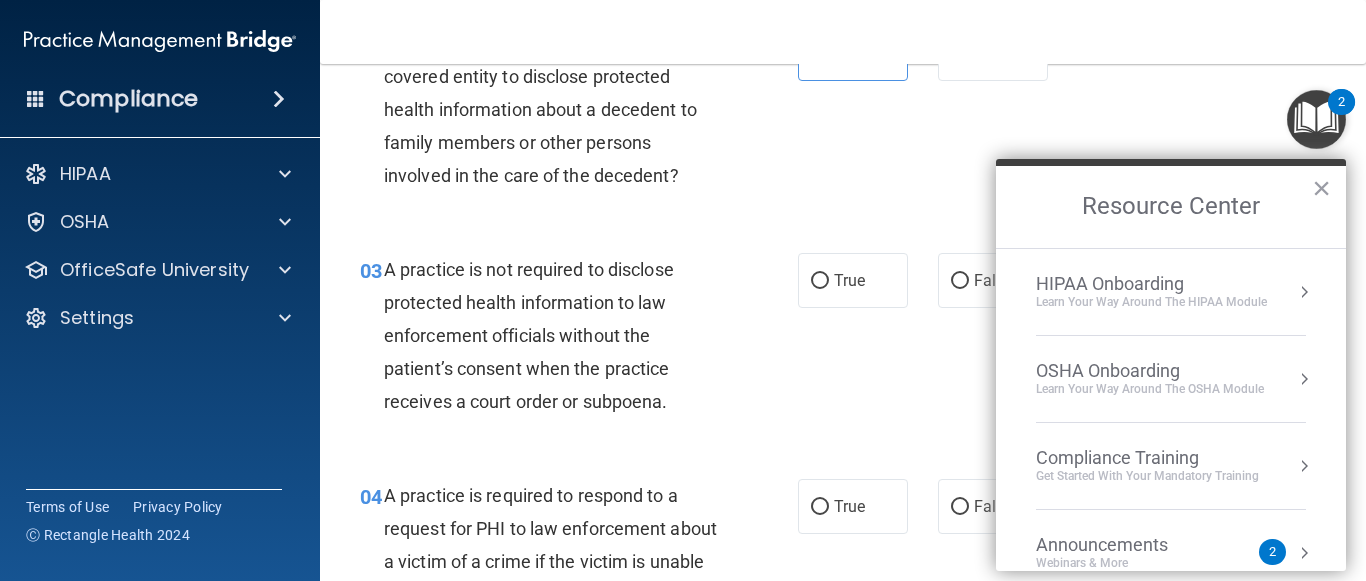 scroll, scrollTop: 346, scrollLeft: 0, axis: vertical 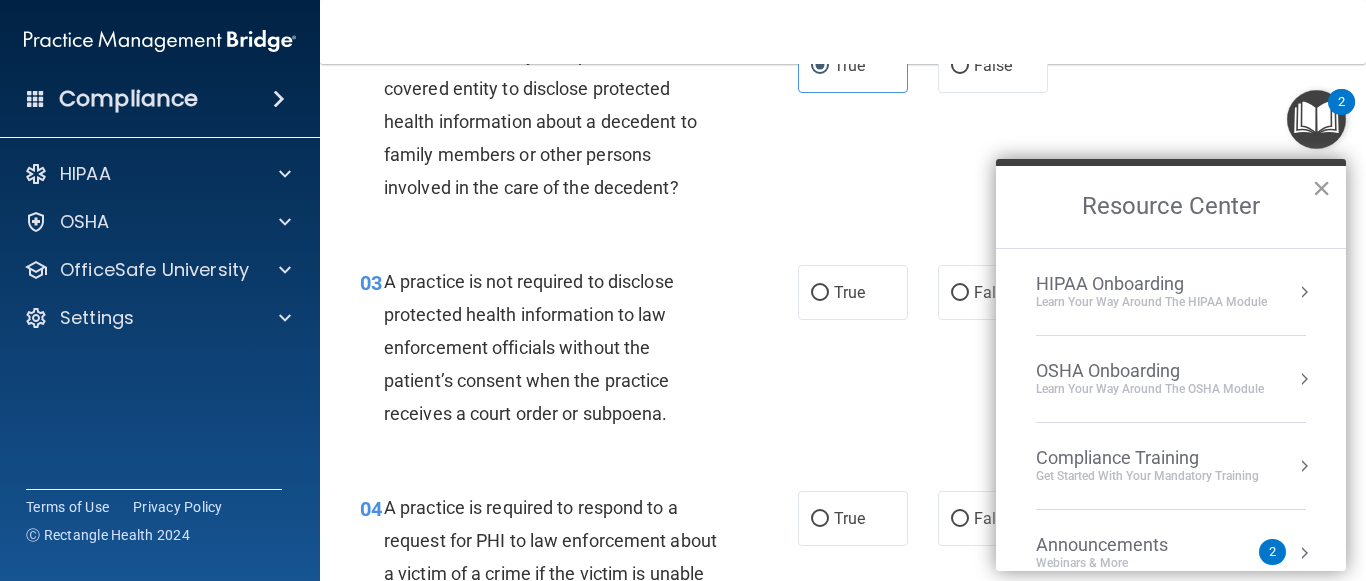 click on "×" at bounding box center (1321, 188) 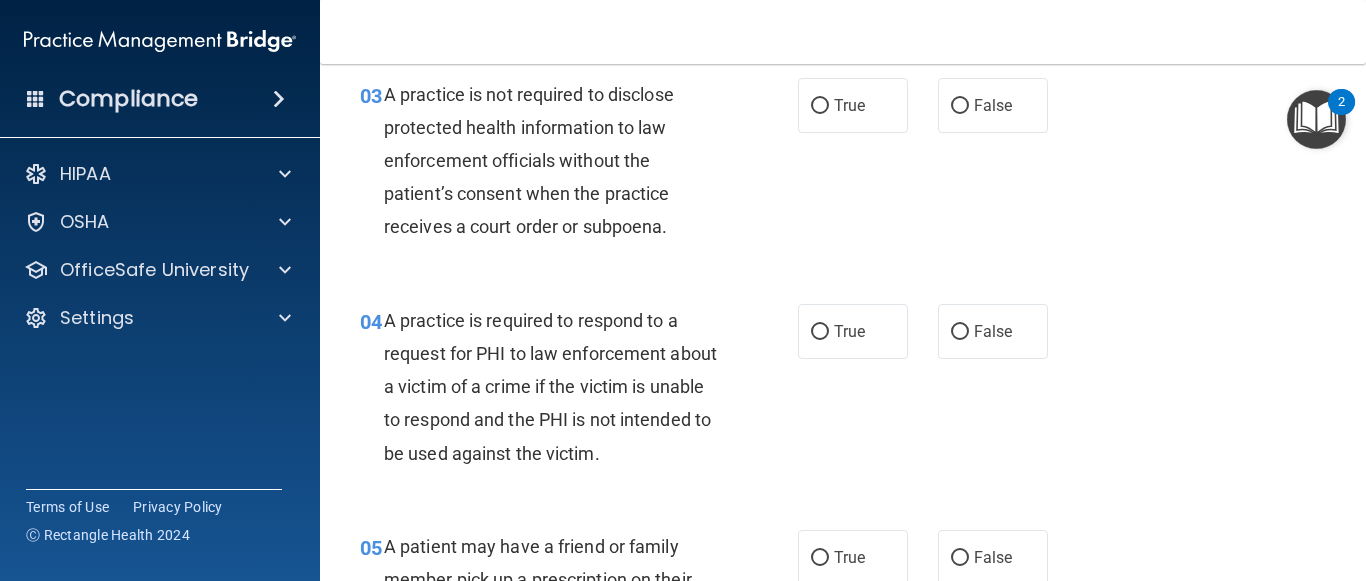 scroll, scrollTop: 521, scrollLeft: 0, axis: vertical 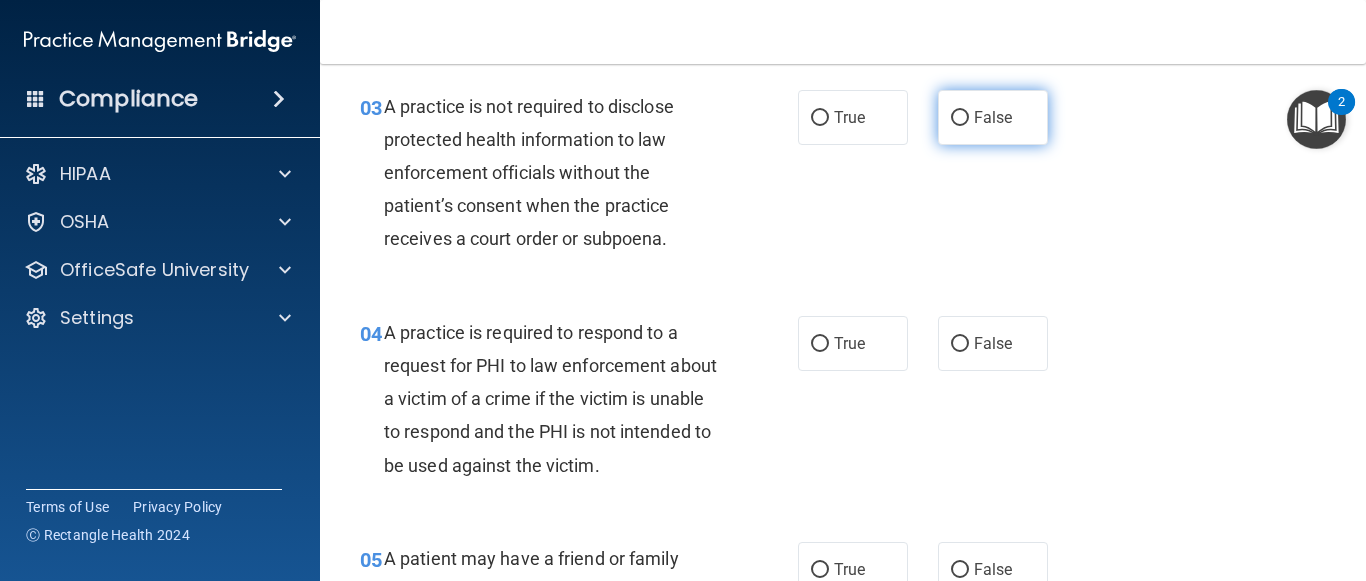 click on "False" at bounding box center (993, 117) 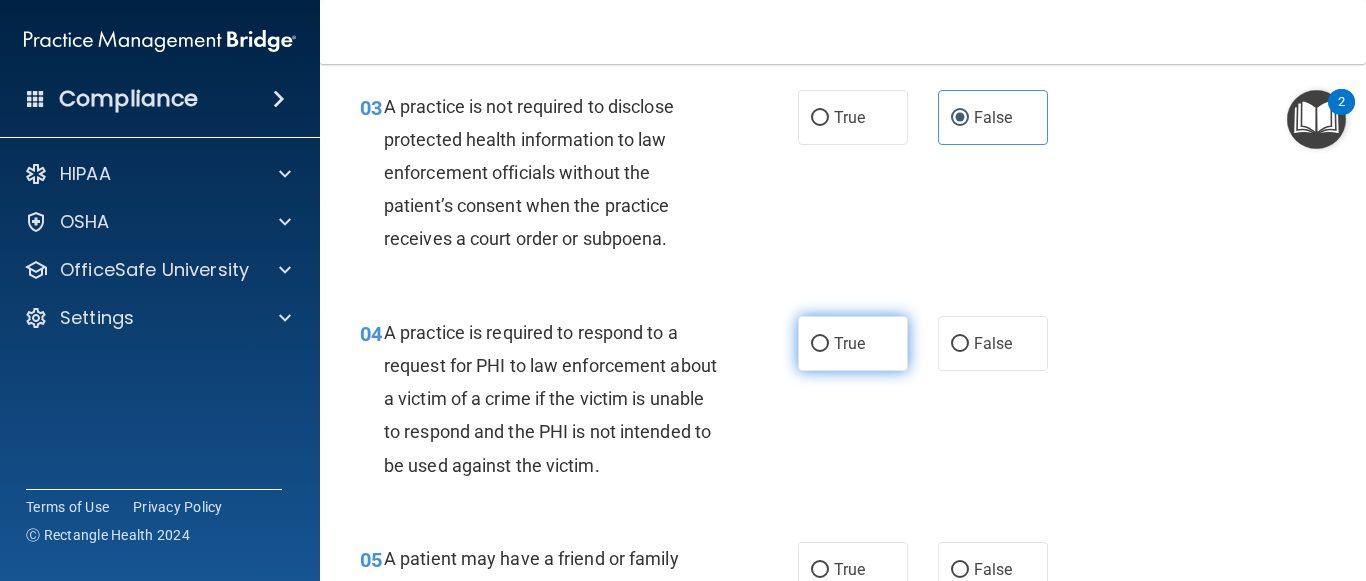 click on "True" at bounding box center [849, 343] 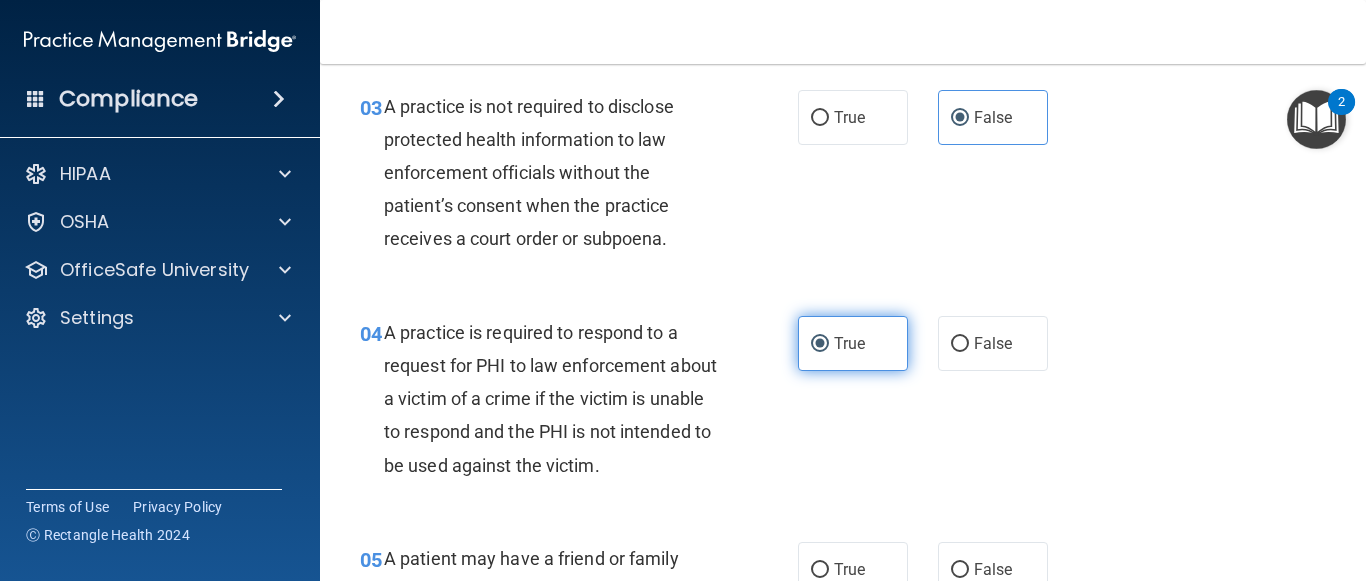 scroll, scrollTop: 561, scrollLeft: 0, axis: vertical 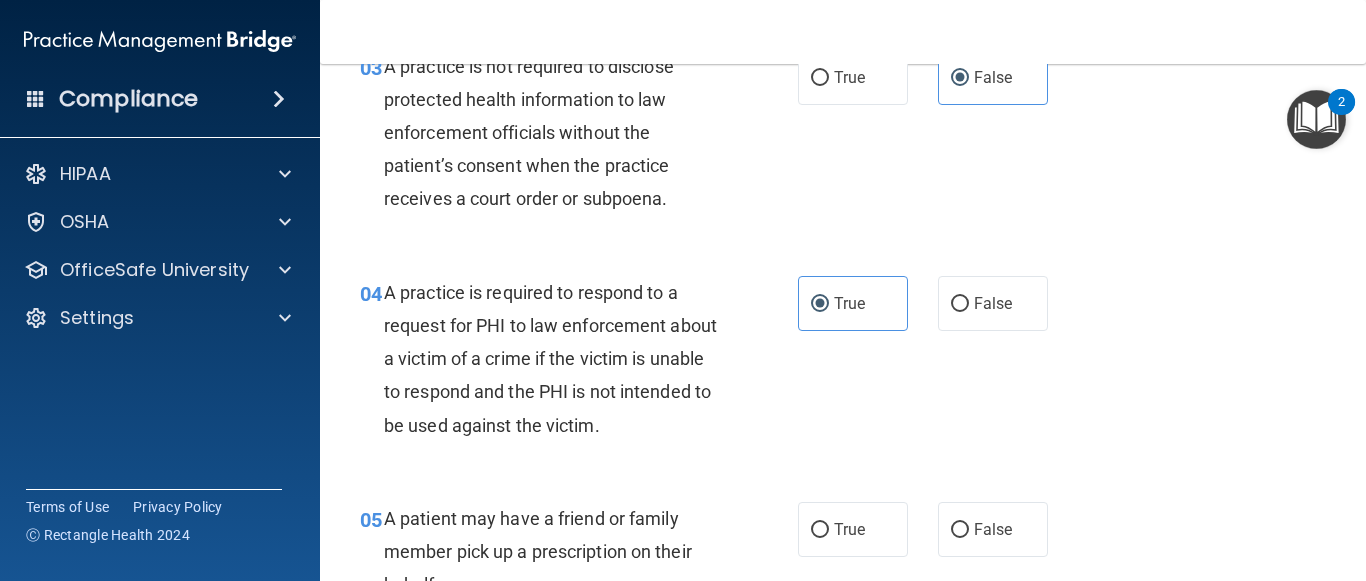 click on "03       A practice is not required to disclose protected health information to law enforcement officials without the patient’s consent when the practice receives  a court order or subpoena.                 True           False" at bounding box center [843, 138] 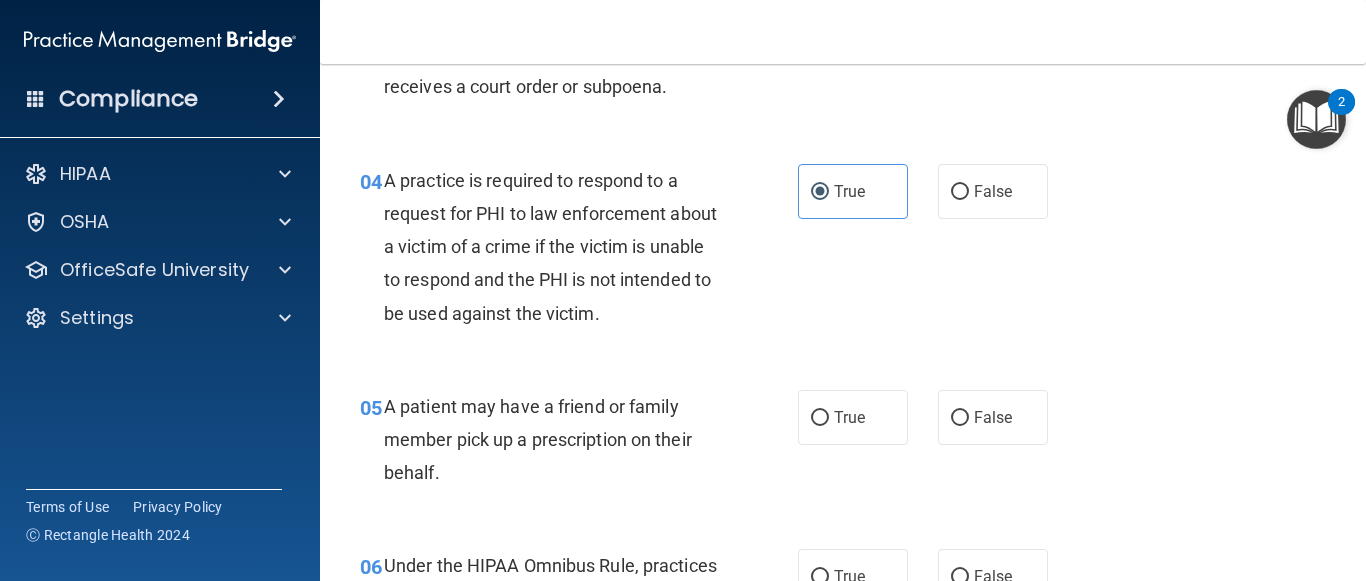 scroll, scrollTop: 686, scrollLeft: 0, axis: vertical 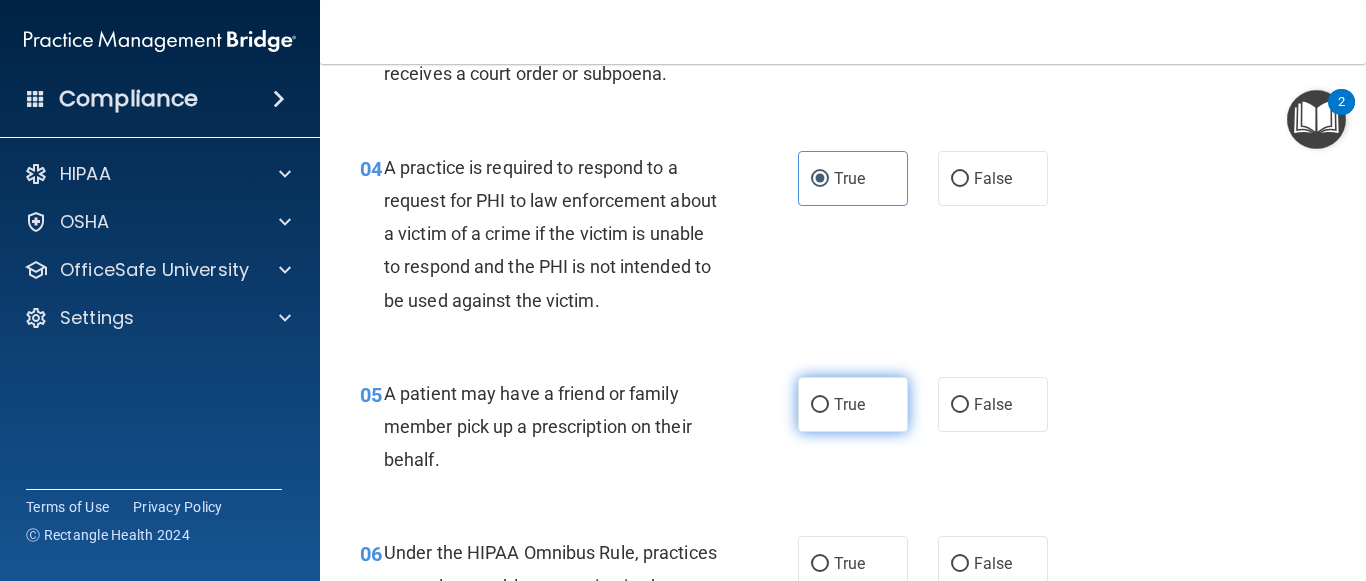 click on "True" at bounding box center [853, 404] 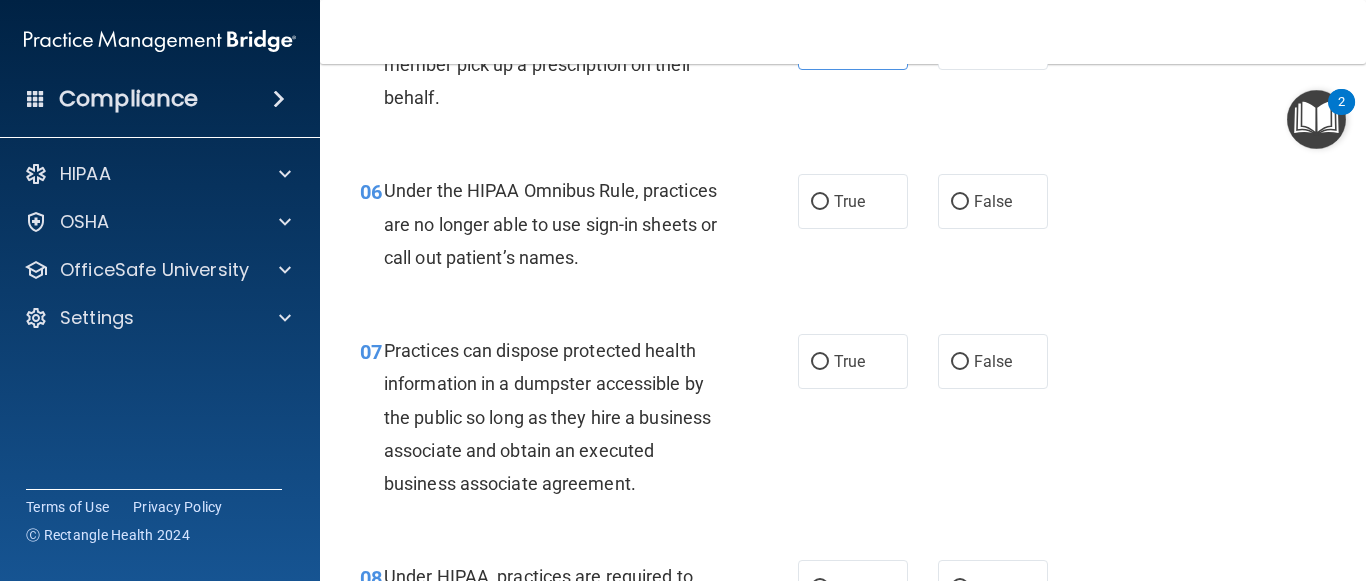 scroll, scrollTop: 1061, scrollLeft: 0, axis: vertical 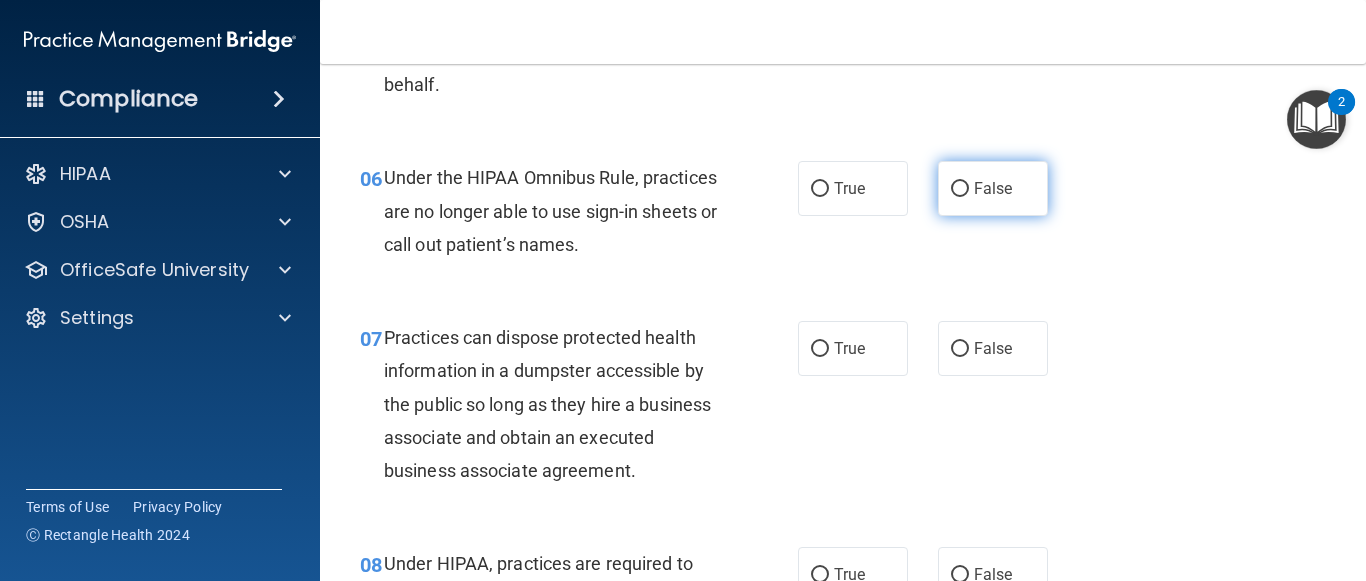 click on "False" at bounding box center (993, 188) 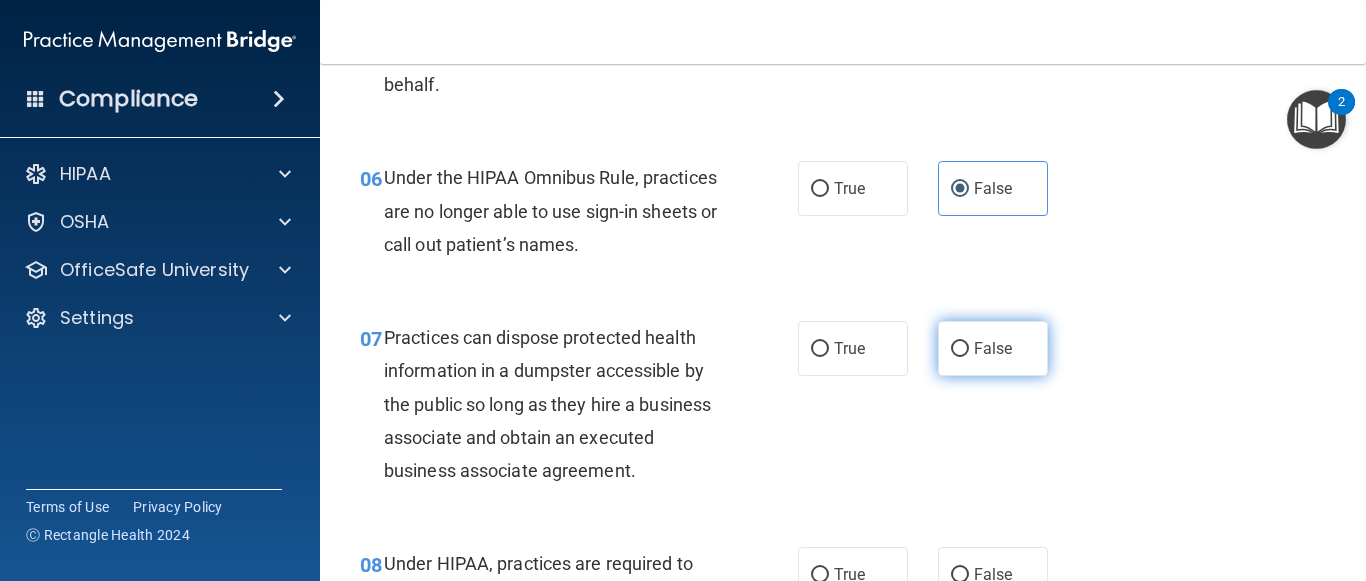 click on "False" at bounding box center (993, 348) 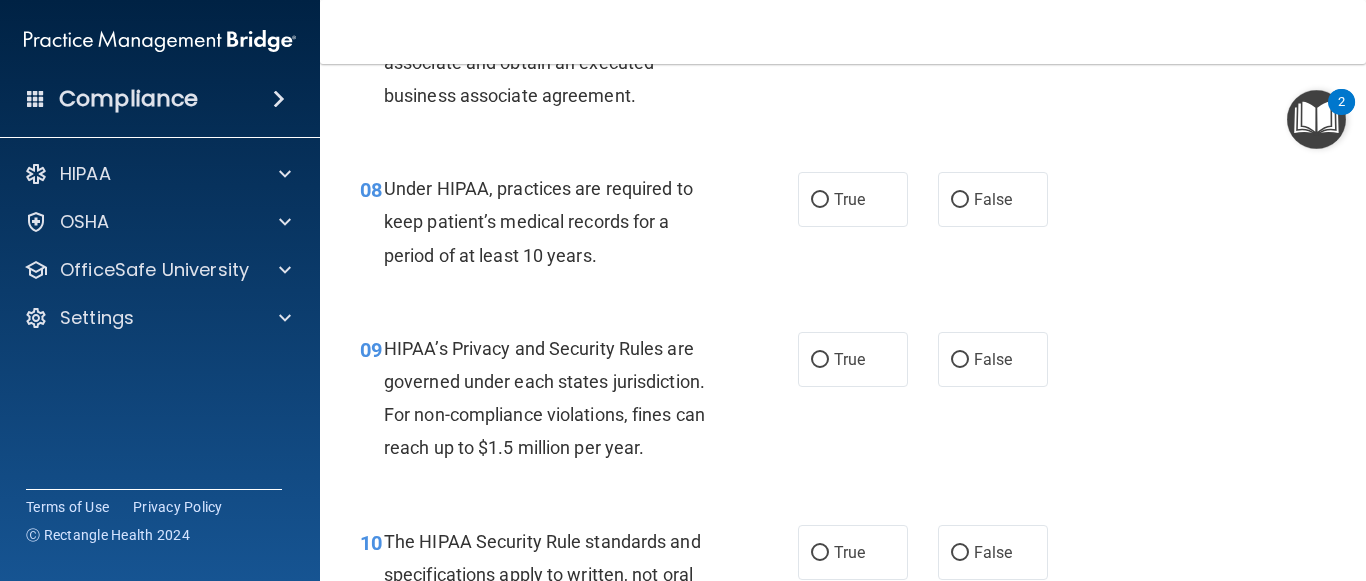scroll, scrollTop: 1448, scrollLeft: 0, axis: vertical 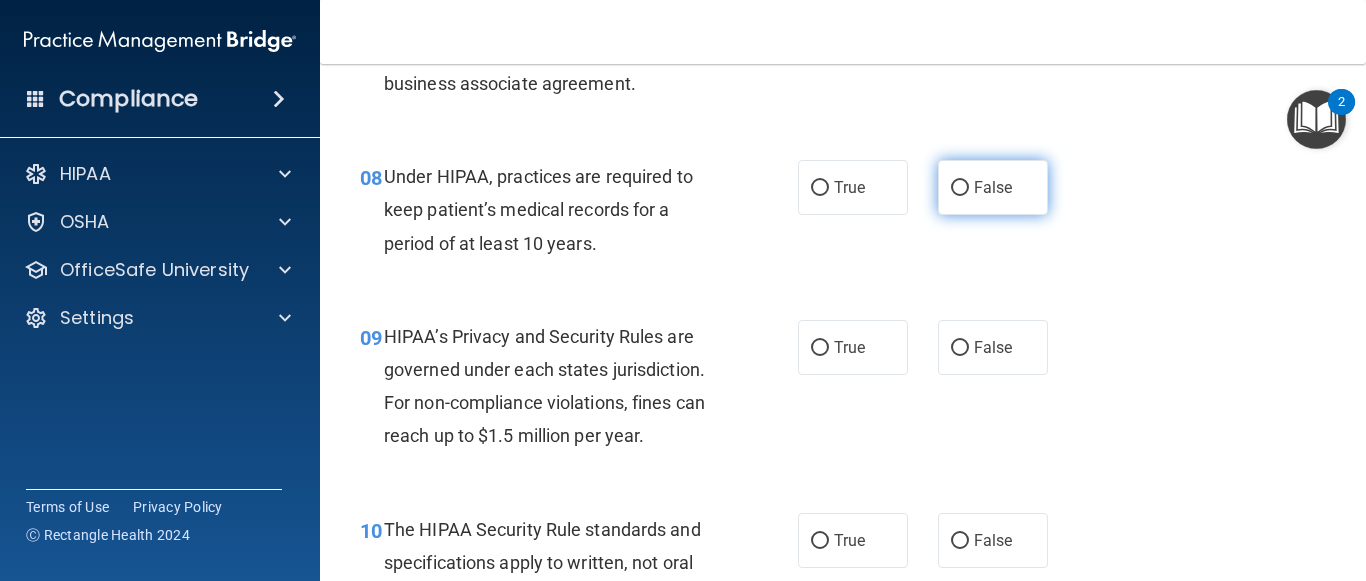 click on "False" at bounding box center [993, 187] 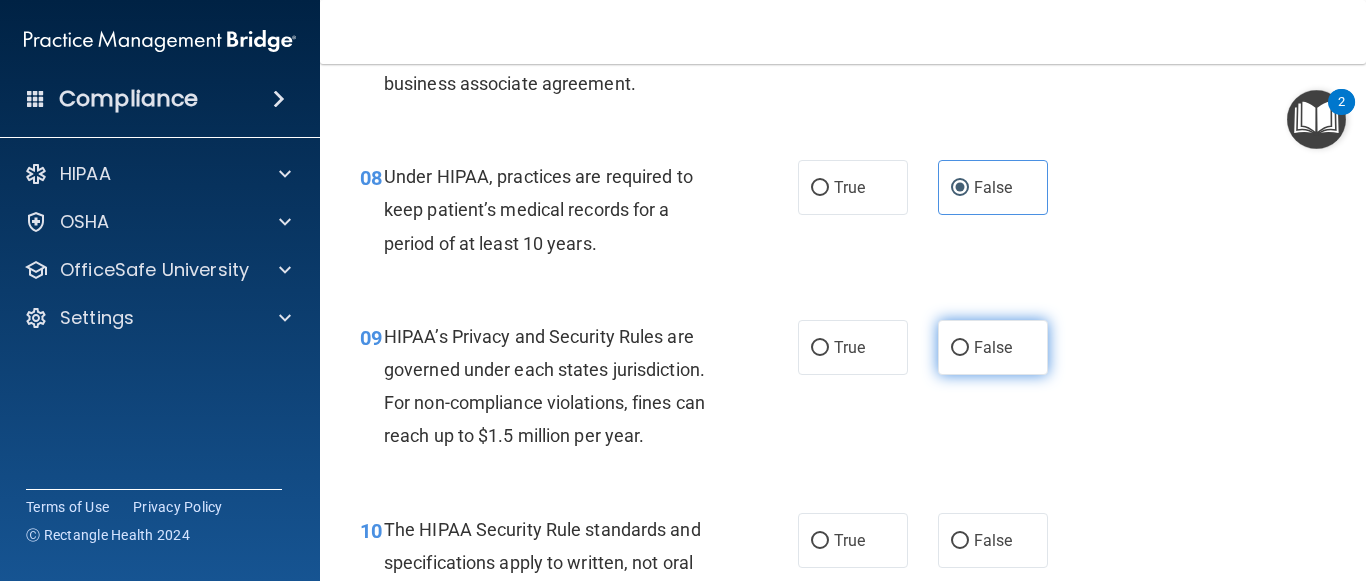 click on "False" at bounding box center (993, 347) 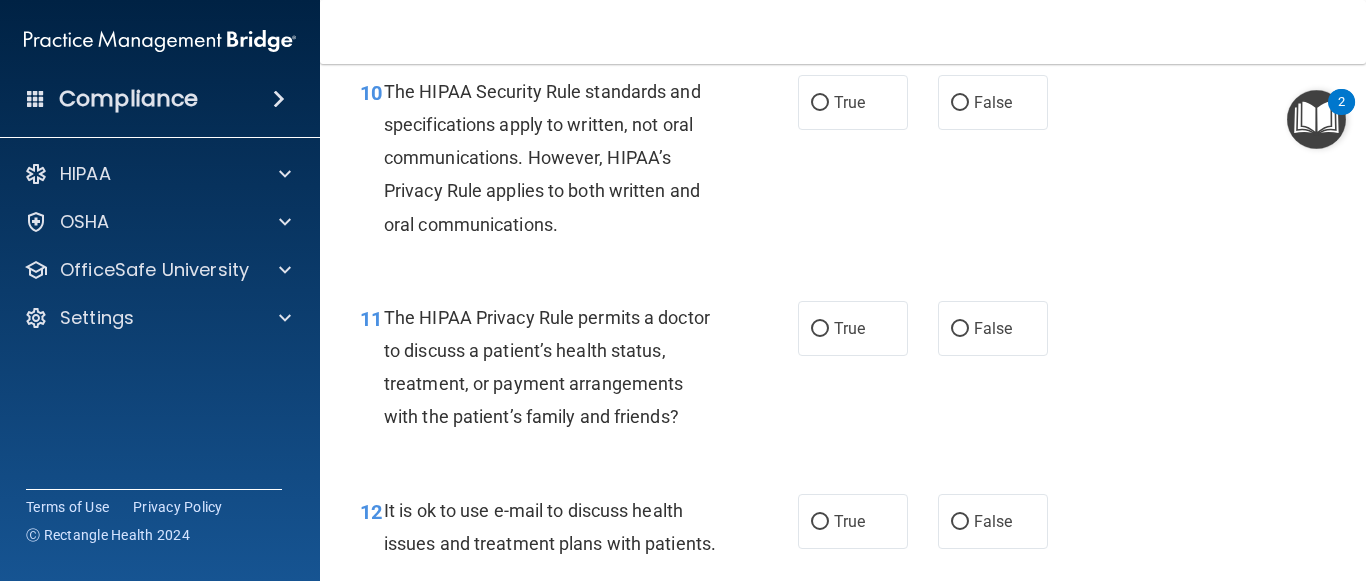 scroll, scrollTop: 1888, scrollLeft: 0, axis: vertical 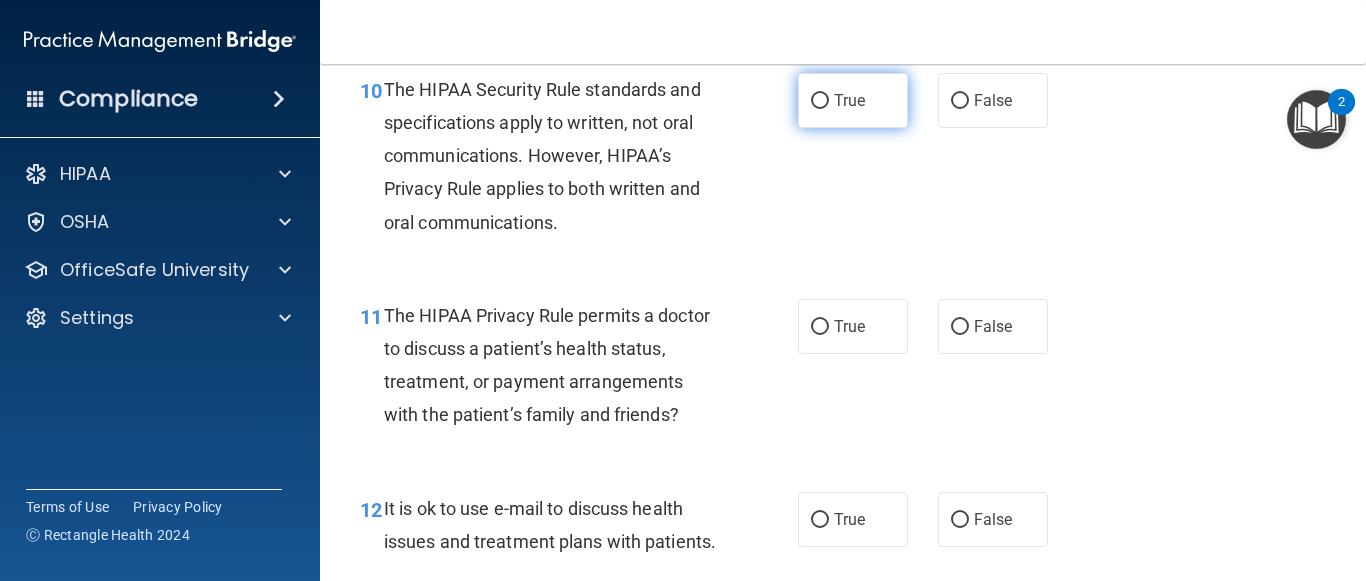 click on "True" at bounding box center [853, 100] 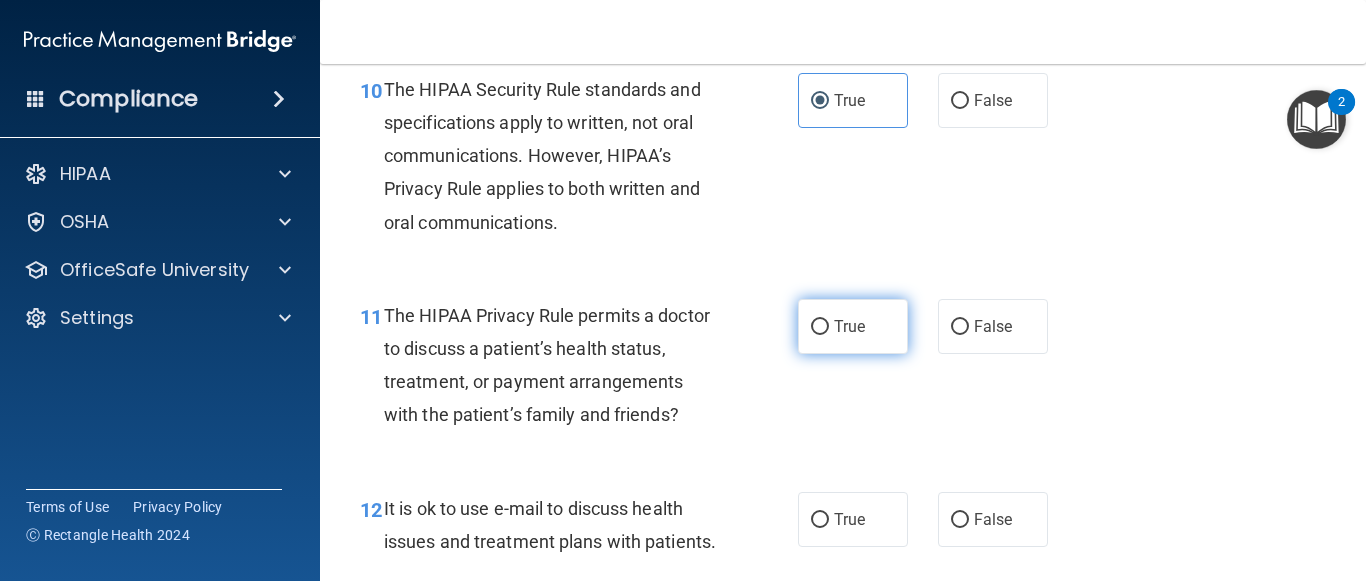 click on "True" at bounding box center [853, 326] 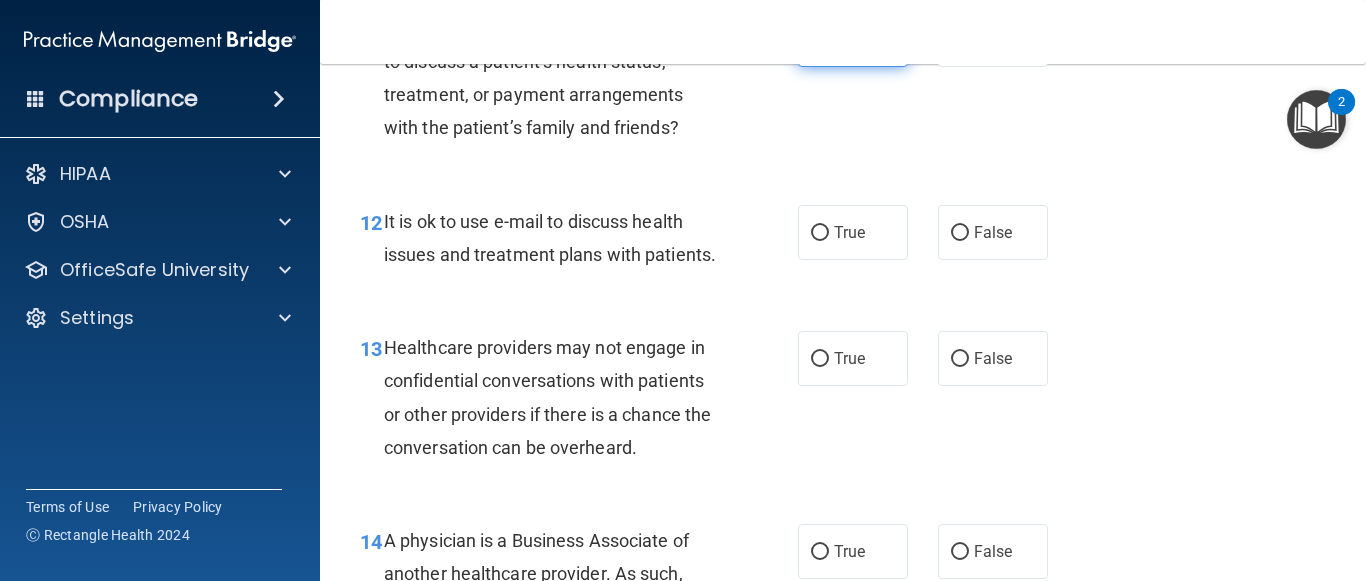 scroll, scrollTop: 2288, scrollLeft: 0, axis: vertical 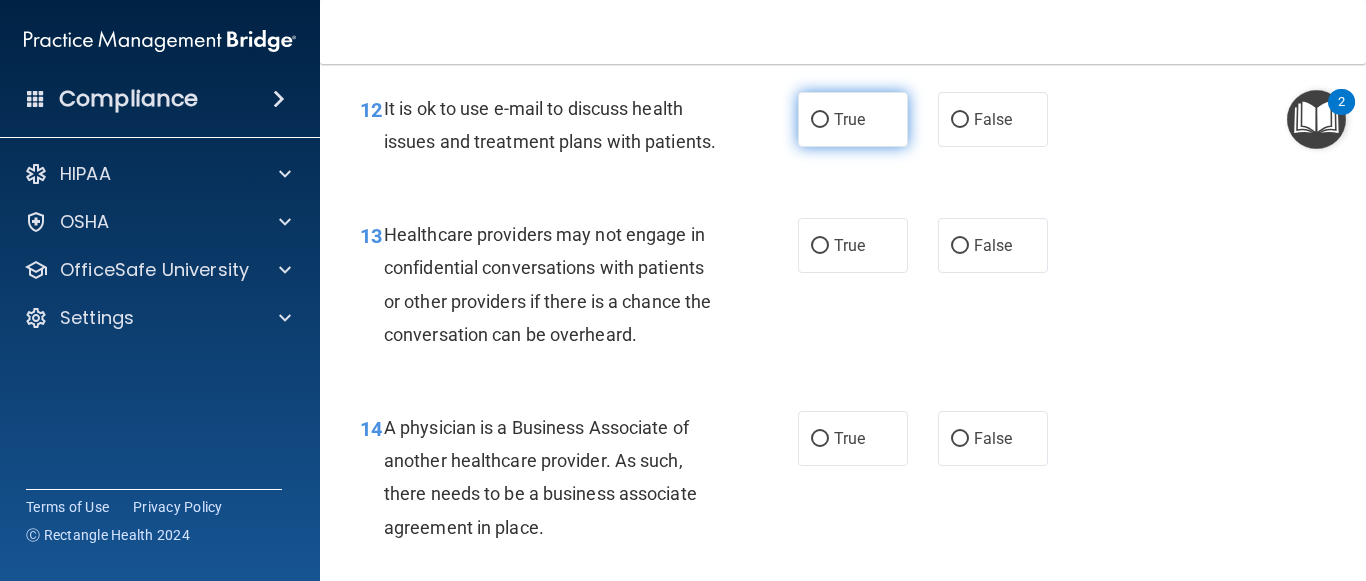 click on "True" at bounding box center (853, 119) 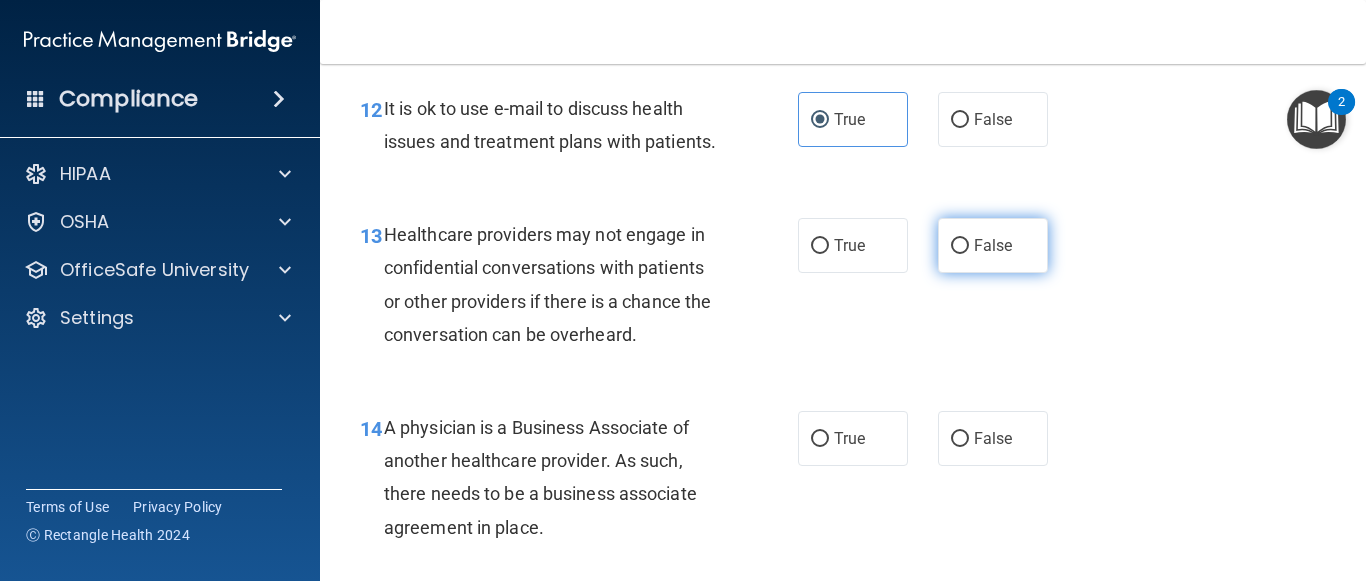 click on "False" at bounding box center (993, 245) 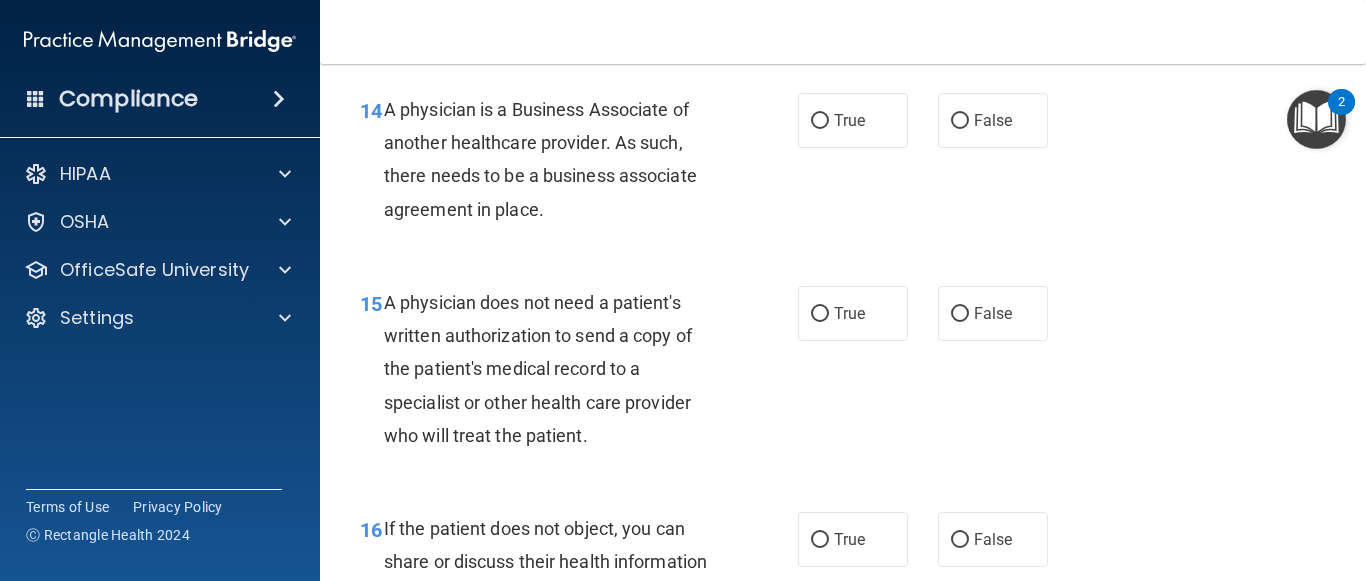 scroll, scrollTop: 2608, scrollLeft: 0, axis: vertical 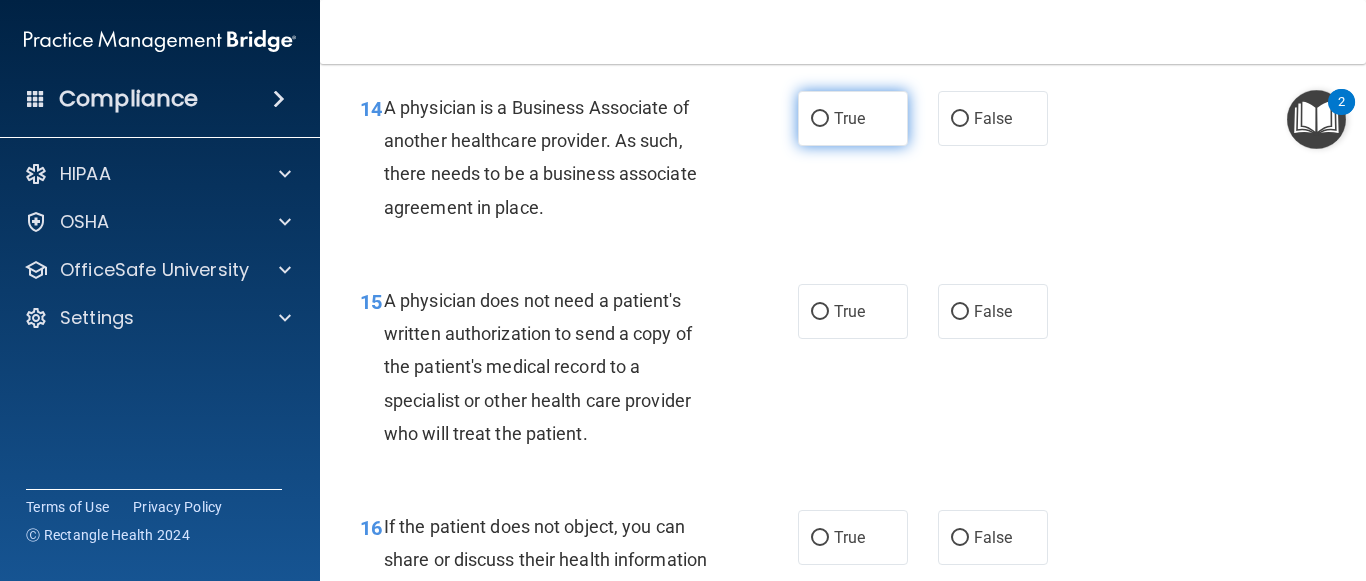click on "True" at bounding box center (853, 118) 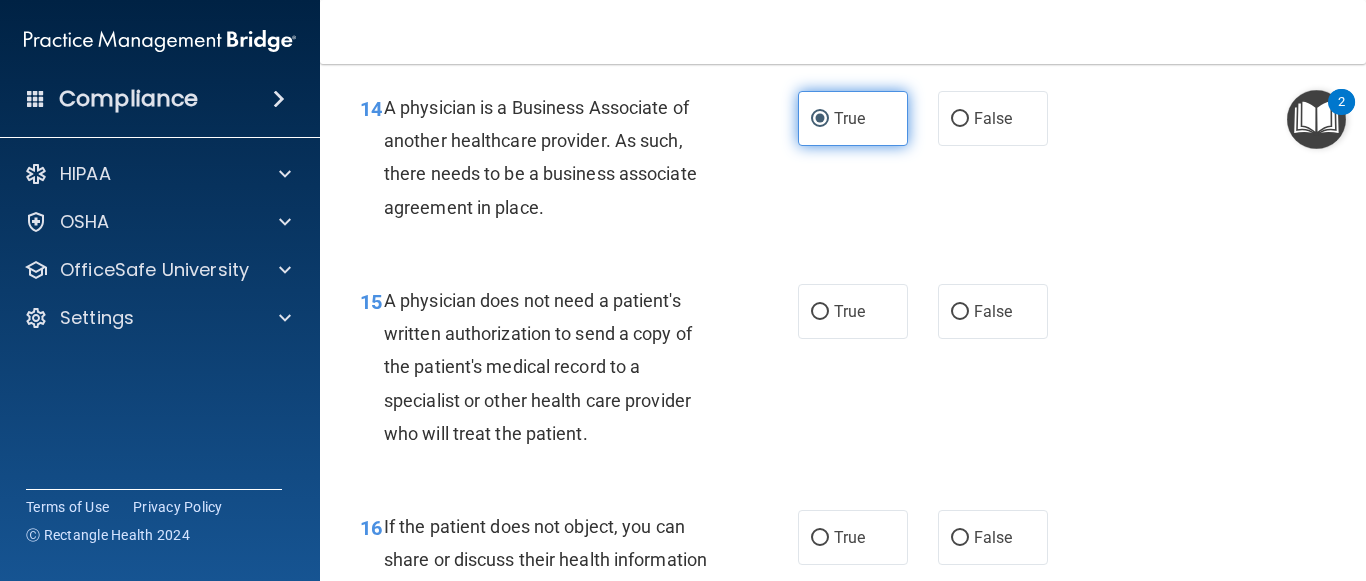 scroll, scrollTop: 2582, scrollLeft: 0, axis: vertical 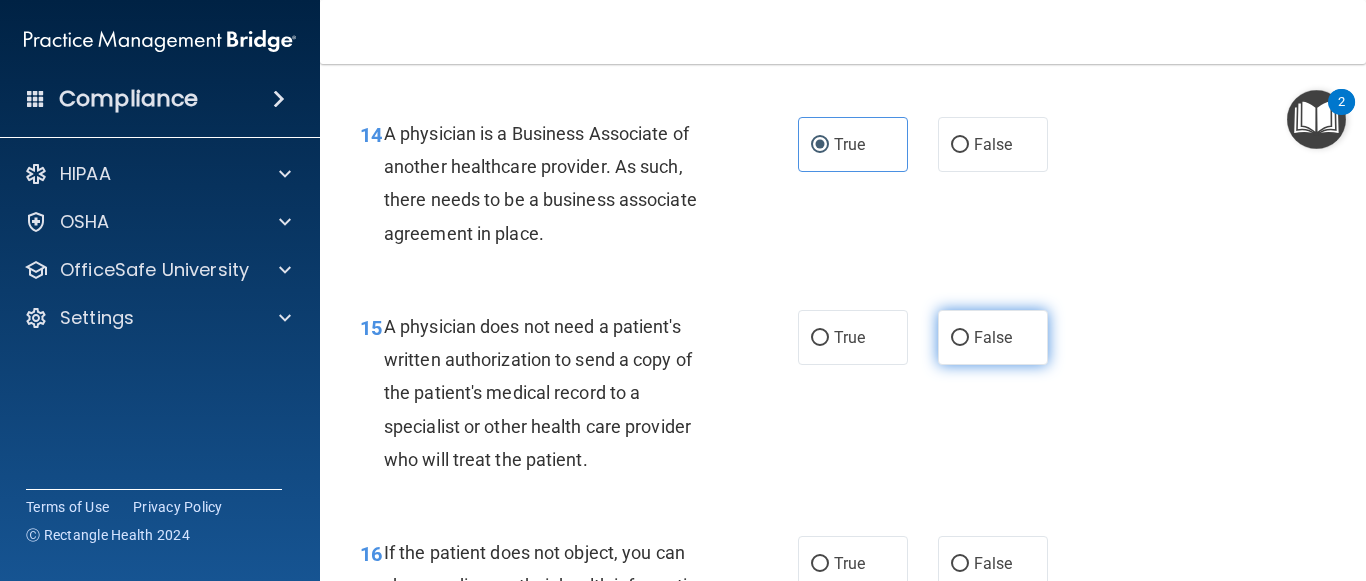 click on "False" at bounding box center [993, 337] 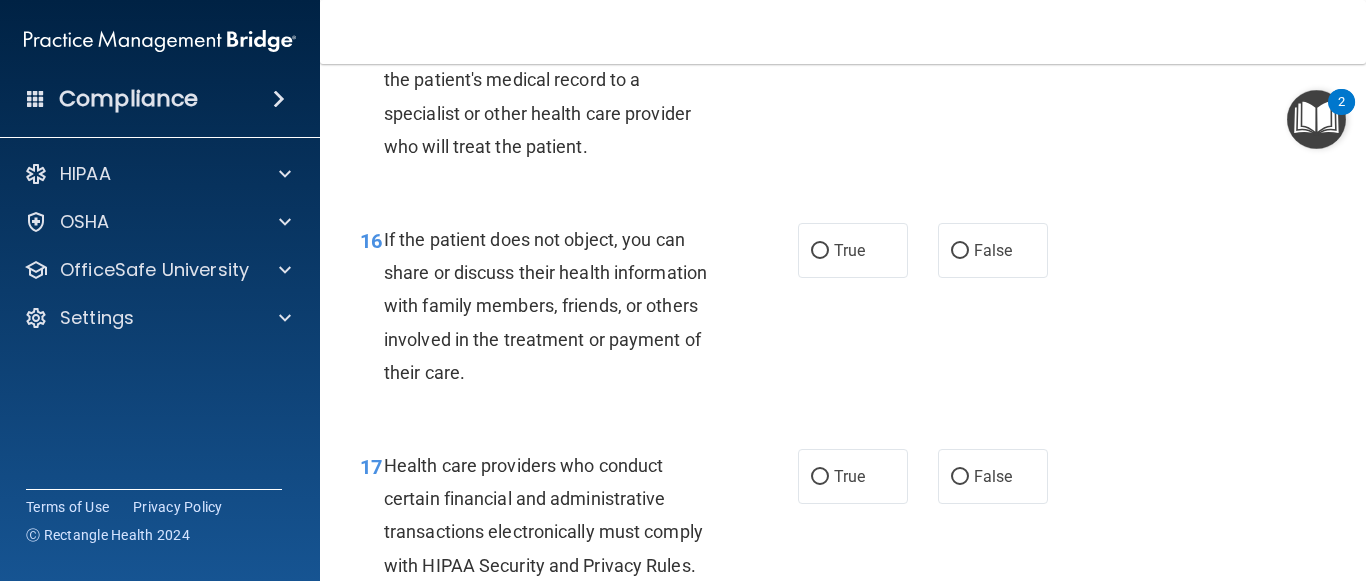 scroll, scrollTop: 2920, scrollLeft: 0, axis: vertical 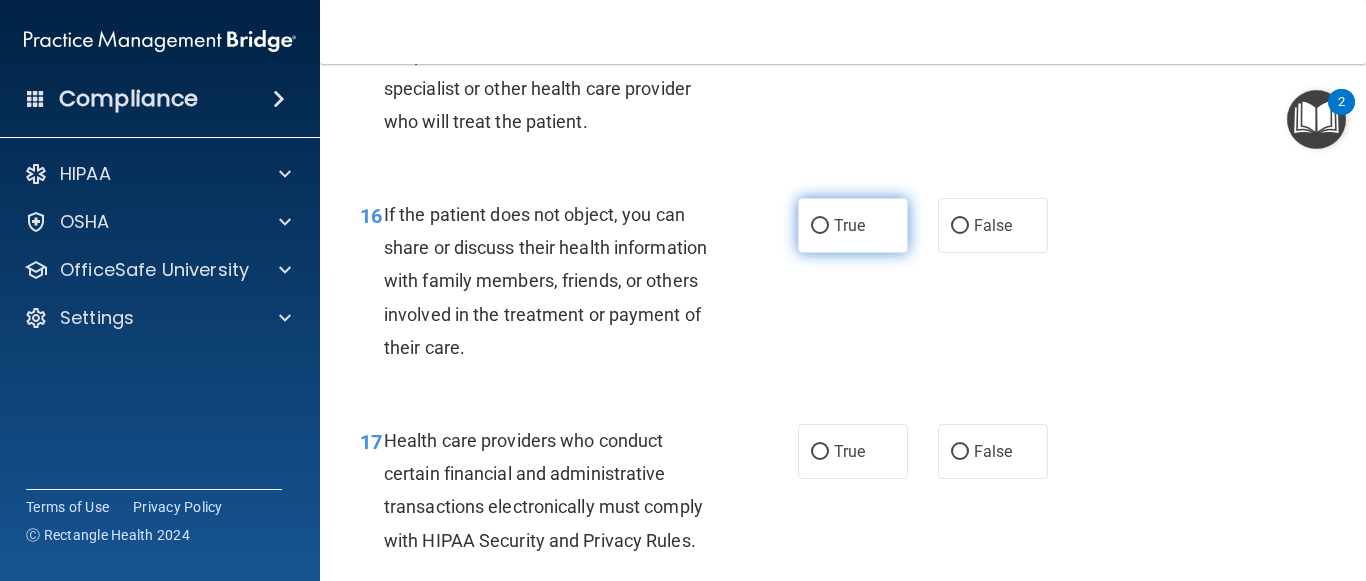 click on "True" at bounding box center [853, 225] 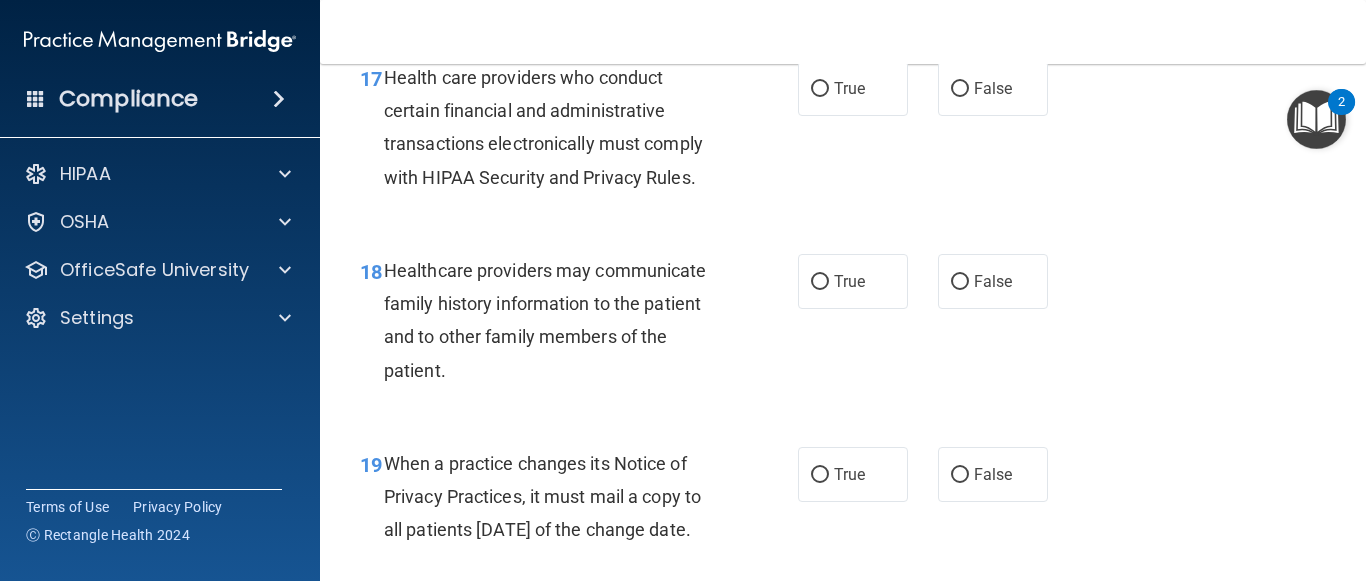scroll, scrollTop: 3308, scrollLeft: 0, axis: vertical 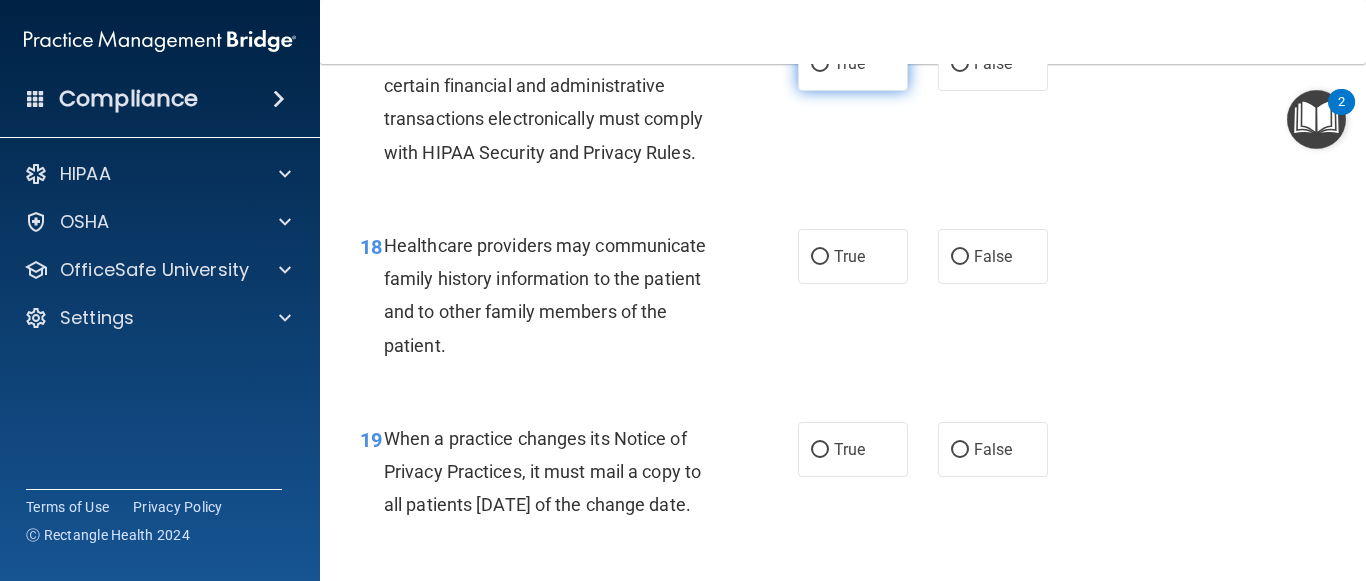click on "True" at bounding box center [853, 63] 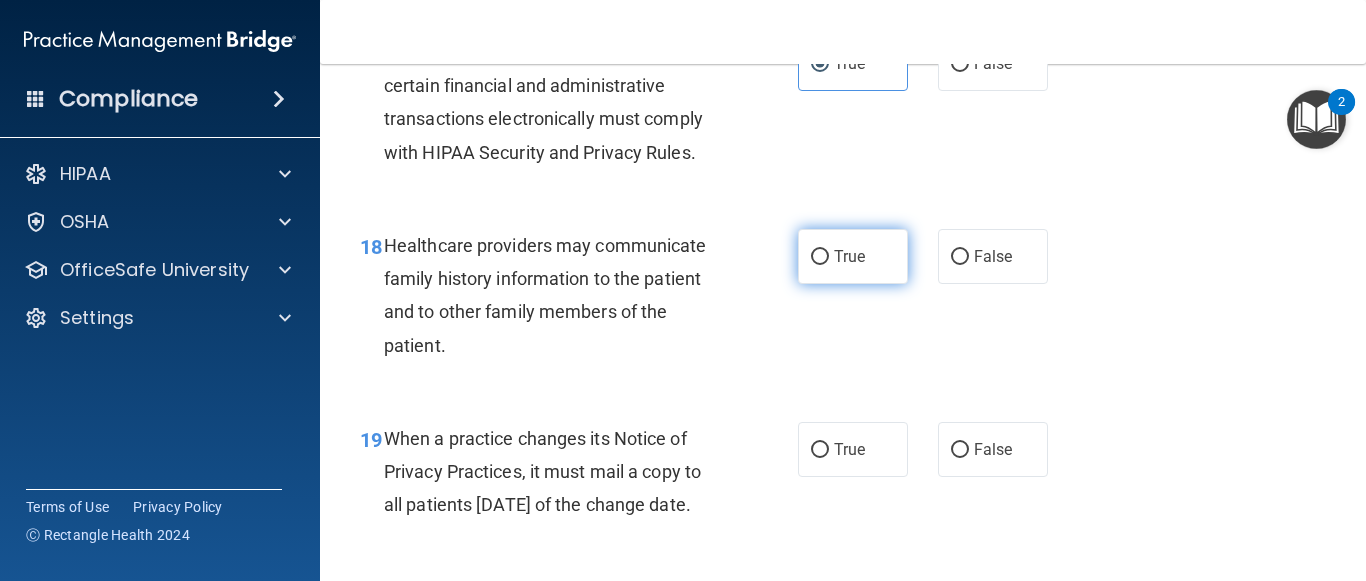click on "True" at bounding box center [853, 256] 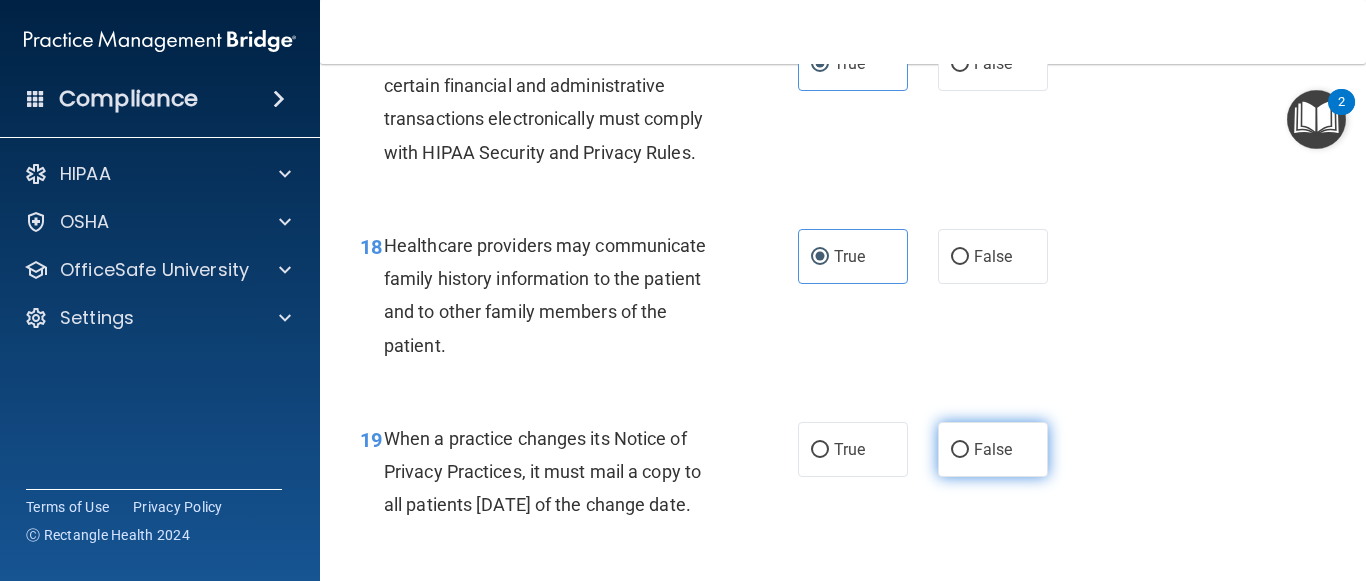 click on "False" at bounding box center (993, 449) 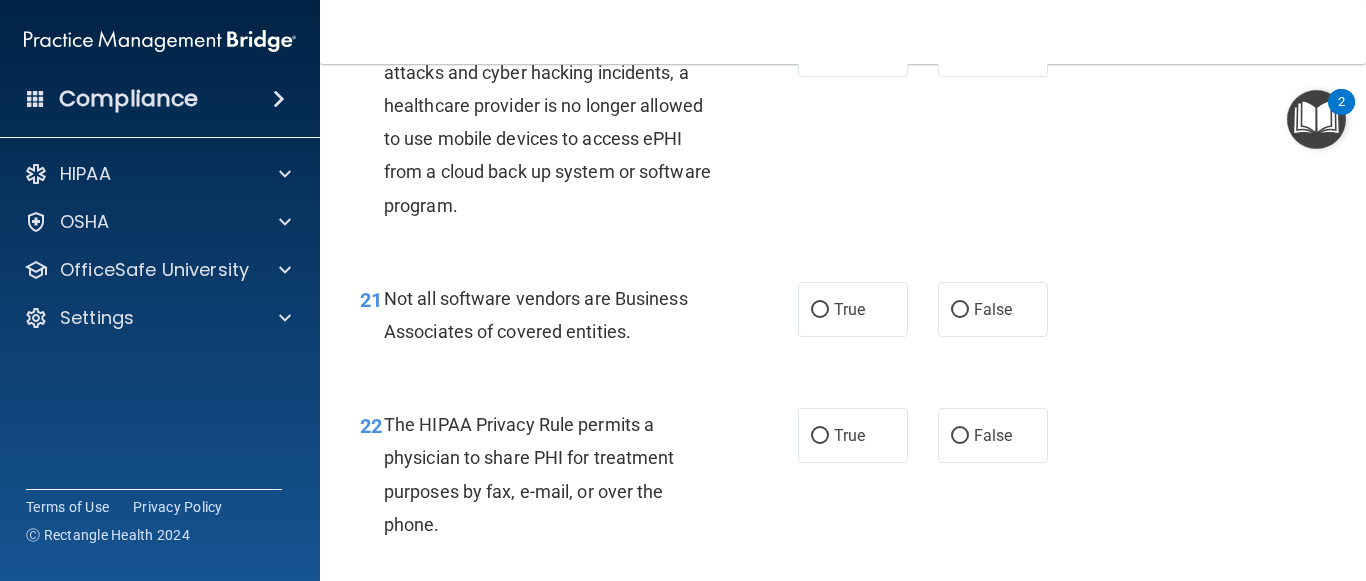 scroll, scrollTop: 3868, scrollLeft: 0, axis: vertical 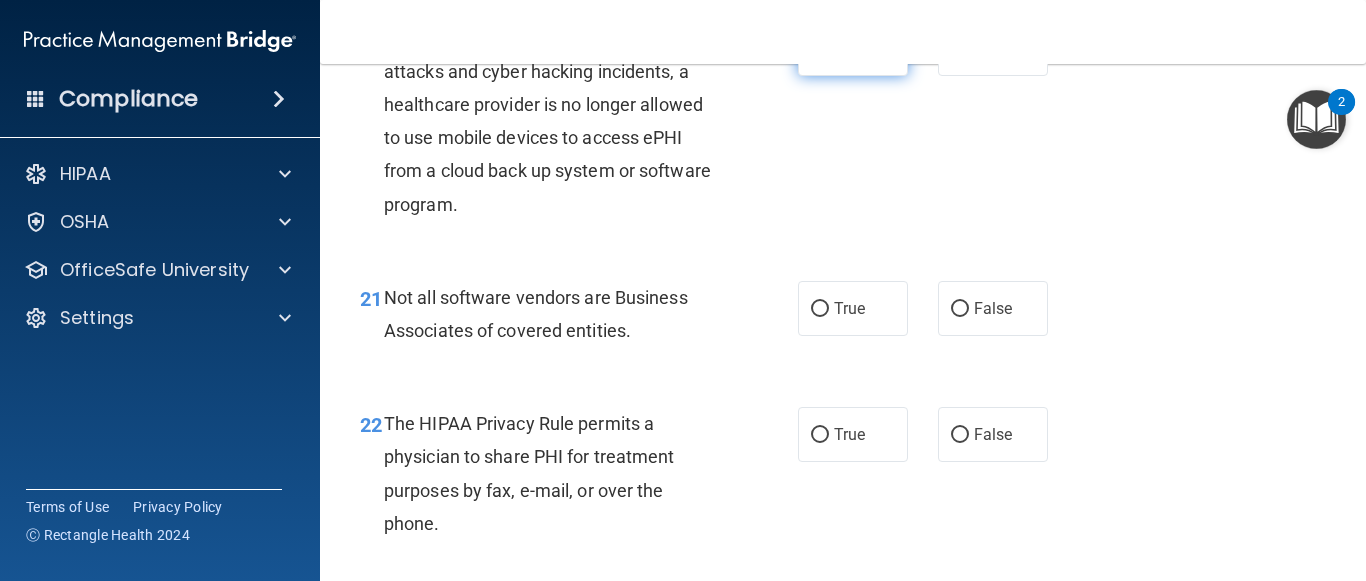 click on "True" at bounding box center (853, 48) 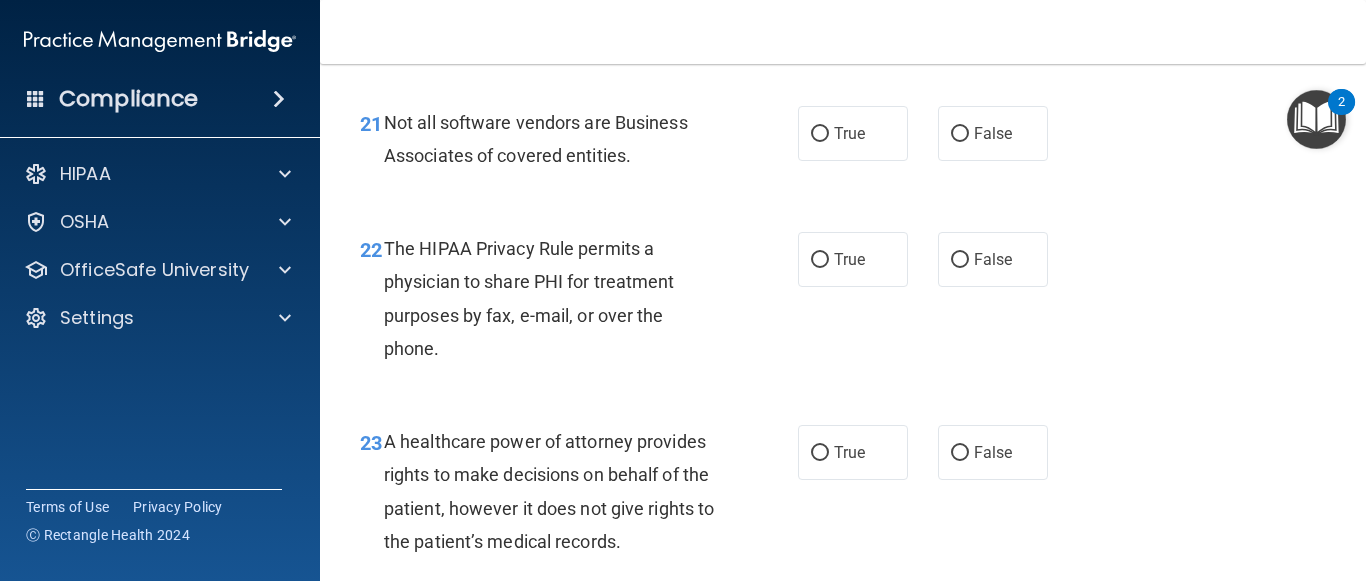 scroll, scrollTop: 4080, scrollLeft: 0, axis: vertical 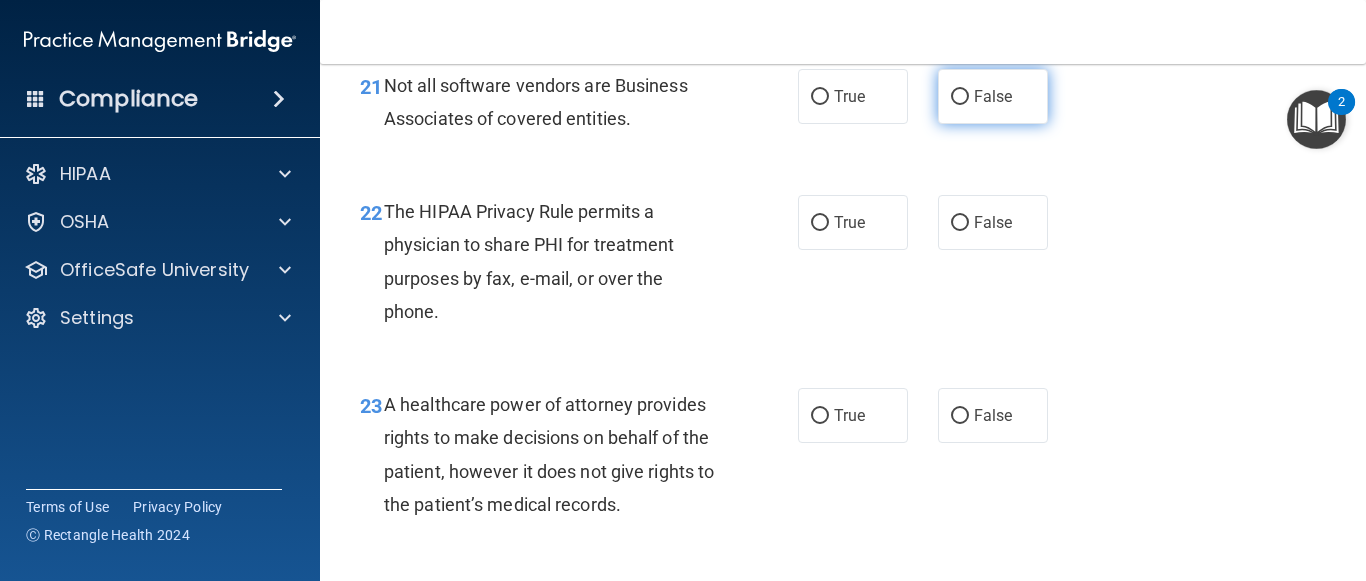click on "False" at bounding box center [993, 96] 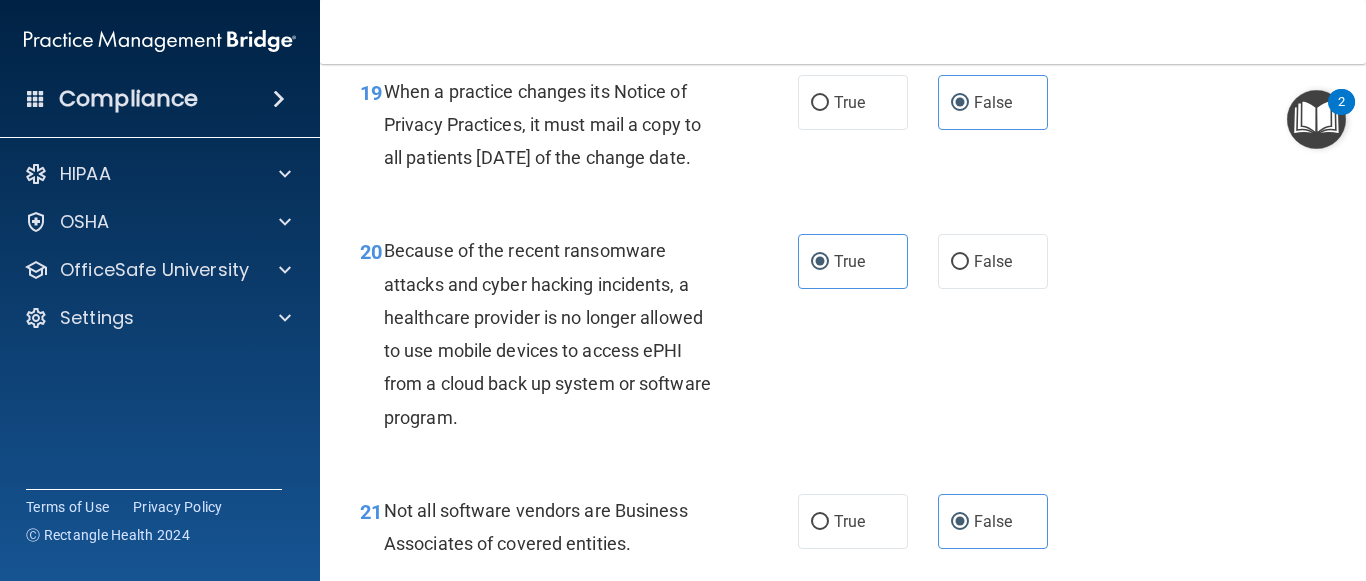 scroll, scrollTop: 3630, scrollLeft: 0, axis: vertical 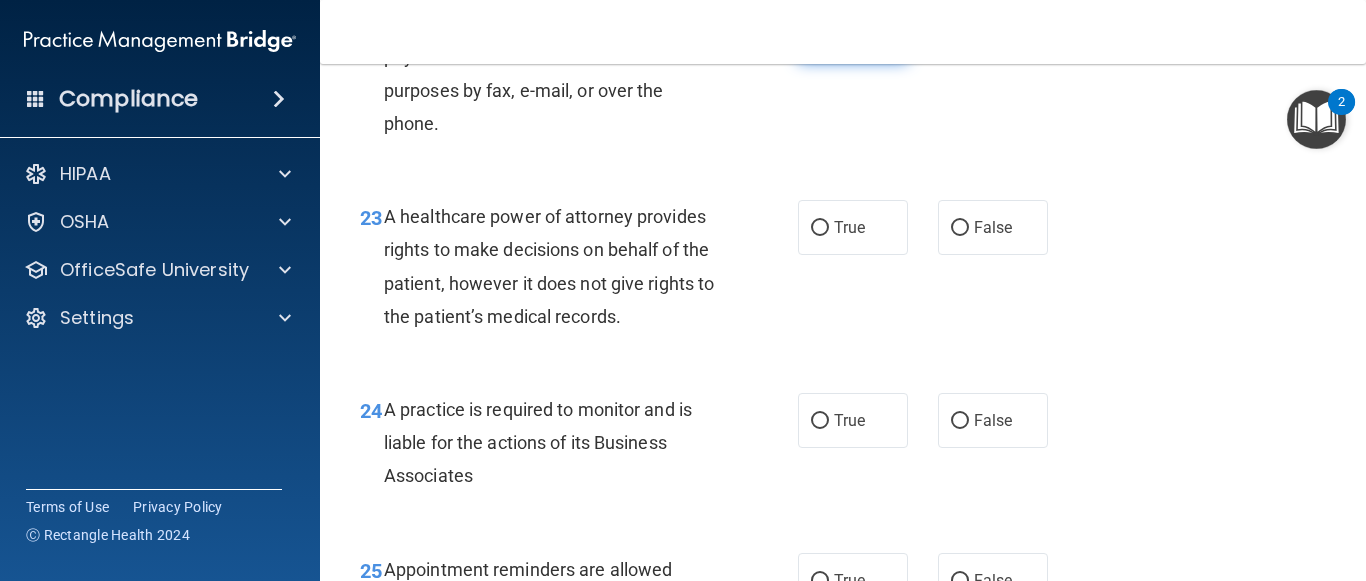 click on "True" at bounding box center (849, 34) 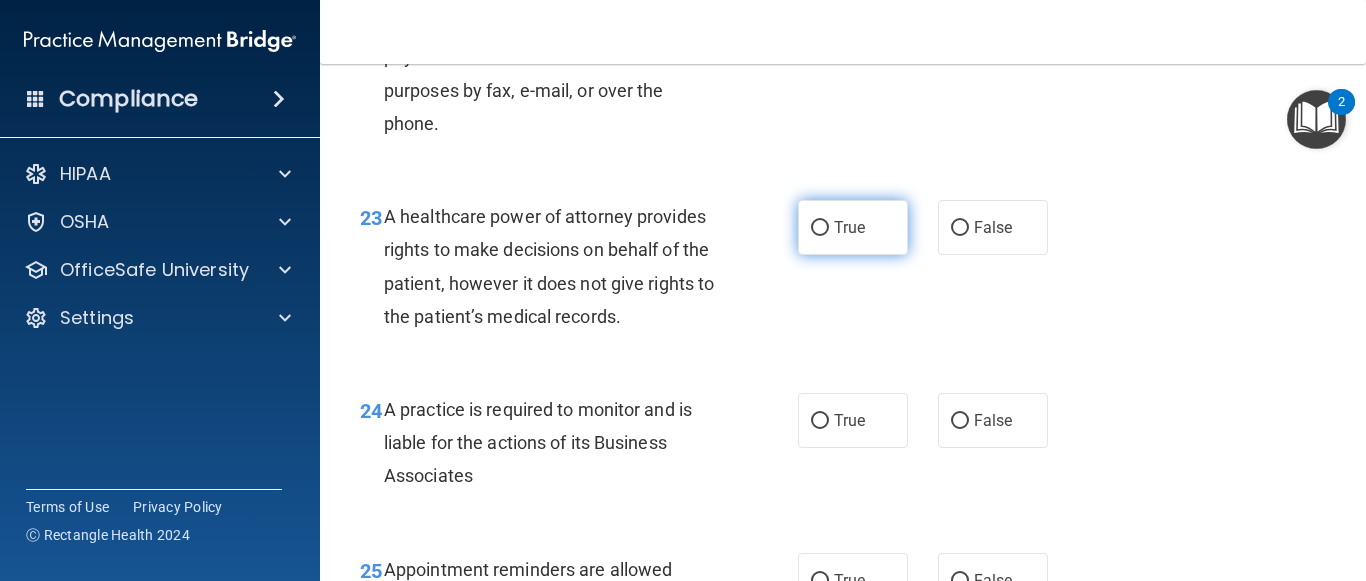 click on "True" at bounding box center (853, 227) 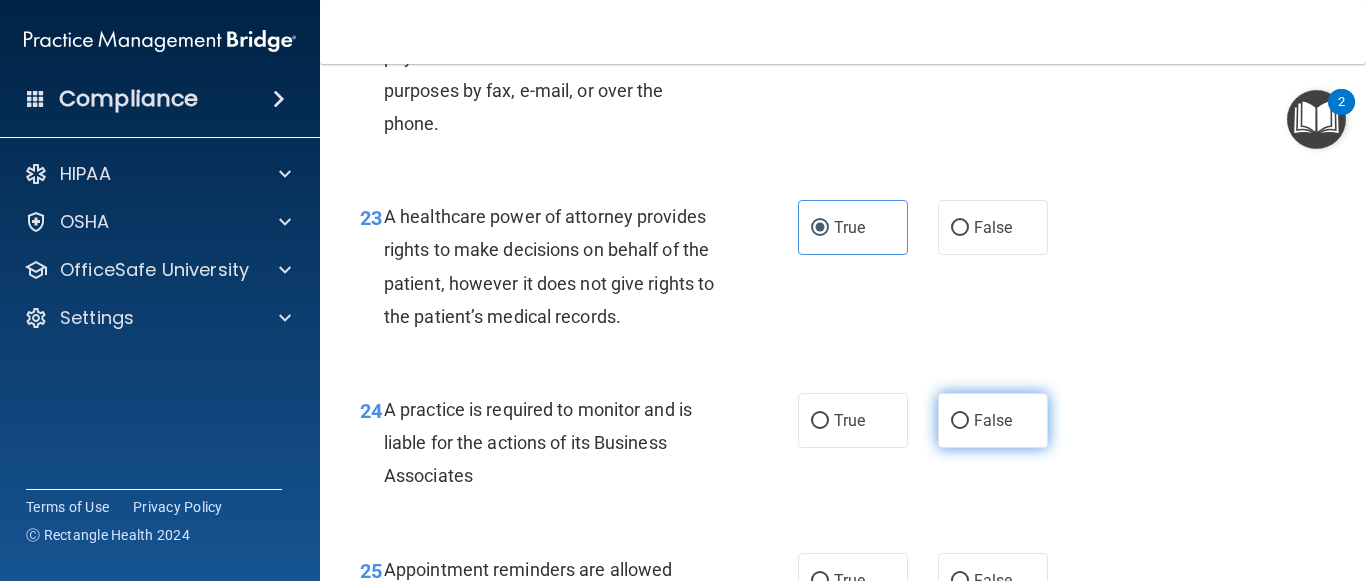 click on "False" at bounding box center (993, 420) 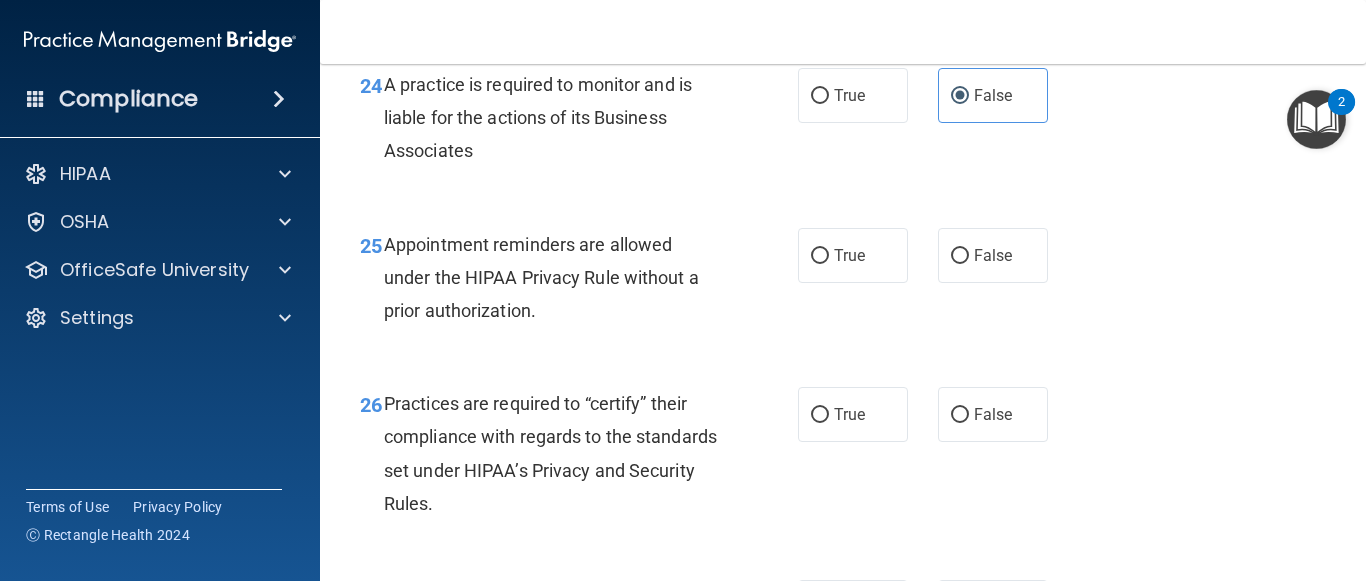 scroll, scrollTop: 4693, scrollLeft: 0, axis: vertical 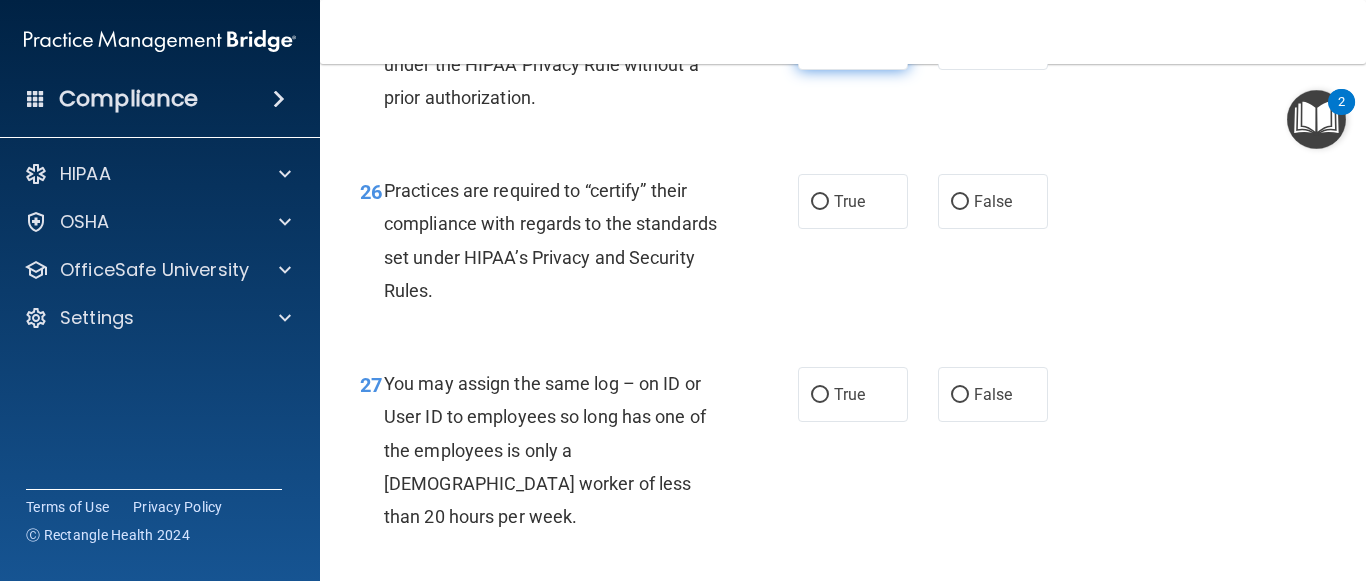 click on "True" at bounding box center [853, 42] 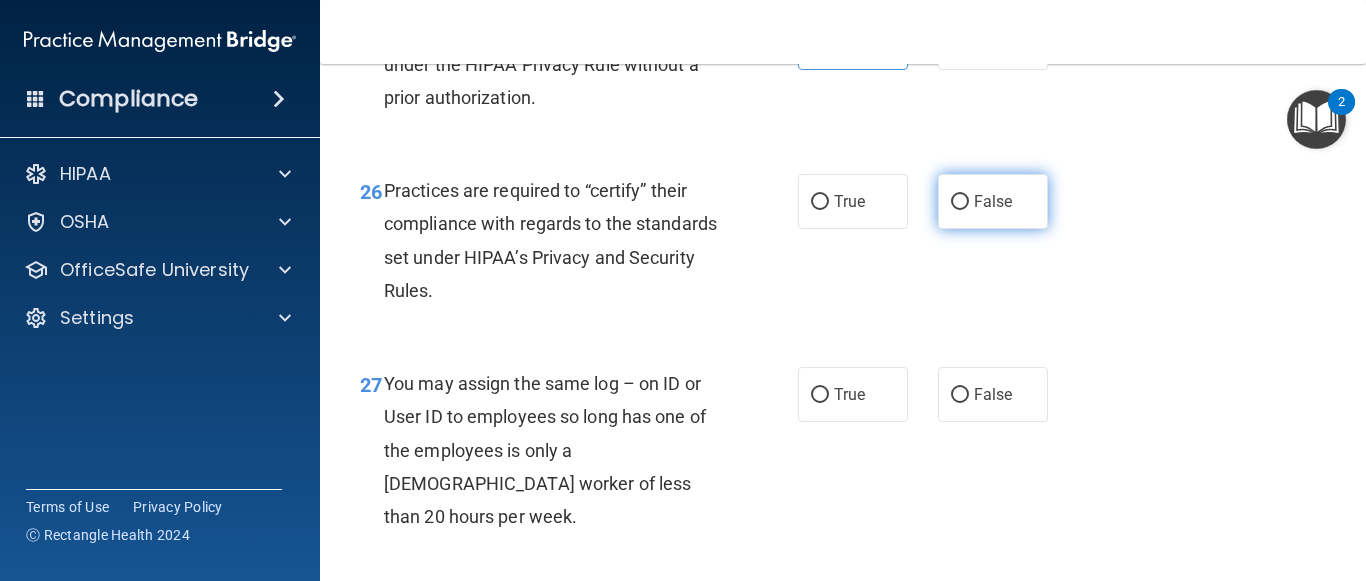 click on "False" at bounding box center (993, 201) 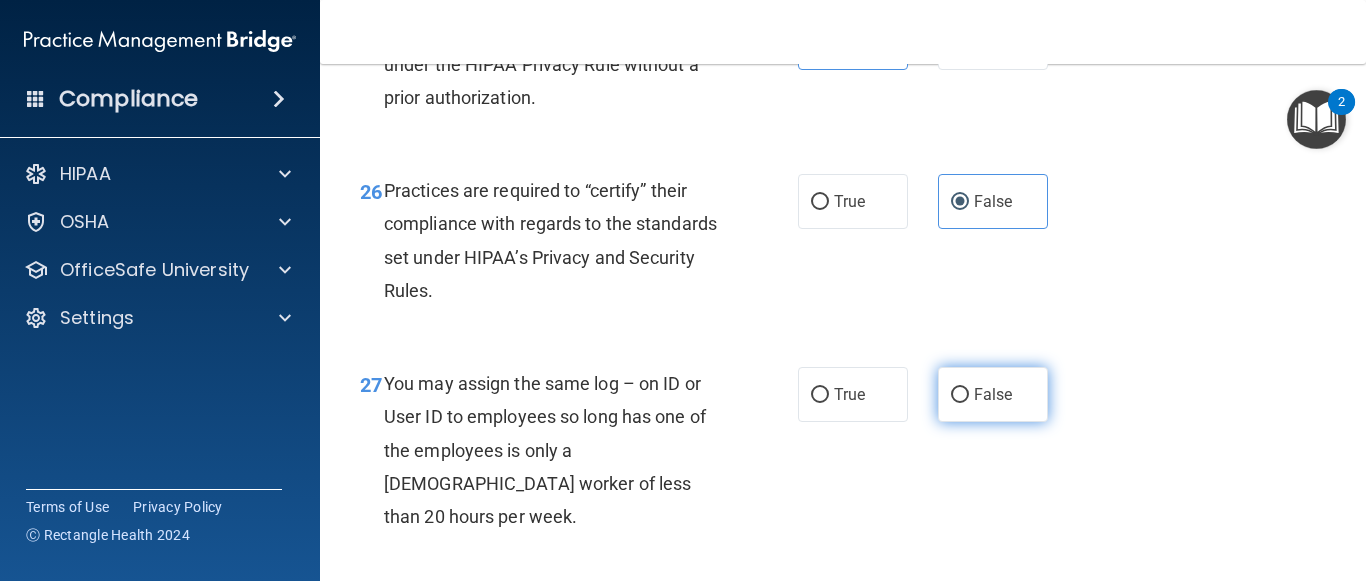 click on "False" at bounding box center (993, 394) 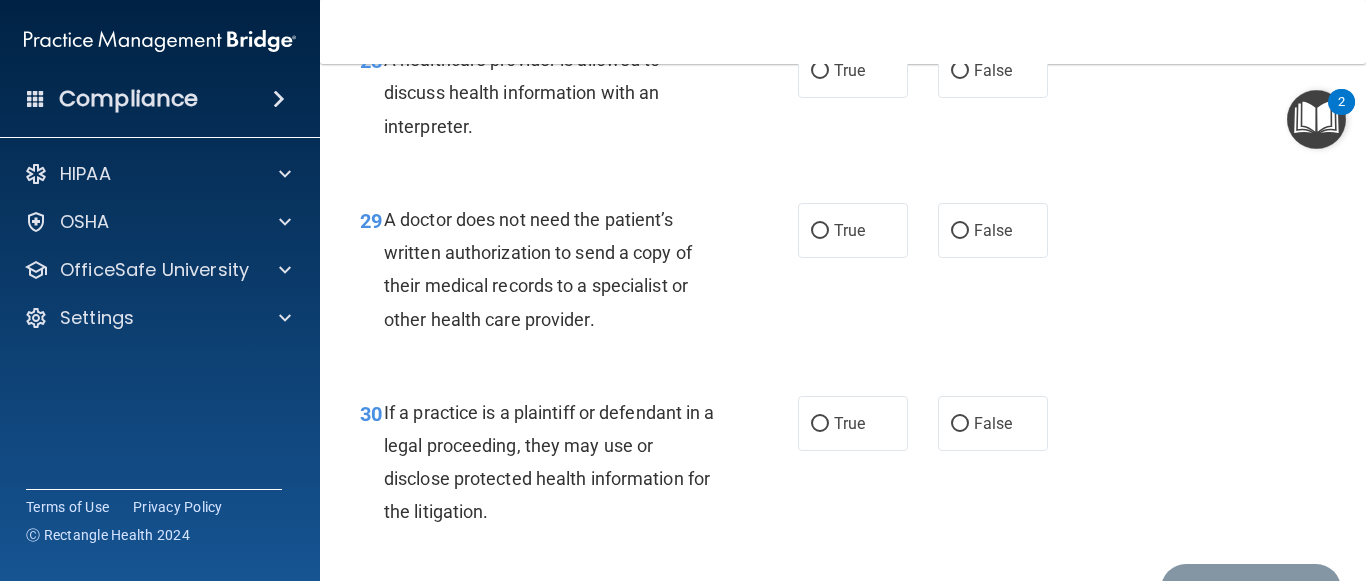 scroll, scrollTop: 5343, scrollLeft: 0, axis: vertical 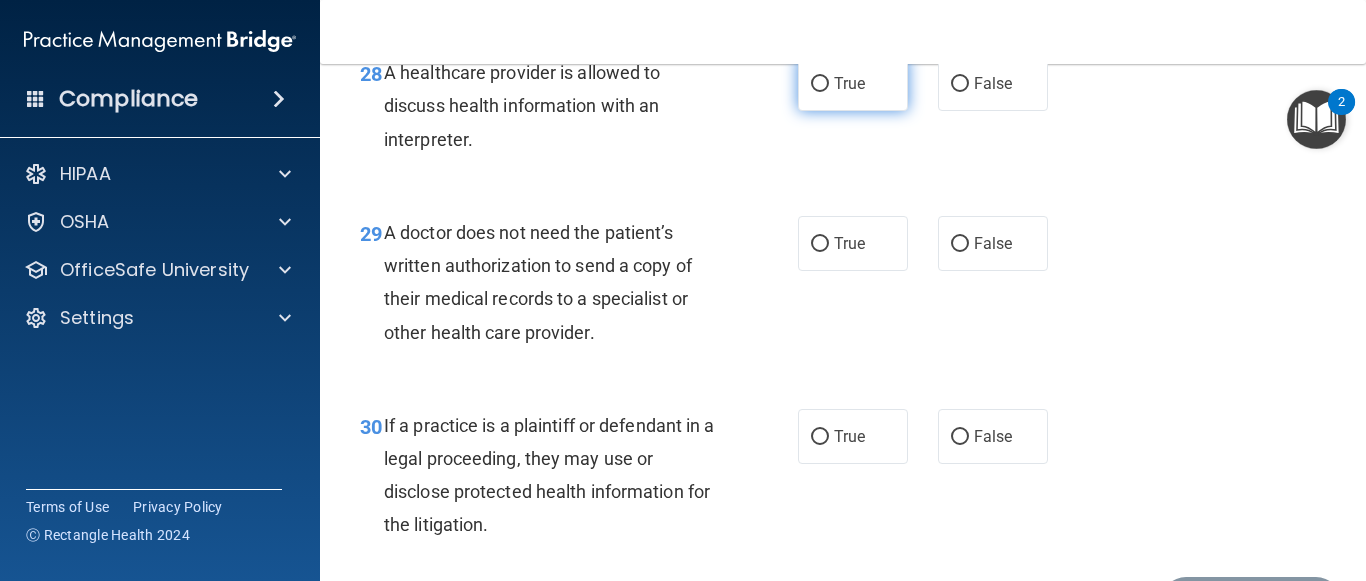 click on "True" at bounding box center [853, 83] 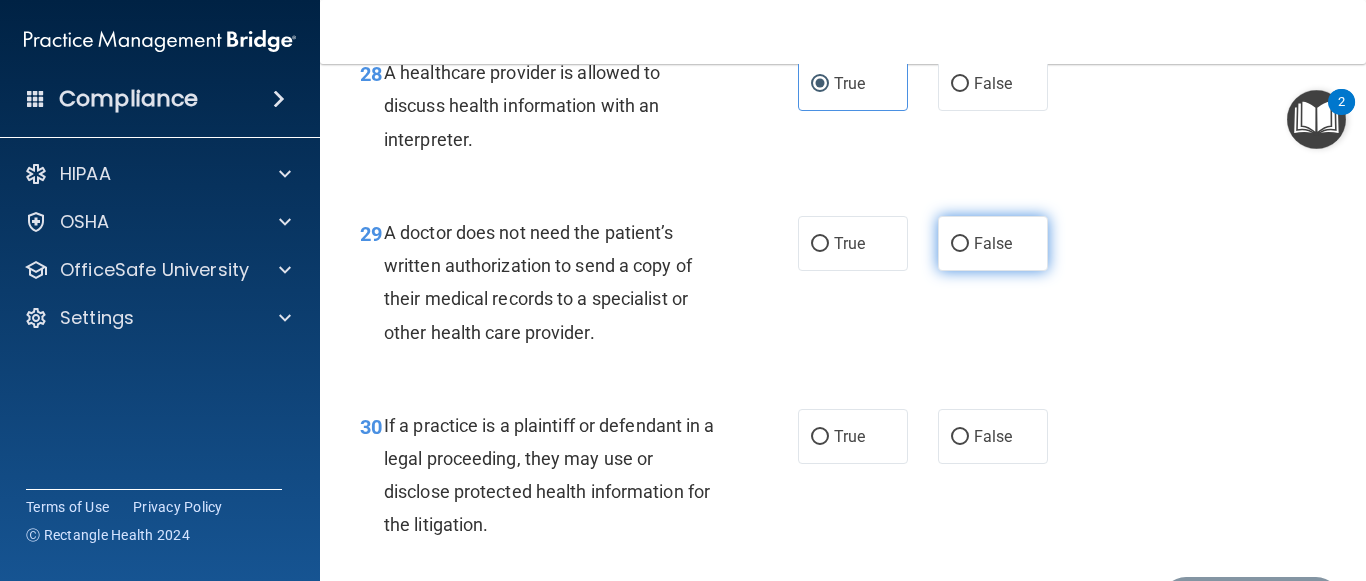 click on "False" at bounding box center (993, 243) 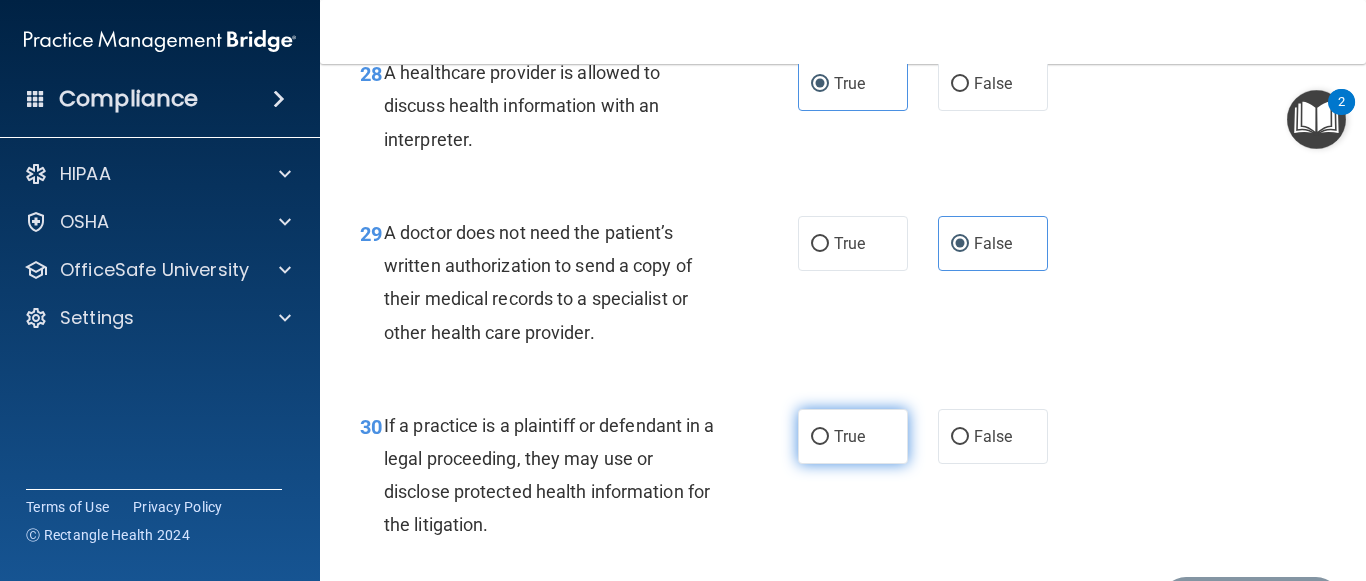 click on "True" at bounding box center [849, 436] 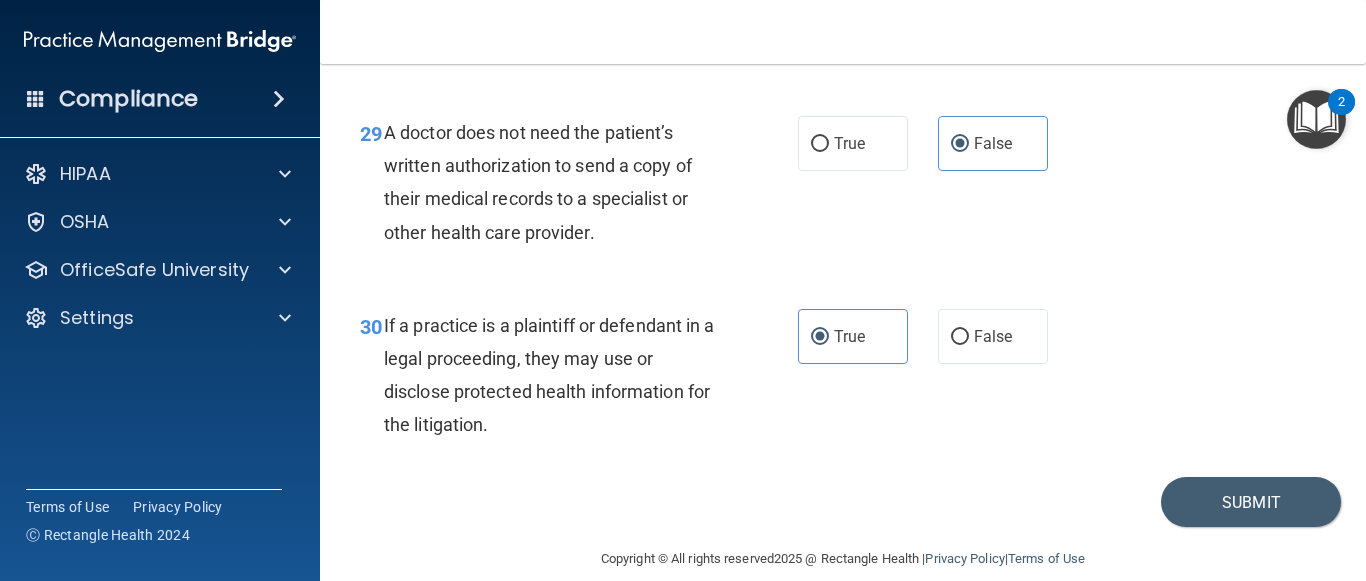 scroll, scrollTop: 5456, scrollLeft: 0, axis: vertical 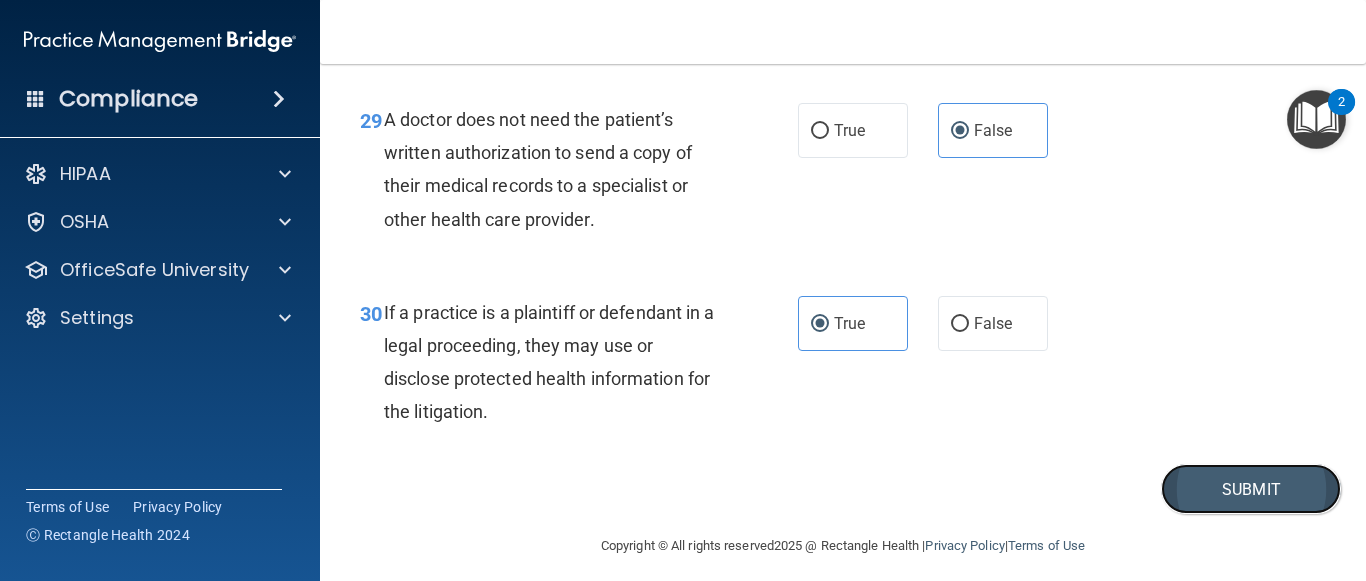click on "Submit" at bounding box center (1251, 489) 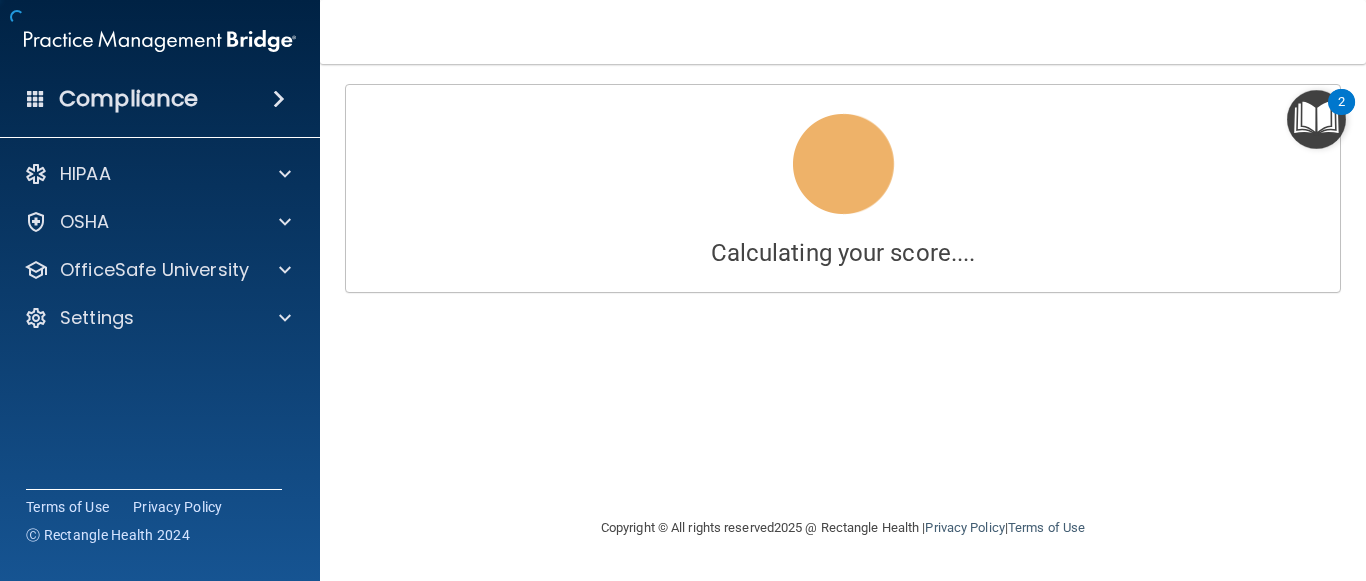 scroll, scrollTop: 0, scrollLeft: 0, axis: both 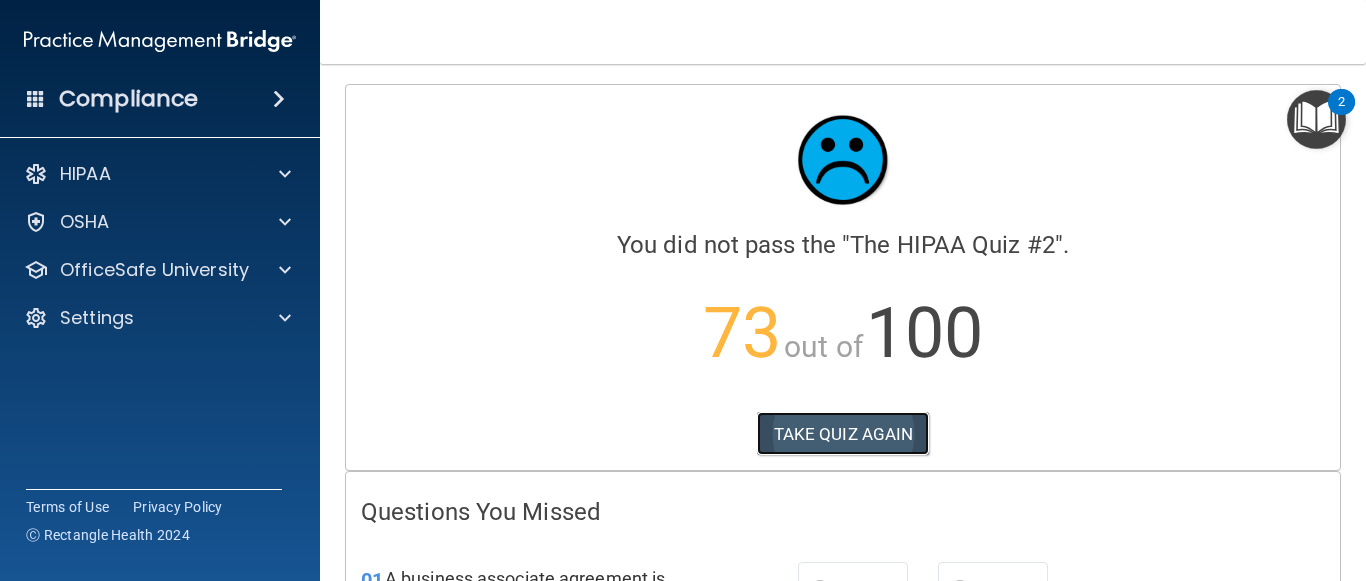 click on "TAKE QUIZ AGAIN" at bounding box center [843, 434] 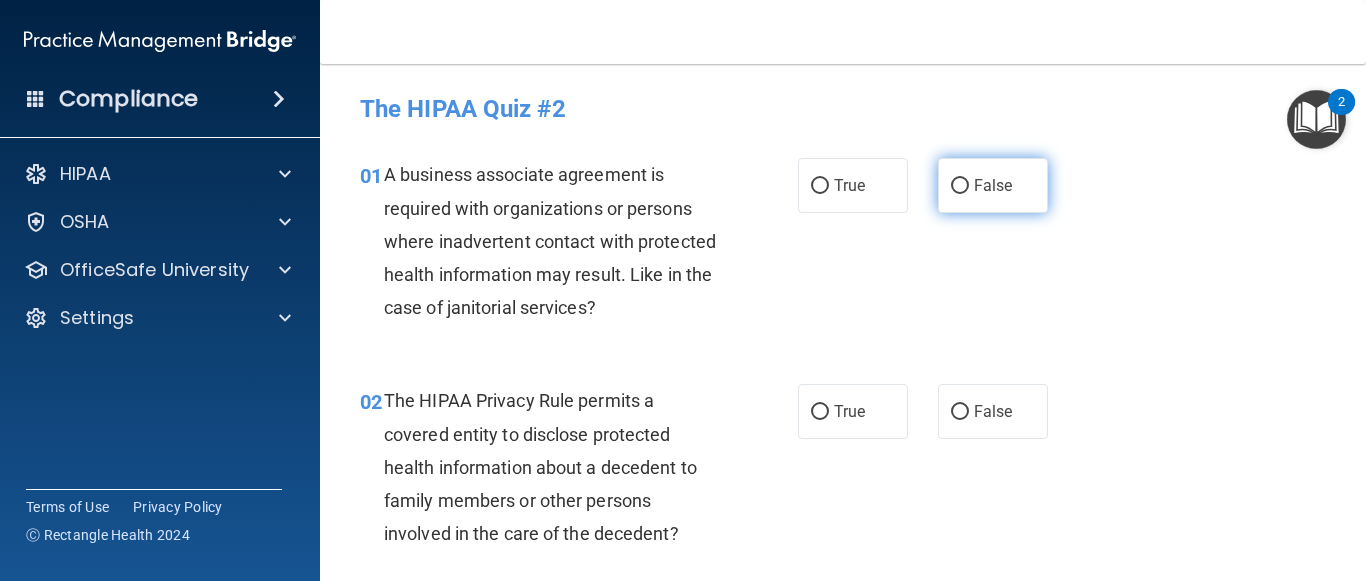 click on "False" at bounding box center (993, 185) 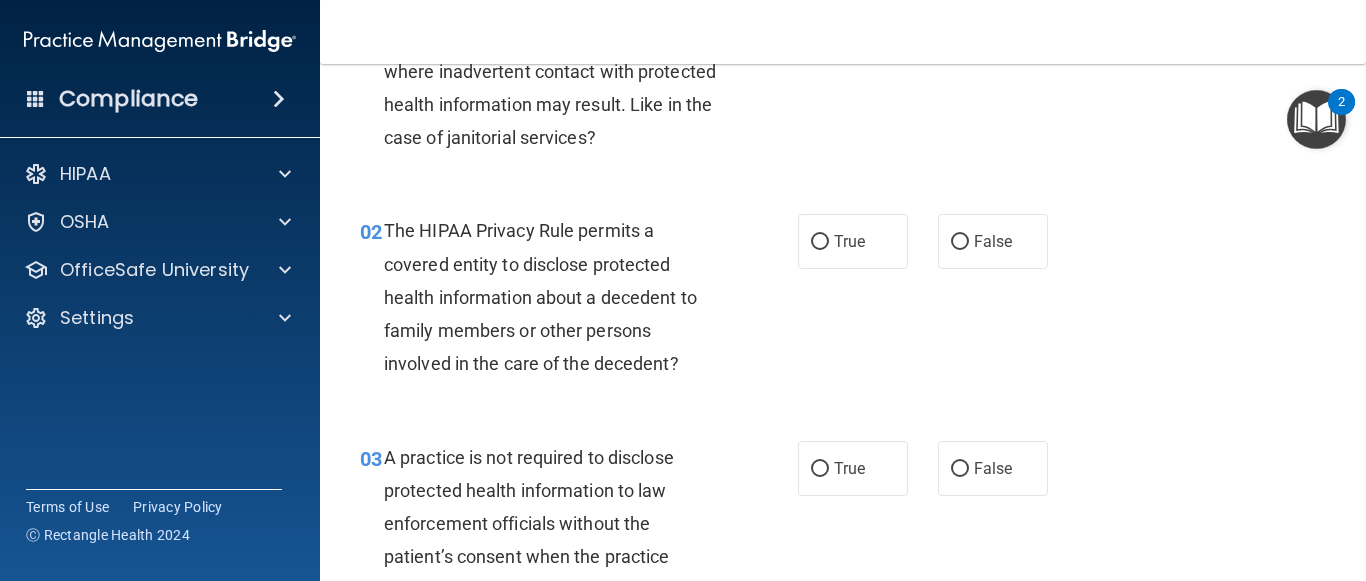scroll, scrollTop: 200, scrollLeft: 0, axis: vertical 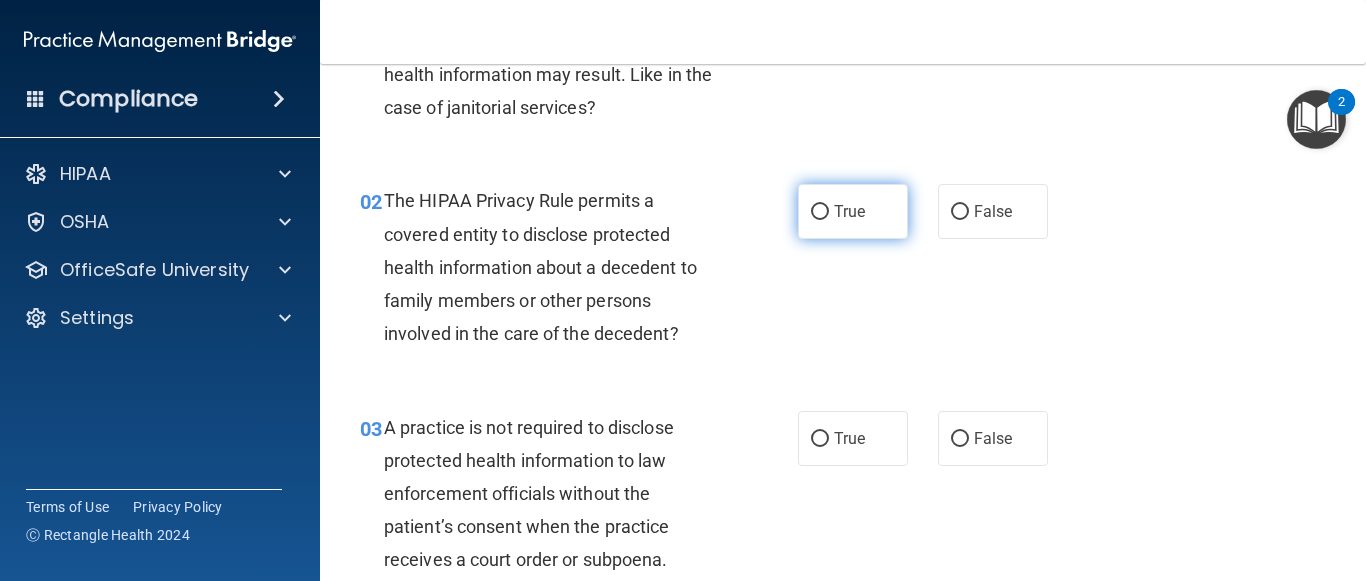 click on "True" at bounding box center [853, 211] 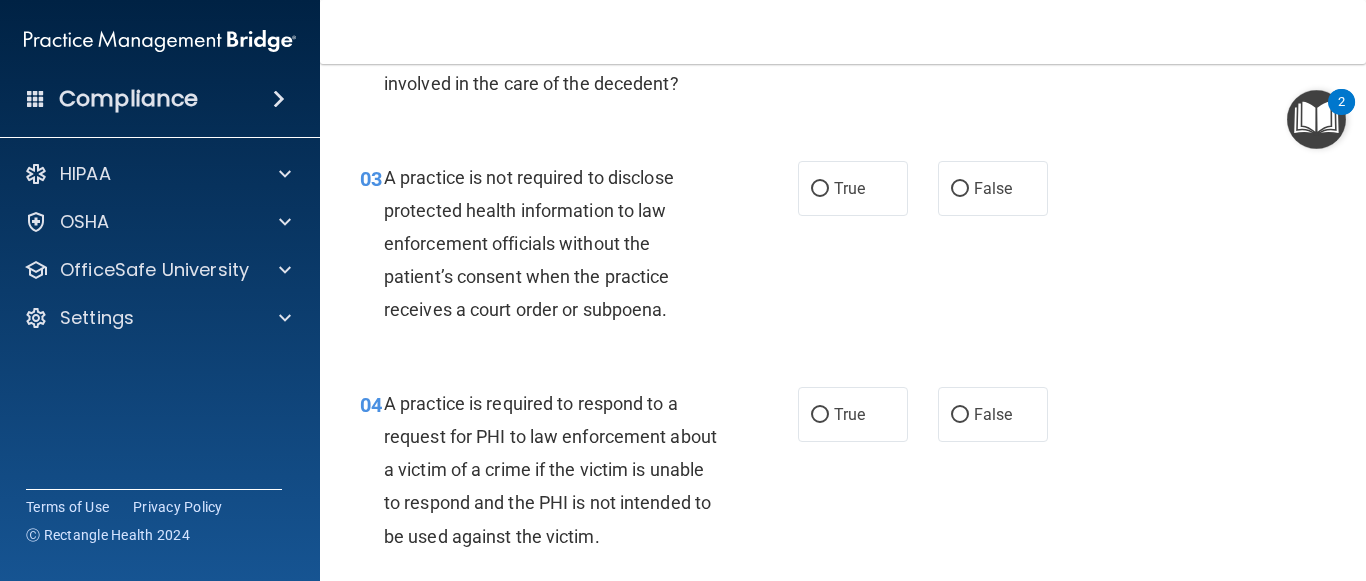 scroll, scrollTop: 500, scrollLeft: 0, axis: vertical 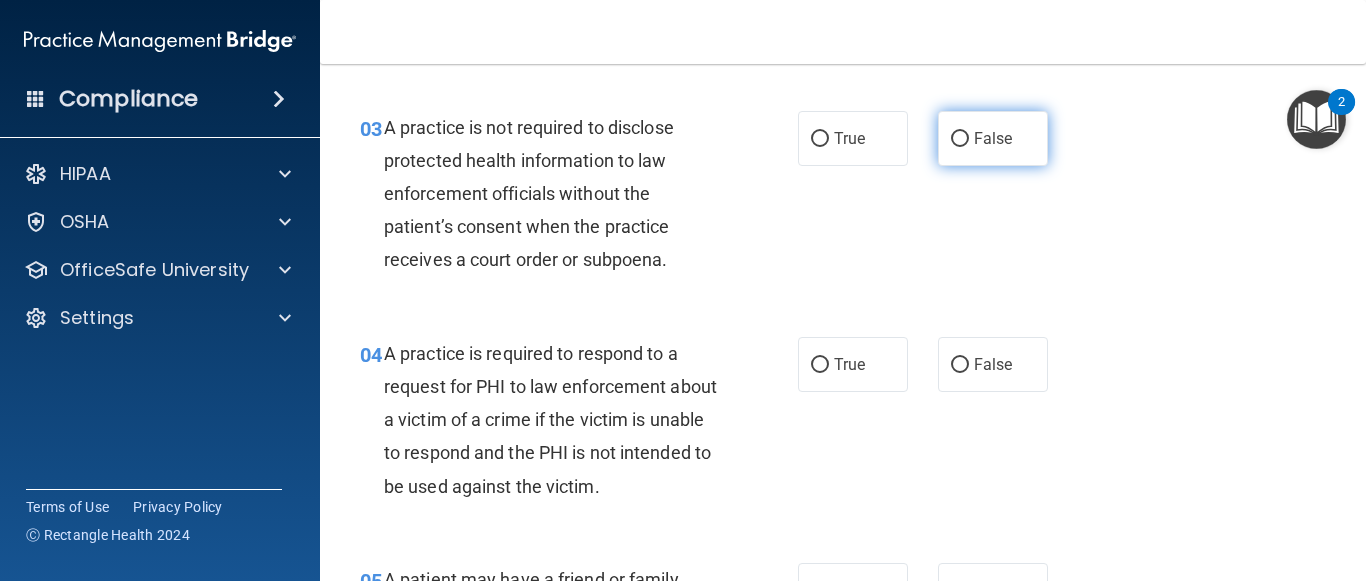 click on "False" at bounding box center (993, 138) 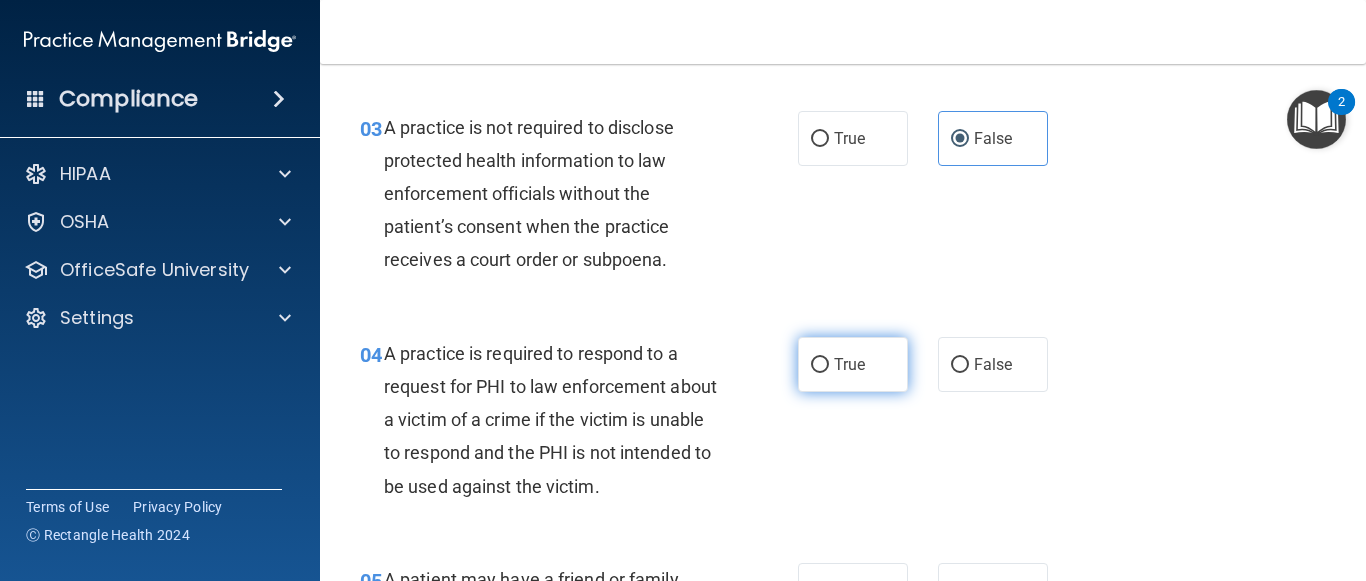 click on "True" at bounding box center [853, 364] 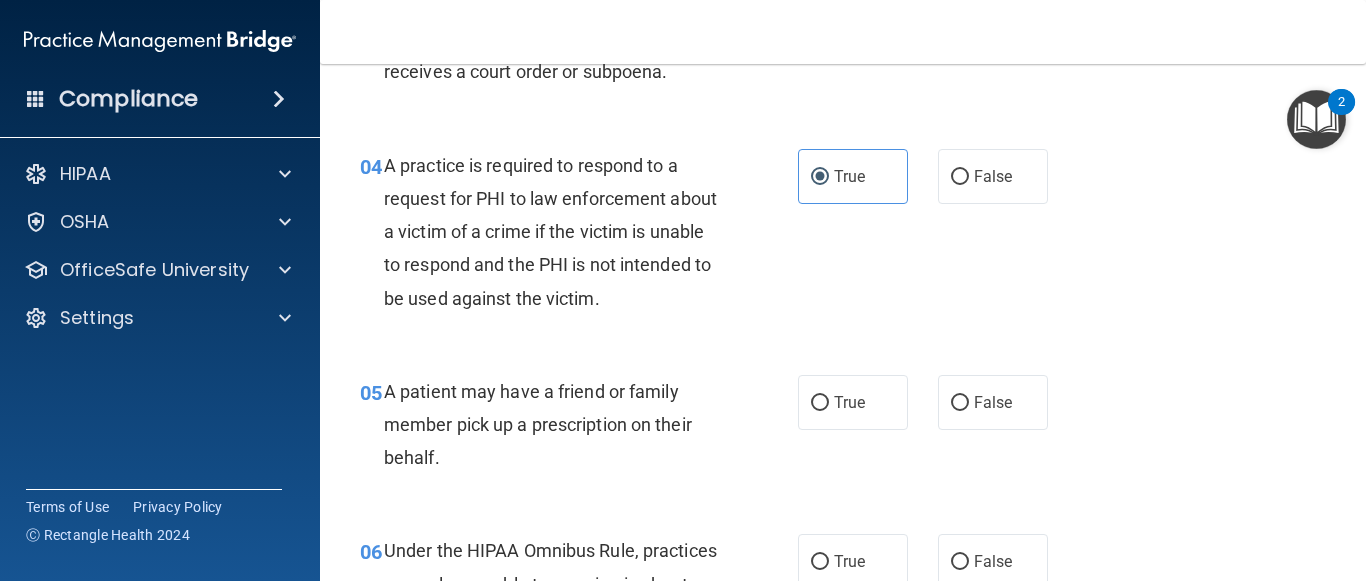 scroll, scrollTop: 675, scrollLeft: 0, axis: vertical 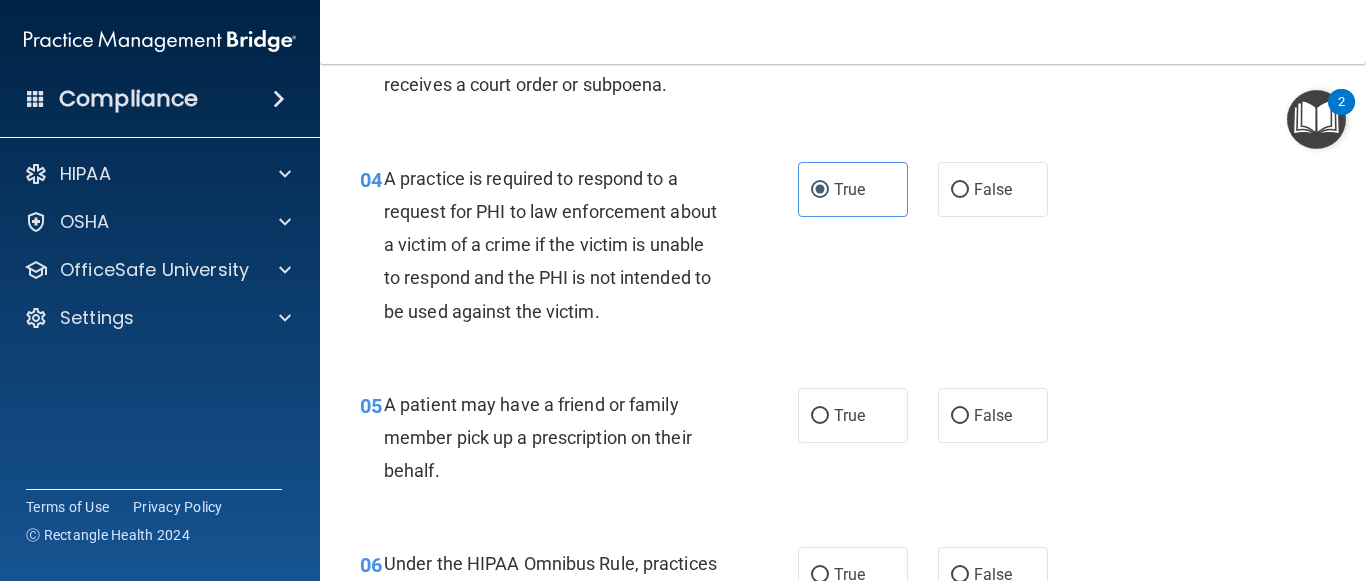 click on "2" at bounding box center [1341, 102] 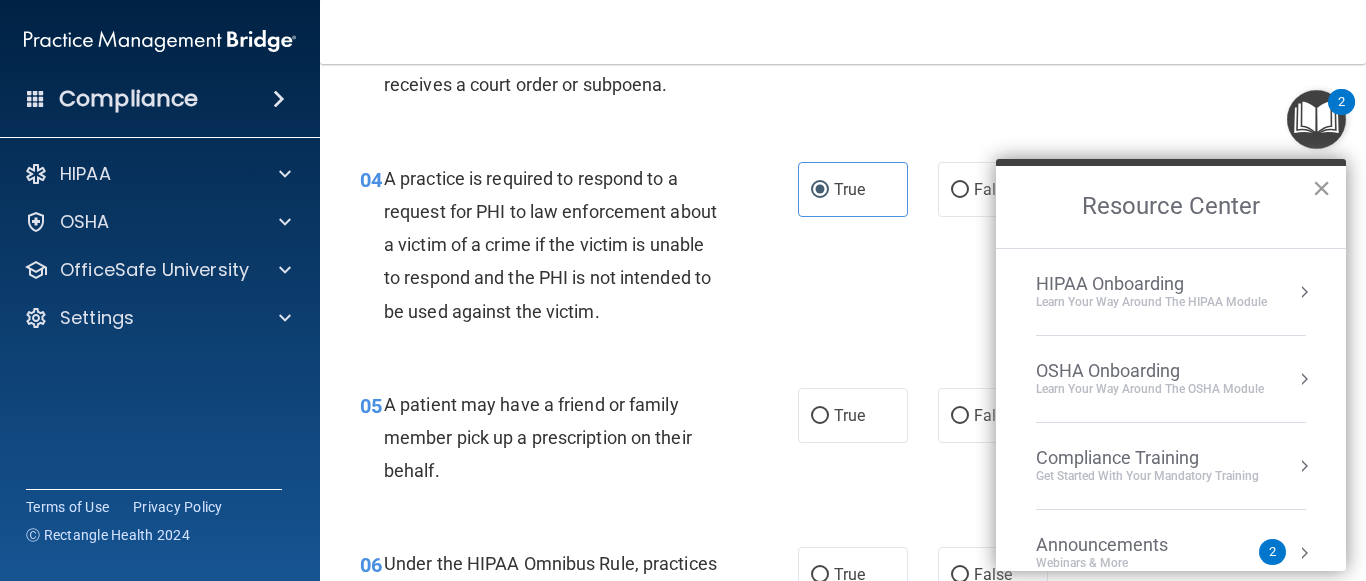 click on "×" at bounding box center (1321, 188) 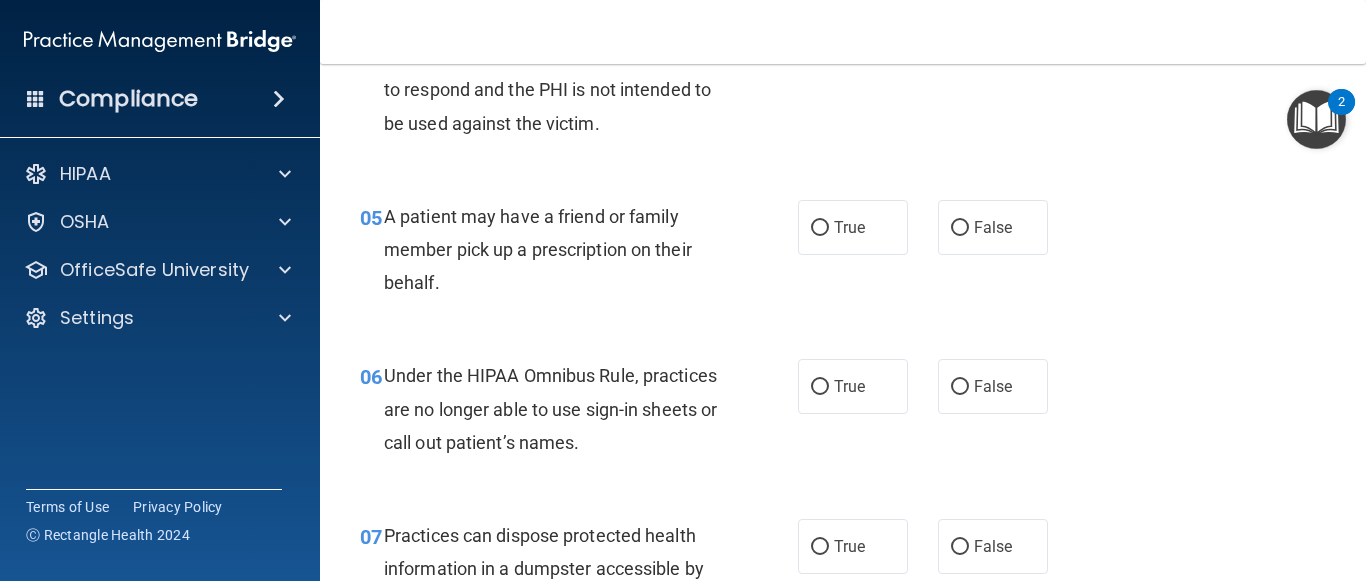 scroll, scrollTop: 888, scrollLeft: 0, axis: vertical 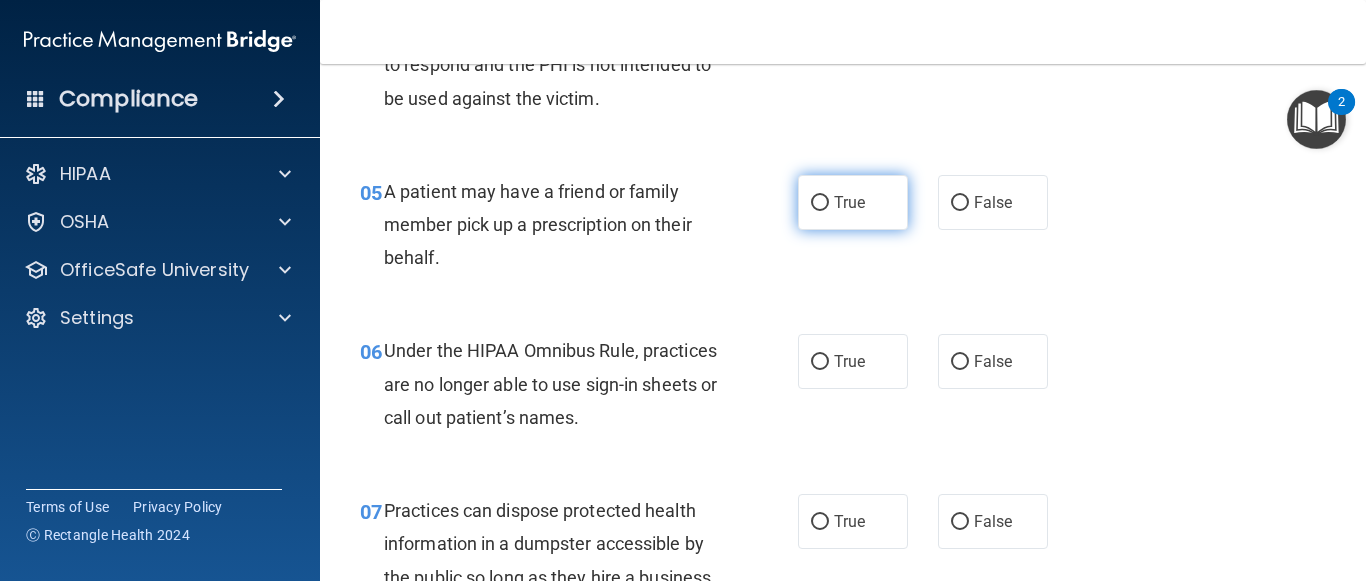 click on "True" at bounding box center [849, 202] 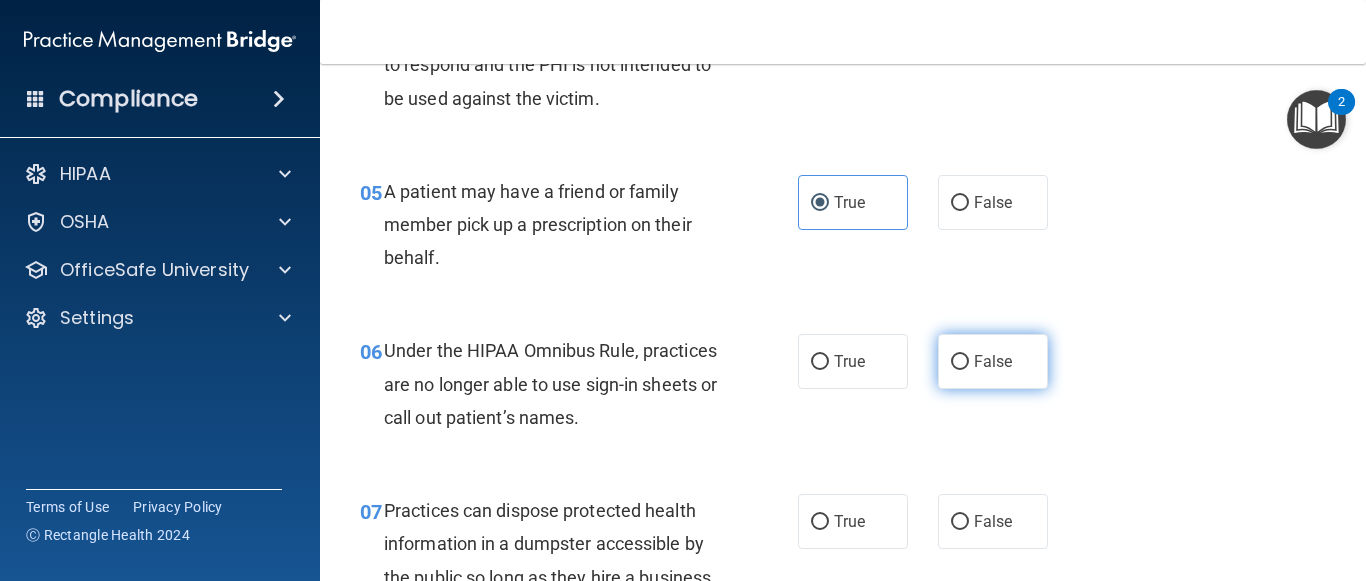 click on "False" at bounding box center [993, 361] 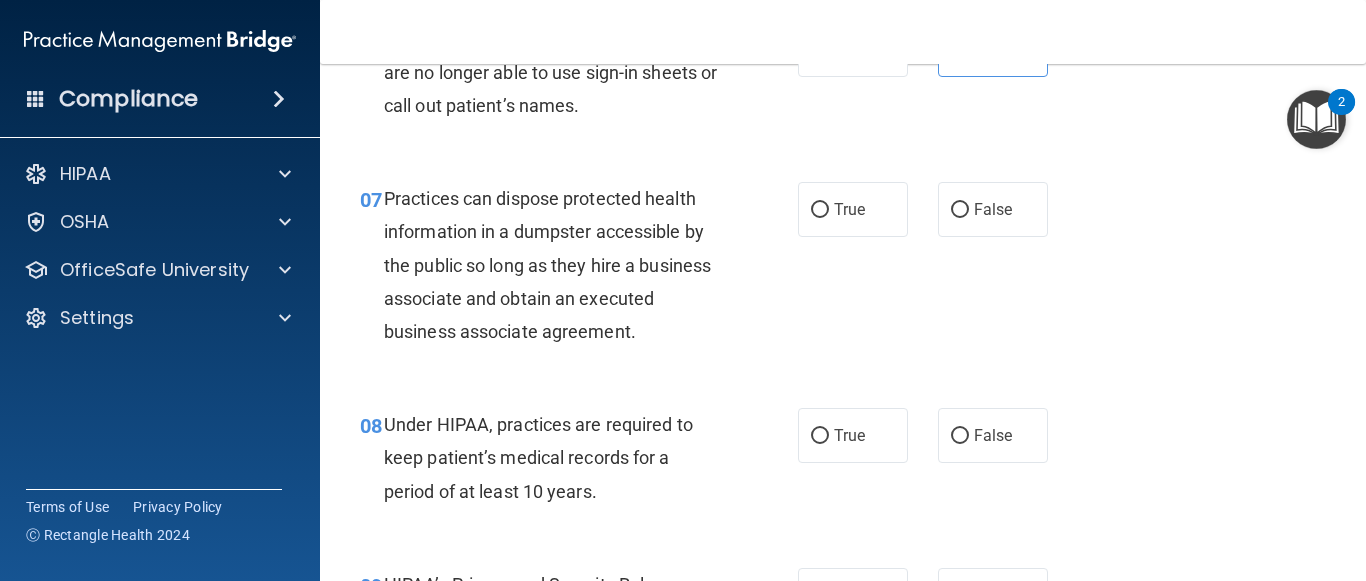 scroll, scrollTop: 1425, scrollLeft: 0, axis: vertical 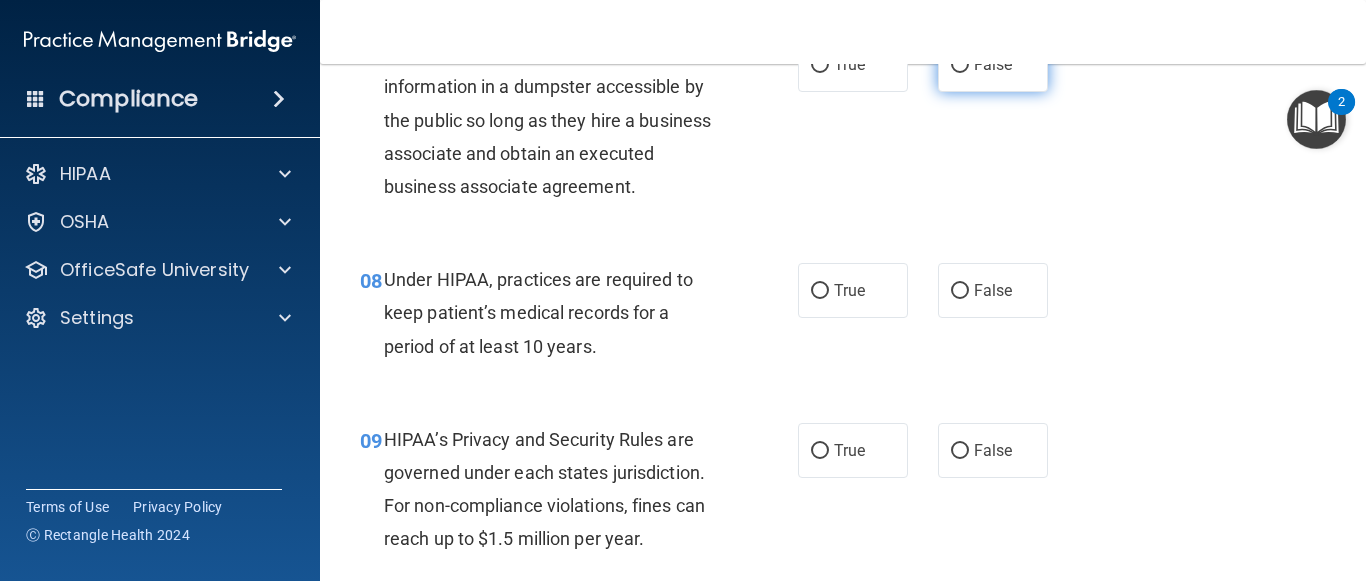click on "False" at bounding box center (993, 64) 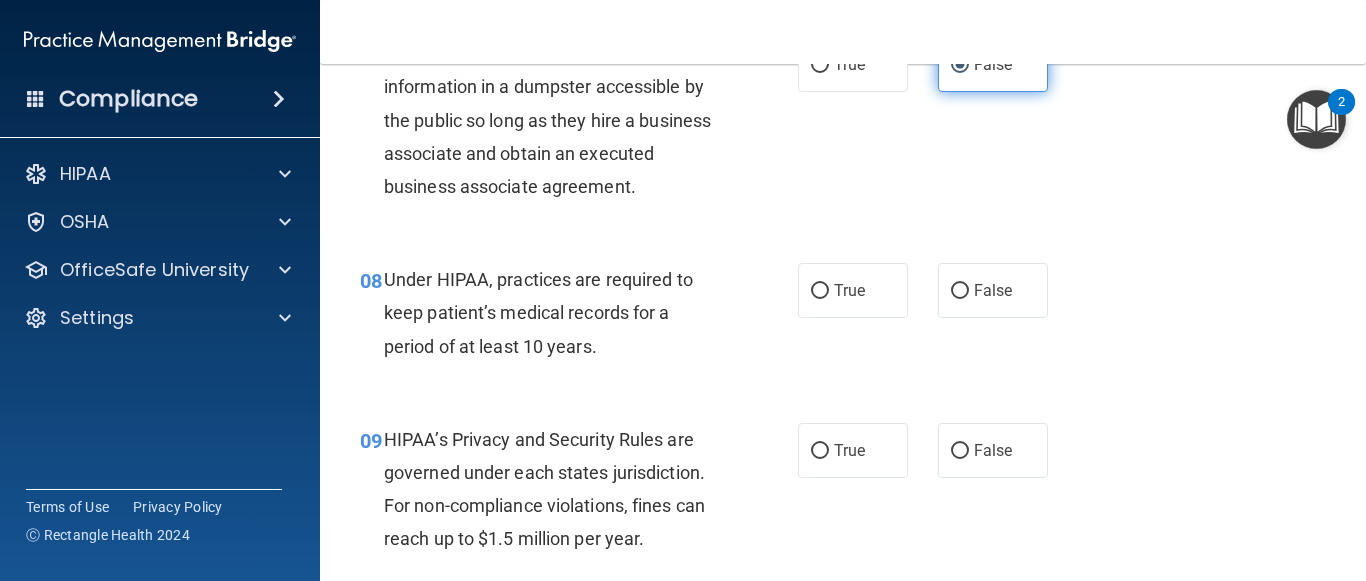 scroll, scrollTop: 1339, scrollLeft: 0, axis: vertical 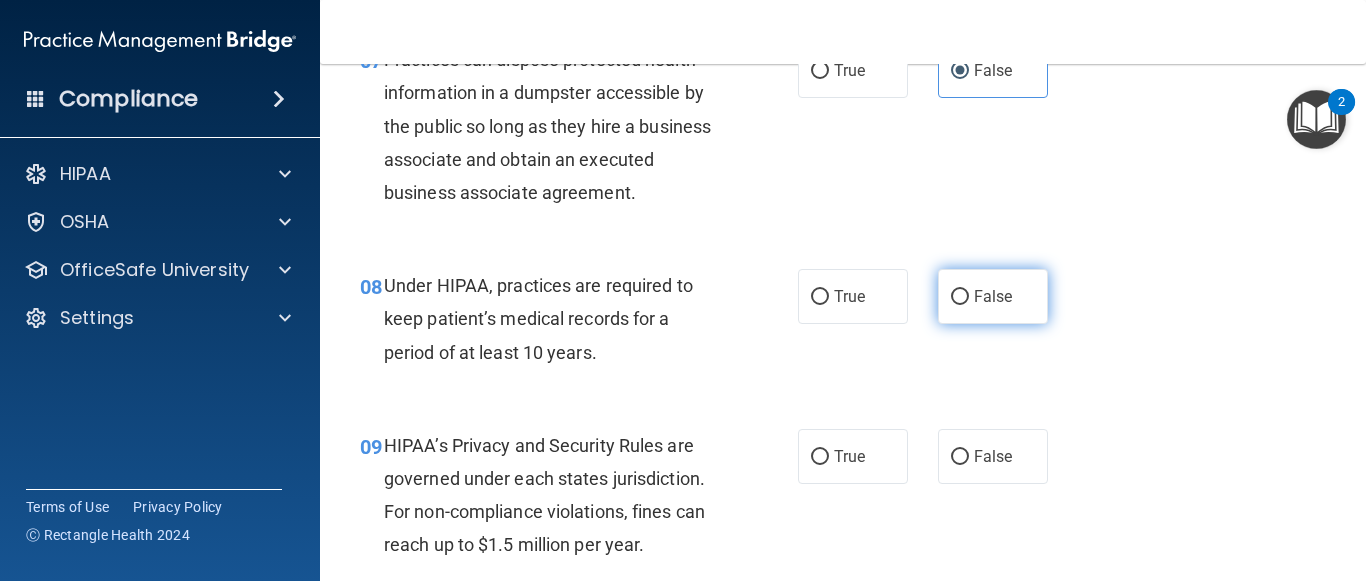 click on "False" at bounding box center (993, 296) 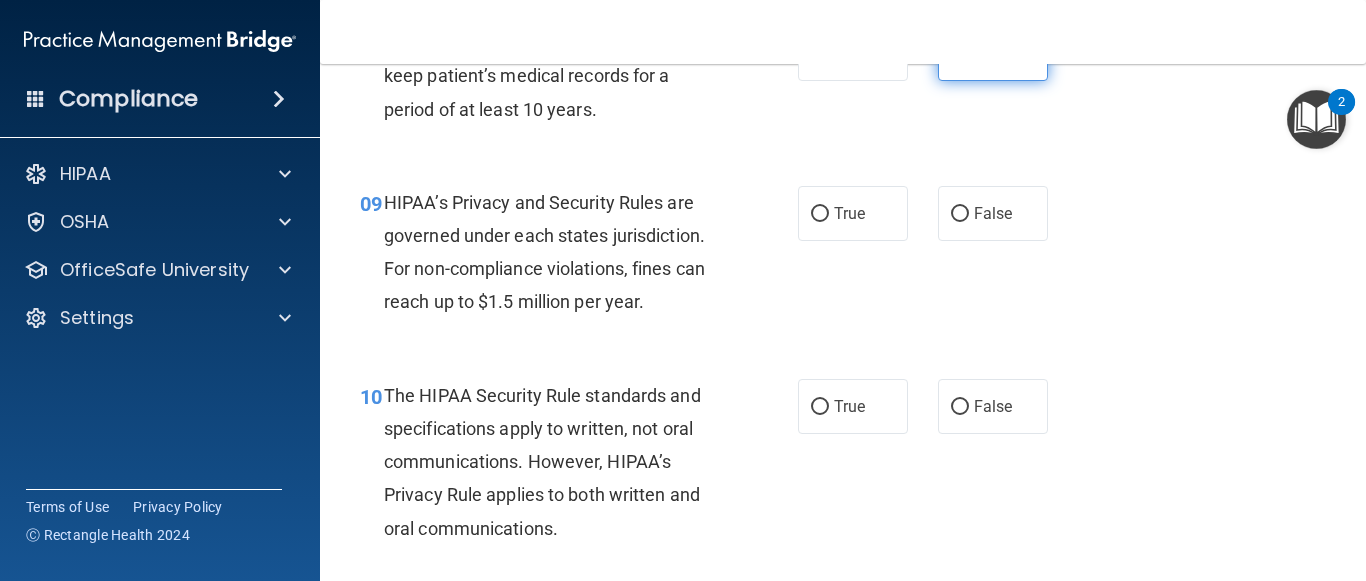 scroll, scrollTop: 1619, scrollLeft: 0, axis: vertical 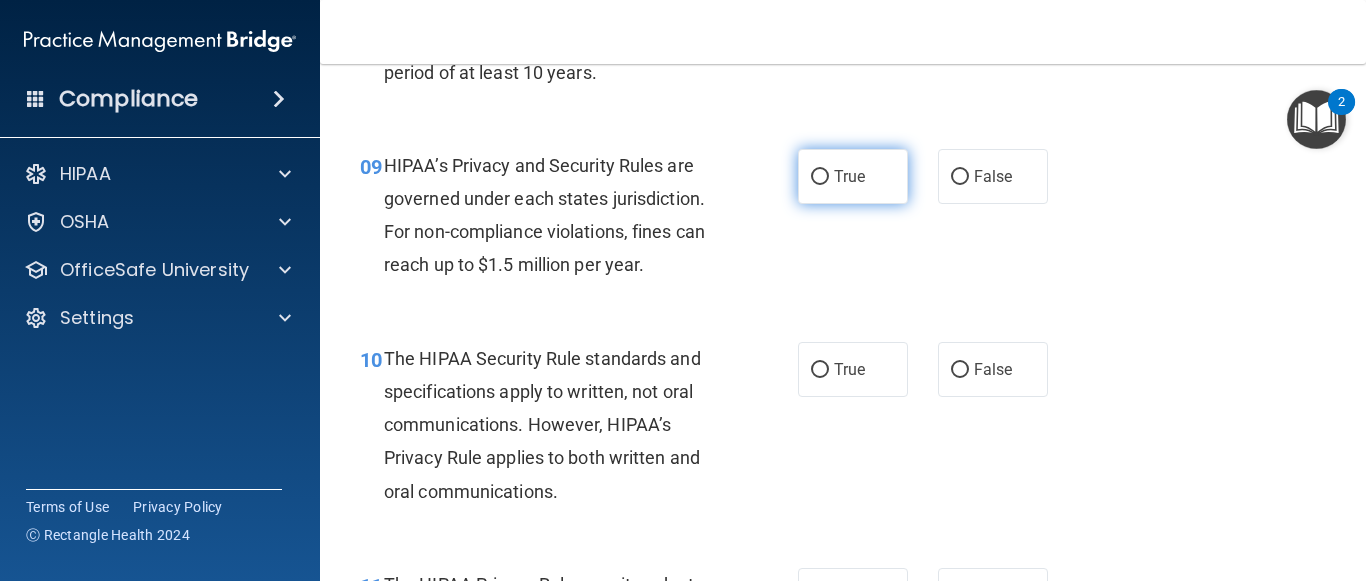 click on "True" at bounding box center (853, 176) 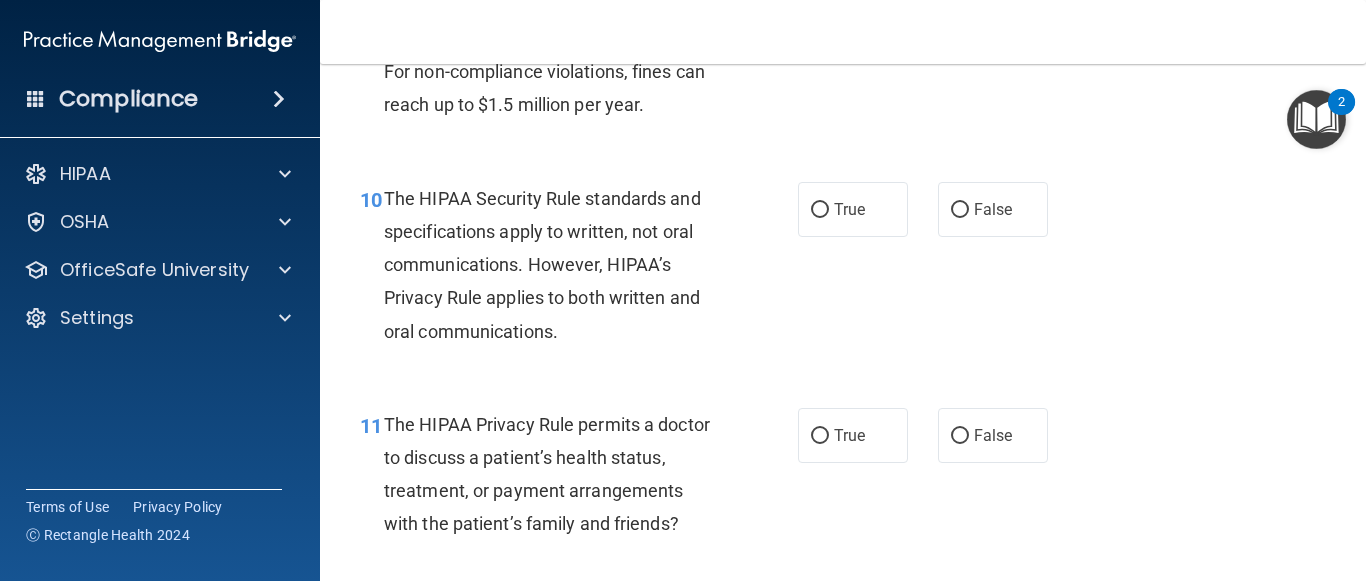 scroll, scrollTop: 1819, scrollLeft: 0, axis: vertical 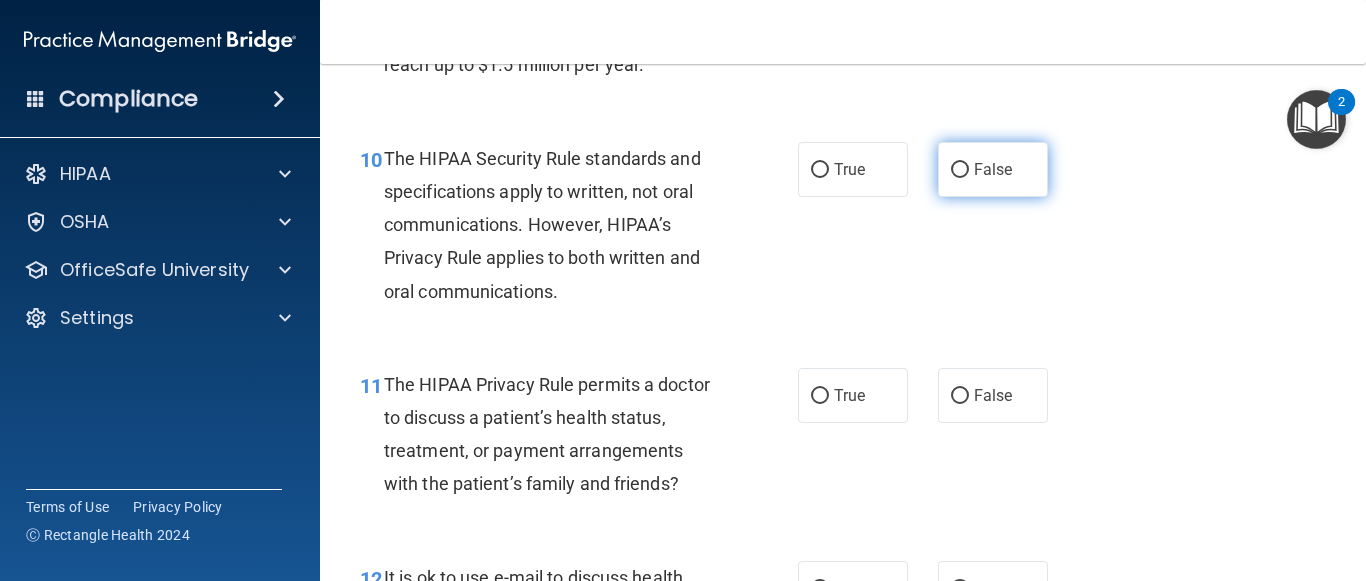 click on "False" at bounding box center (993, 169) 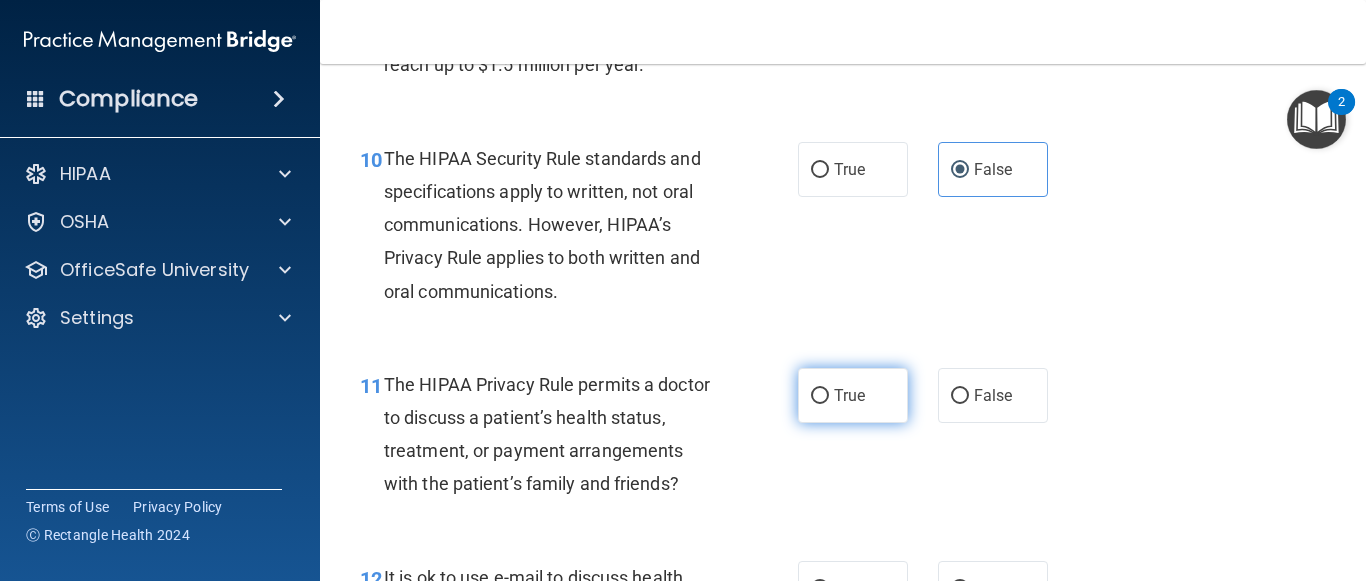 click on "True" at bounding box center [853, 395] 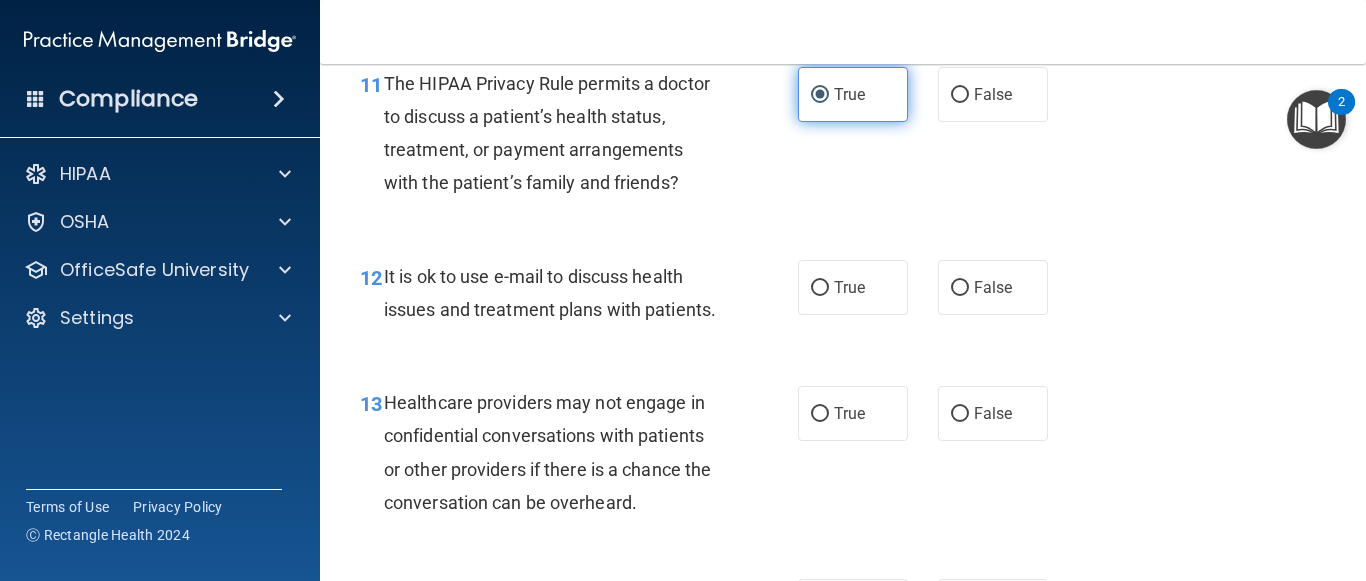 scroll, scrollTop: 2179, scrollLeft: 0, axis: vertical 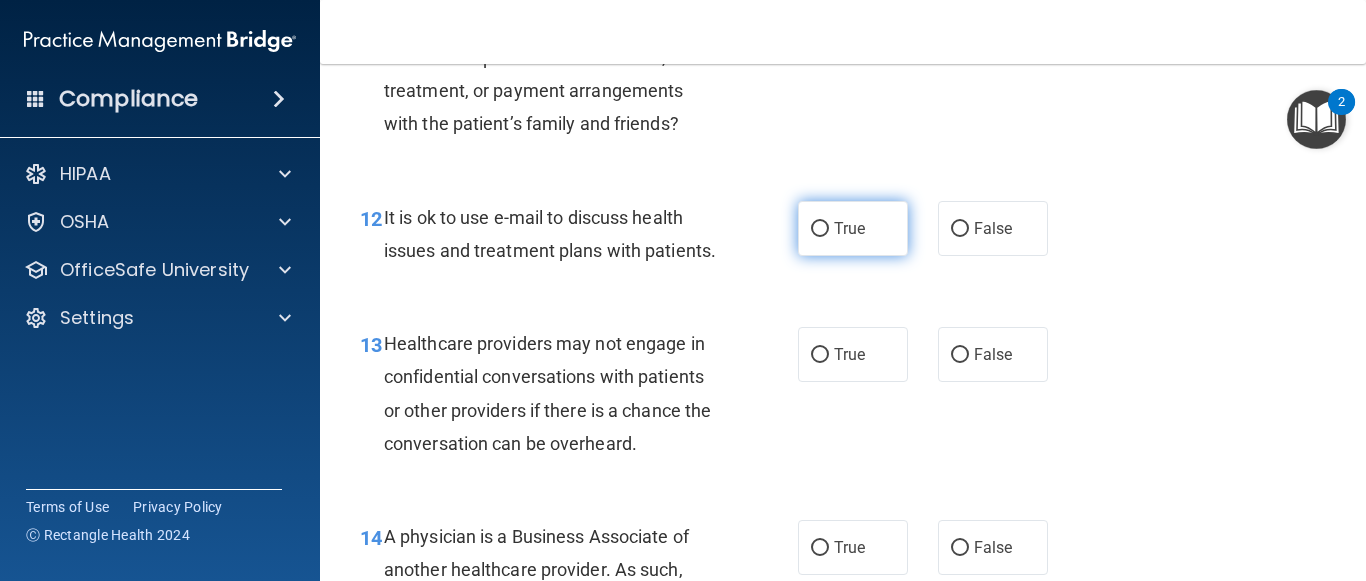 click on "True" at bounding box center [849, 228] 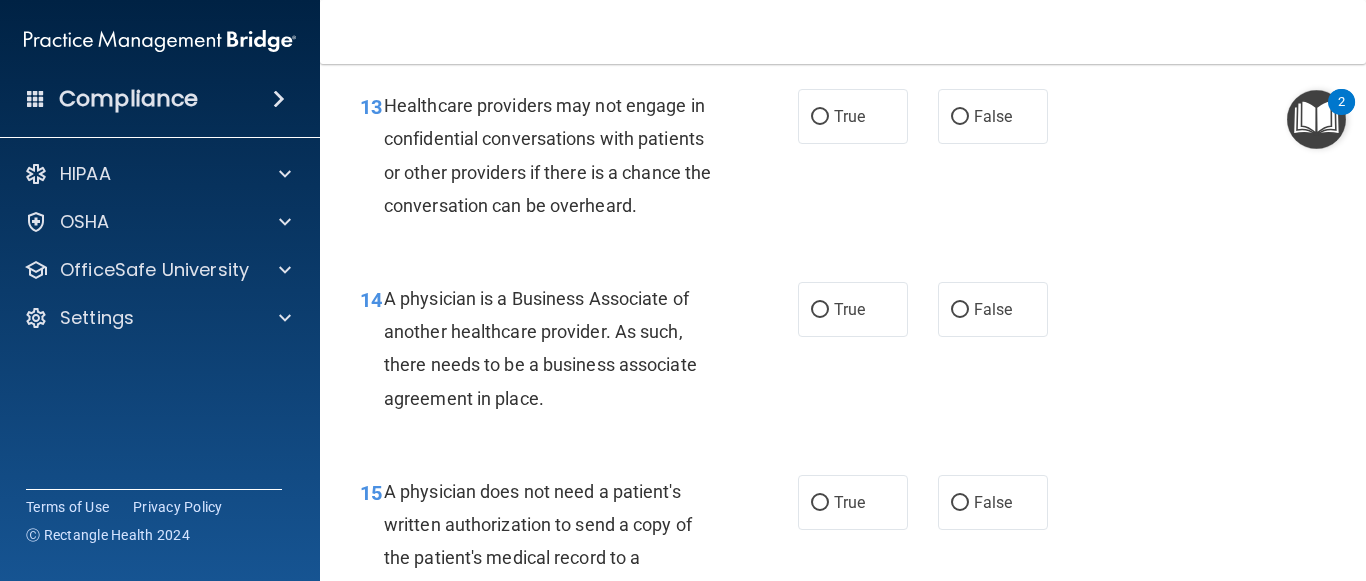 scroll, scrollTop: 2430, scrollLeft: 0, axis: vertical 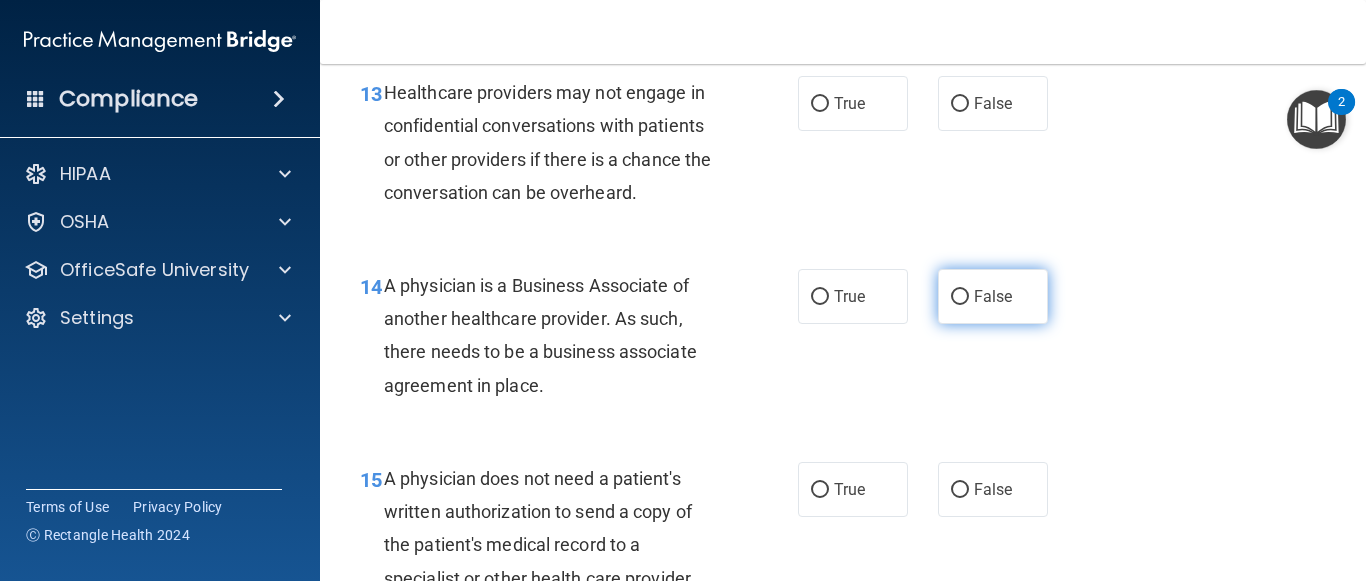 click on "False" at bounding box center [993, 296] 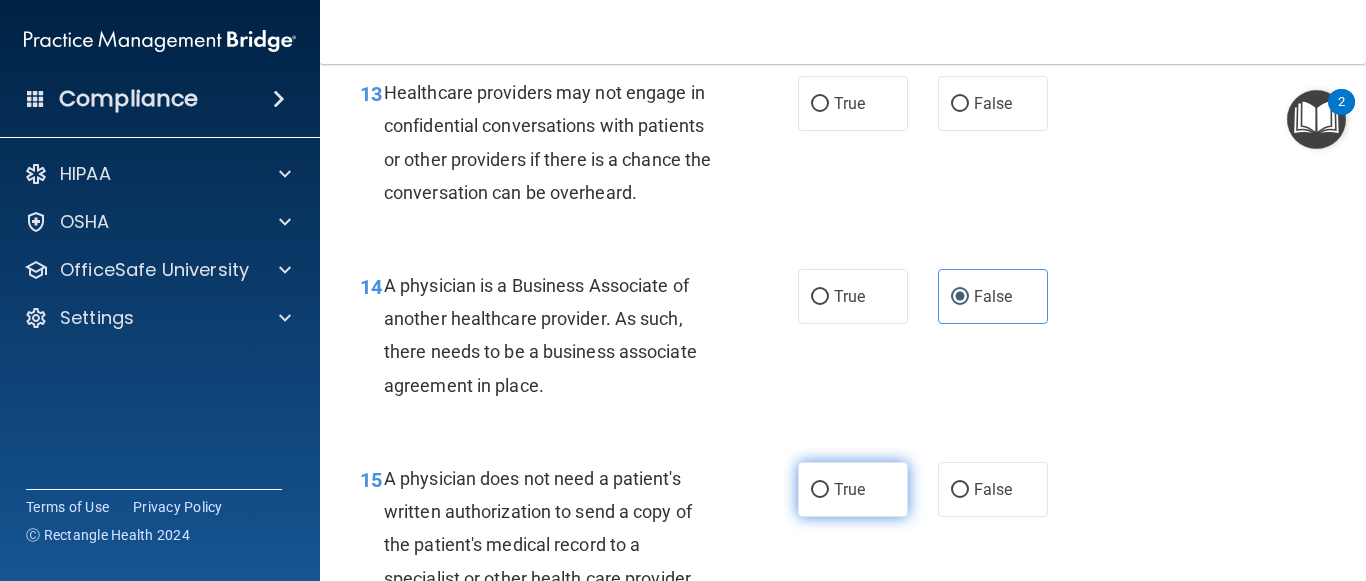 click on "True" at bounding box center (853, 489) 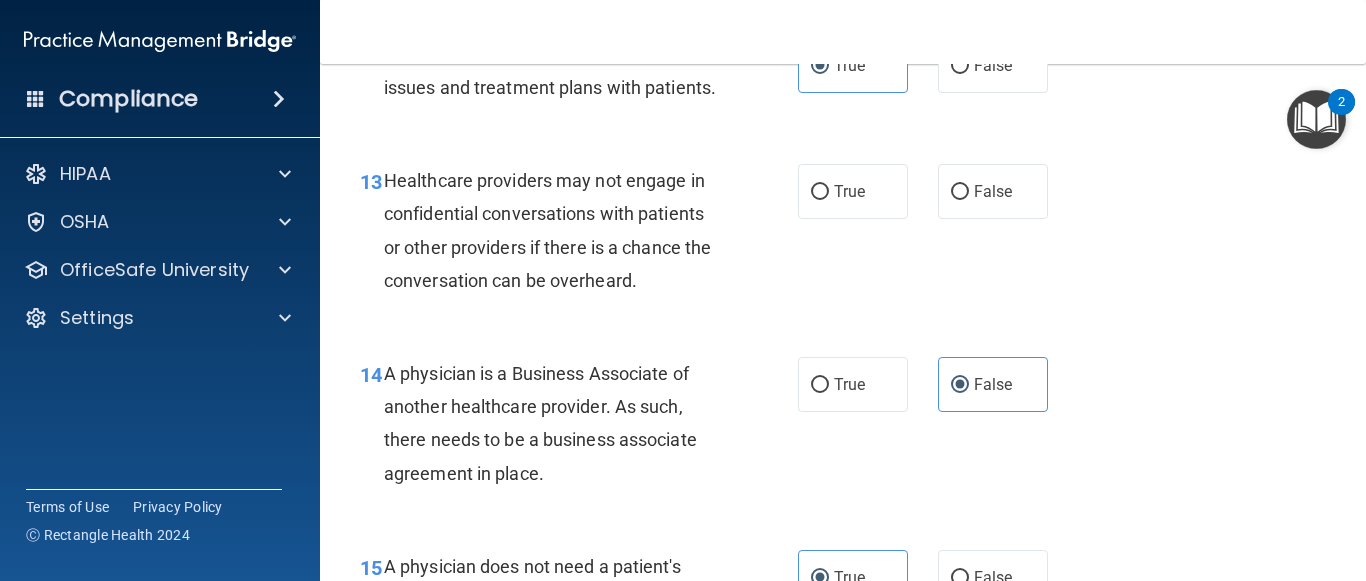 scroll, scrollTop: 2367, scrollLeft: 0, axis: vertical 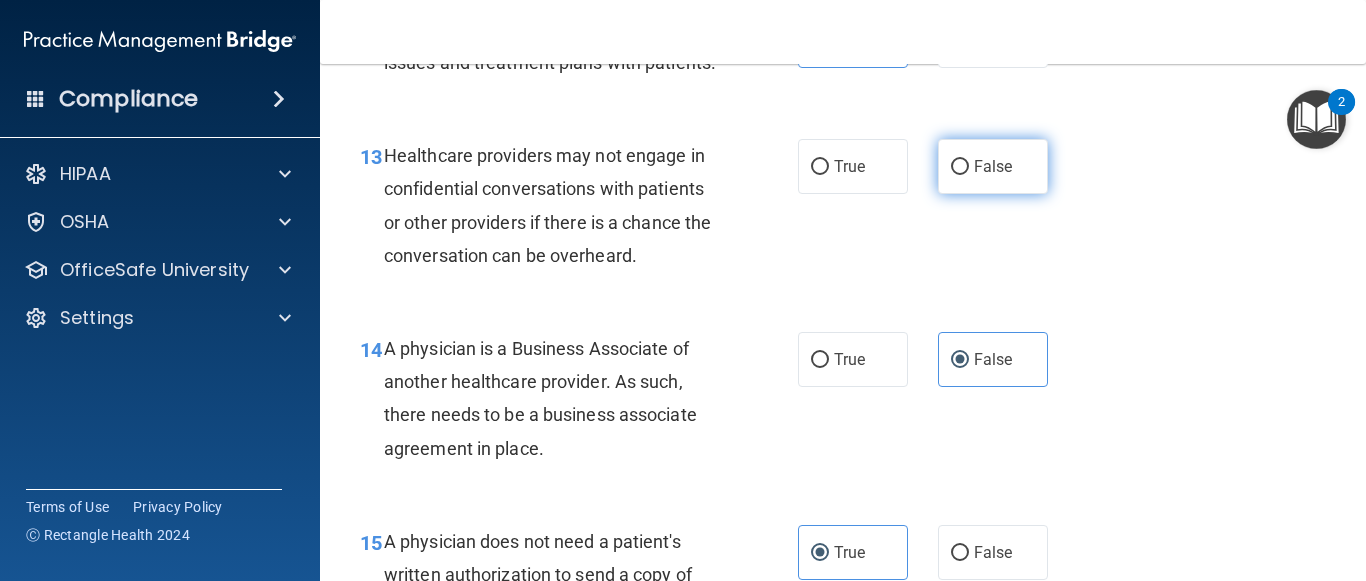 click on "False" at bounding box center [993, 166] 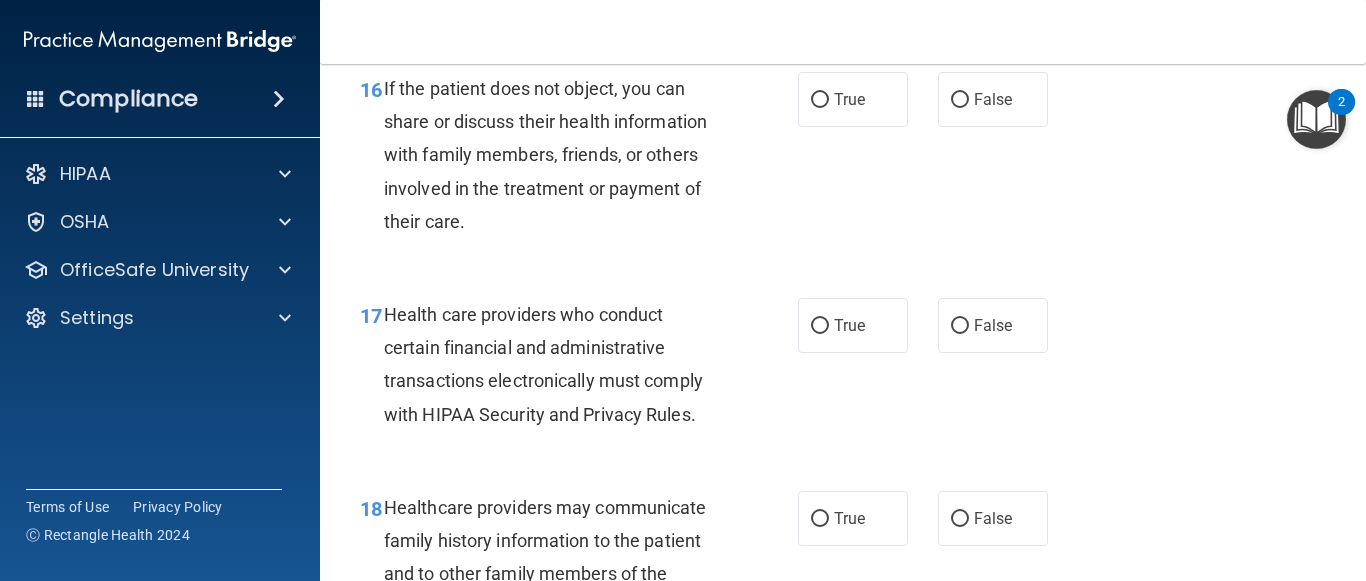 scroll, scrollTop: 3047, scrollLeft: 0, axis: vertical 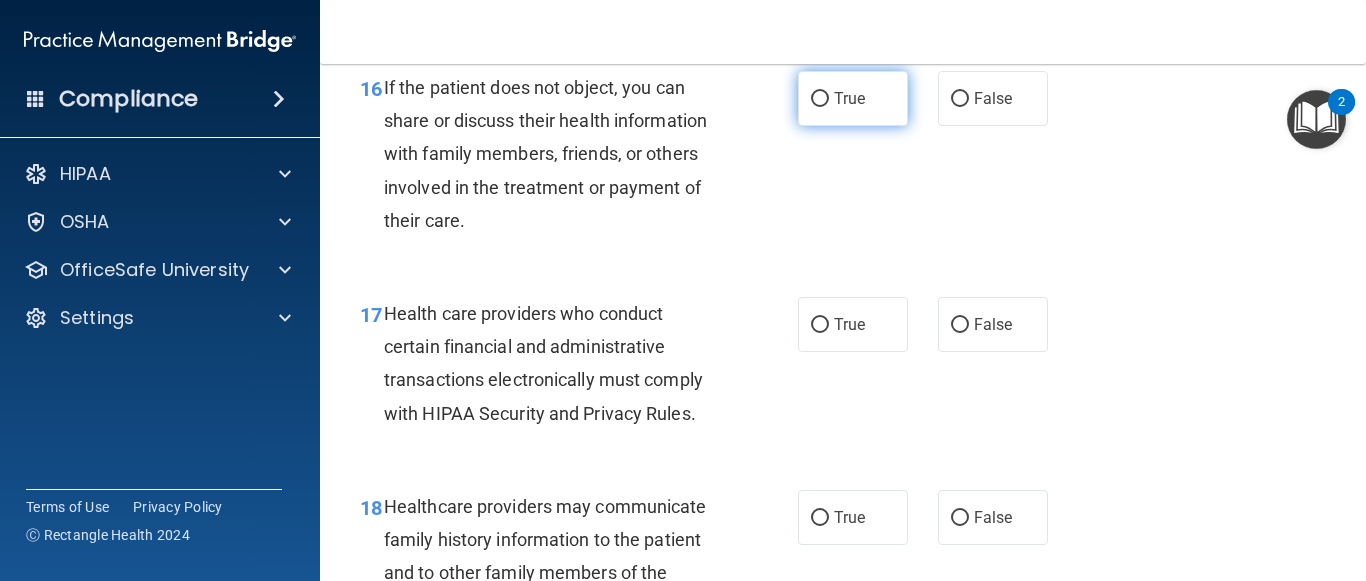 click on "True" at bounding box center [849, 98] 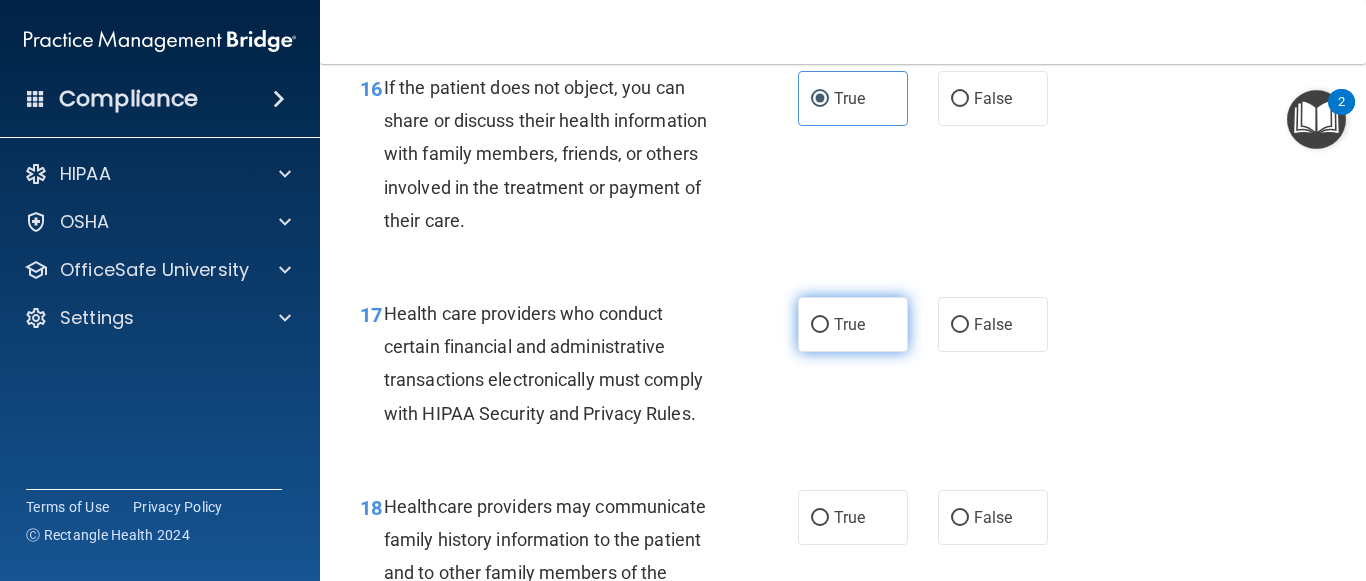 click on "True" at bounding box center [820, 325] 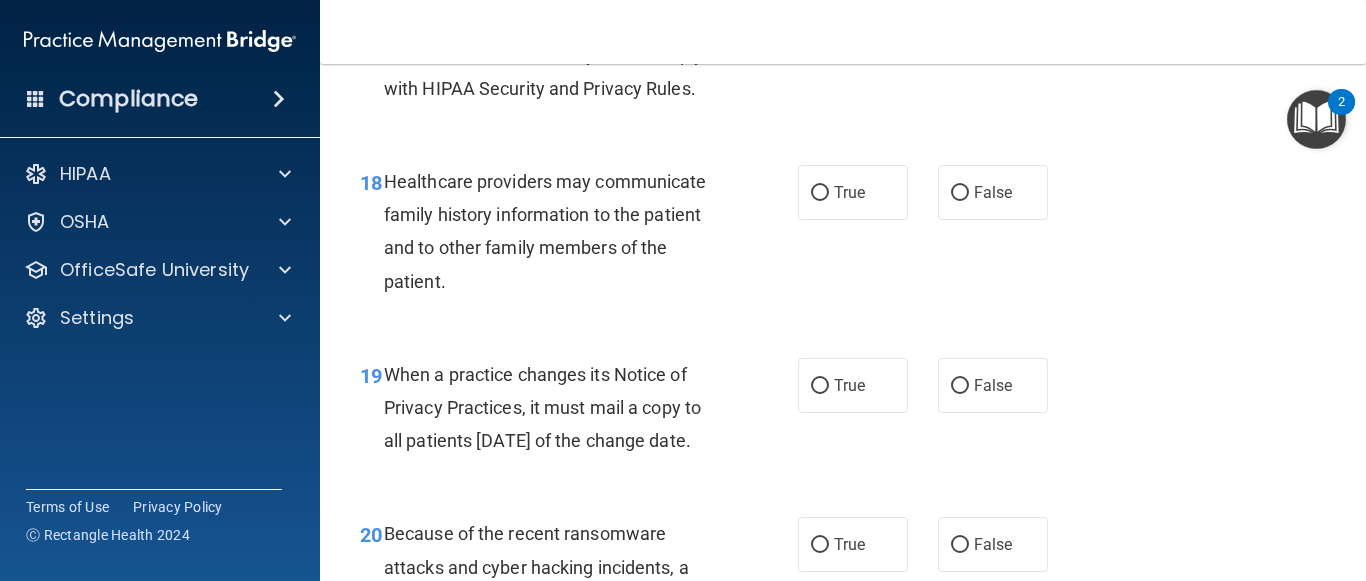 scroll, scrollTop: 3360, scrollLeft: 0, axis: vertical 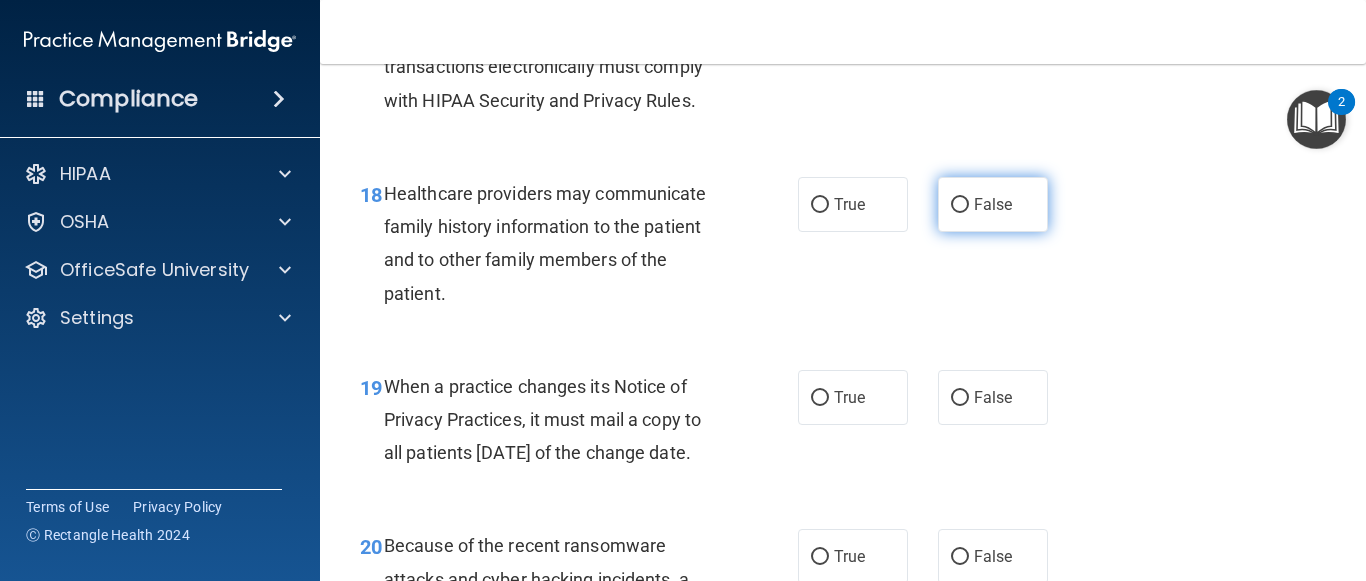click on "False" at bounding box center [993, 204] 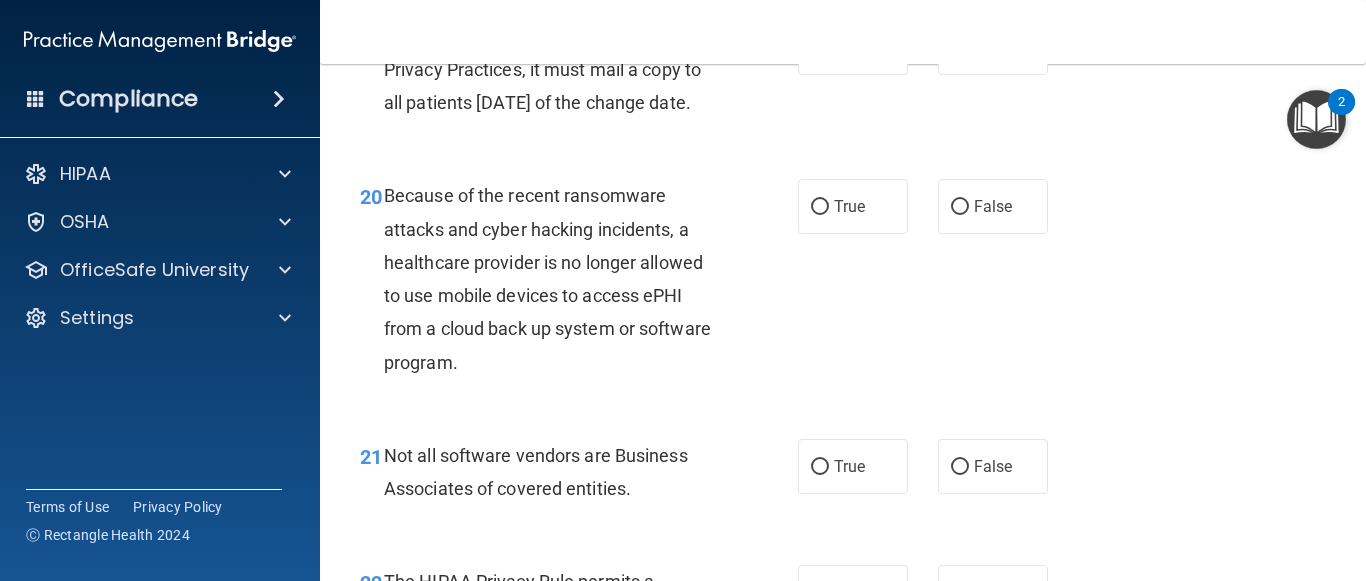 scroll, scrollTop: 3747, scrollLeft: 0, axis: vertical 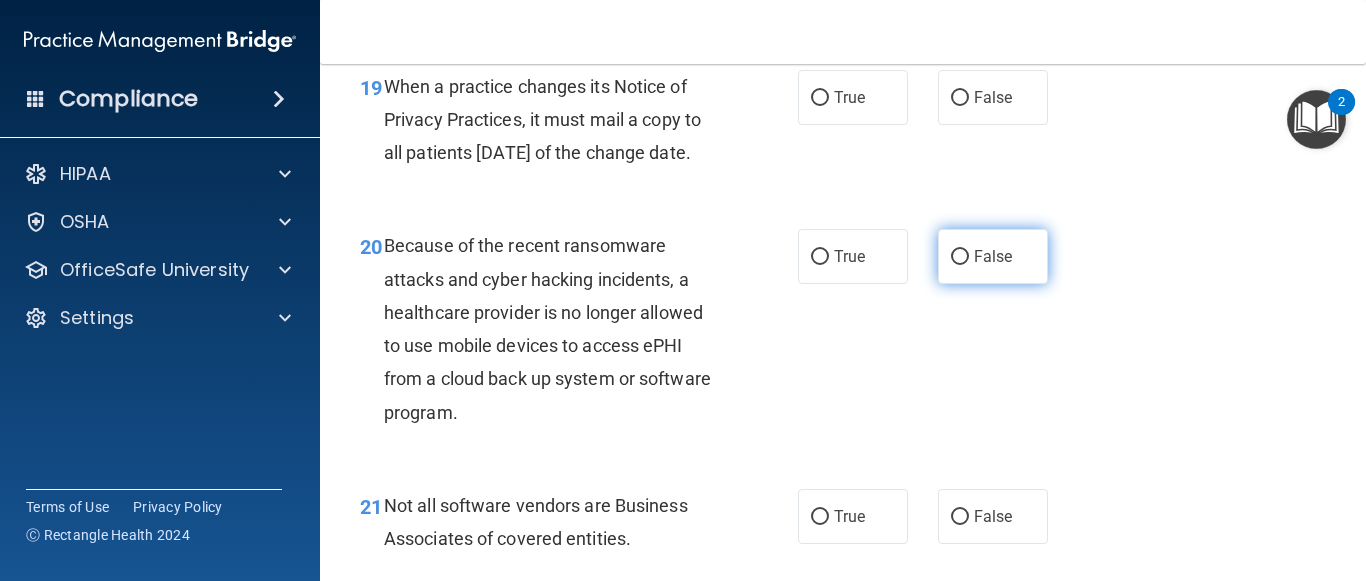 click on "False" at bounding box center (993, 256) 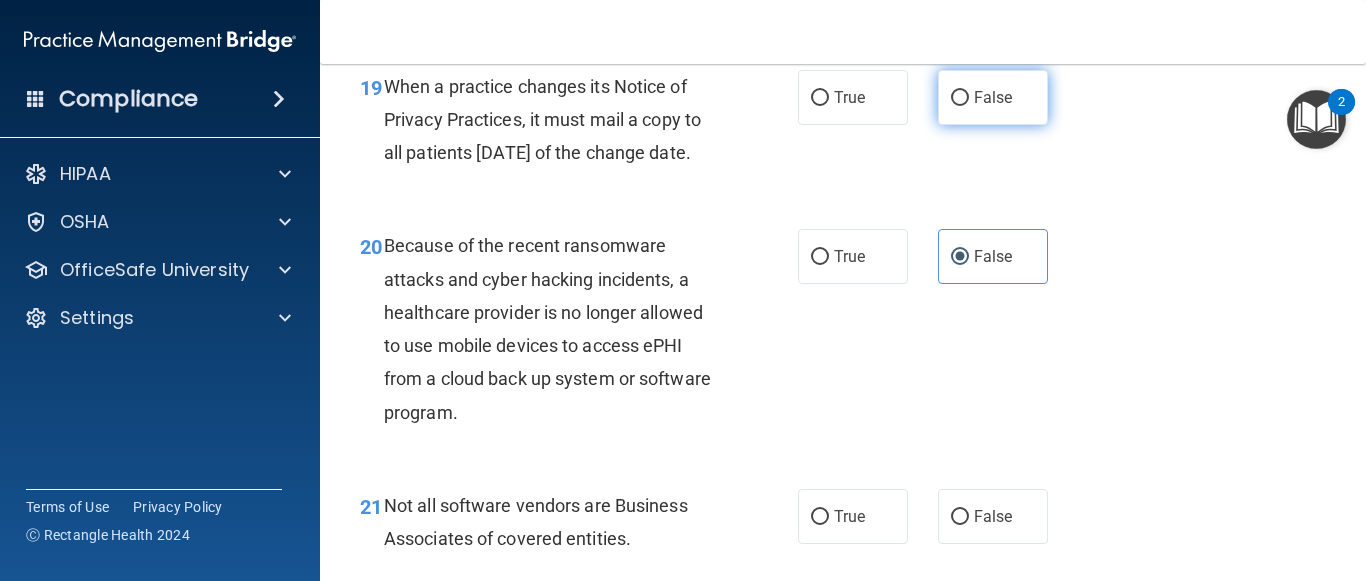 click on "False" at bounding box center (993, 97) 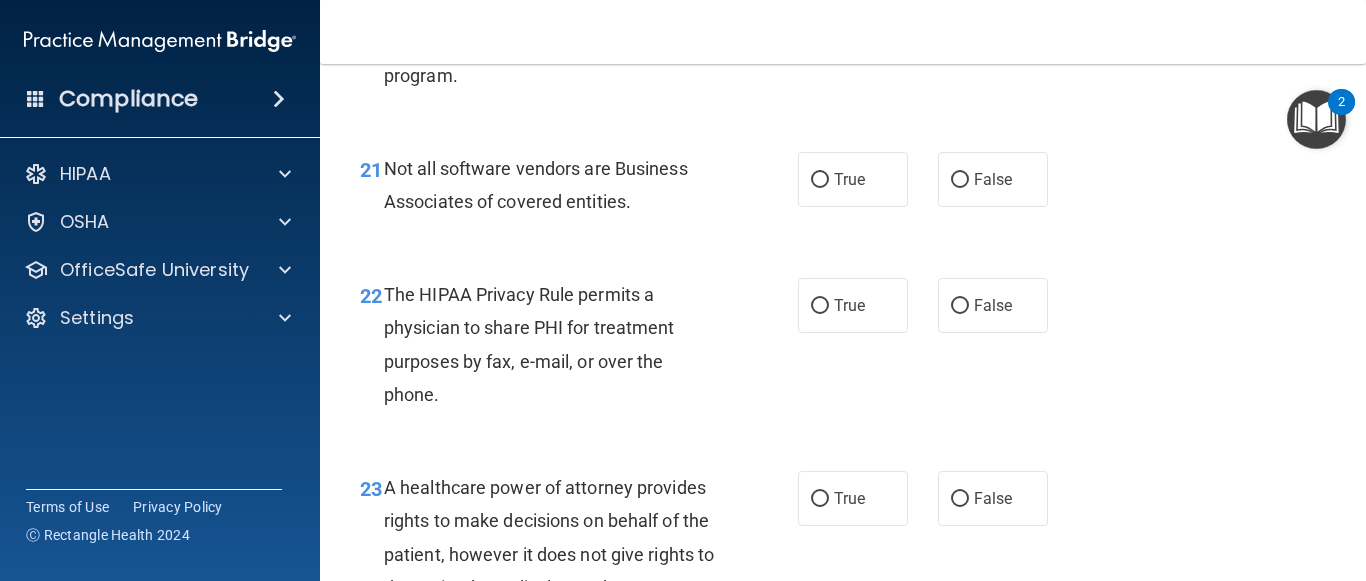 scroll, scrollTop: 3935, scrollLeft: 0, axis: vertical 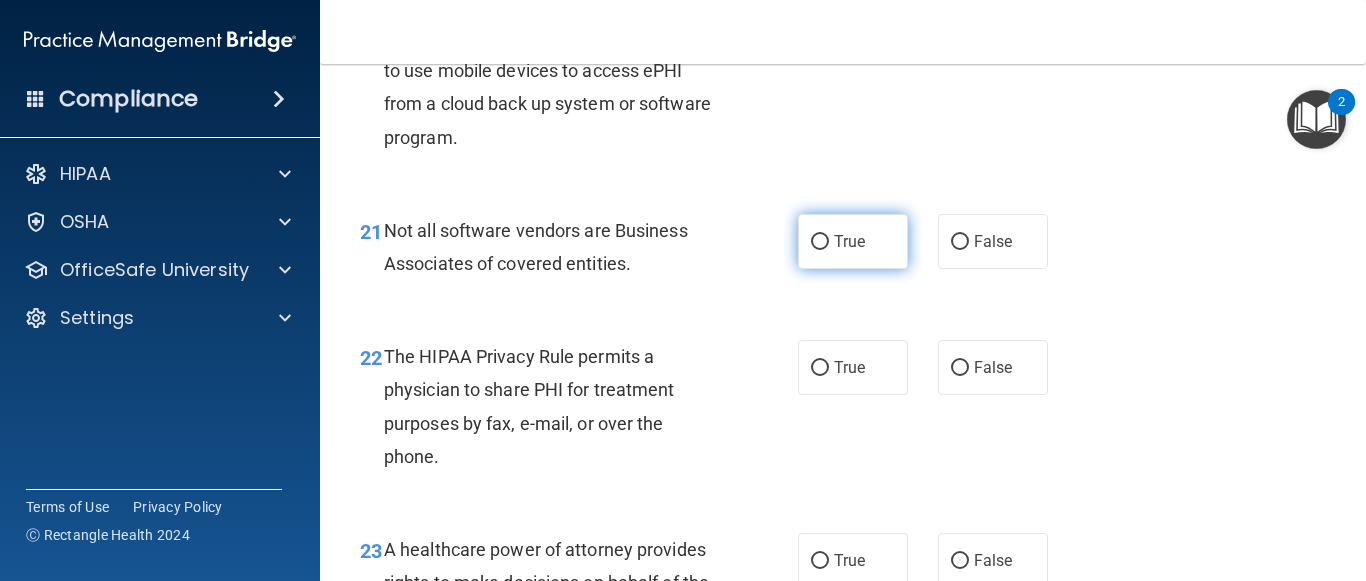 click on "True" at bounding box center [853, 241] 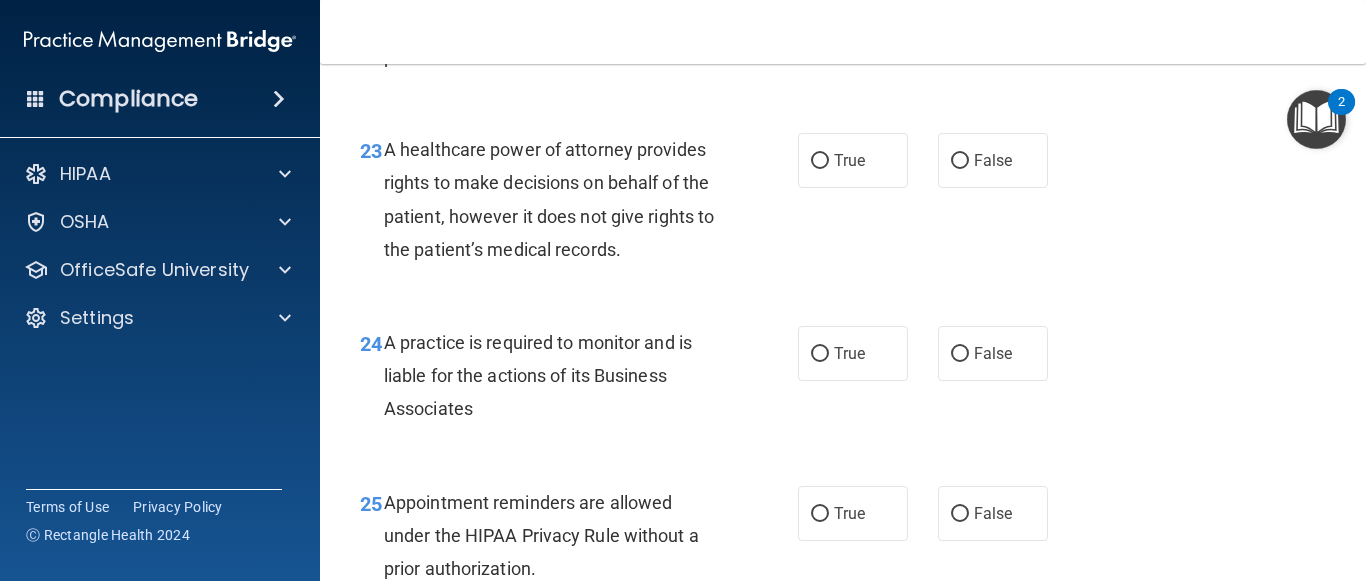 scroll, scrollTop: 4360, scrollLeft: 0, axis: vertical 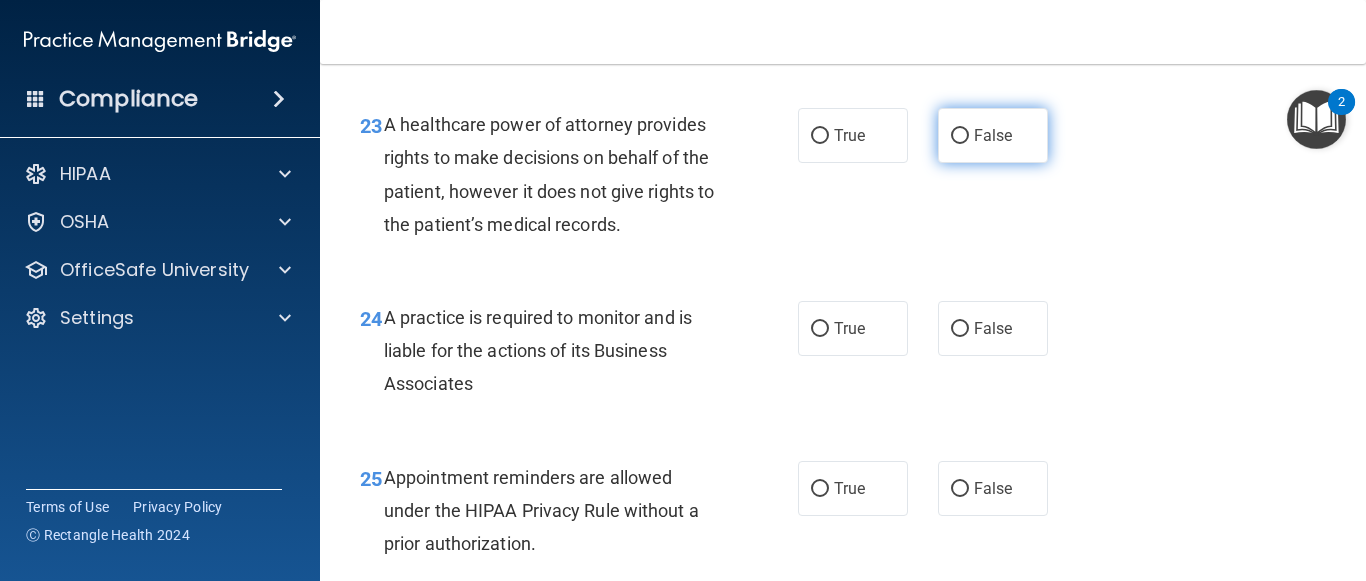 click on "False" at bounding box center [993, 135] 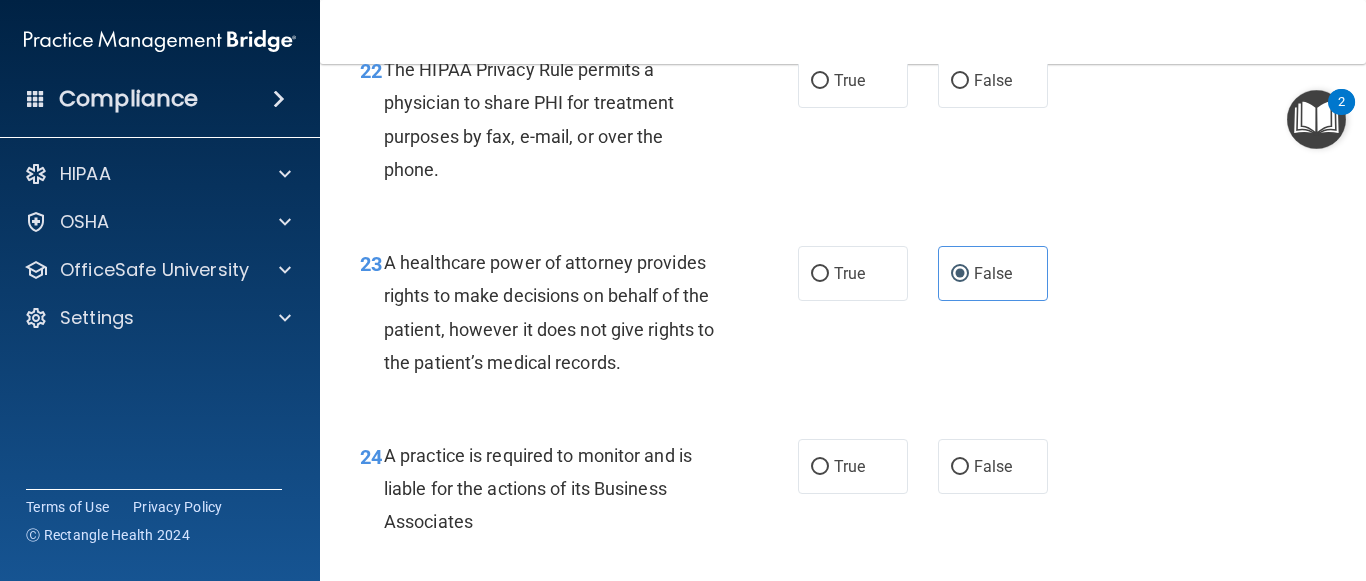 scroll, scrollTop: 4185, scrollLeft: 0, axis: vertical 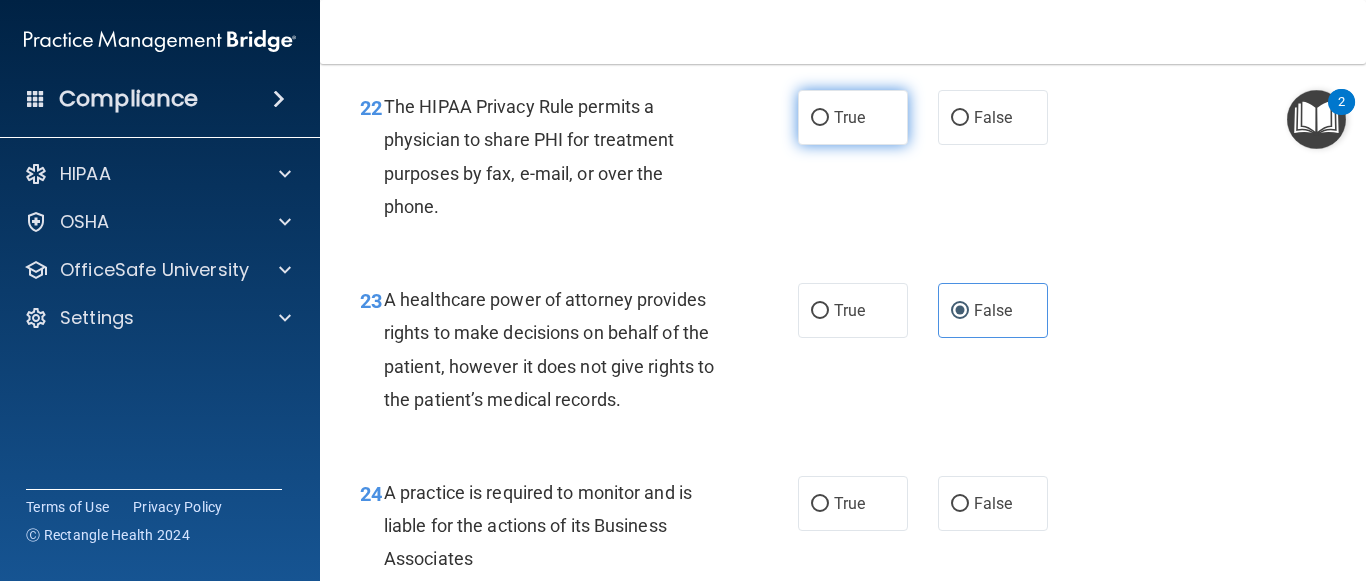 click on "True" at bounding box center (853, 117) 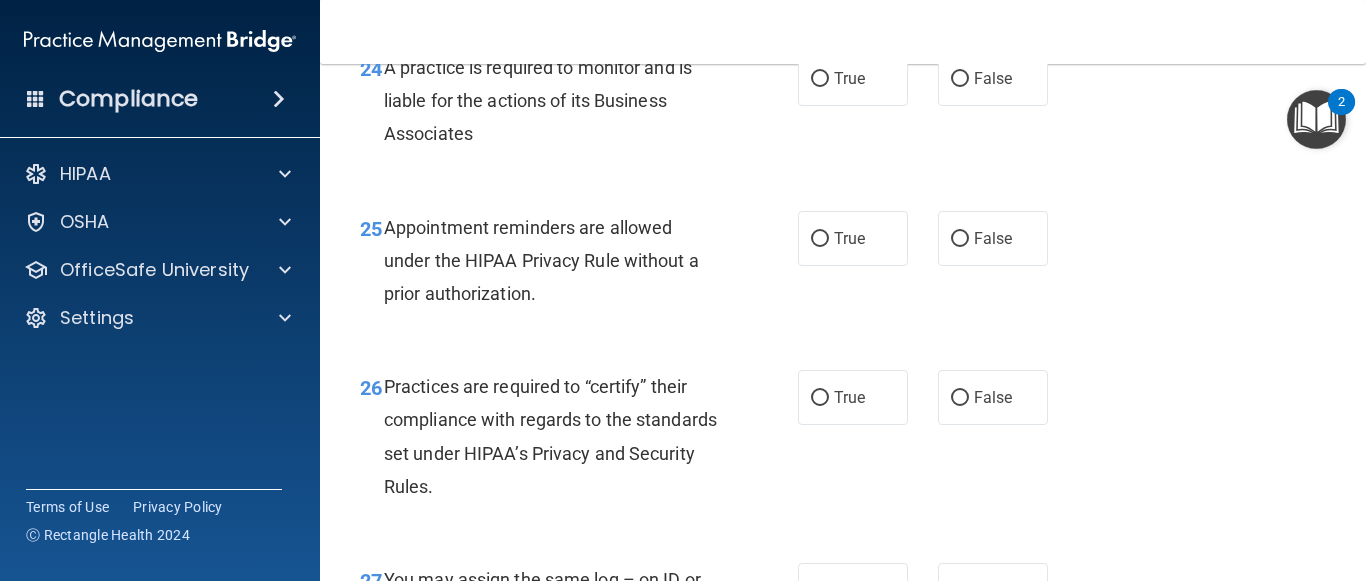 scroll, scrollTop: 4623, scrollLeft: 0, axis: vertical 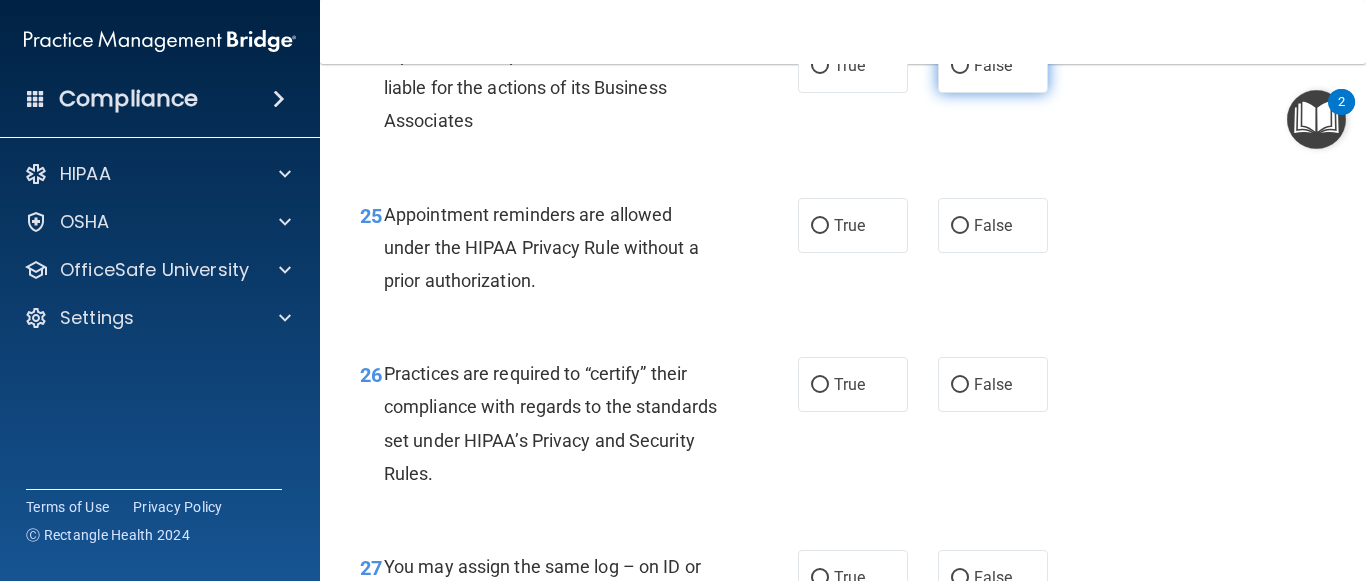 click on "False" at bounding box center [993, 65] 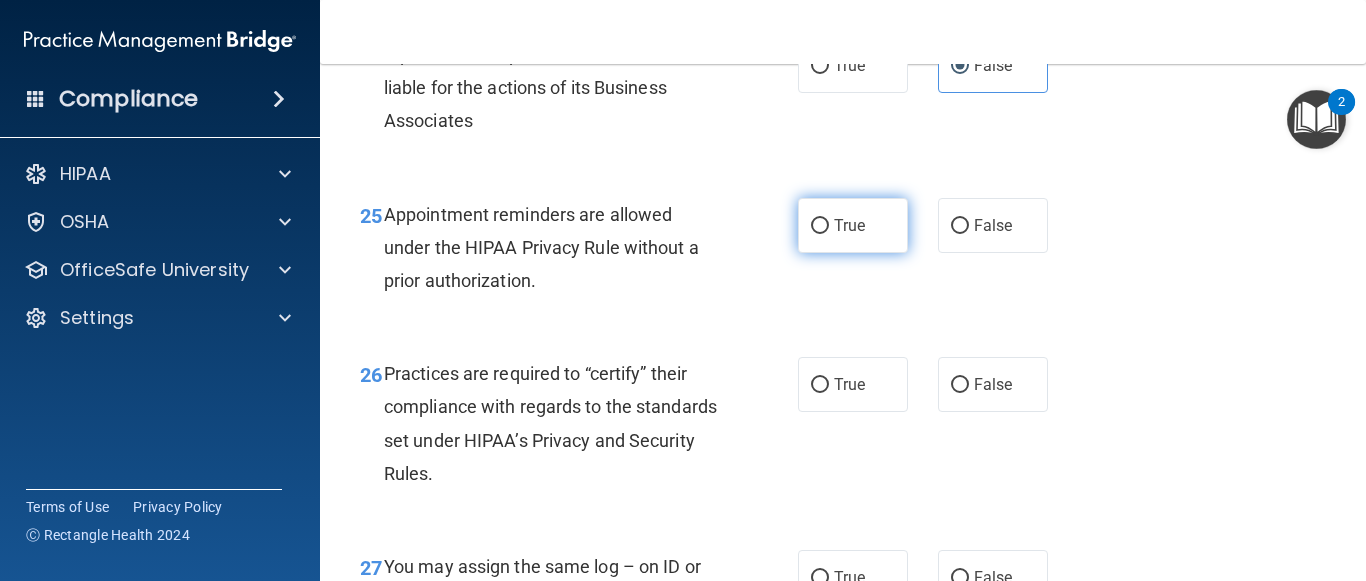 click on "True" at bounding box center (849, 225) 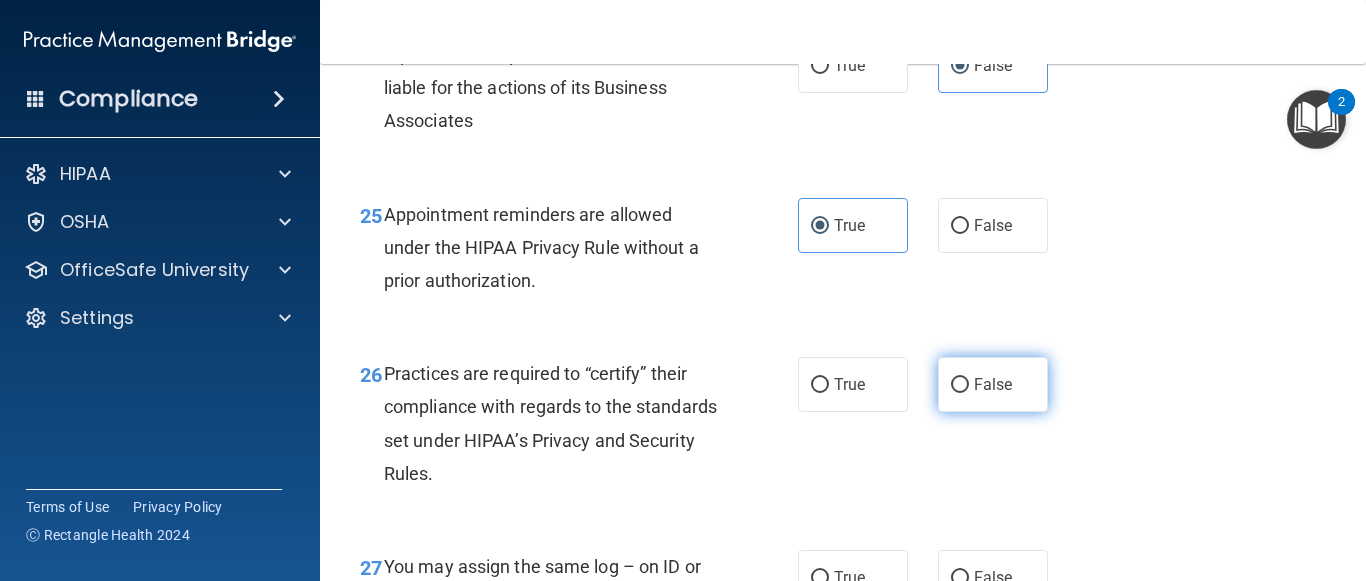 click on "False" at bounding box center (993, 384) 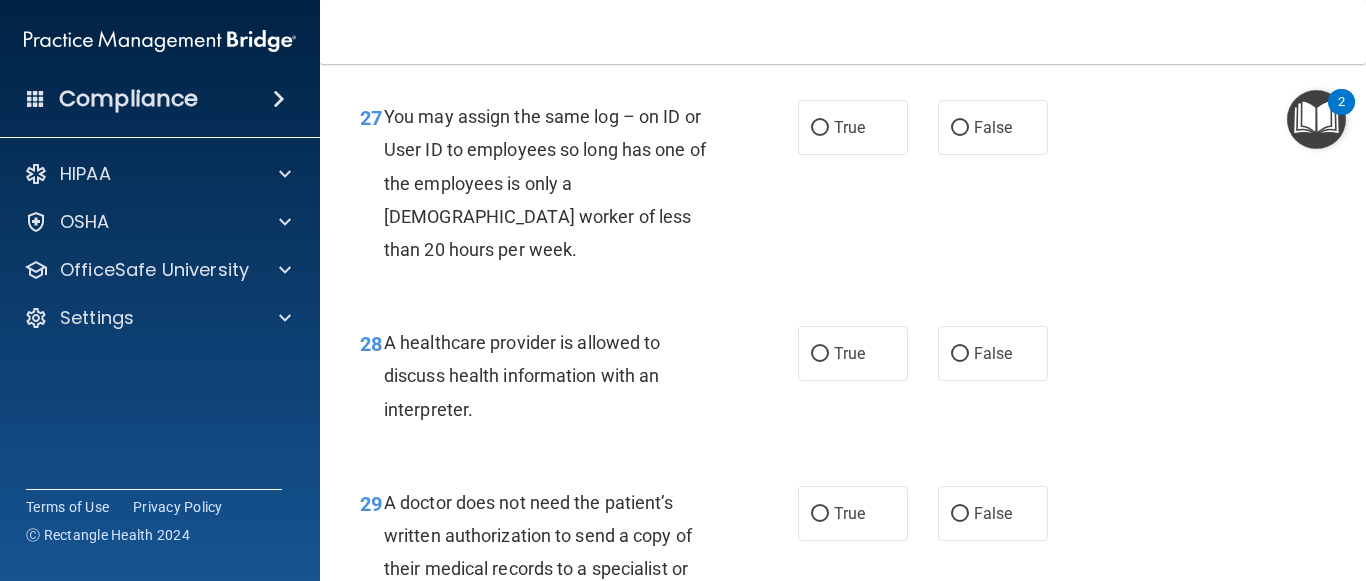 scroll, scrollTop: 5085, scrollLeft: 0, axis: vertical 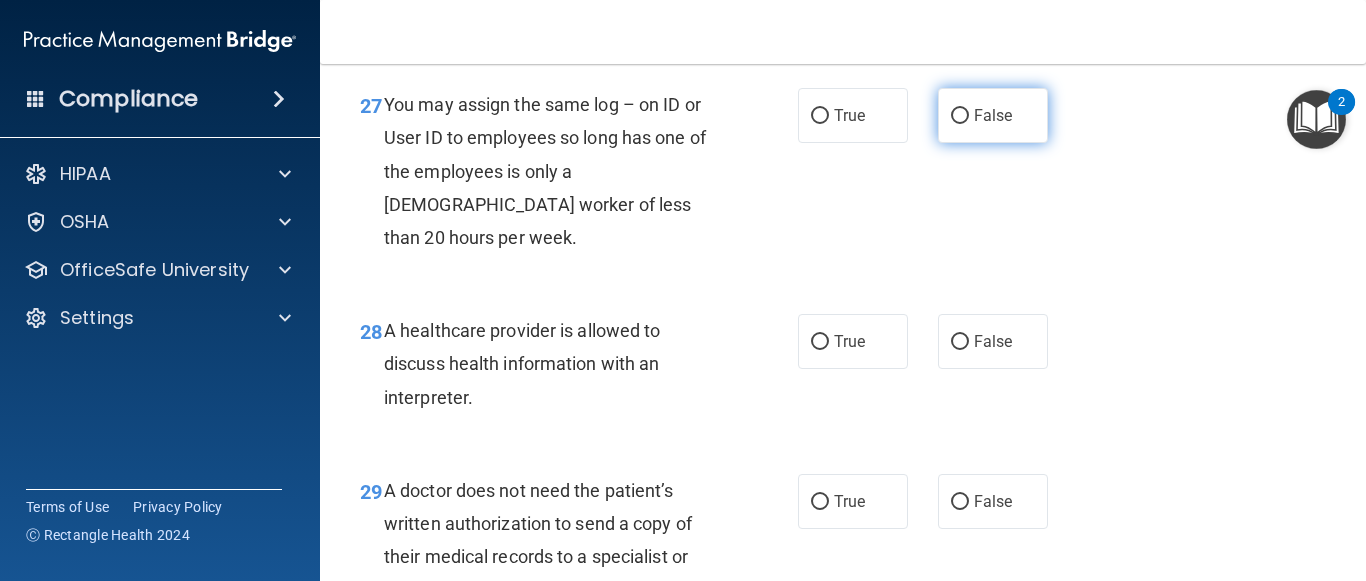 click on "False" at bounding box center (993, 115) 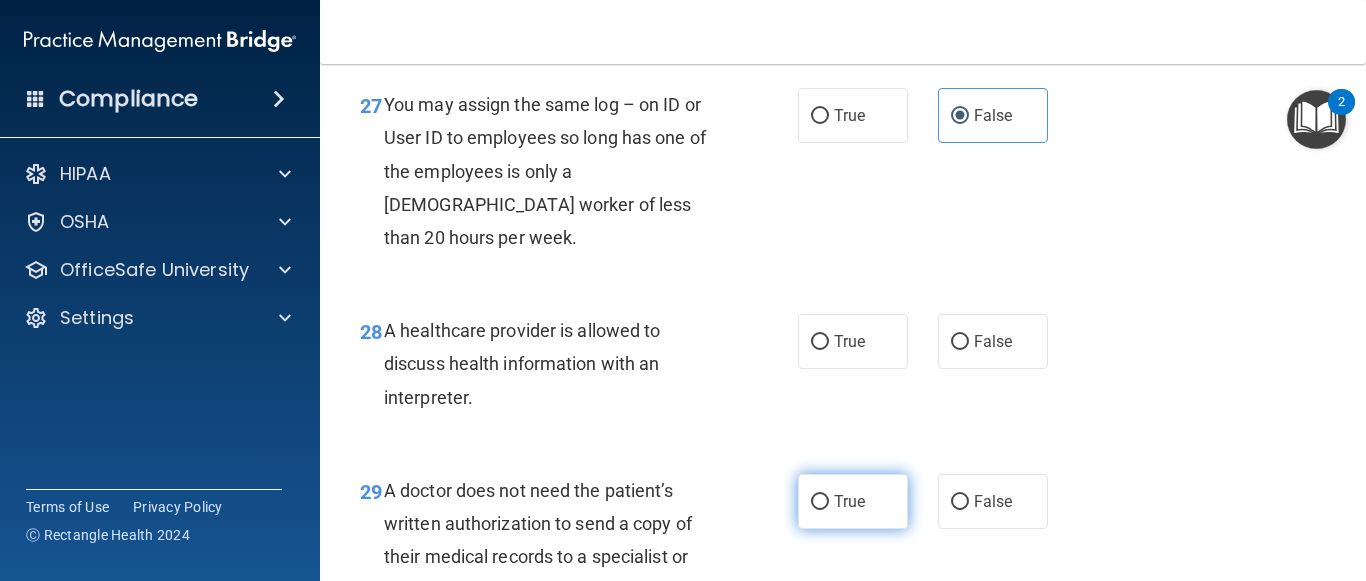 click on "True" at bounding box center (853, 501) 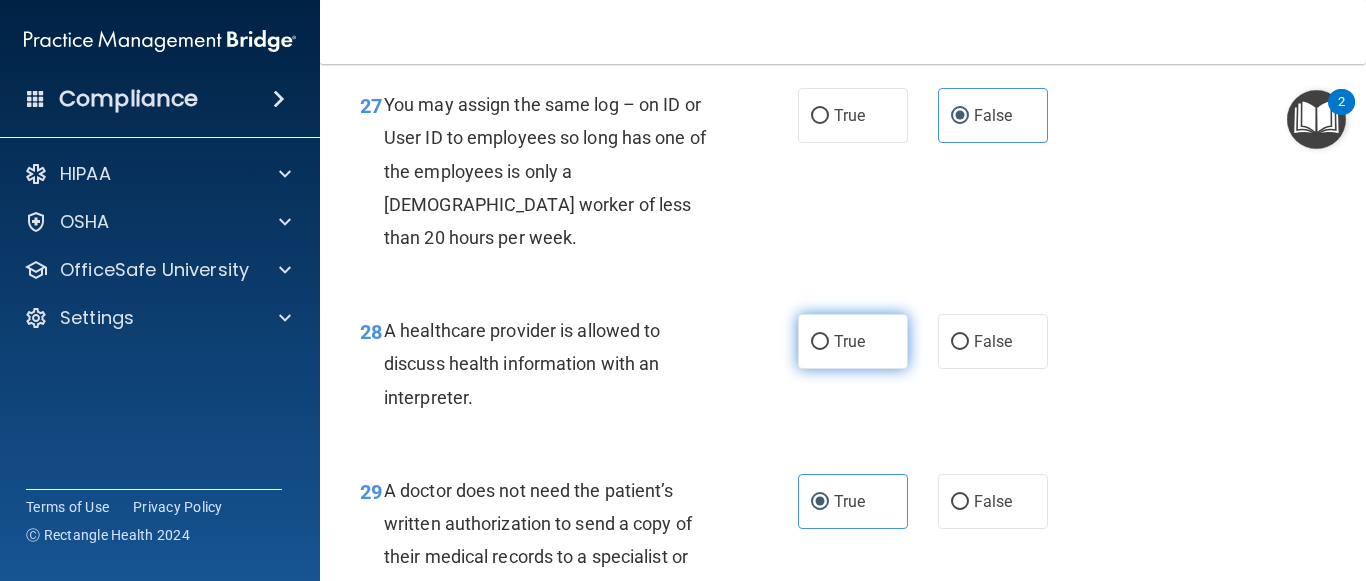 click on "True" at bounding box center [853, 341] 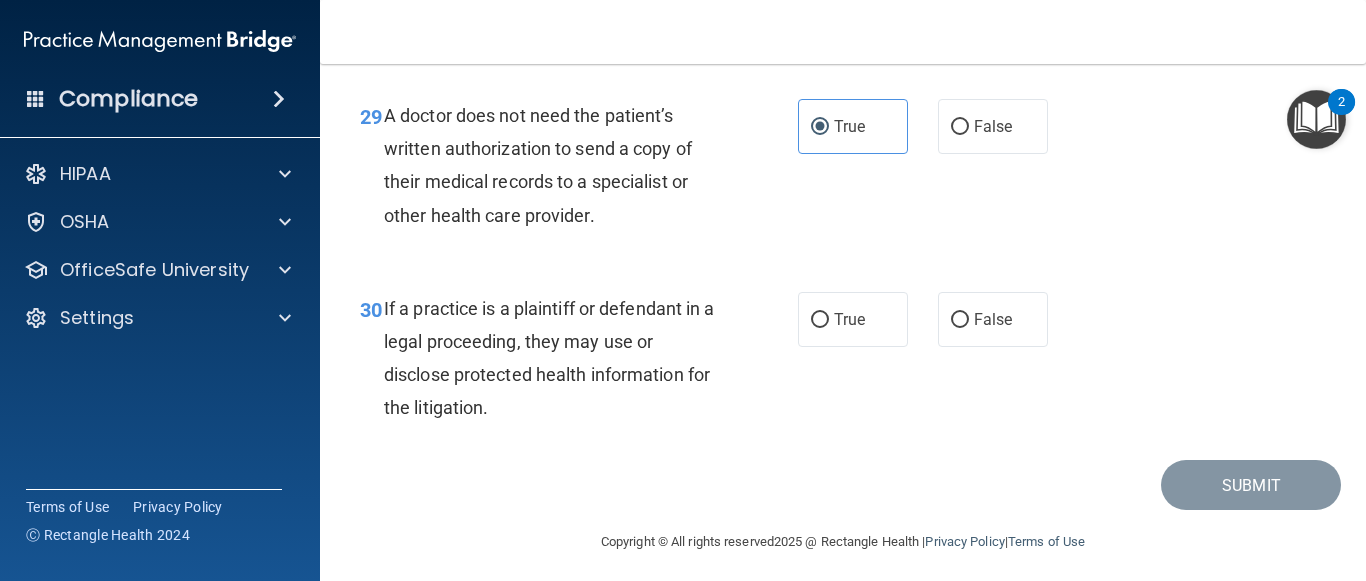 scroll, scrollTop: 5502, scrollLeft: 0, axis: vertical 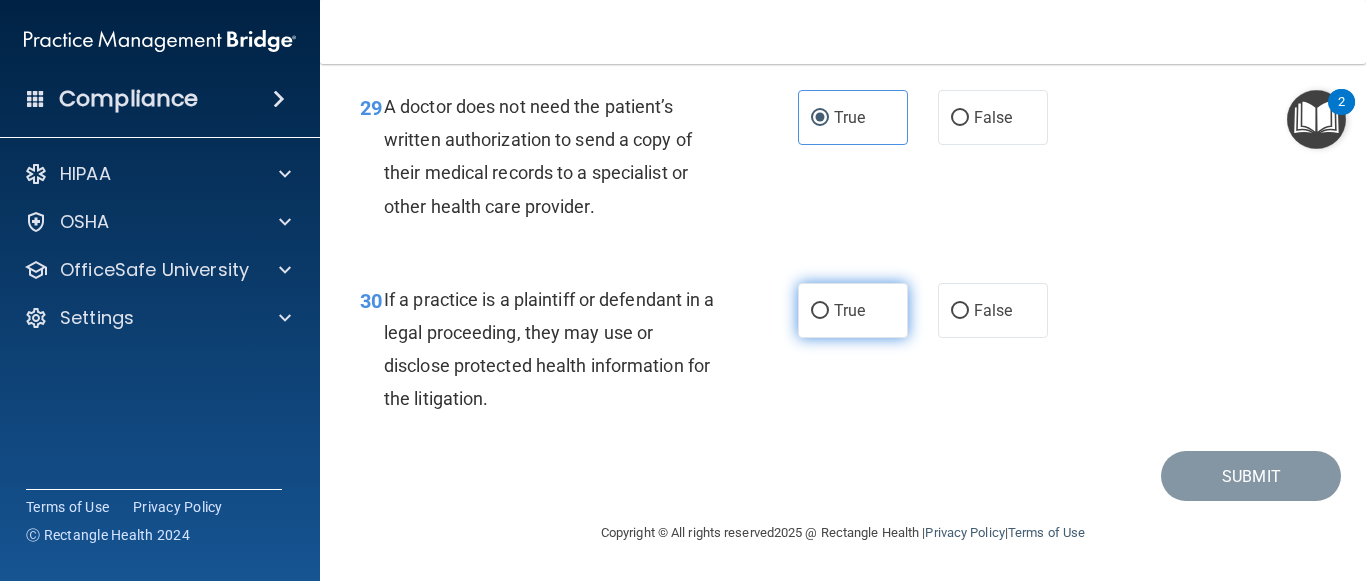 click on "True" at bounding box center (853, 310) 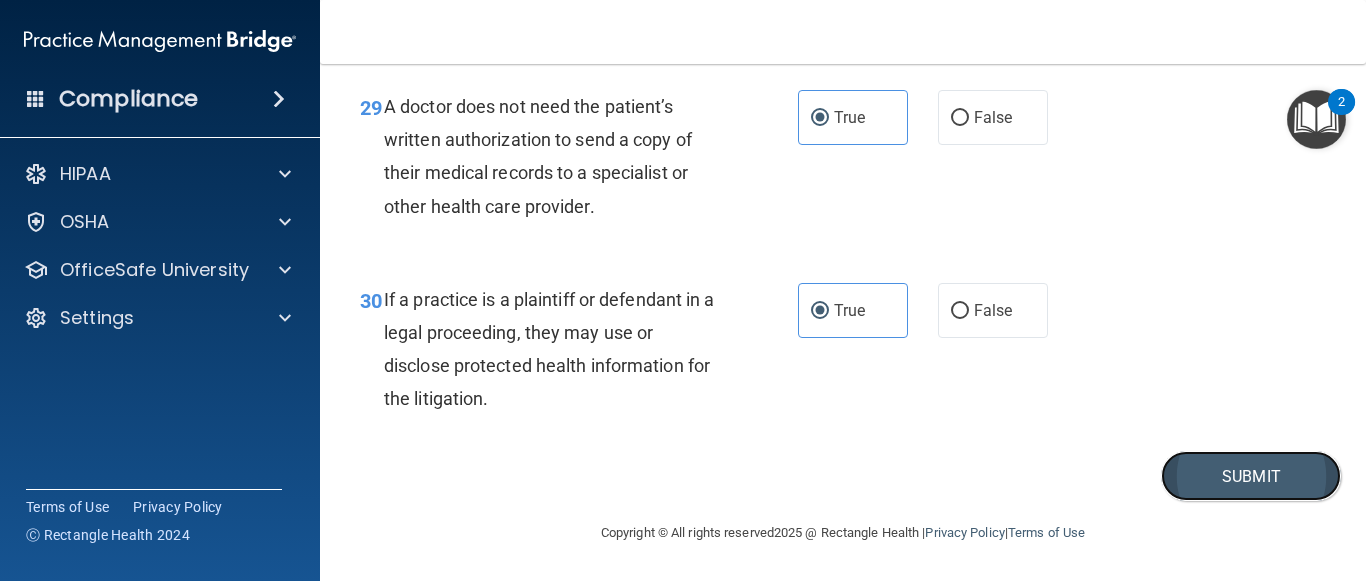 click on "Submit" at bounding box center (1251, 476) 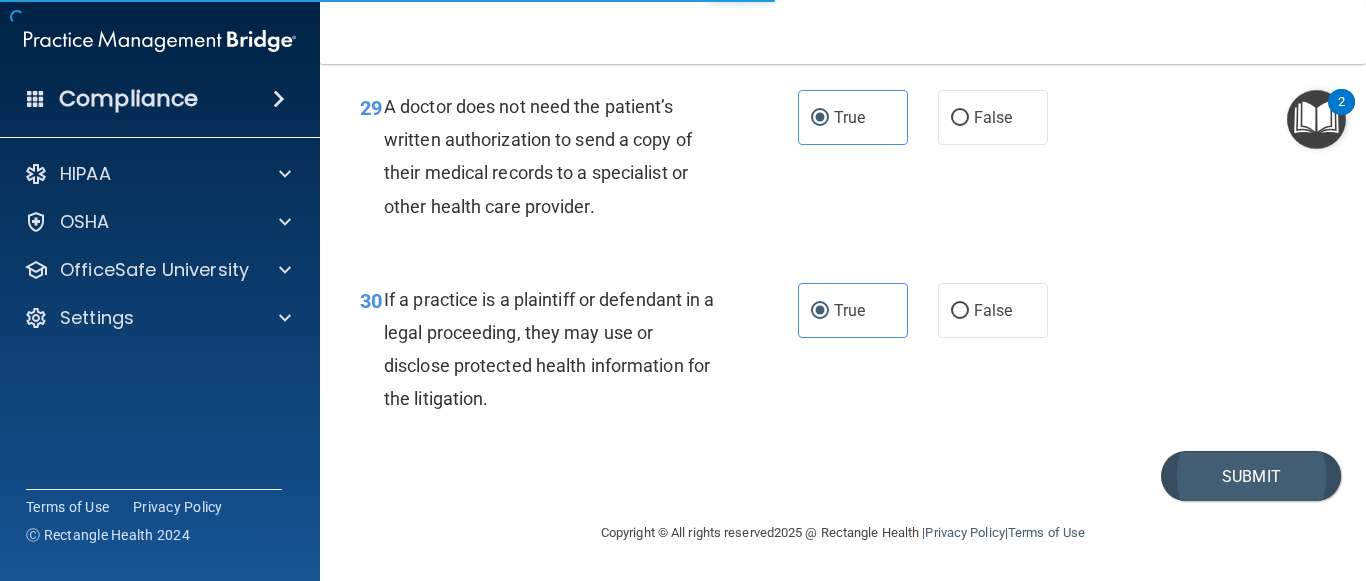 scroll, scrollTop: 0, scrollLeft: 0, axis: both 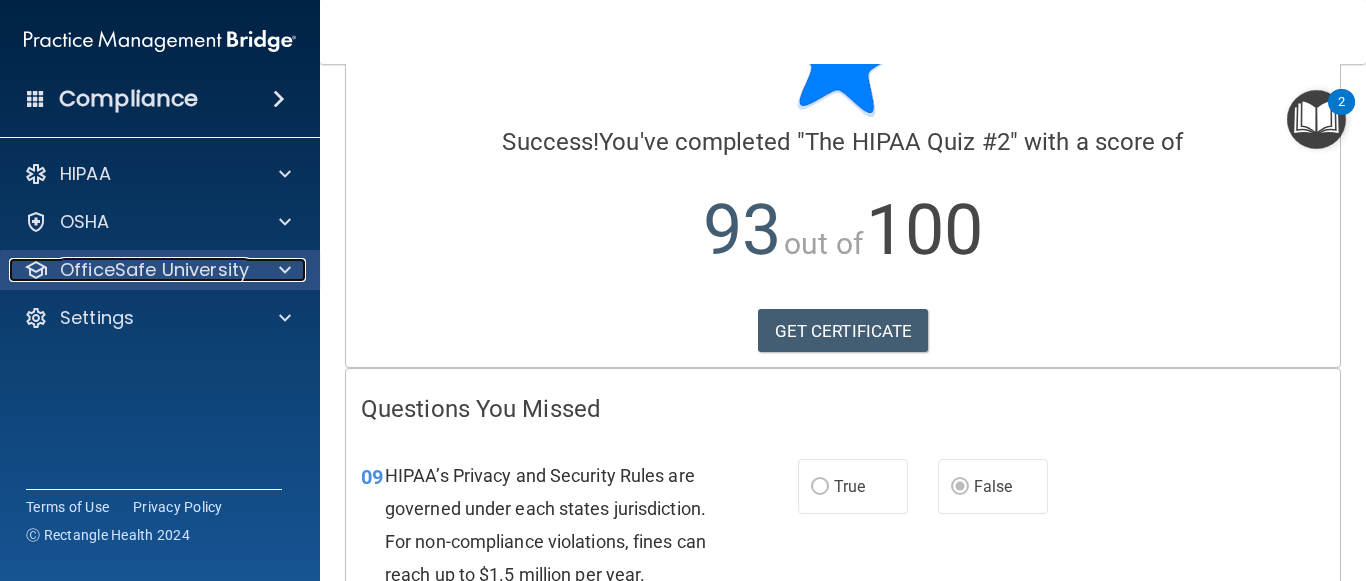 click at bounding box center [282, 270] 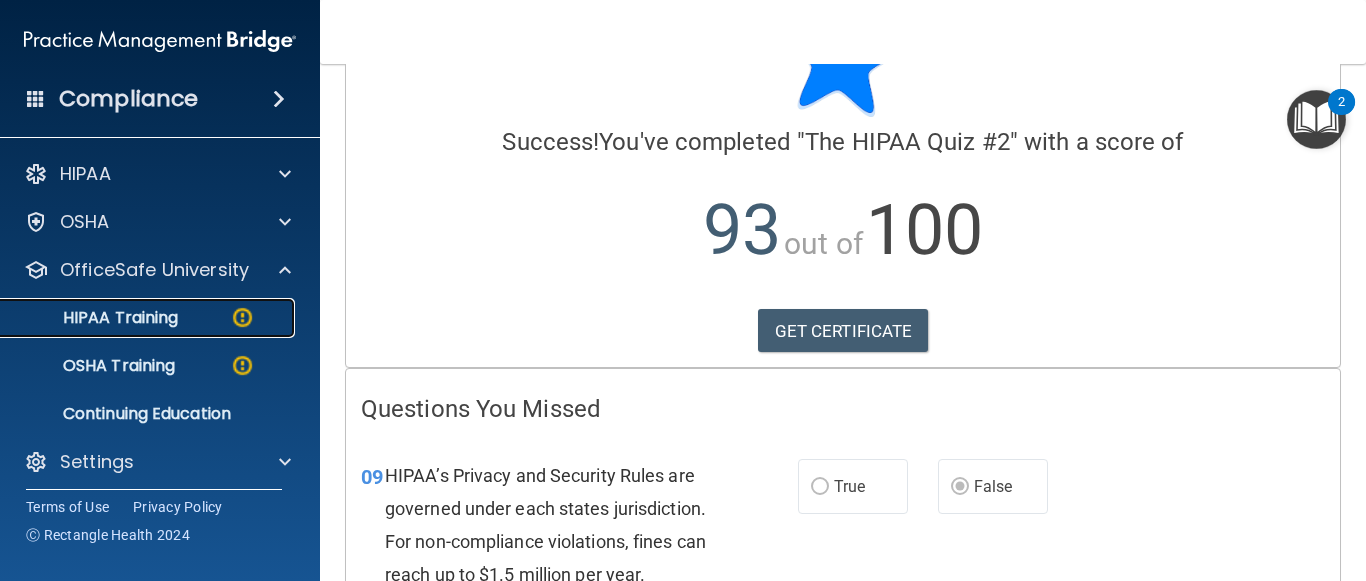 click at bounding box center [242, 317] 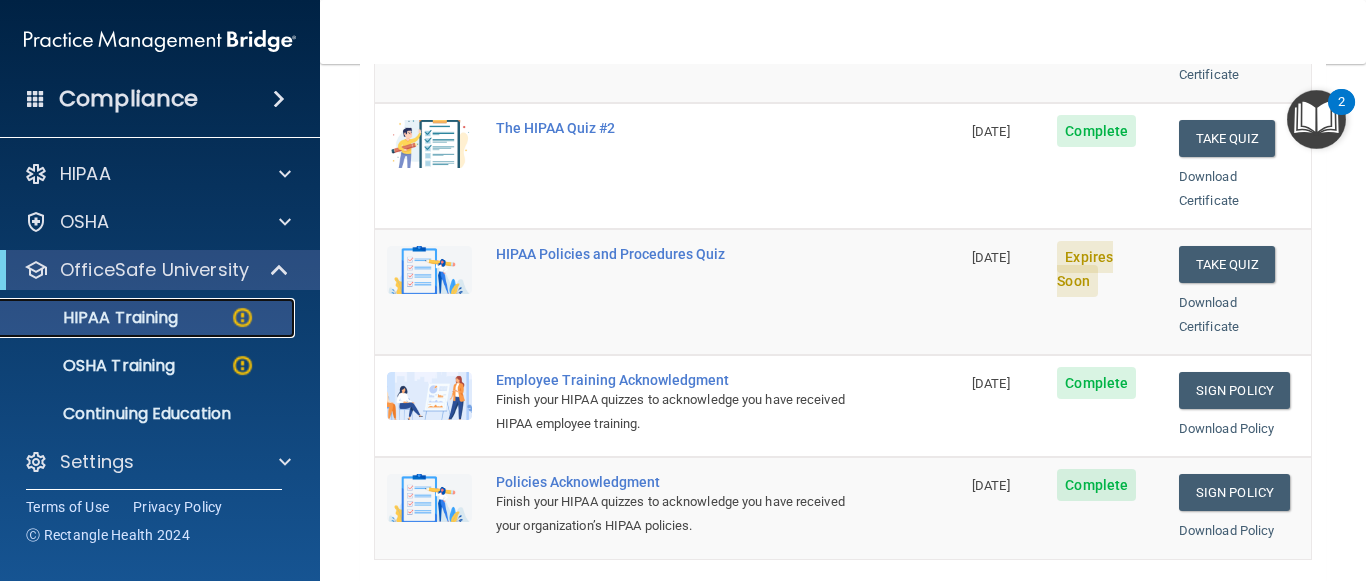 scroll, scrollTop: 408, scrollLeft: 0, axis: vertical 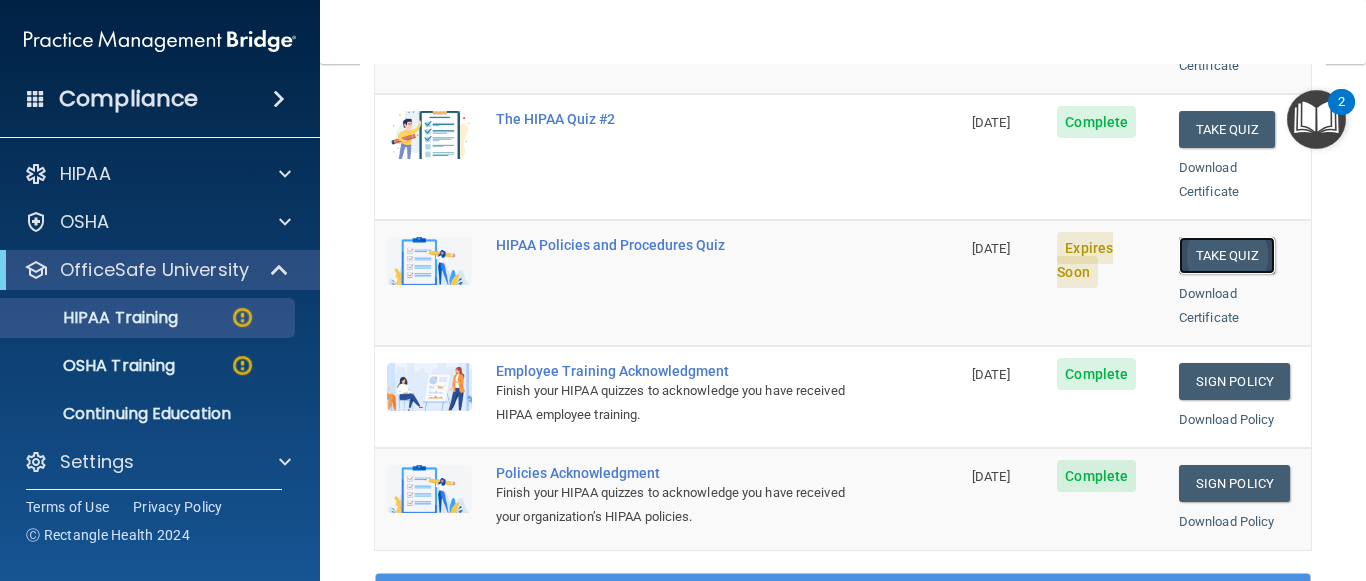 click on "Take Quiz" at bounding box center (1227, 255) 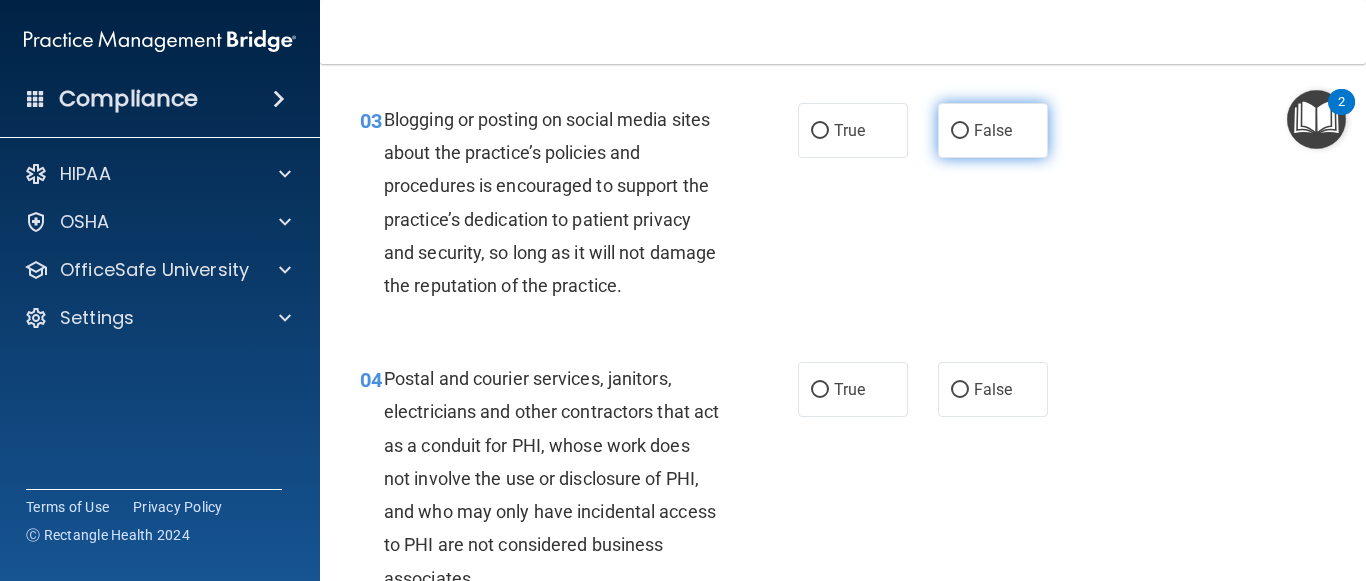 click on "False" at bounding box center [993, 130] 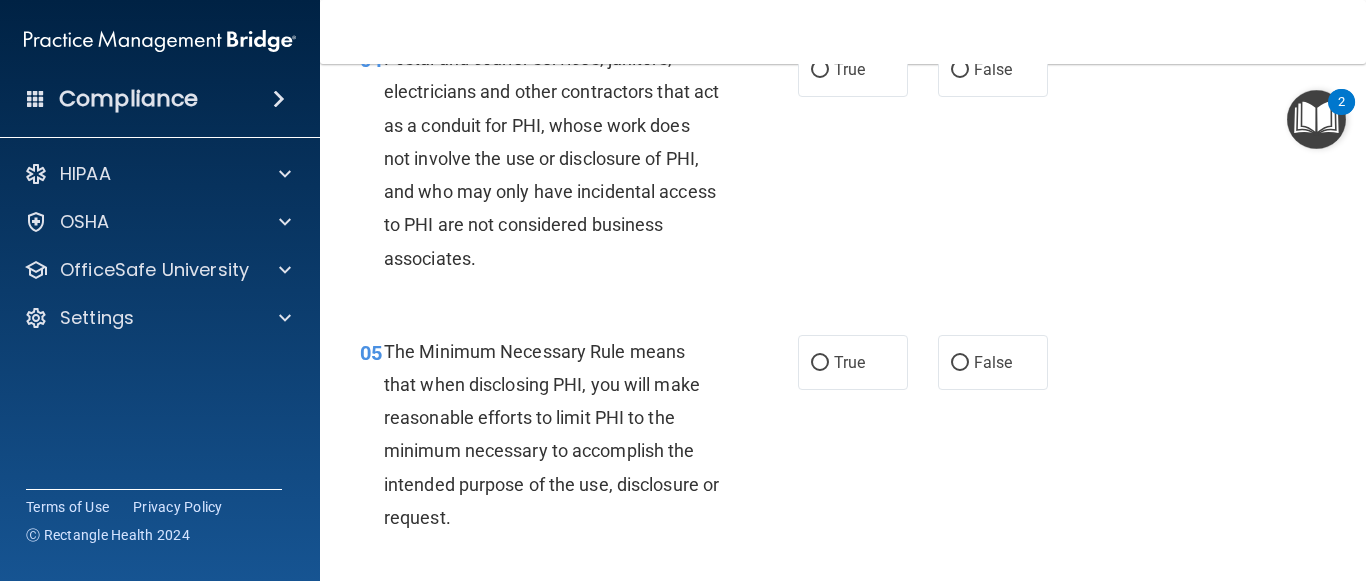 scroll, scrollTop: 688, scrollLeft: 0, axis: vertical 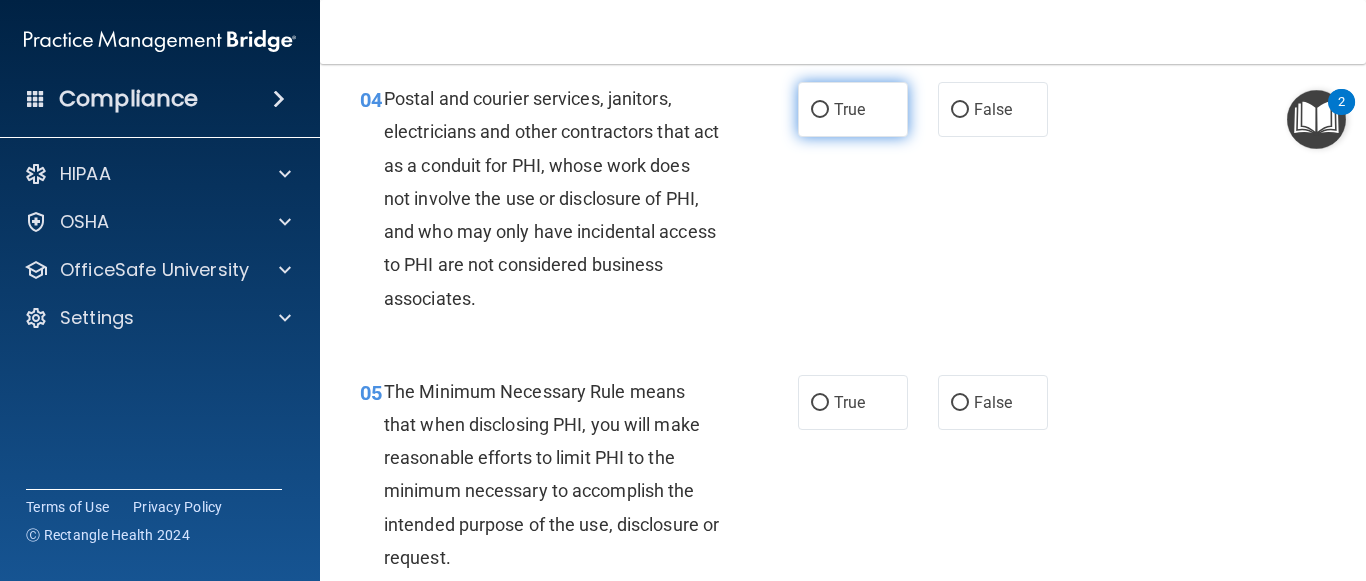 click on "True" at bounding box center (853, 109) 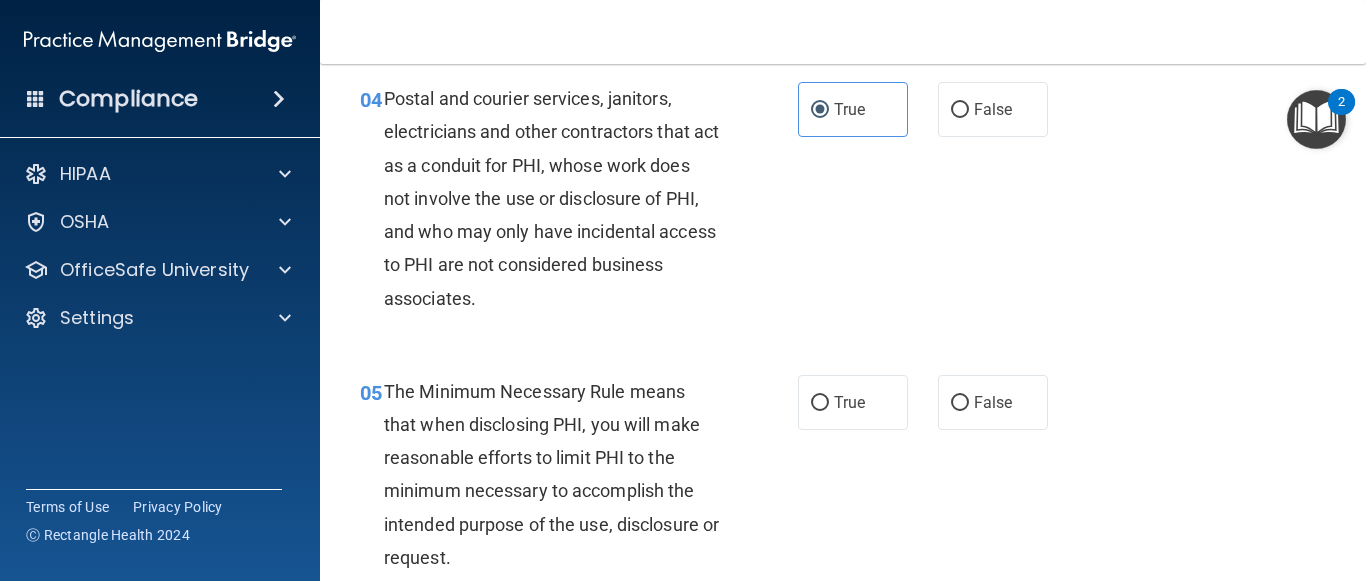 click on "05       The Minimum Necessary Rule means that when disclosing PHI, you will make reasonable efforts to limit PHI to the minimum necessary to accomplish the intended purpose of the use, disclosure or request." at bounding box center [579, 479] 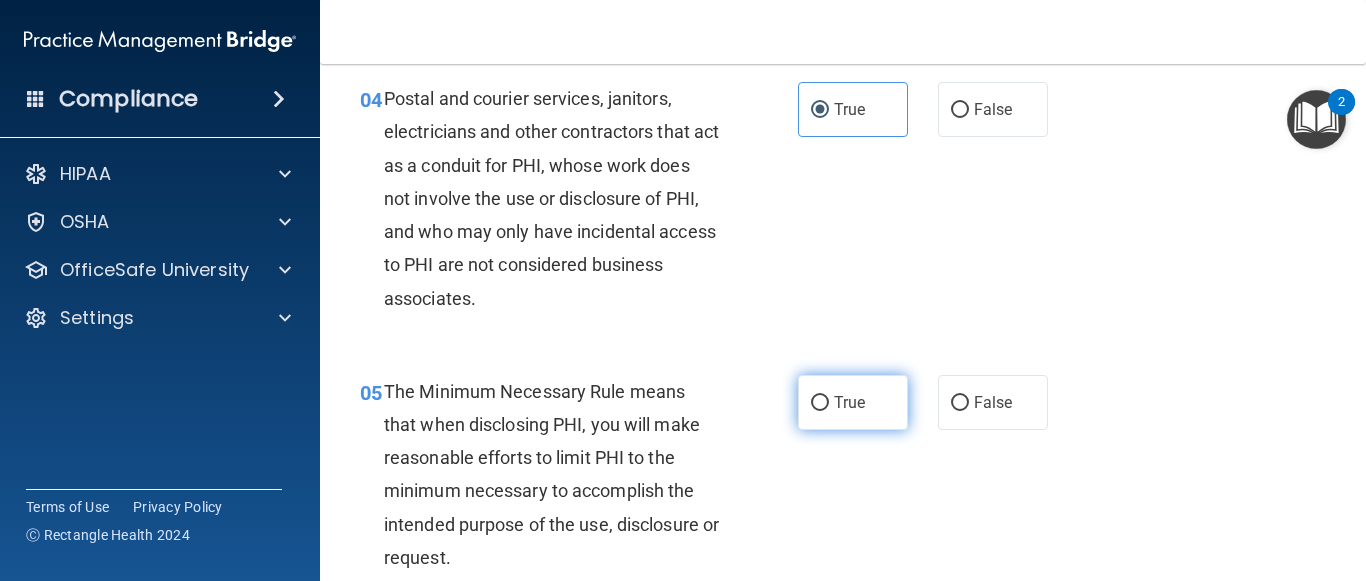 click on "True" at bounding box center (853, 402) 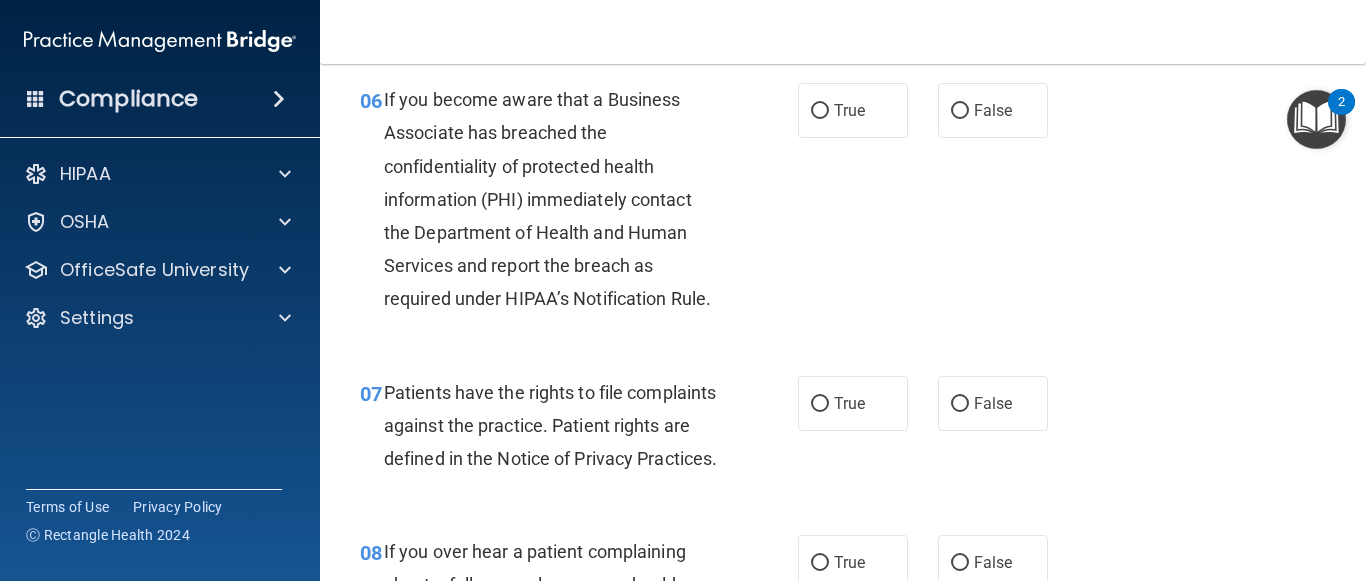 scroll, scrollTop: 1267, scrollLeft: 0, axis: vertical 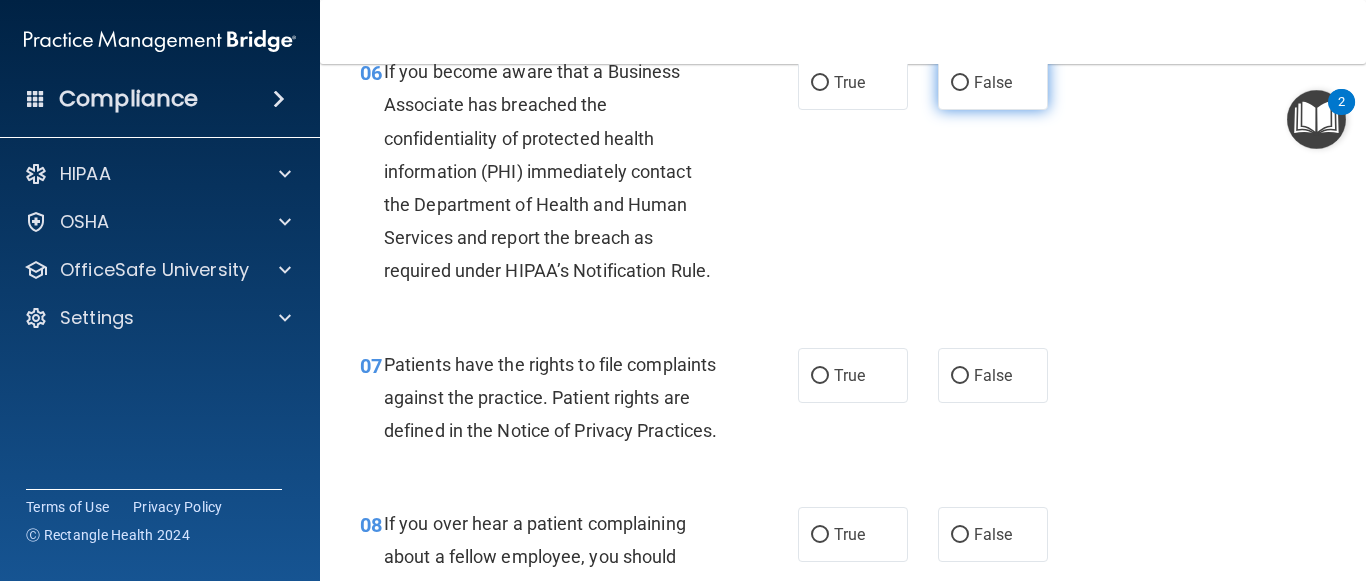 click on "False" at bounding box center [993, 82] 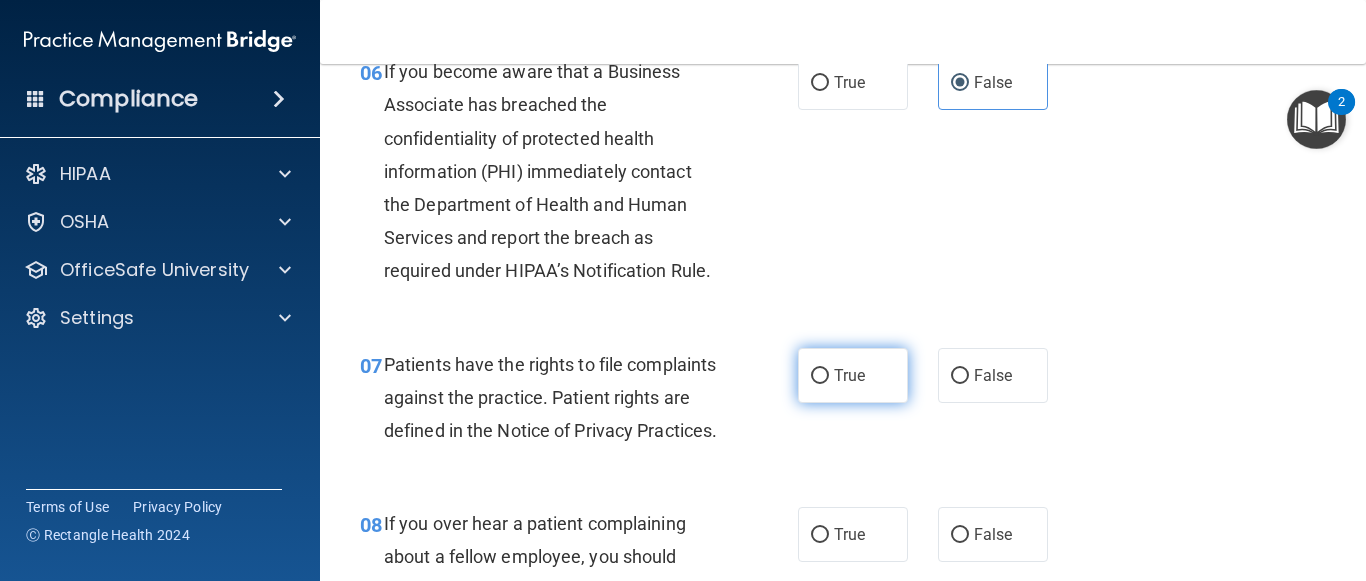 click on "True" at bounding box center [853, 375] 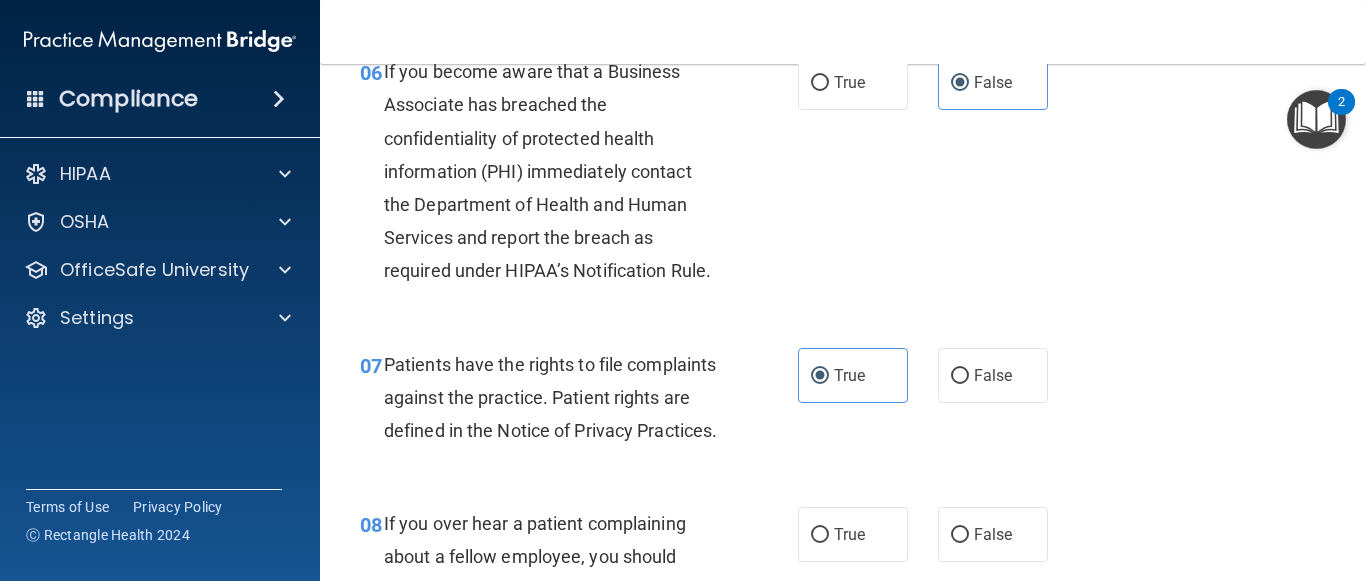 click on "06       If you become aware that a Business Associate has breached the confidentiality of protected health information (PHI) immediately contact the Department of Health and Human Services and report the breach as required under HIPAA’s Notification Rule.                  True           False" at bounding box center [843, 176] 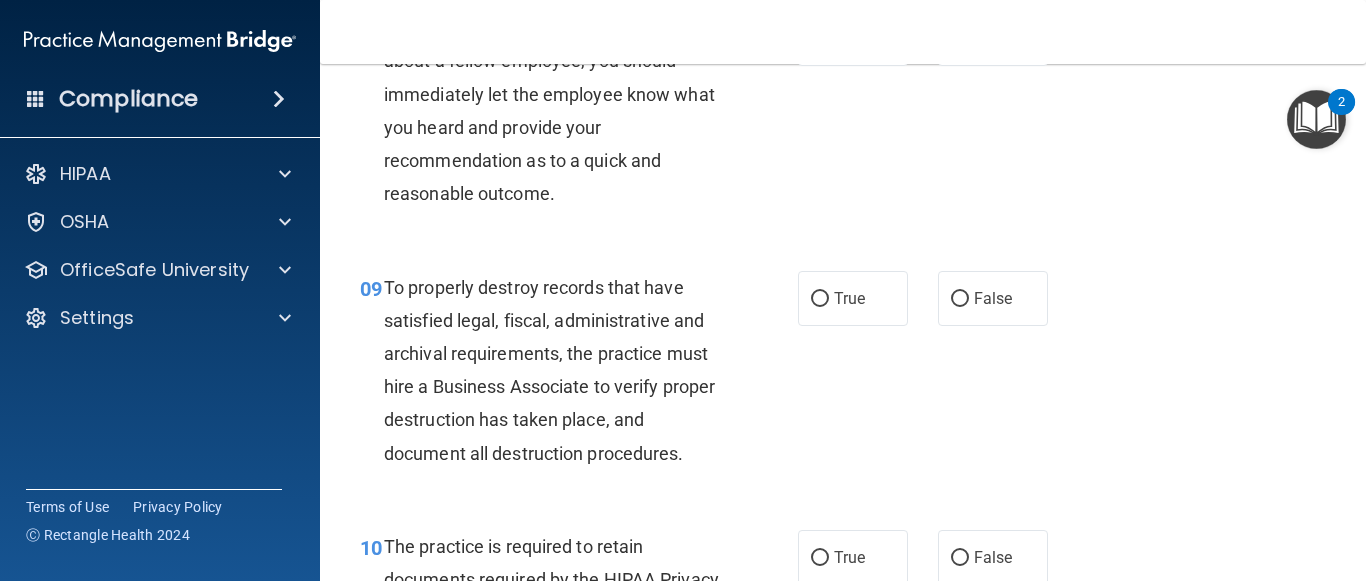 scroll, scrollTop: 1777, scrollLeft: 0, axis: vertical 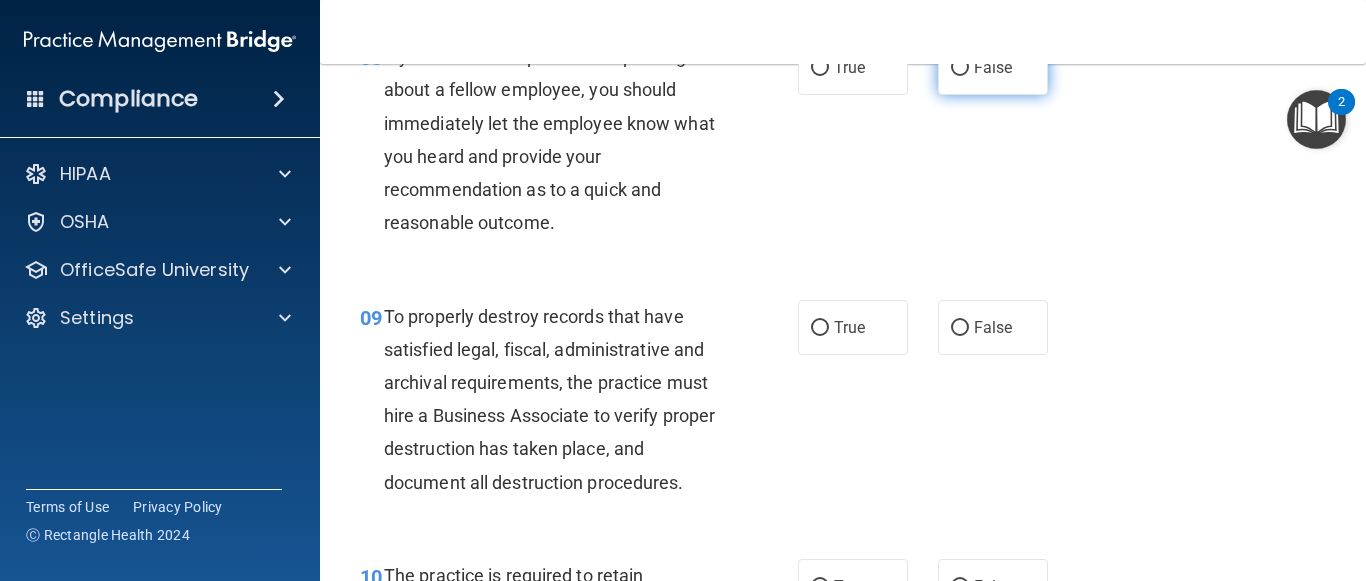 click on "False" at bounding box center [993, 67] 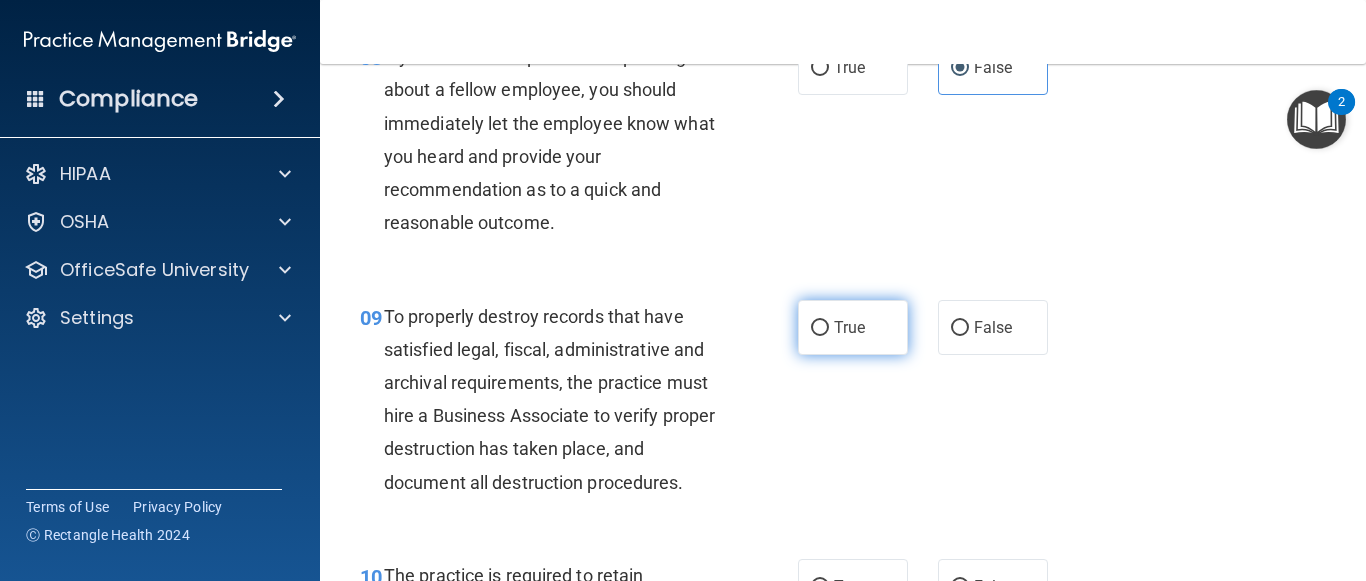 click on "True" at bounding box center [853, 327] 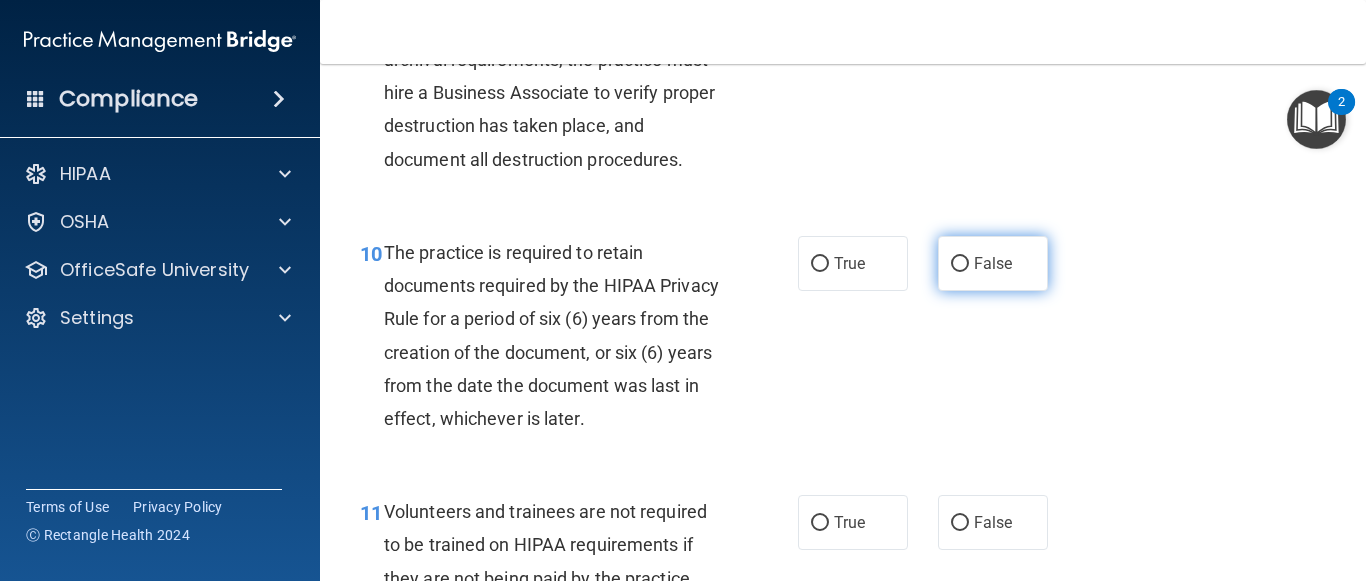 scroll, scrollTop: 2058, scrollLeft: 0, axis: vertical 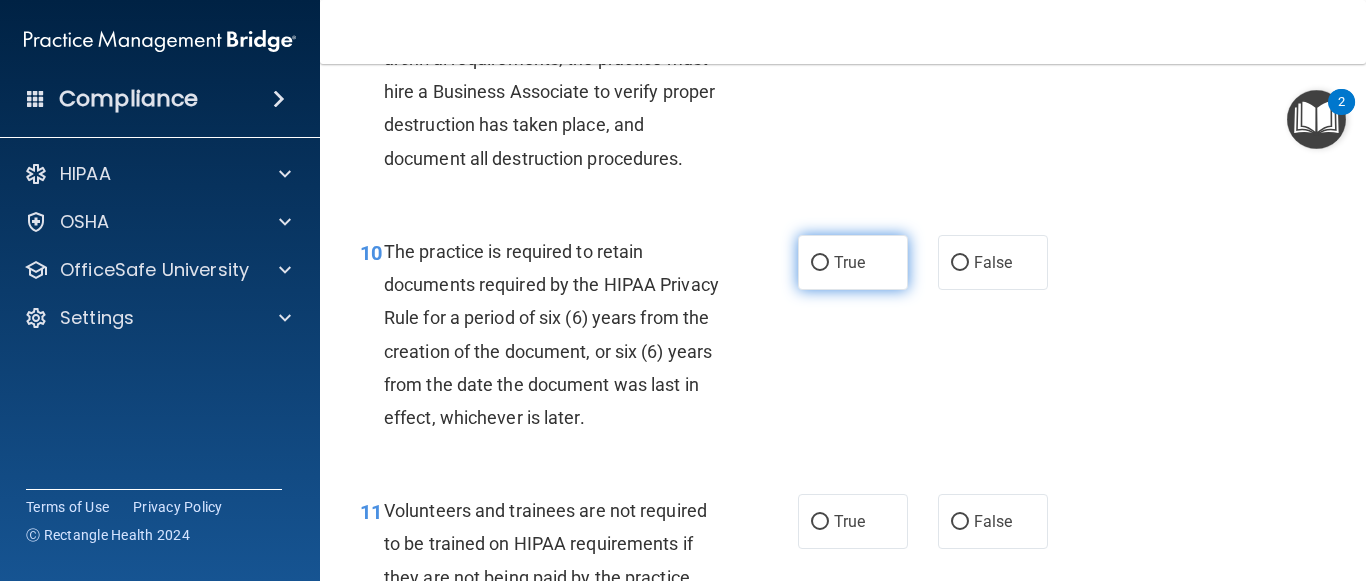 click on "True" at bounding box center [853, 262] 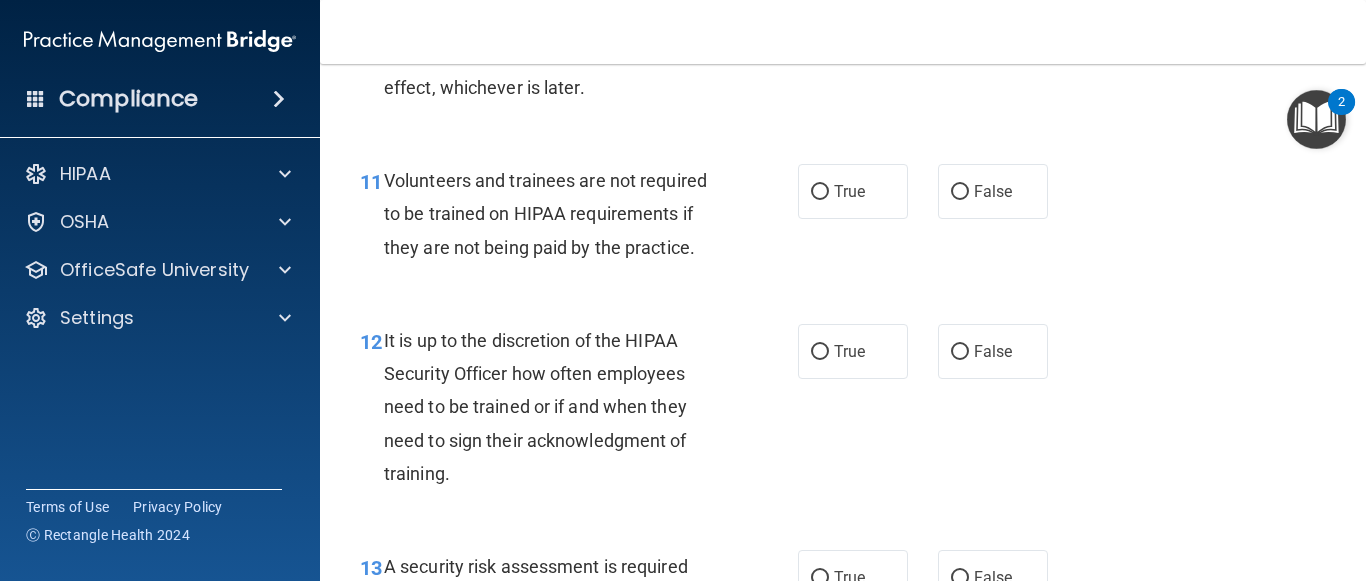 scroll, scrollTop: 2416, scrollLeft: 0, axis: vertical 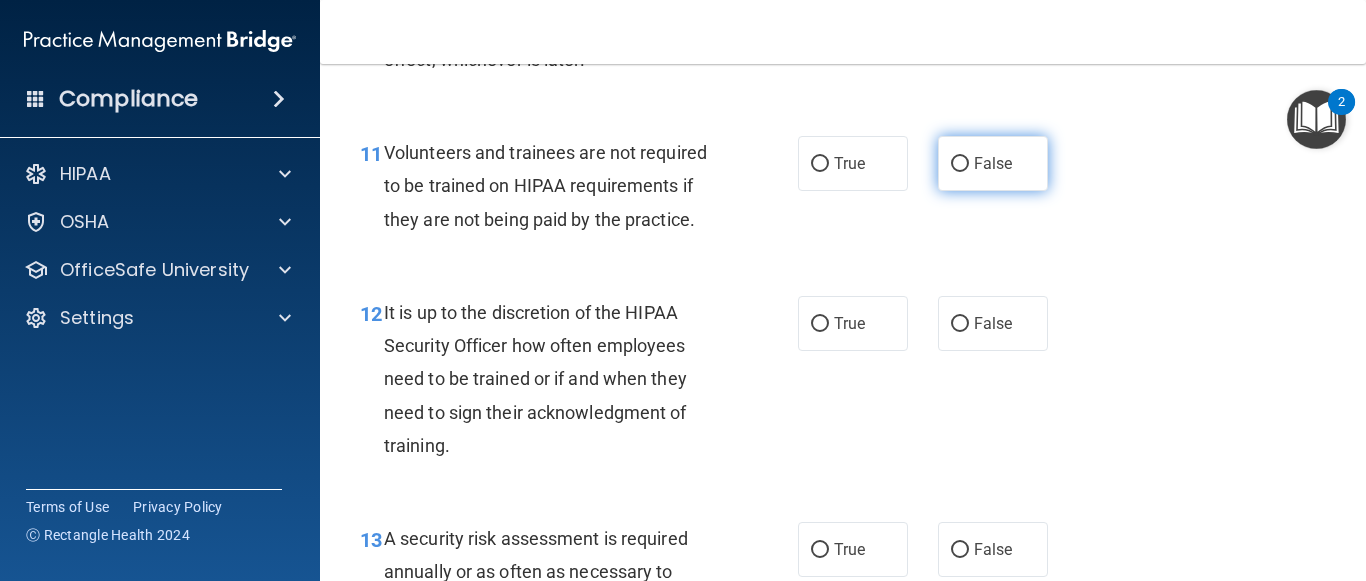 click on "False" at bounding box center (993, 163) 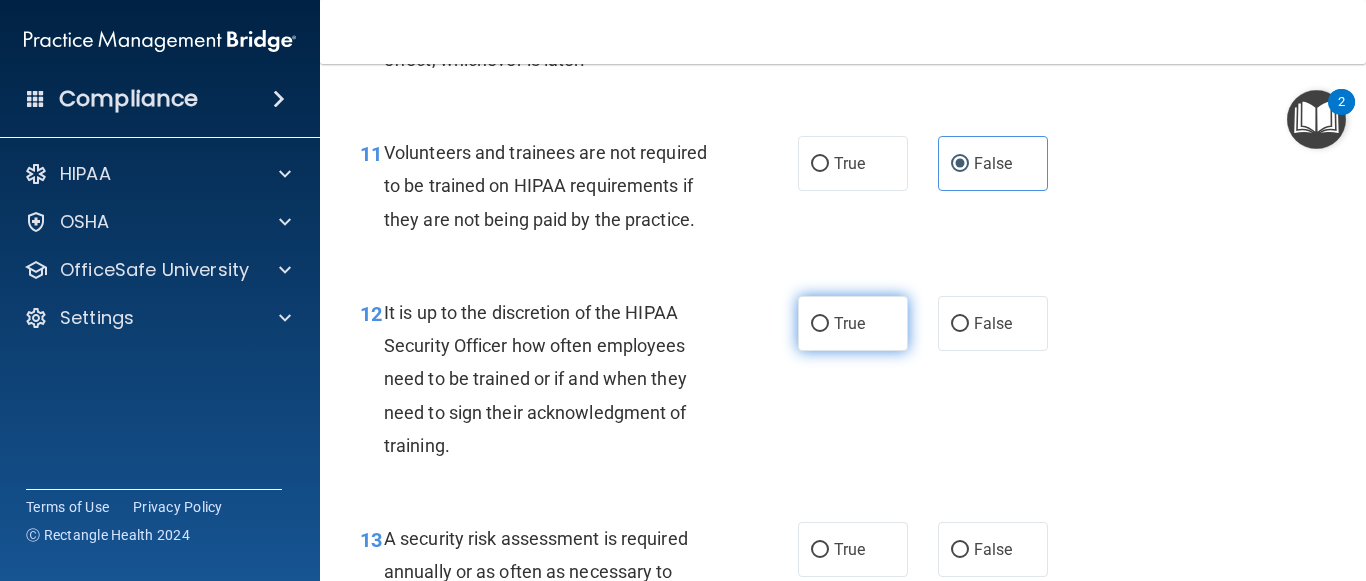click on "True" at bounding box center (849, 323) 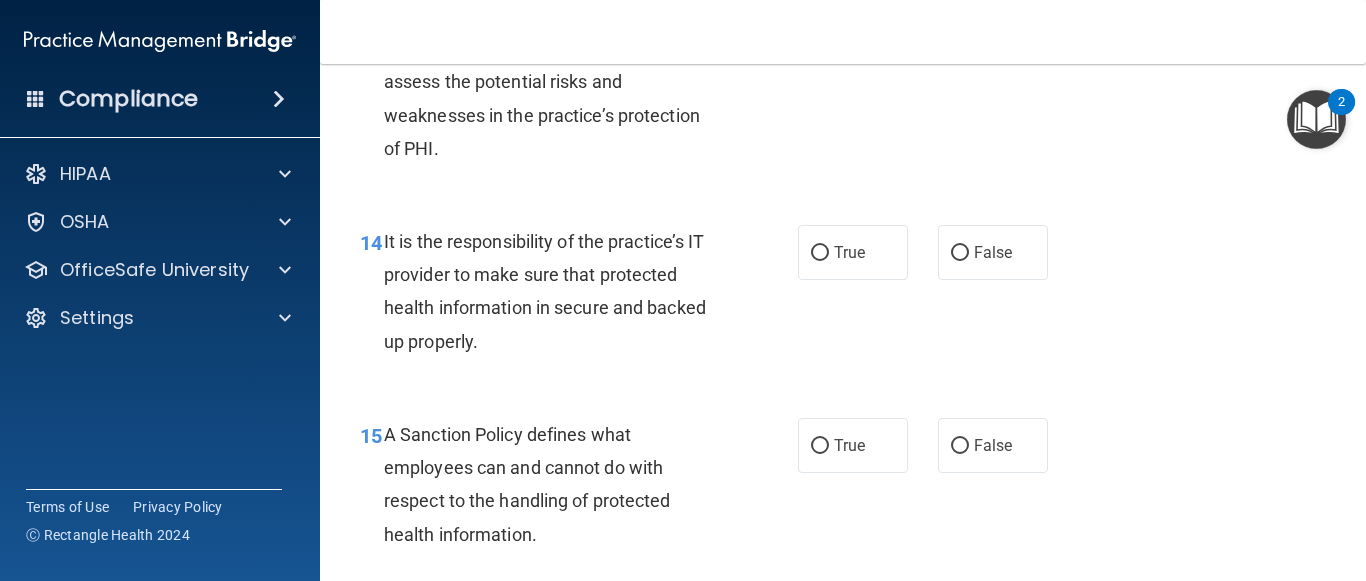 scroll, scrollTop: 2870, scrollLeft: 0, axis: vertical 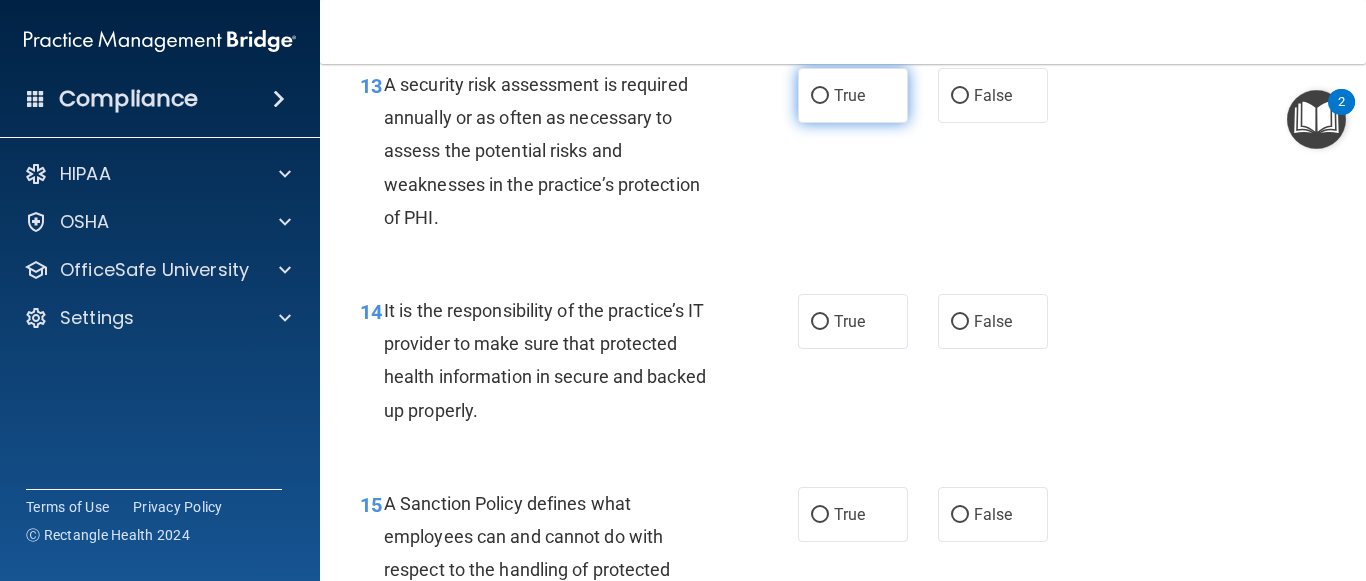 click on "True" at bounding box center (853, 95) 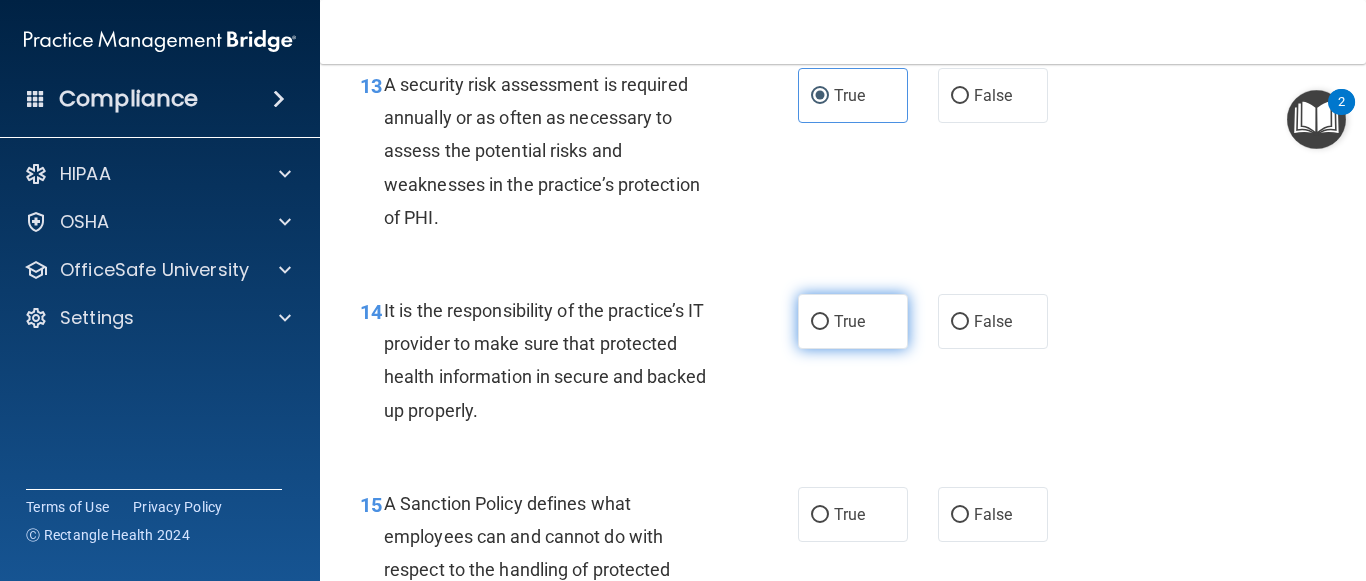 click on "True" at bounding box center (849, 321) 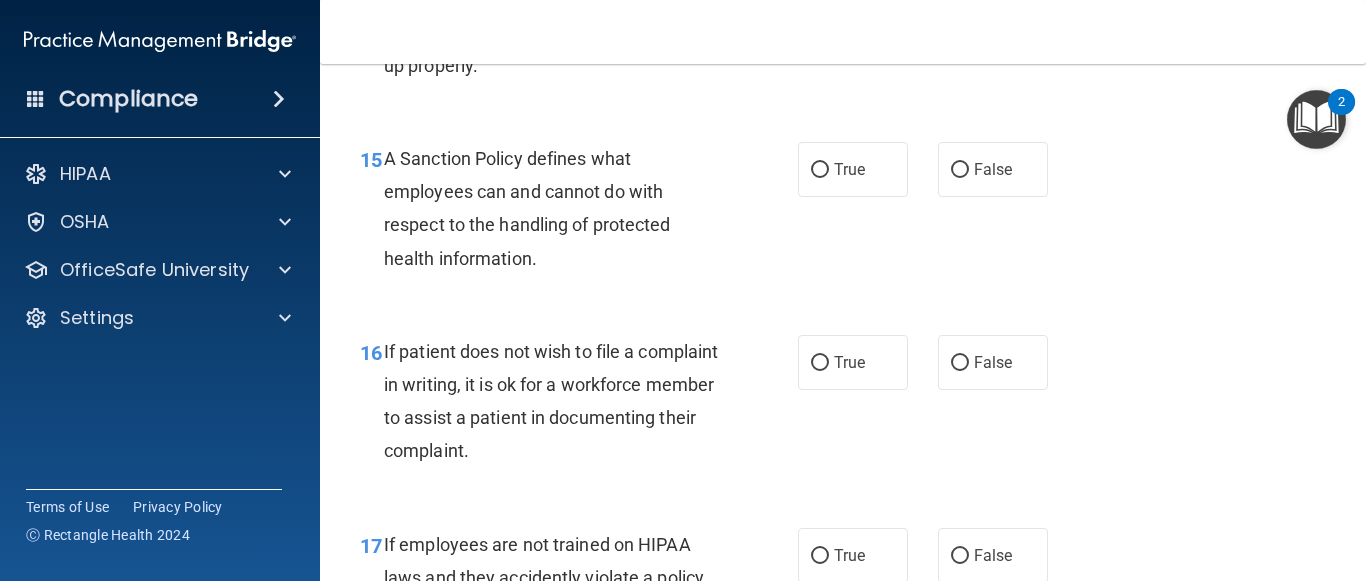 scroll, scrollTop: 3228, scrollLeft: 0, axis: vertical 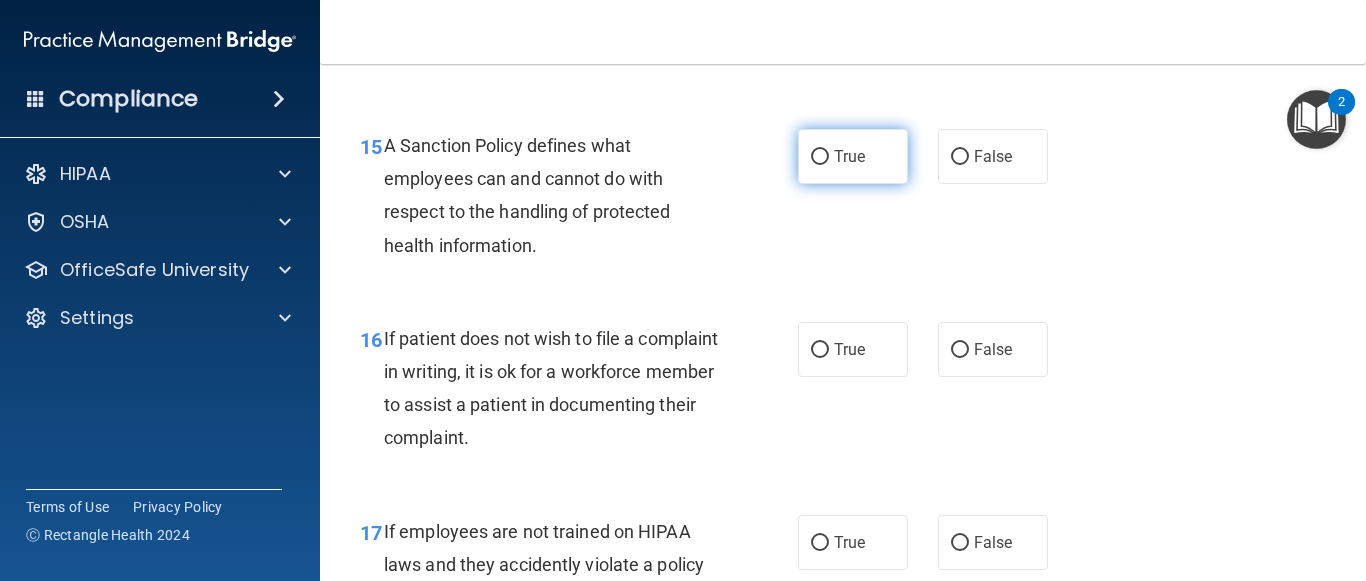 click on "True" at bounding box center [853, 156] 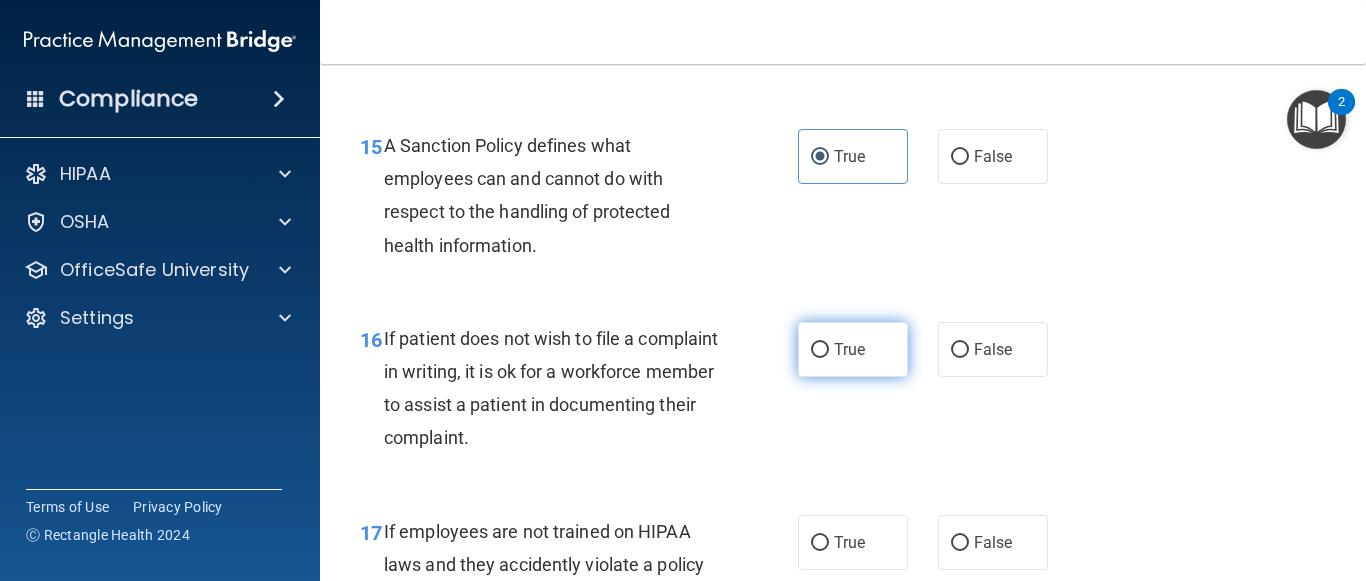 click on "True" at bounding box center [820, 350] 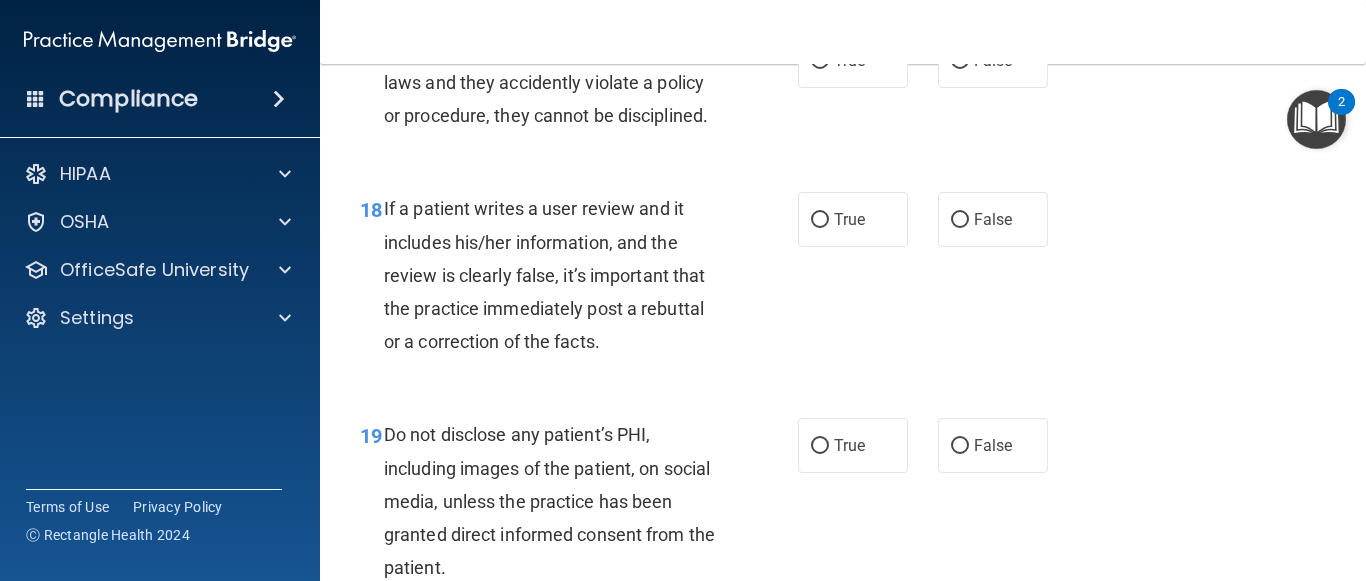 scroll, scrollTop: 3683, scrollLeft: 0, axis: vertical 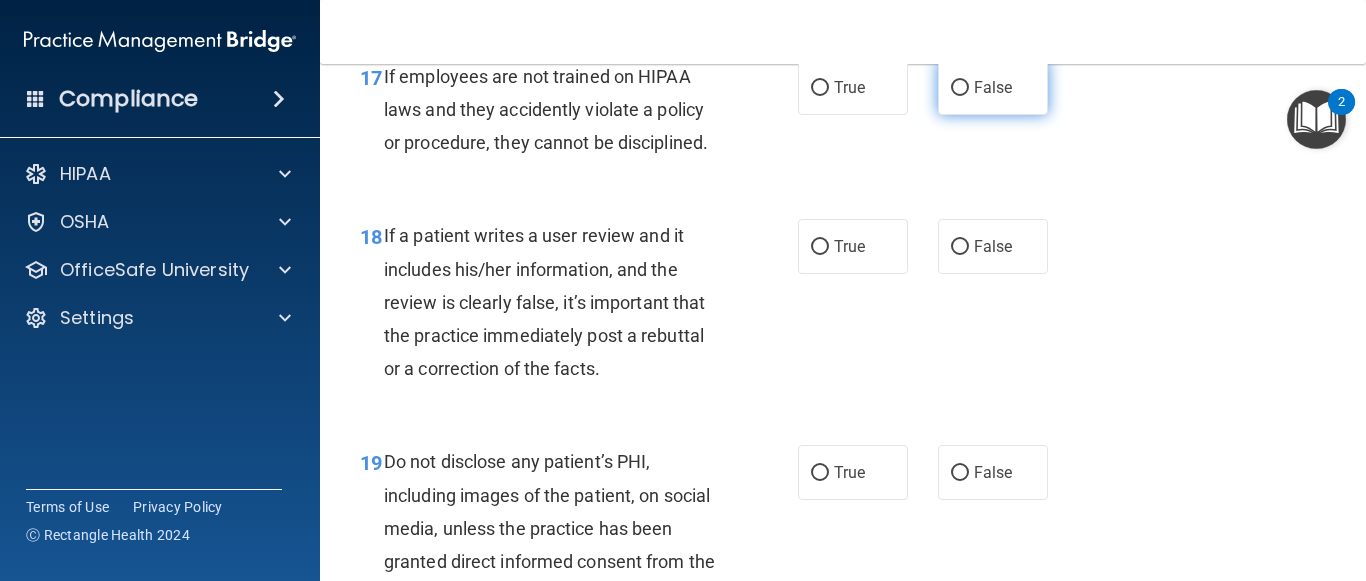 click on "False" at bounding box center [993, 87] 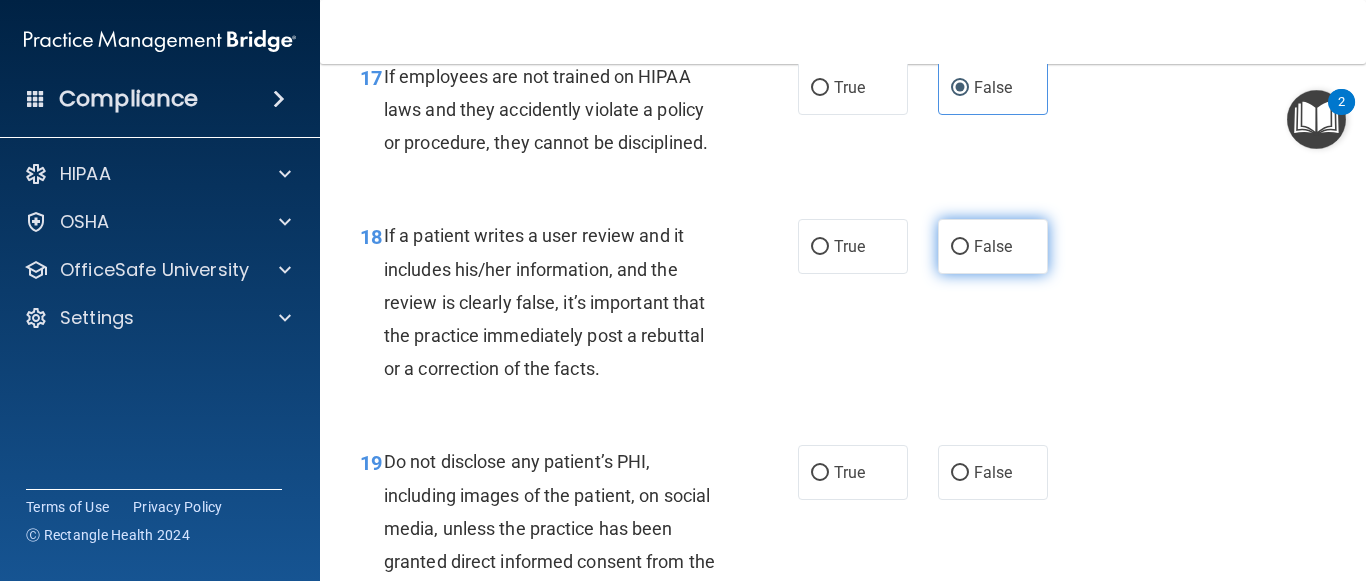 click on "False" at bounding box center [993, 246] 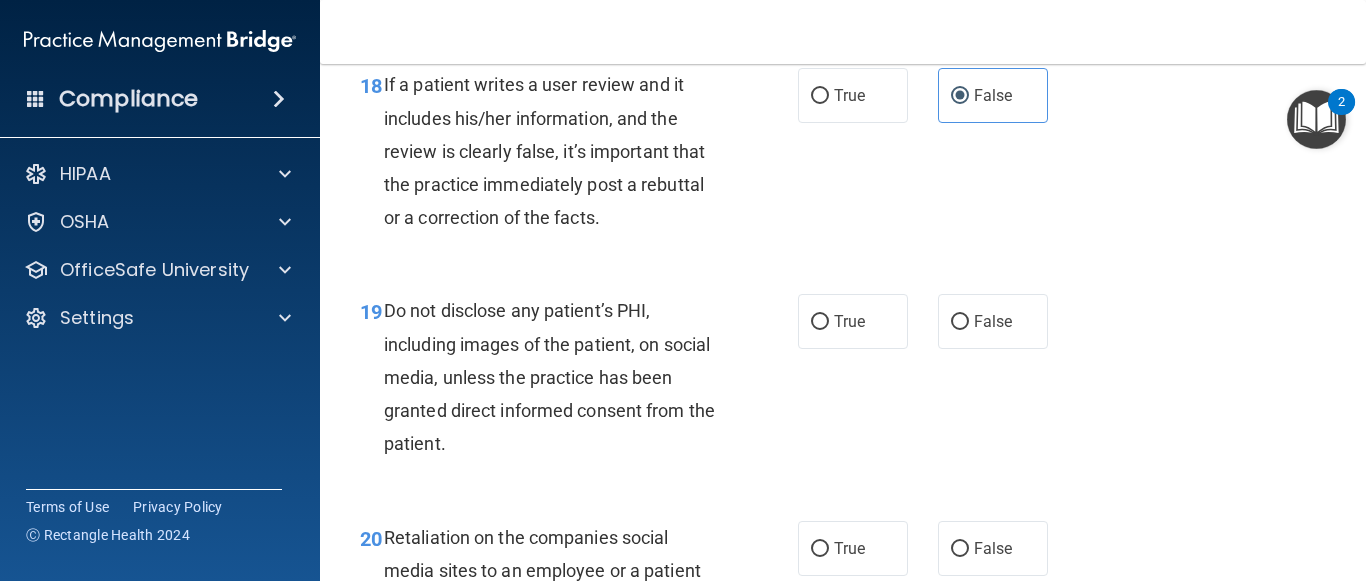 scroll, scrollTop: 3807, scrollLeft: 0, axis: vertical 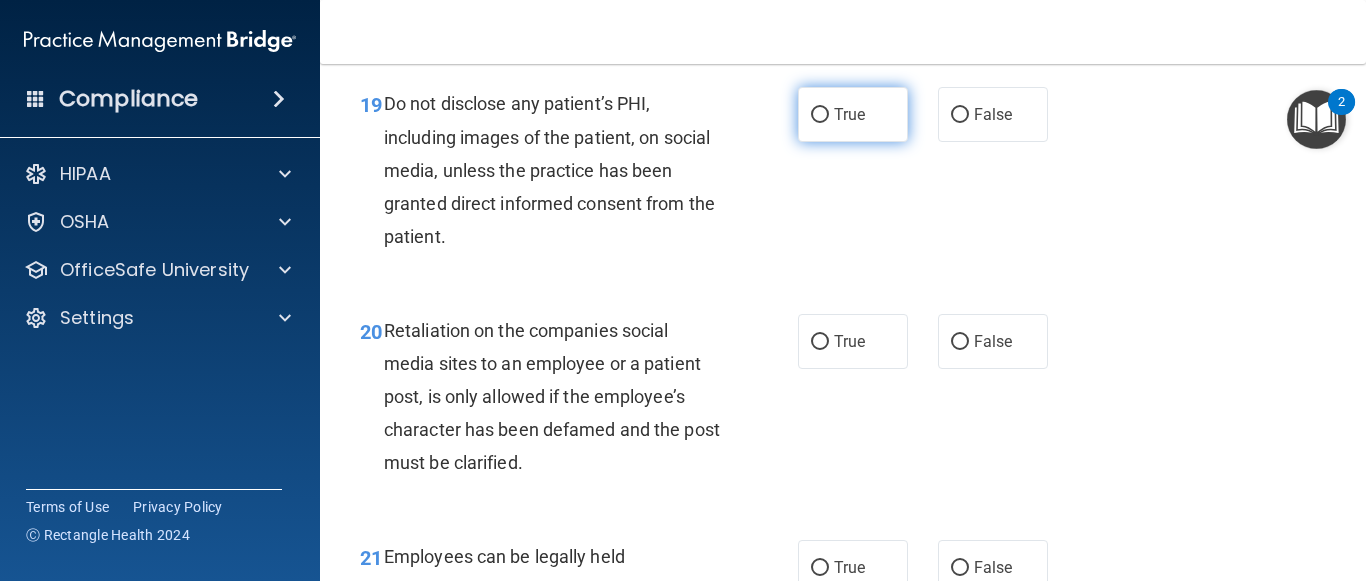 click on "True" at bounding box center (853, 114) 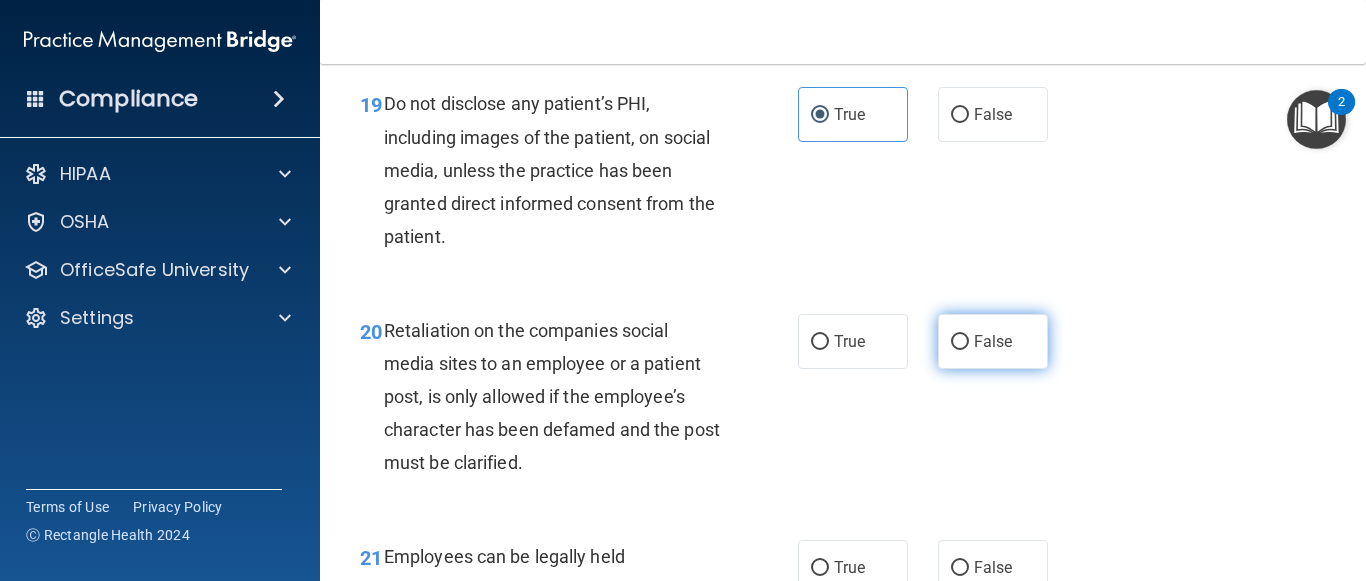 click on "False" at bounding box center [993, 341] 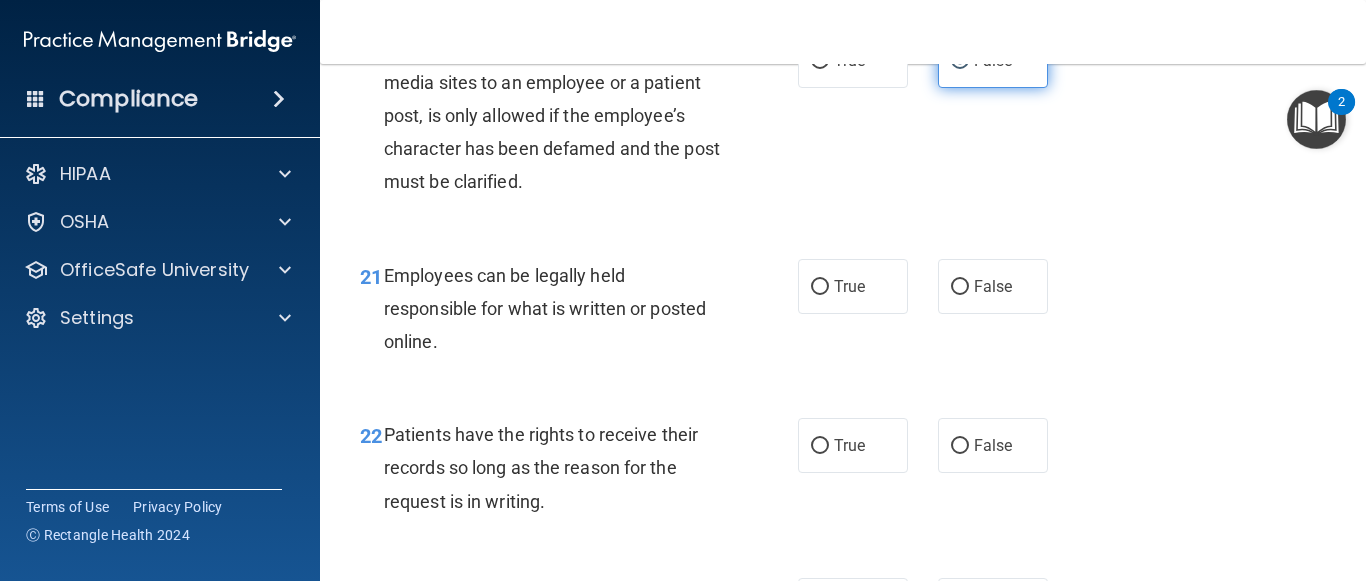 scroll, scrollTop: 4321, scrollLeft: 0, axis: vertical 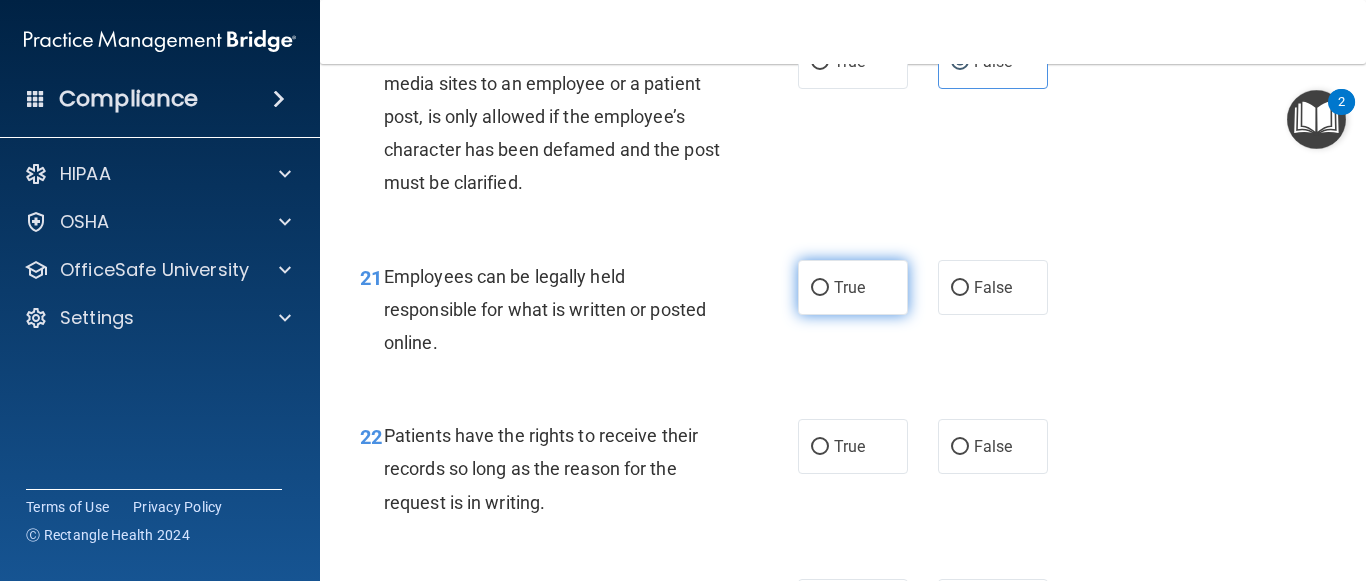 click on "True" at bounding box center [853, 287] 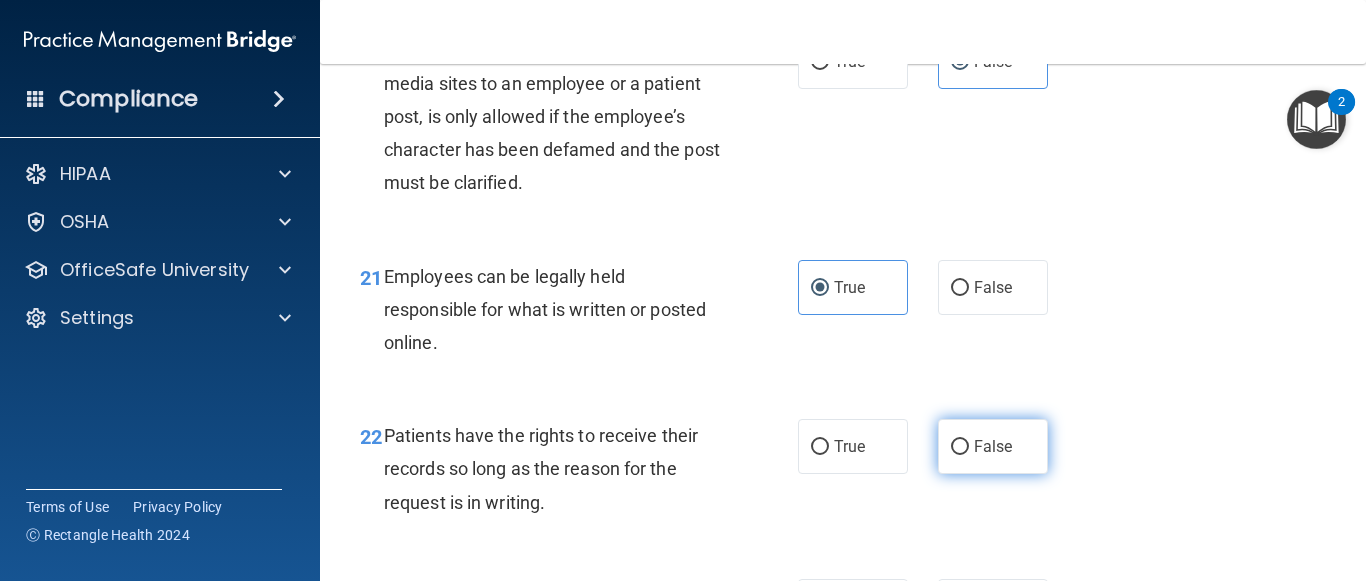 click on "False" at bounding box center [993, 446] 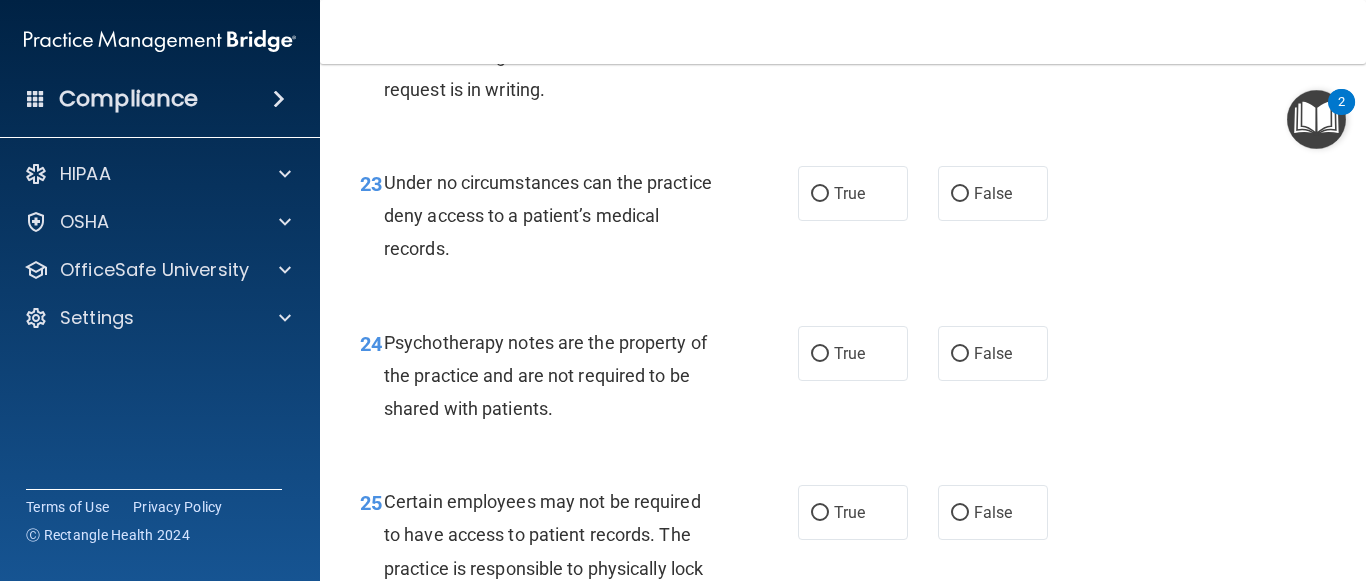 scroll, scrollTop: 4775, scrollLeft: 0, axis: vertical 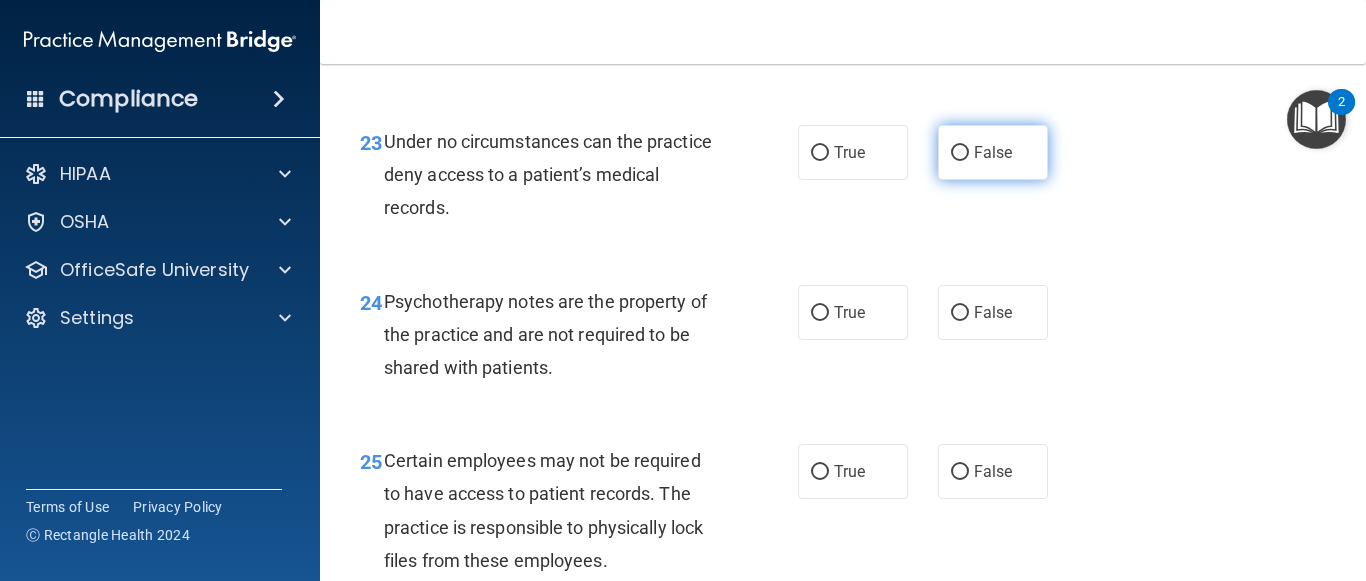 click on "False" at bounding box center [993, 152] 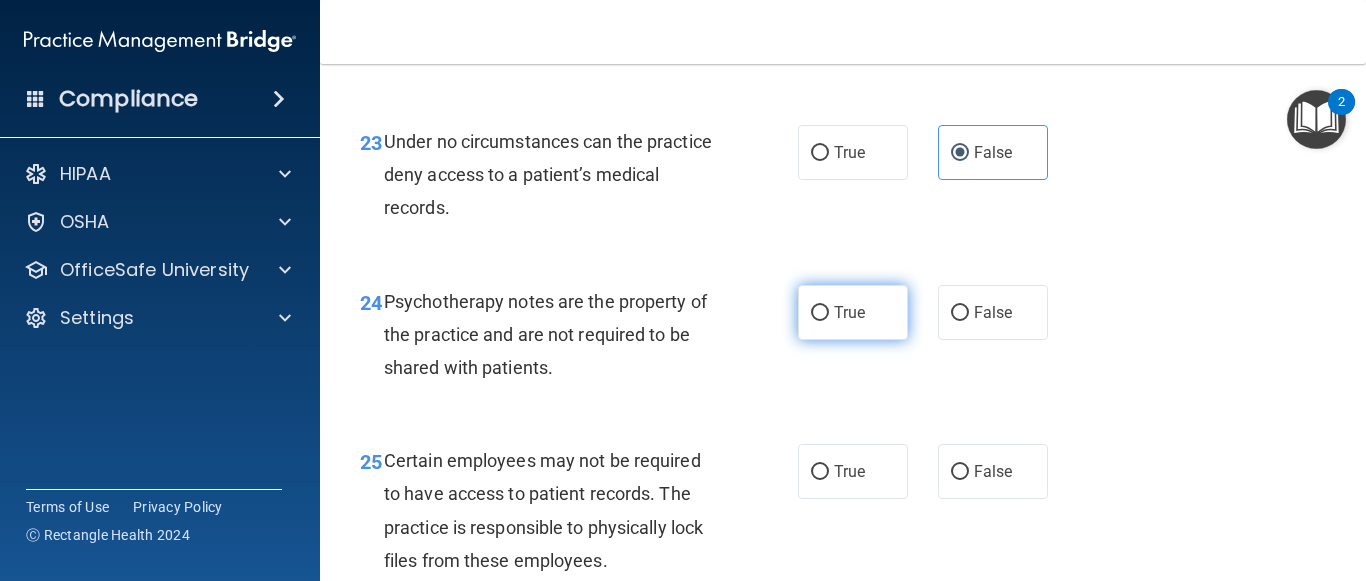 click on "True" at bounding box center (853, 312) 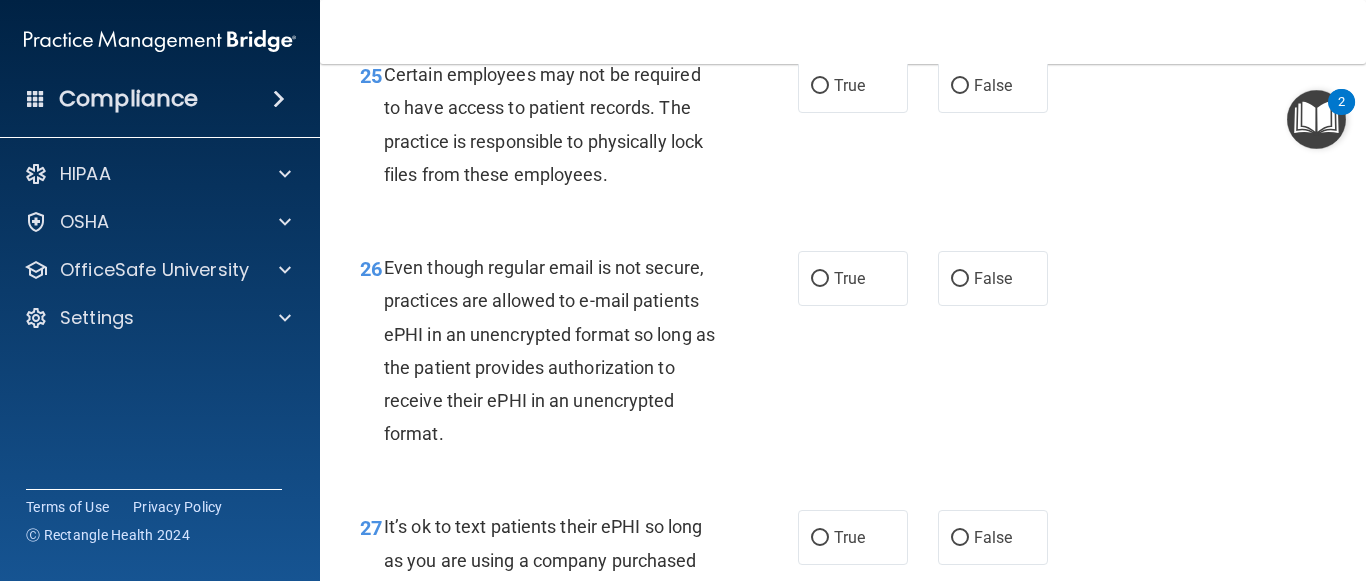 scroll, scrollTop: 5147, scrollLeft: 0, axis: vertical 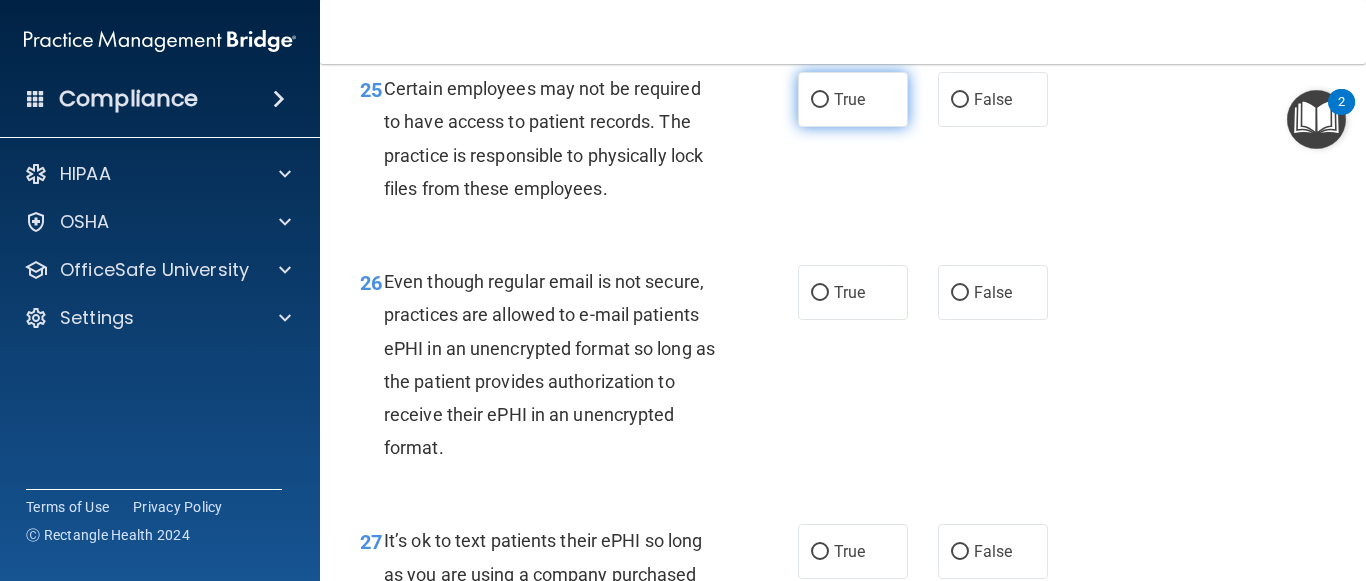 click on "True" at bounding box center [853, 99] 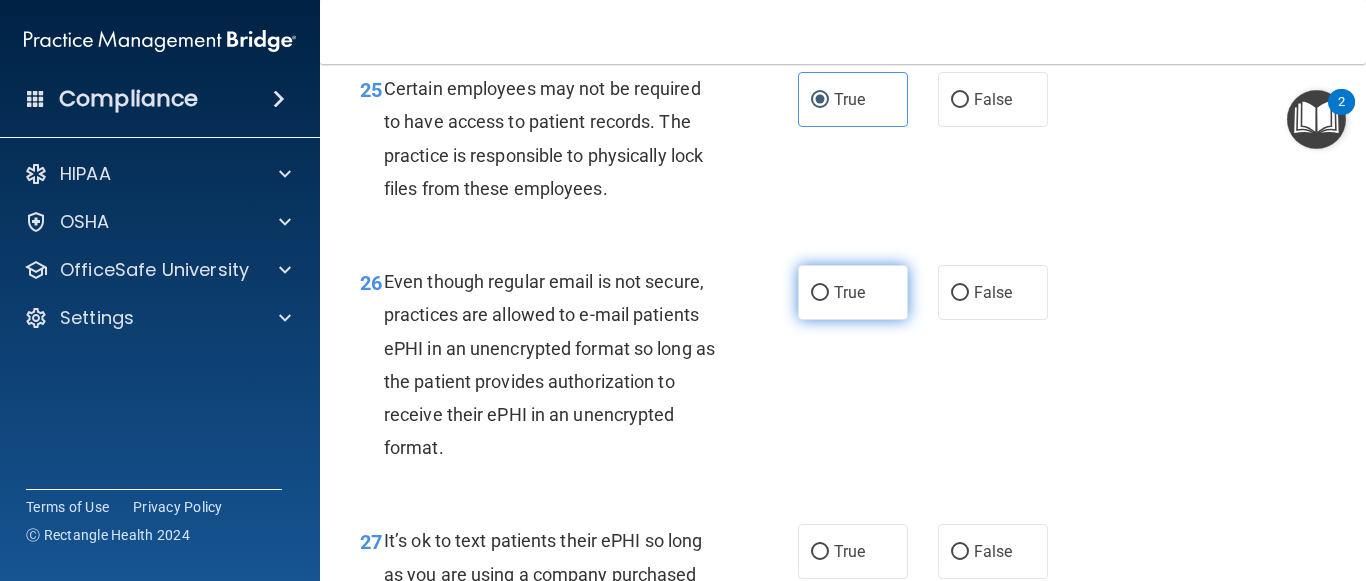 click on "True" at bounding box center (853, 292) 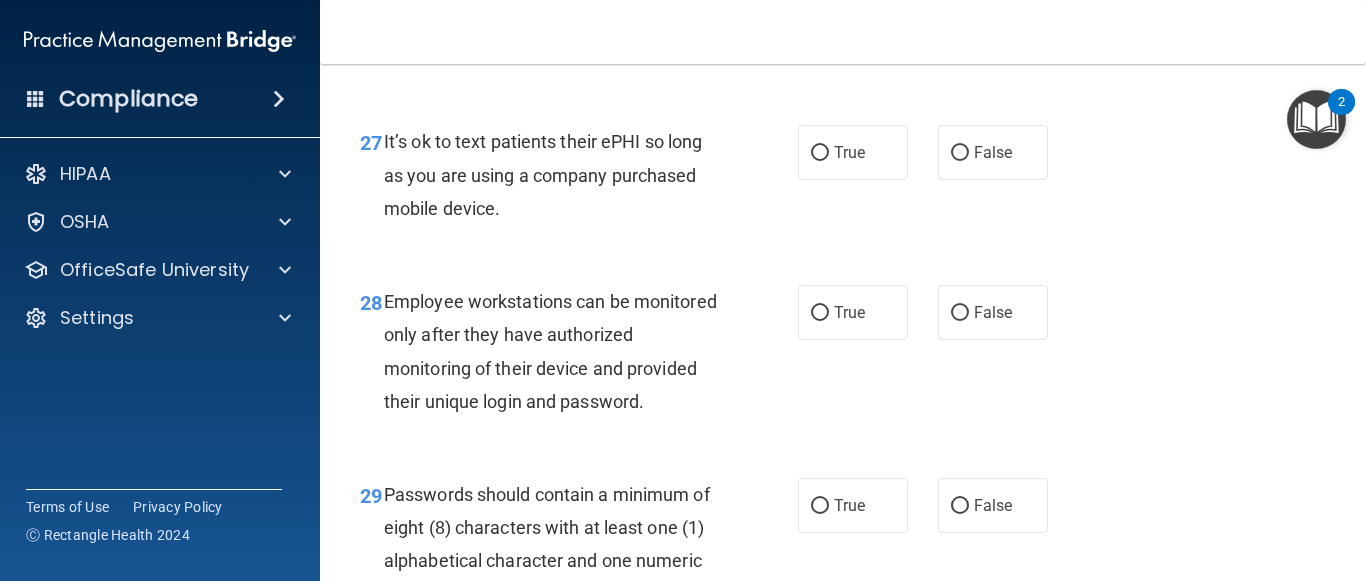 scroll, scrollTop: 5560, scrollLeft: 0, axis: vertical 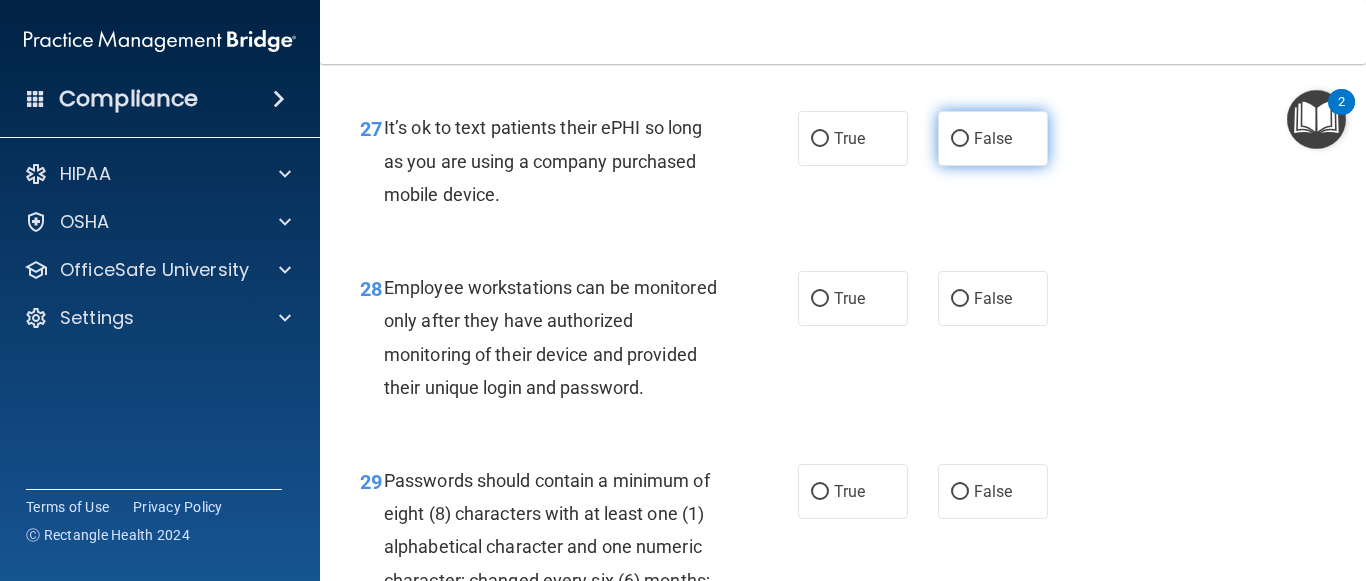 click on "False" at bounding box center (993, 138) 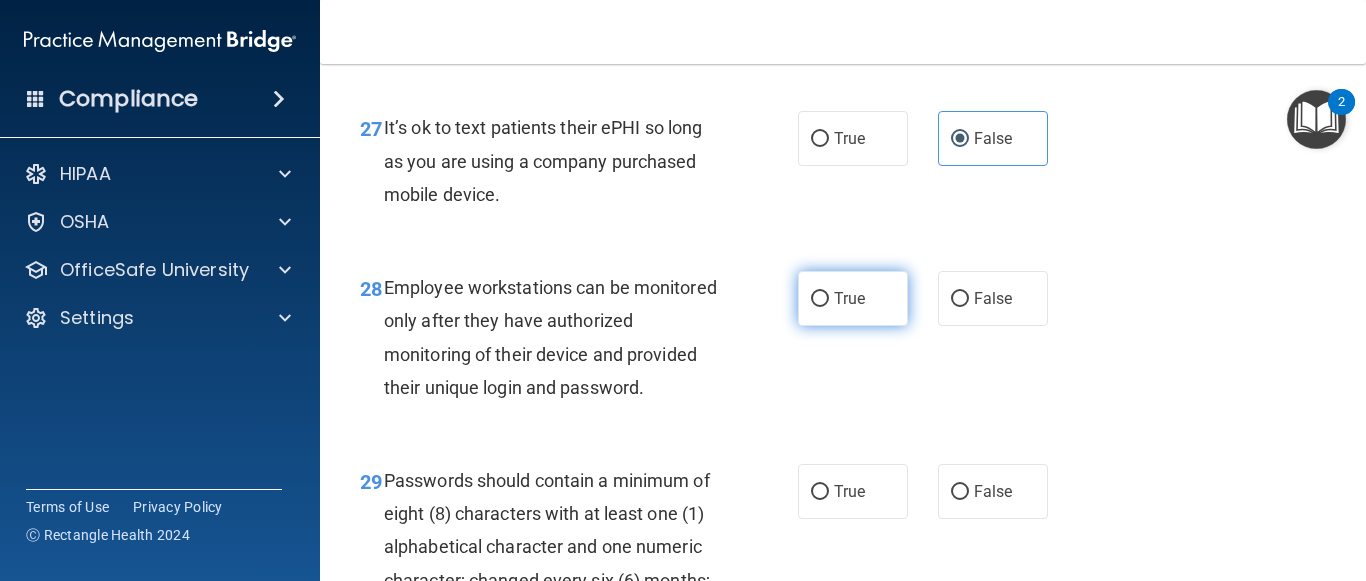 click on "True" at bounding box center (853, 298) 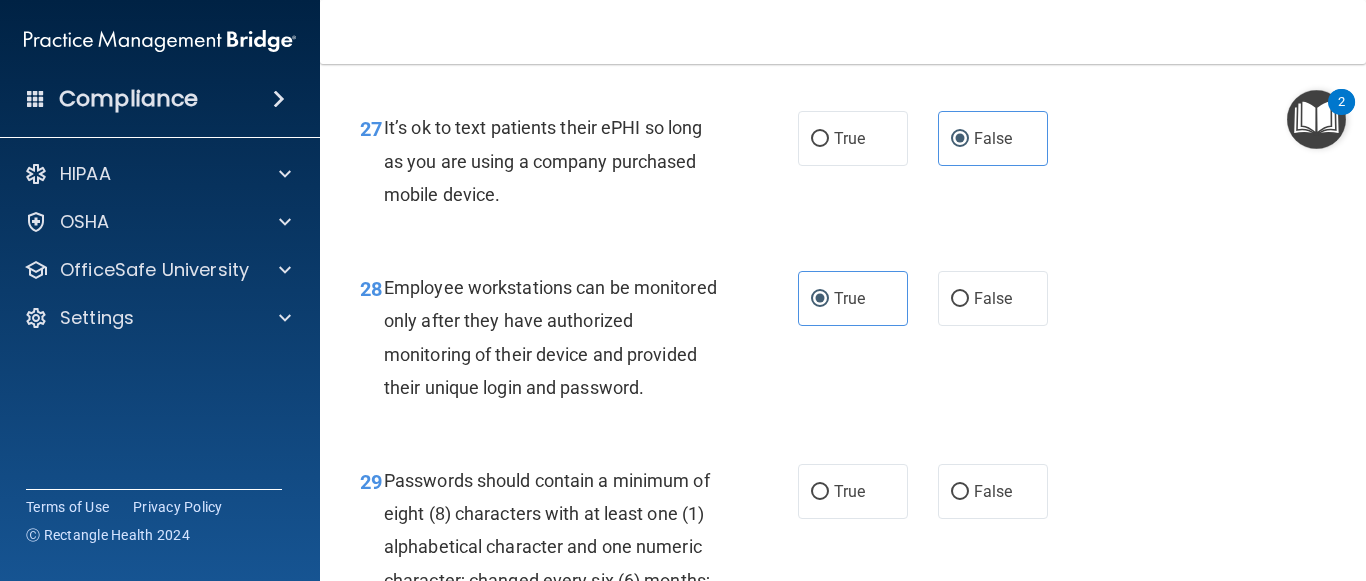 scroll, scrollTop: 5108, scrollLeft: 0, axis: vertical 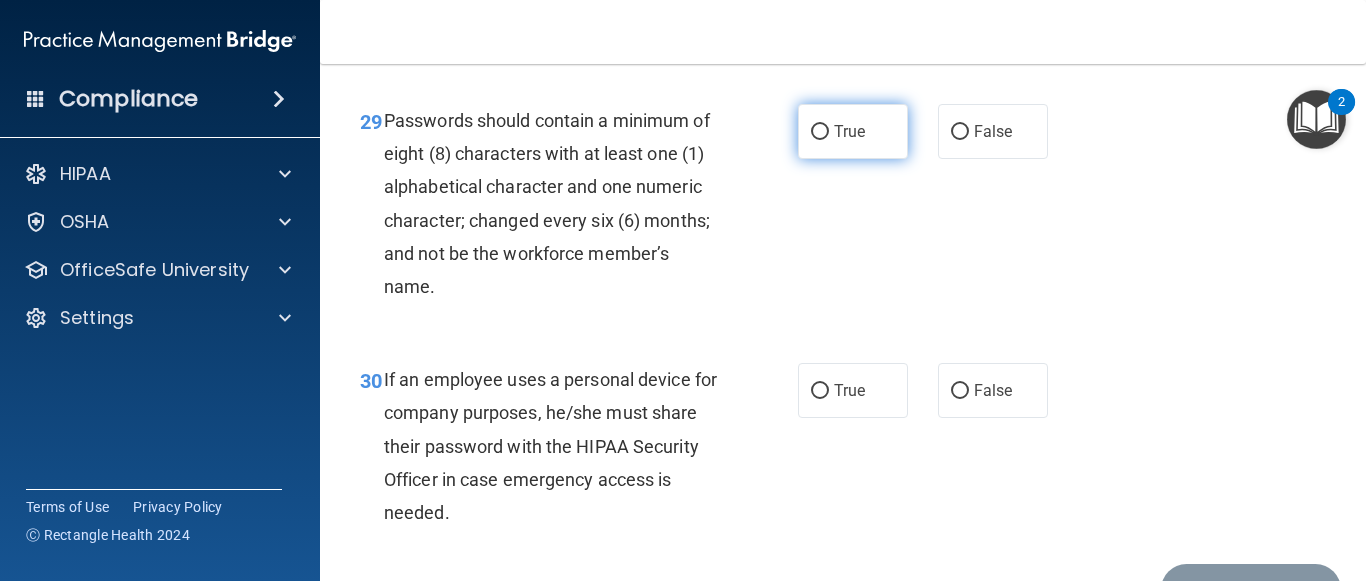 click on "True" at bounding box center (849, 131) 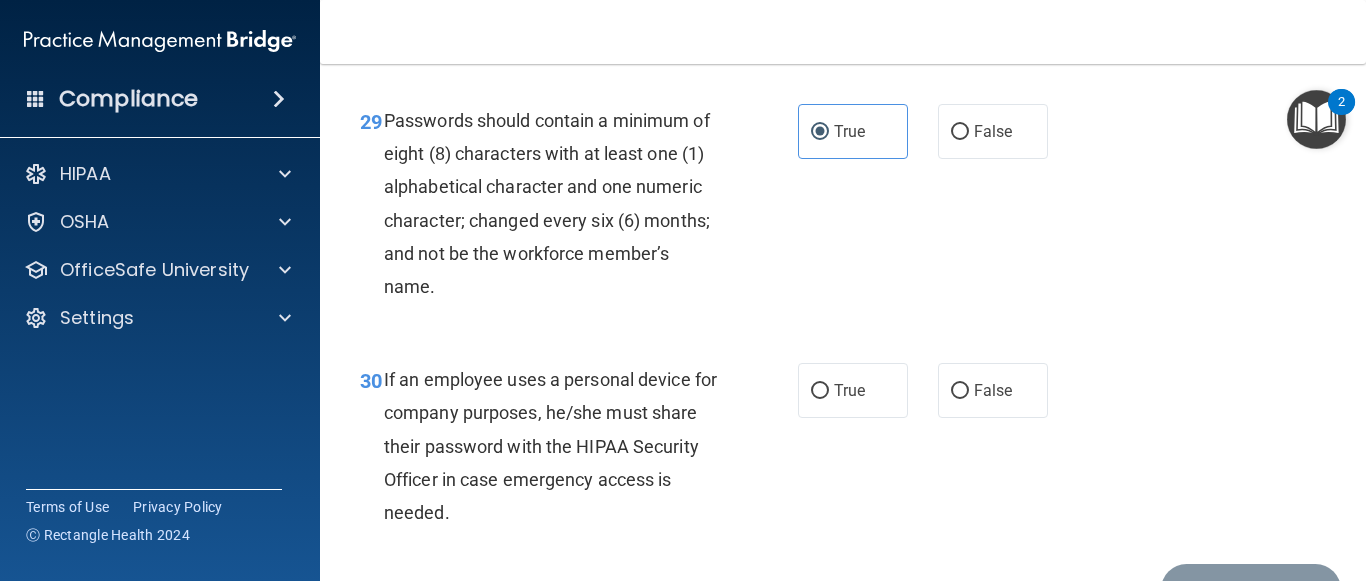 click on "29       Passwords should contain a minimum of eight (8) characters with at least one (1) alphabetical character and one numeric character; changed every six (6) months; and not be the workforce member’s name.                 True           False" at bounding box center [843, 208] 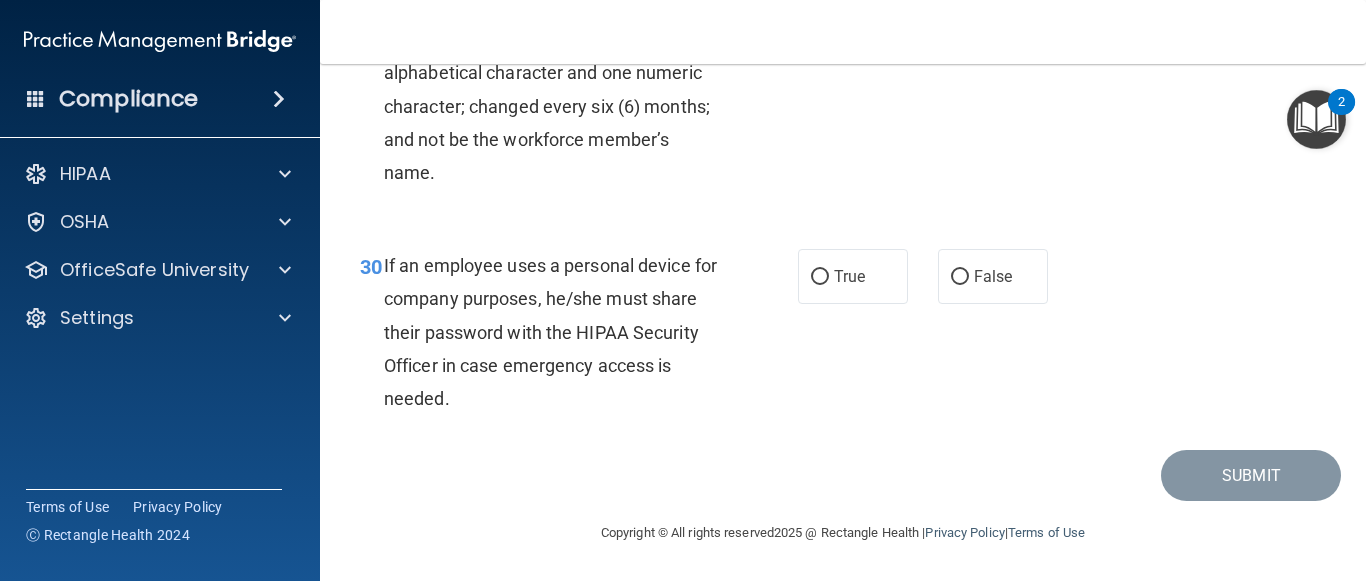 scroll, scrollTop: 6086, scrollLeft: 0, axis: vertical 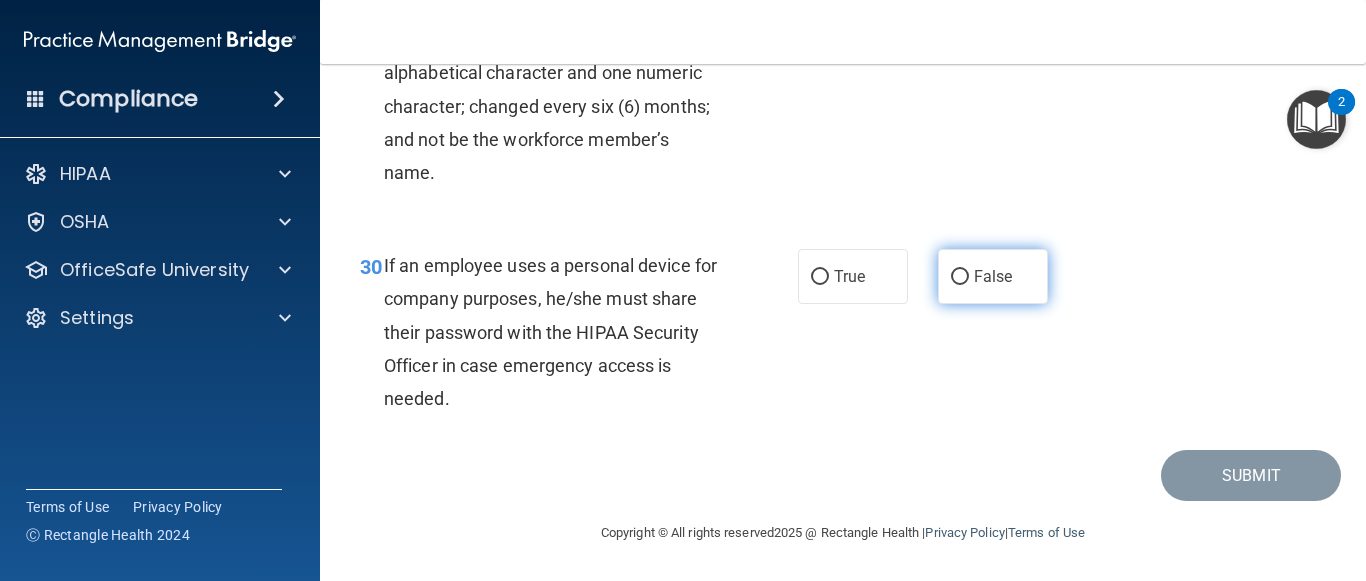click on "False" at bounding box center (960, 277) 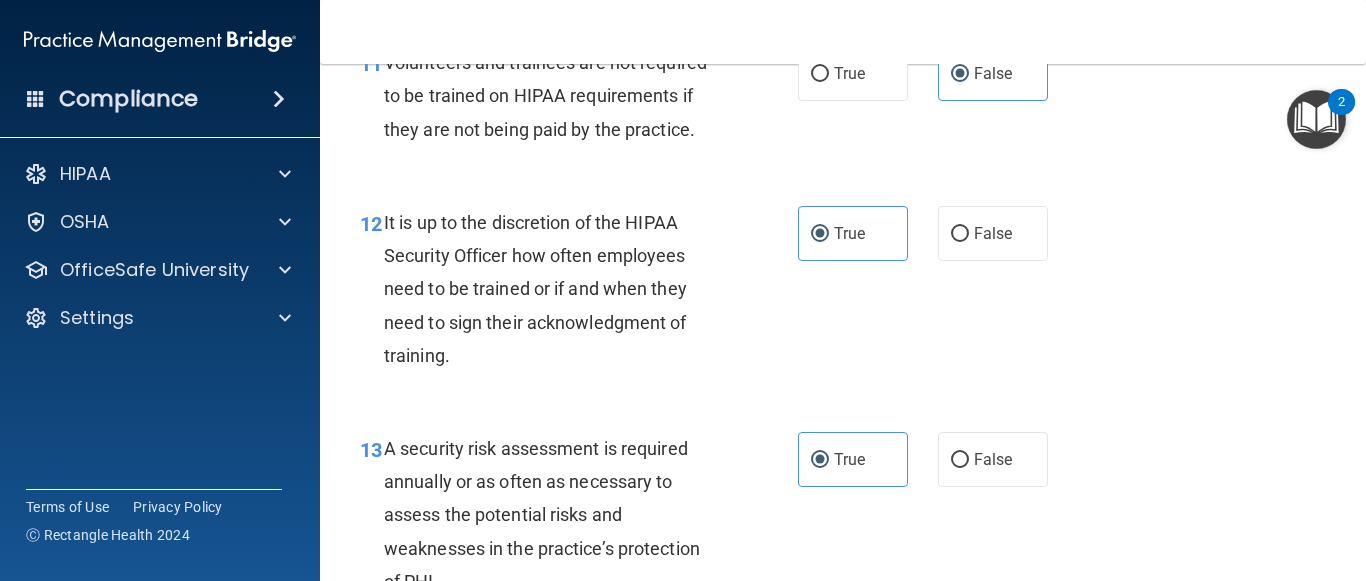 scroll, scrollTop: 2437, scrollLeft: 0, axis: vertical 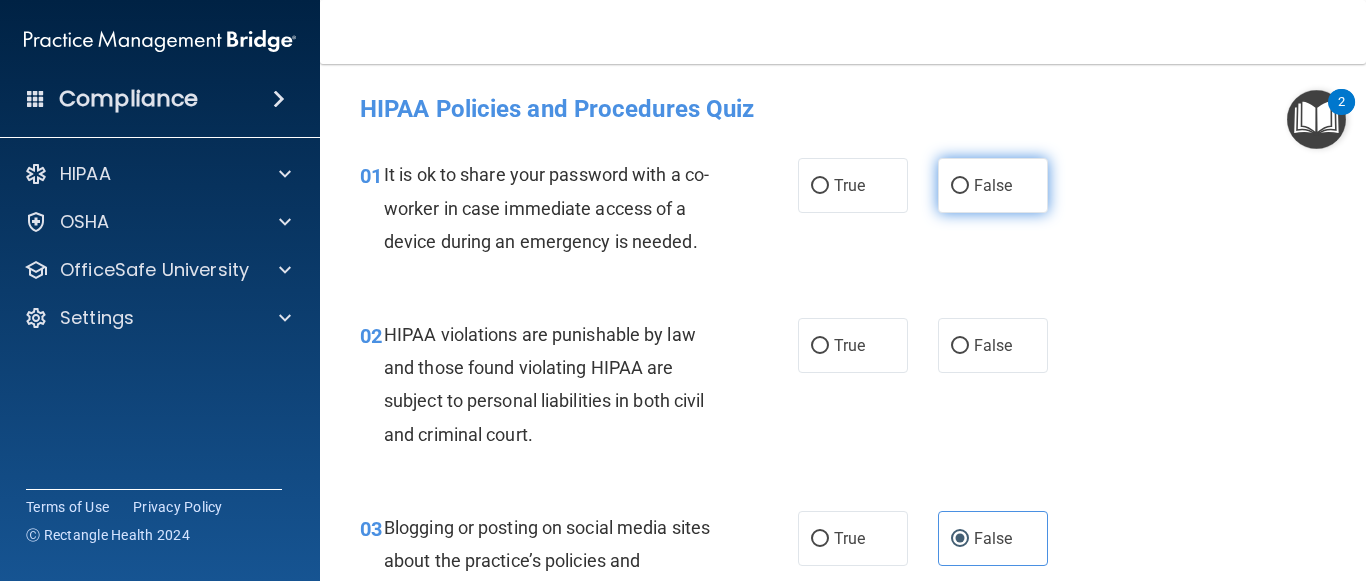 click on "False" at bounding box center [993, 185] 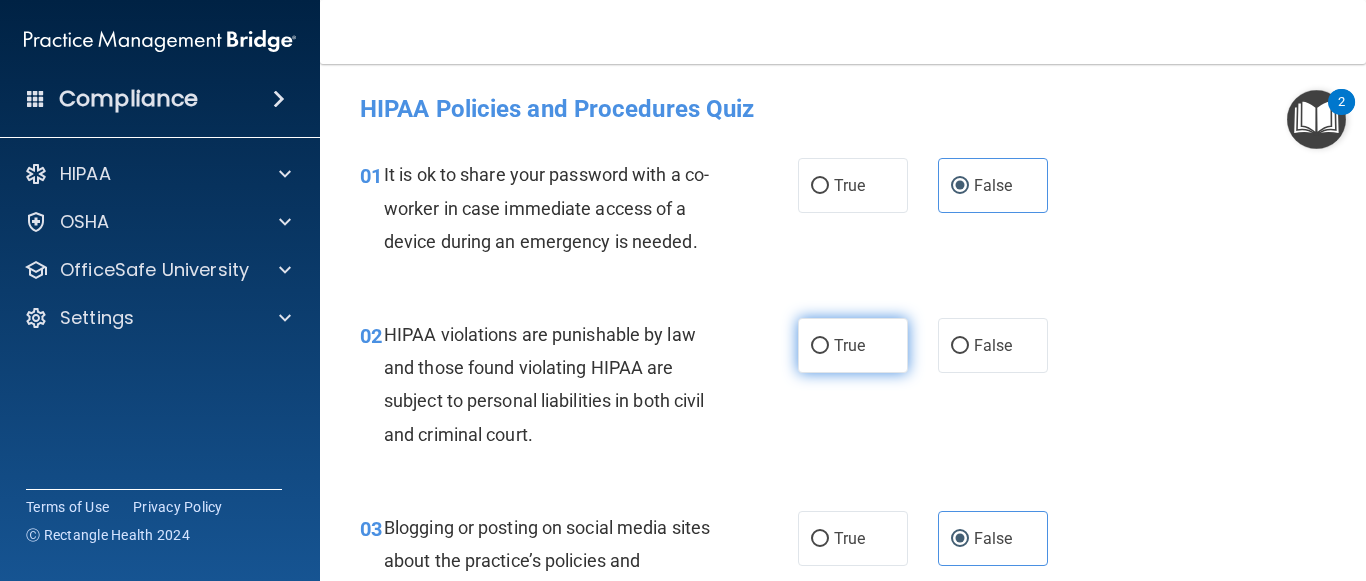click on "True" at bounding box center (849, 345) 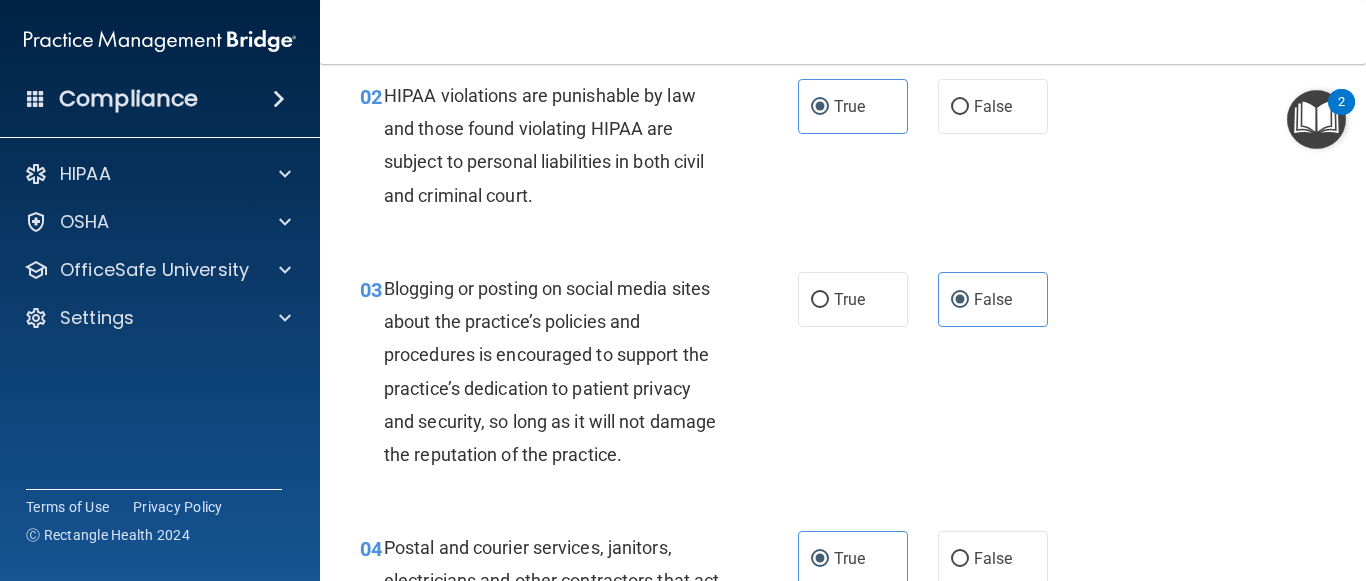 scroll, scrollTop: 240, scrollLeft: 0, axis: vertical 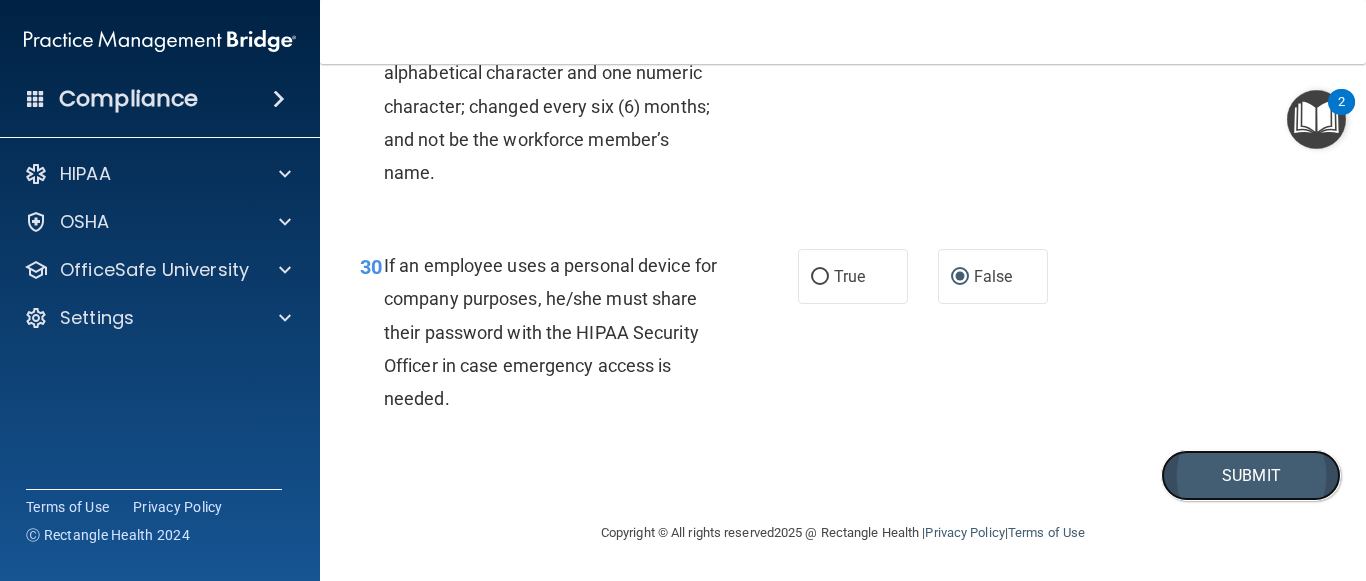 click on "Submit" at bounding box center [1251, 475] 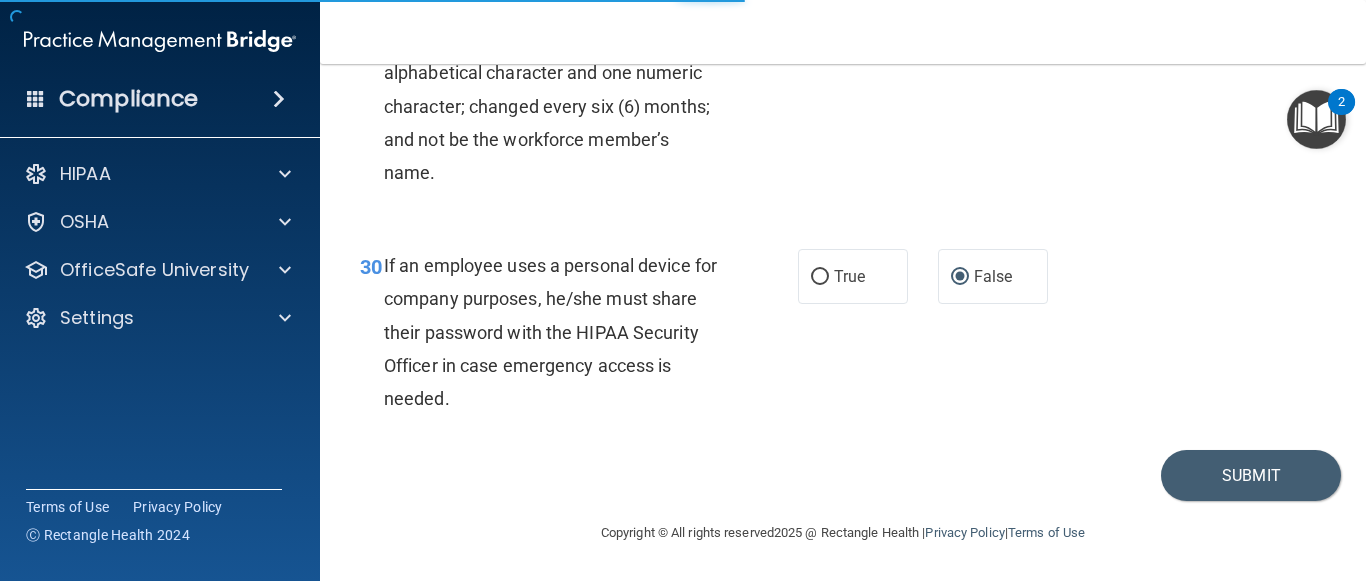 scroll, scrollTop: 0, scrollLeft: 0, axis: both 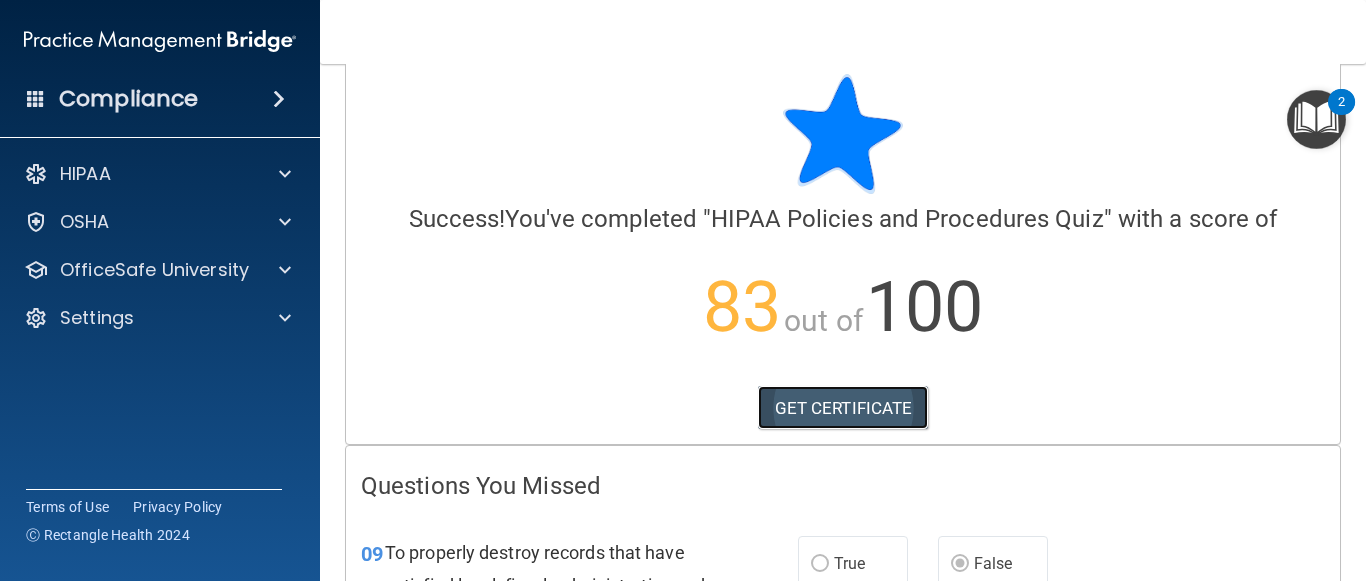 click on "GET CERTIFICATE" at bounding box center (843, 408) 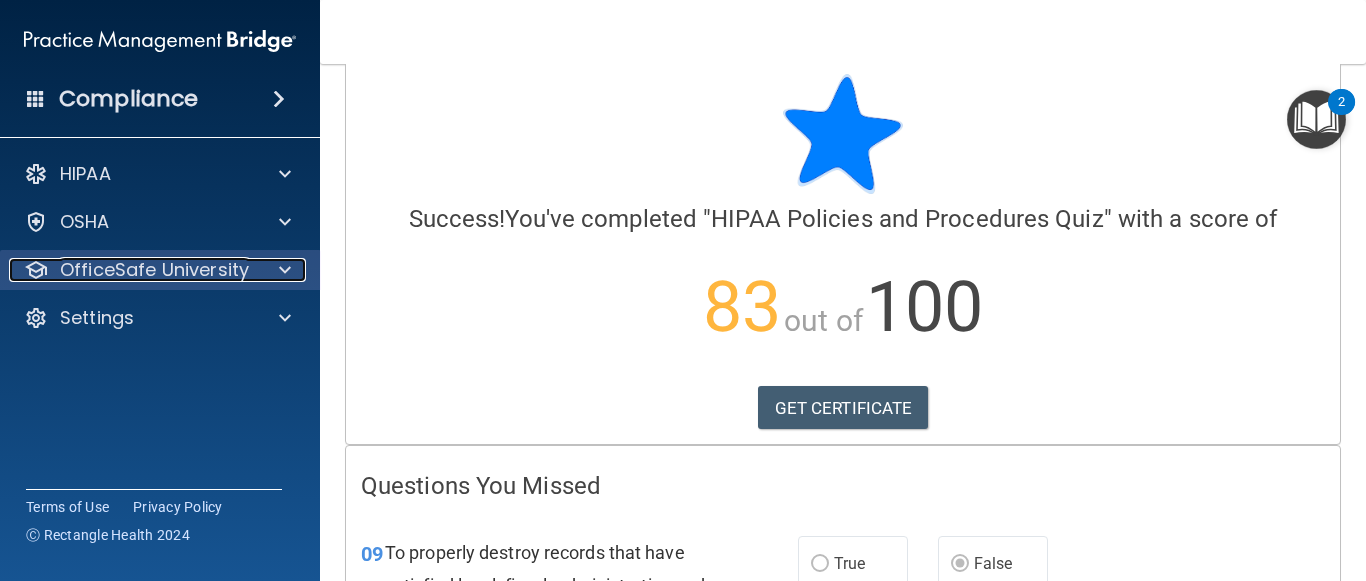 click at bounding box center [285, 270] 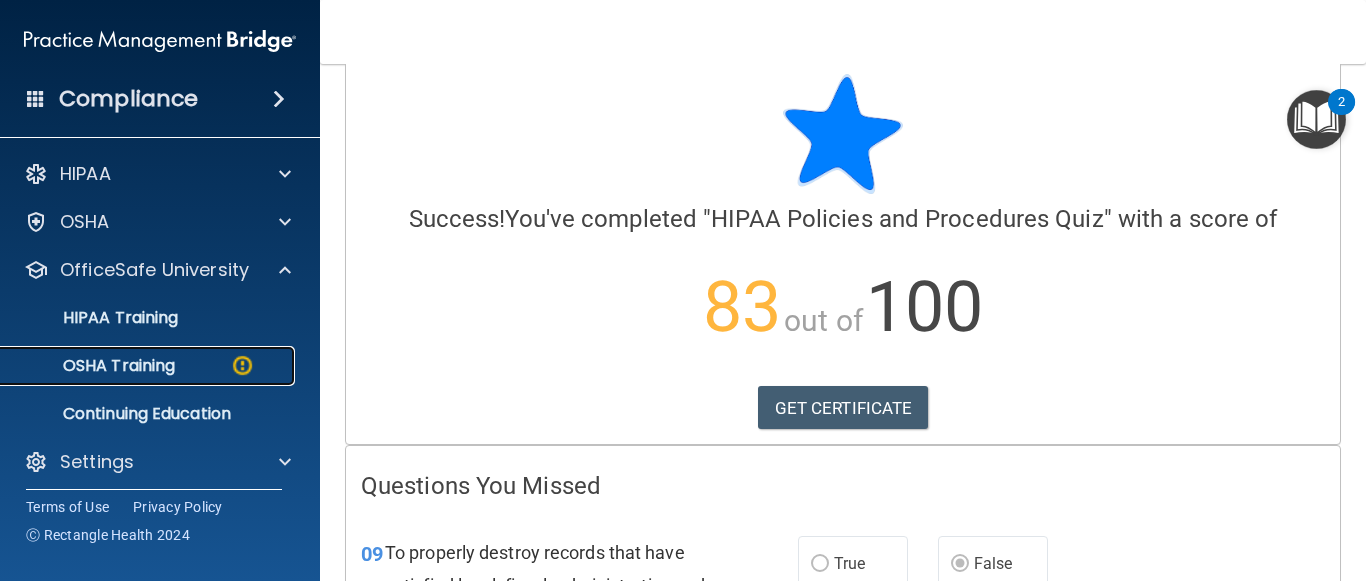 click on "OSHA Training" at bounding box center [149, 366] 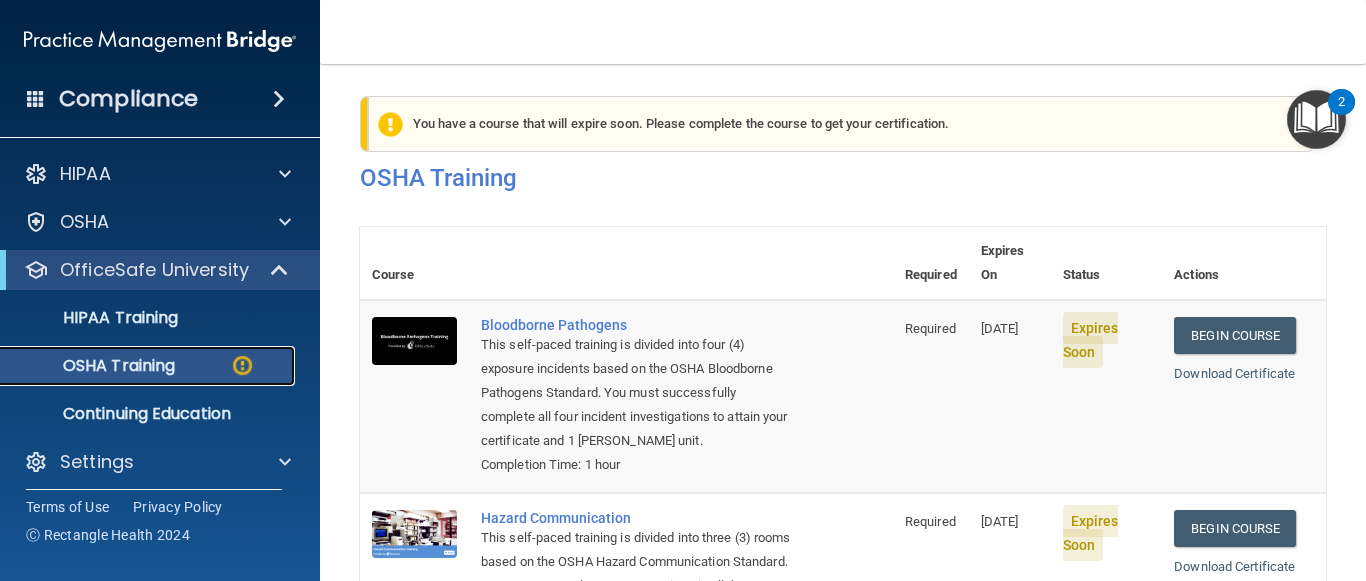 scroll, scrollTop: 0, scrollLeft: 0, axis: both 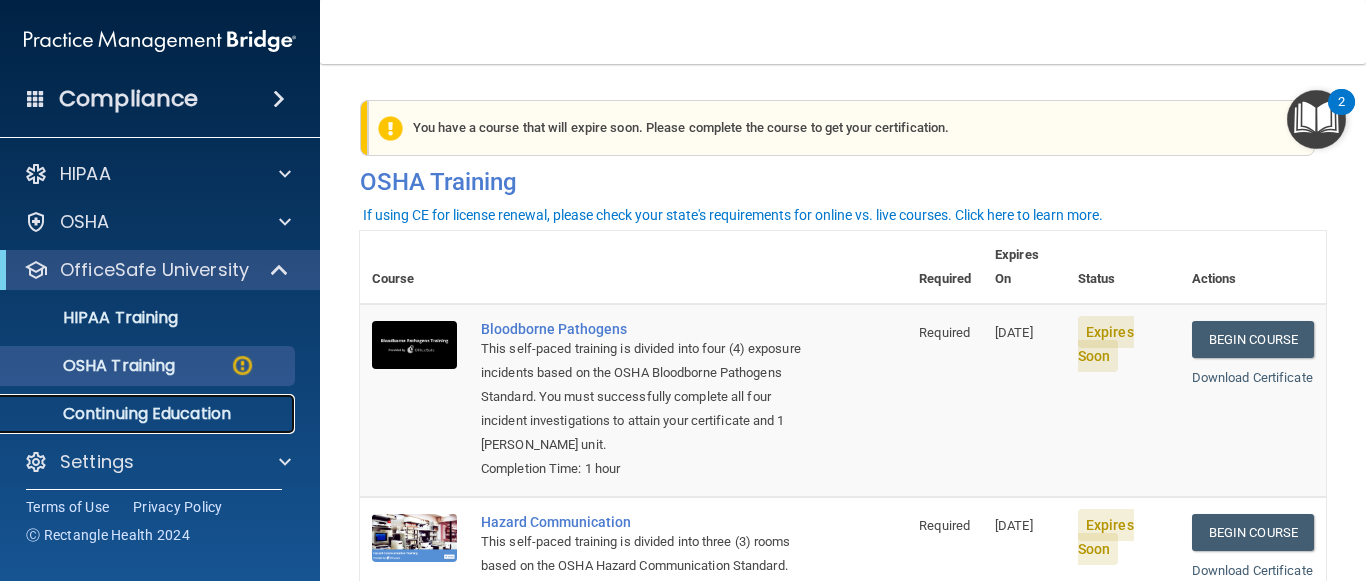 click on "Continuing Education" at bounding box center (149, 414) 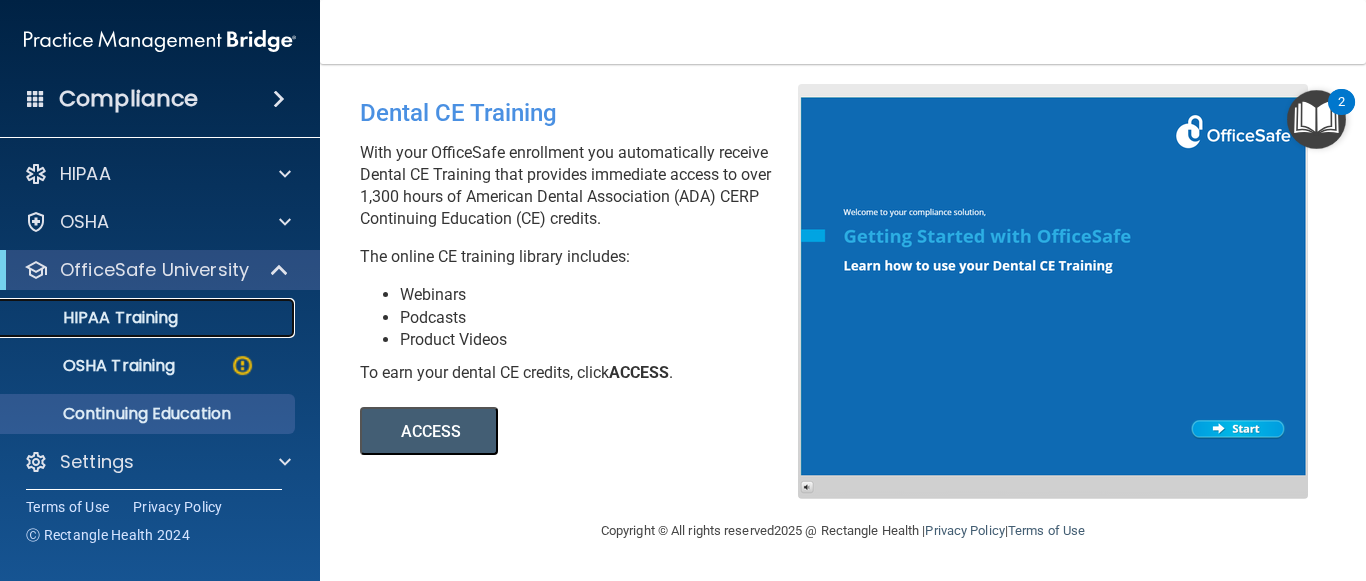 click on "HIPAA Training" at bounding box center (95, 318) 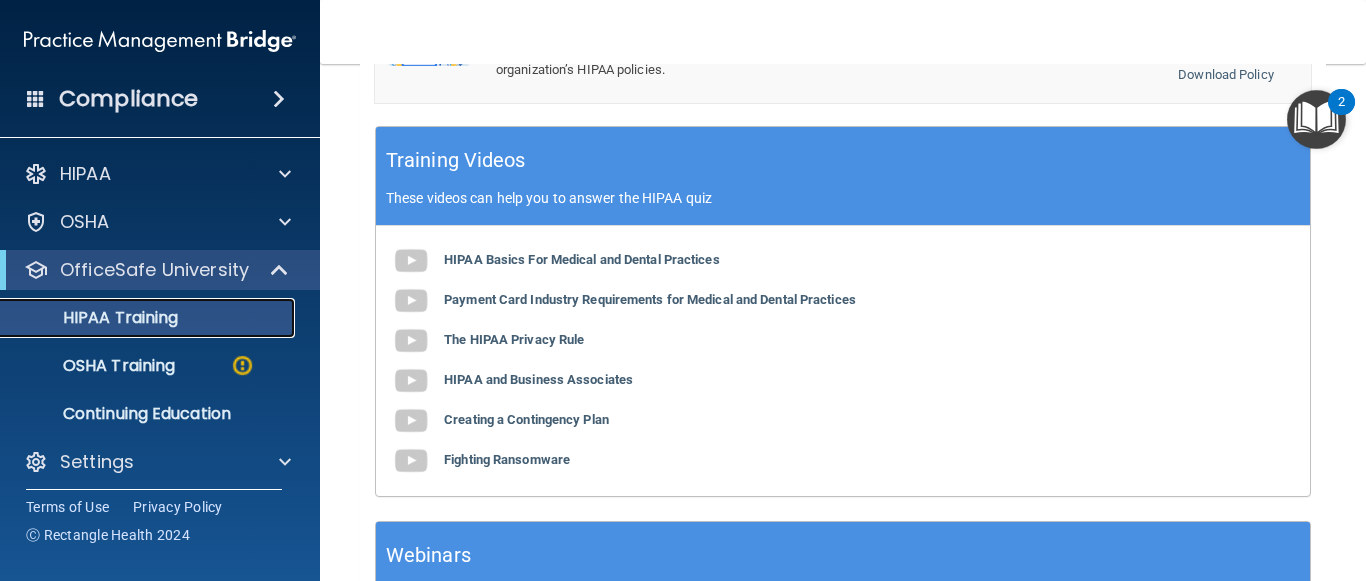 scroll, scrollTop: 82, scrollLeft: 0, axis: vertical 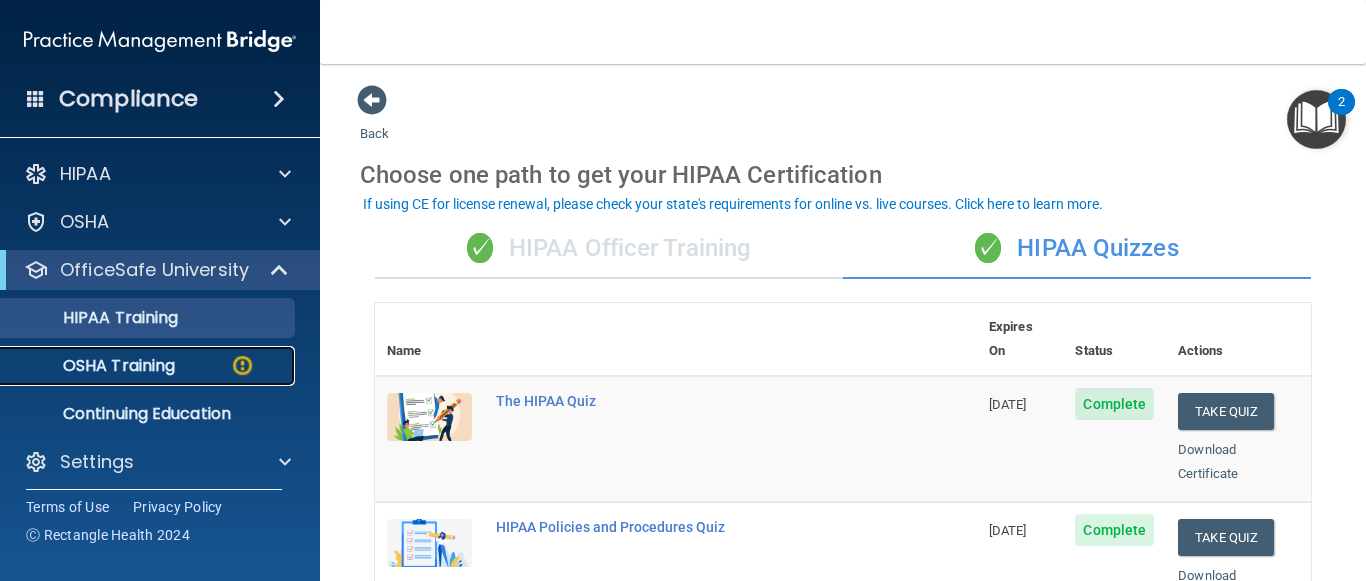 click on "OSHA Training" at bounding box center [137, 366] 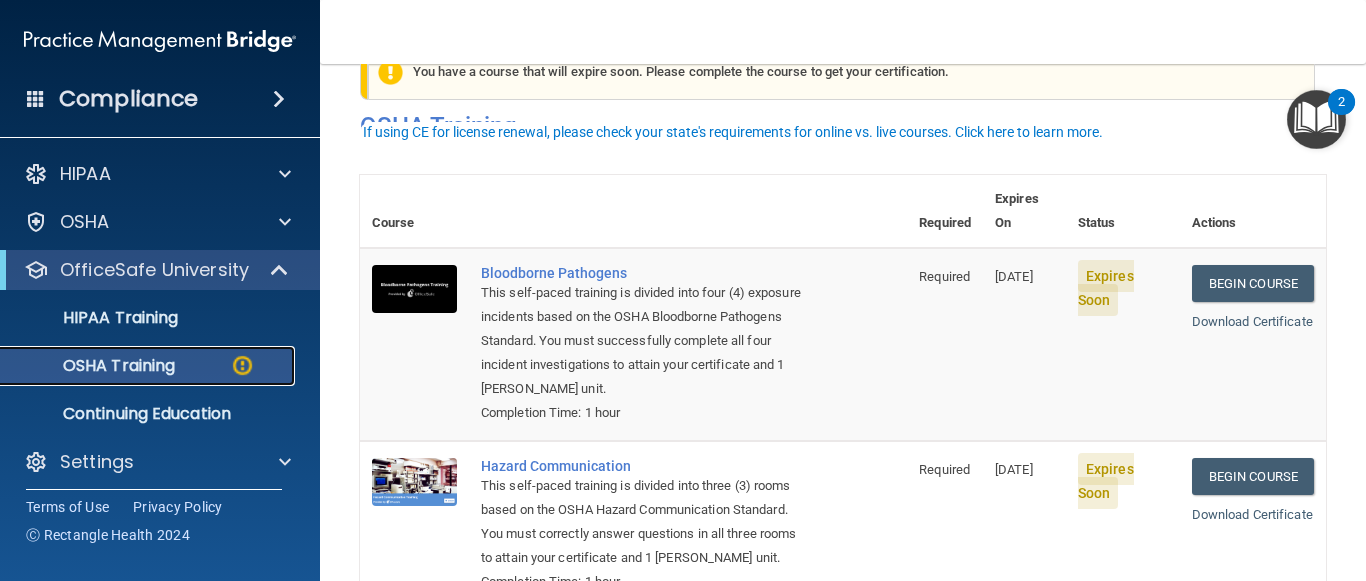 scroll, scrollTop: 125, scrollLeft: 0, axis: vertical 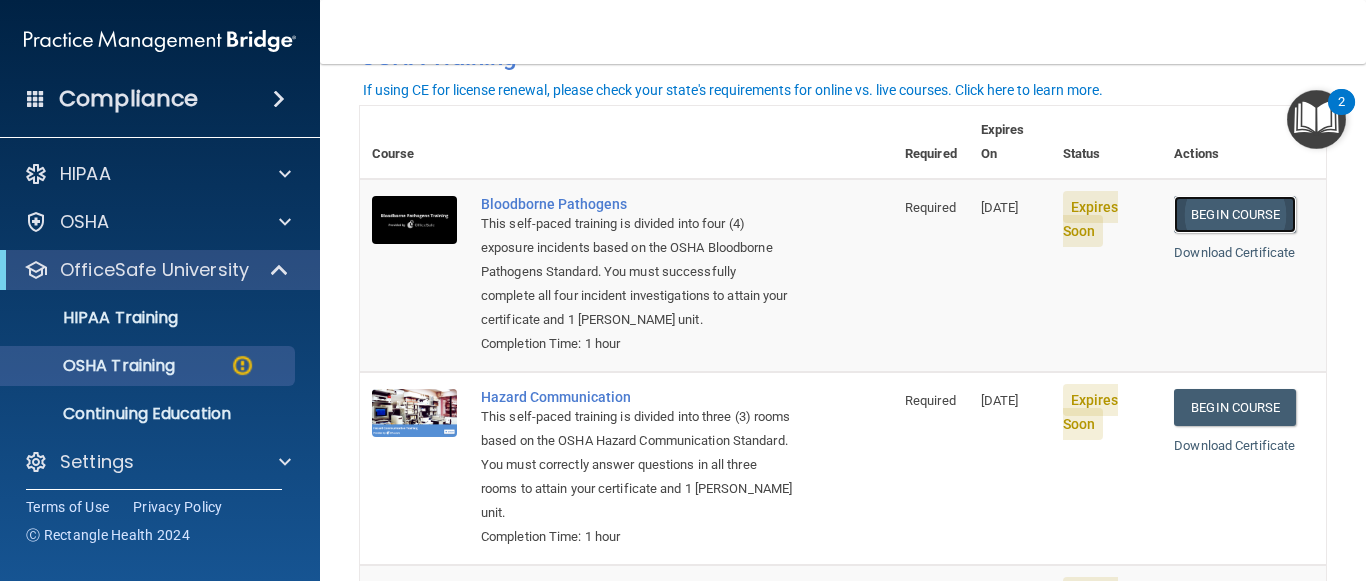 click on "Begin Course" at bounding box center (1235, 214) 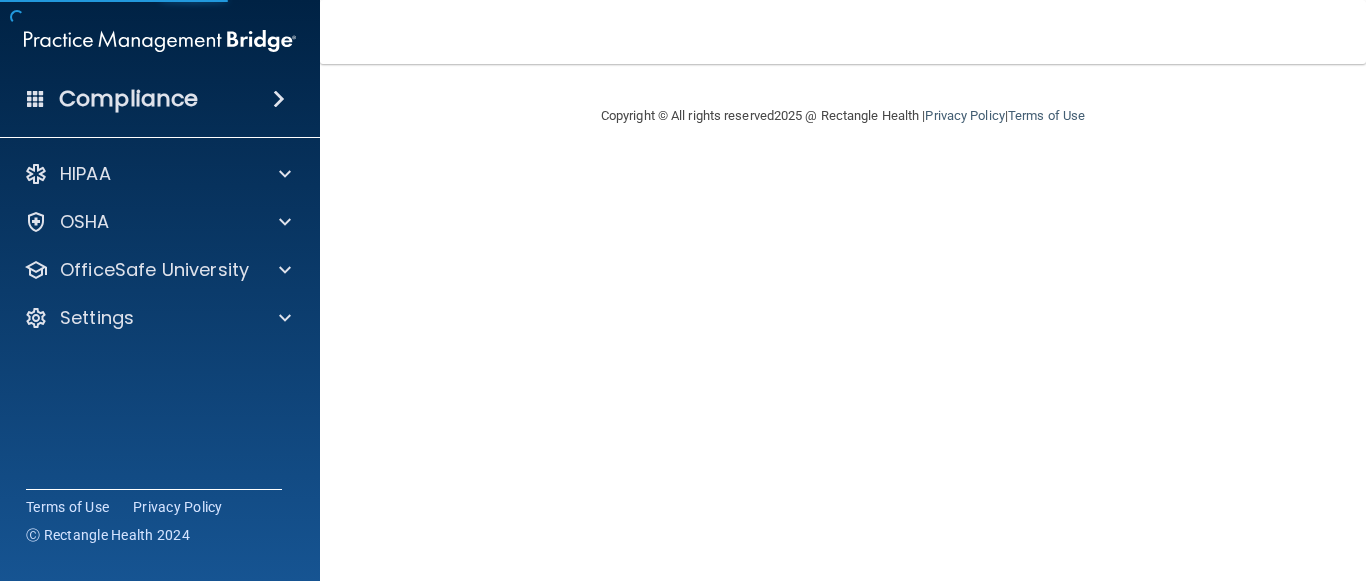 scroll, scrollTop: 0, scrollLeft: 0, axis: both 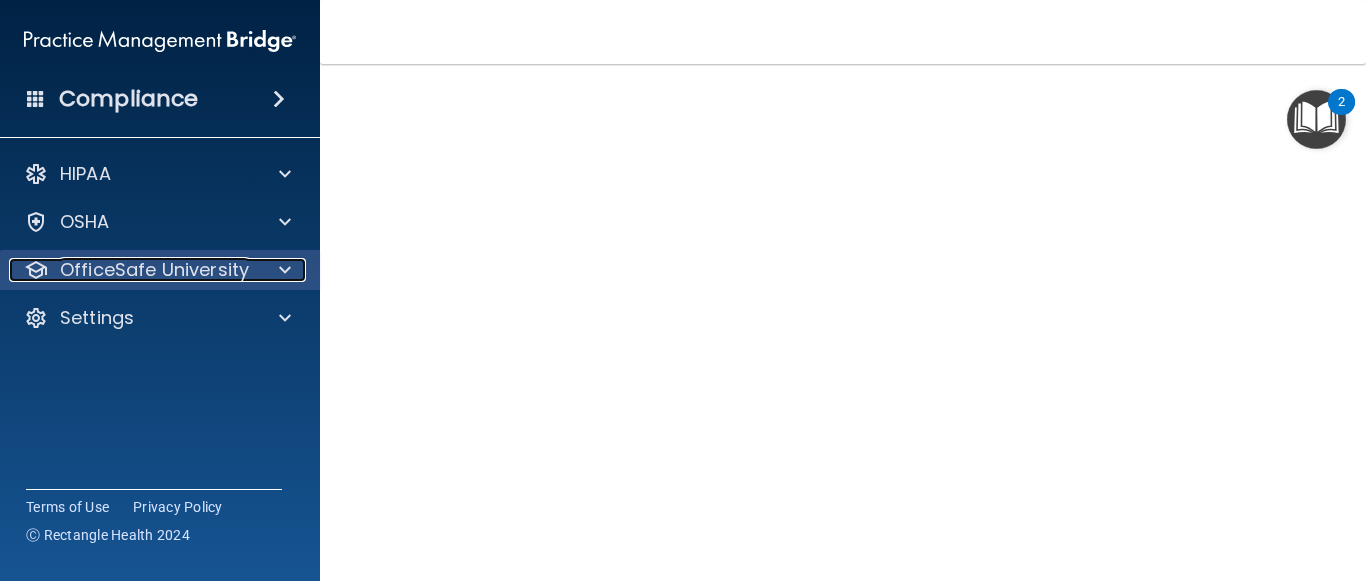 click at bounding box center [285, 270] 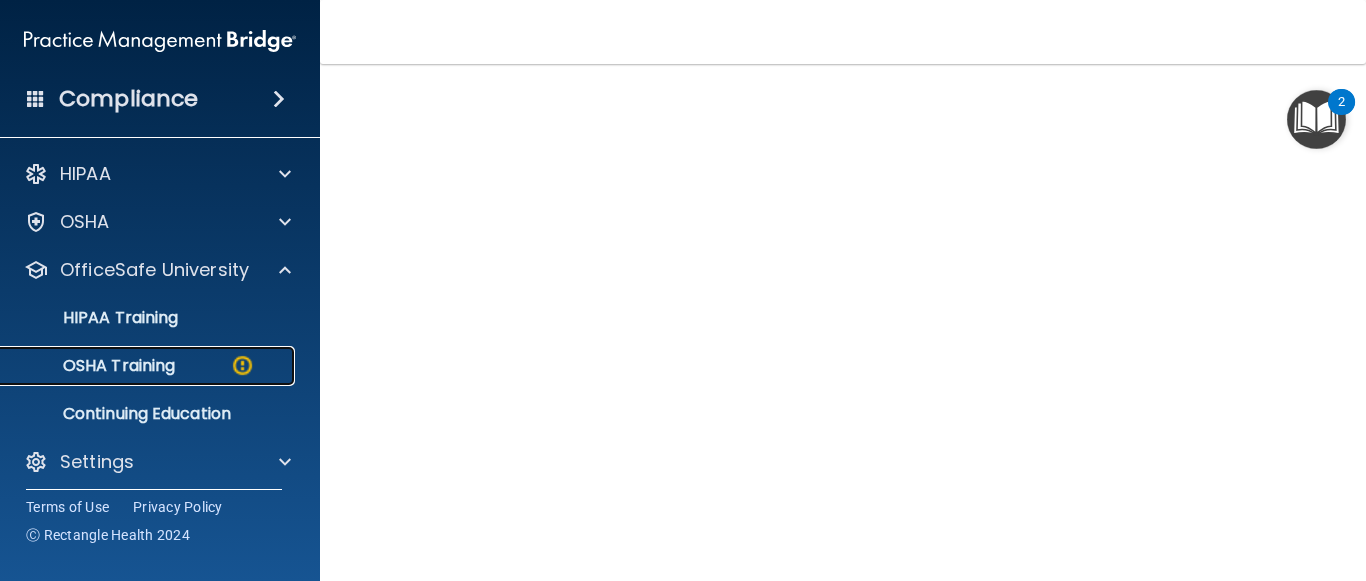 click on "OSHA Training" at bounding box center (149, 366) 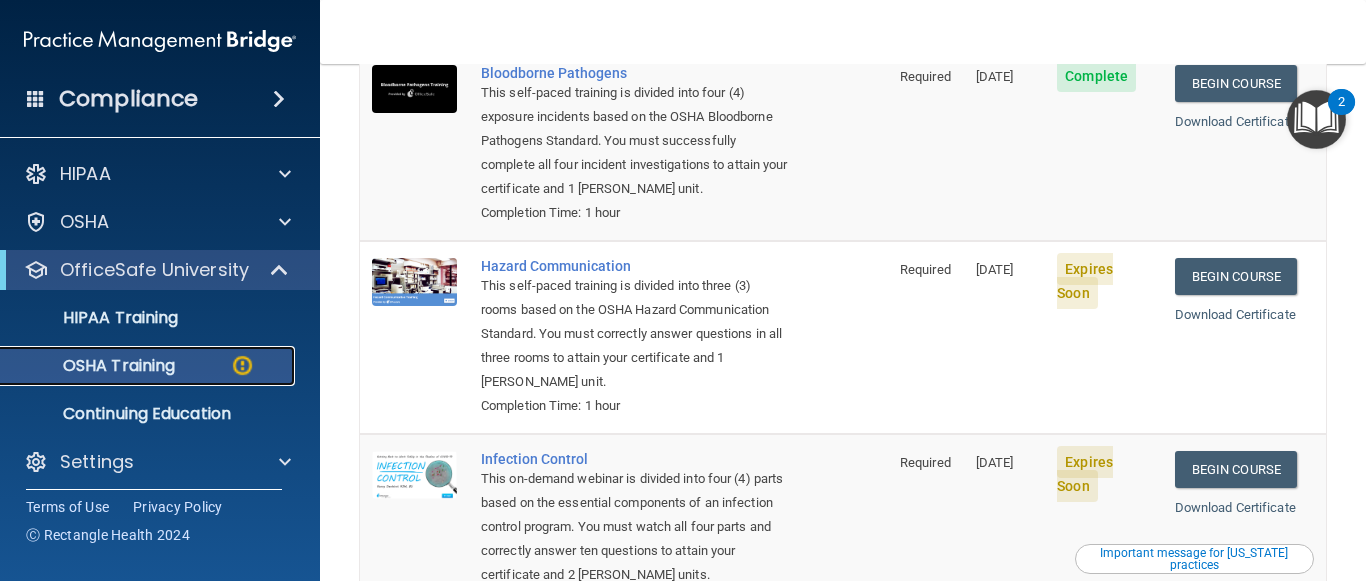 scroll, scrollTop: 258, scrollLeft: 0, axis: vertical 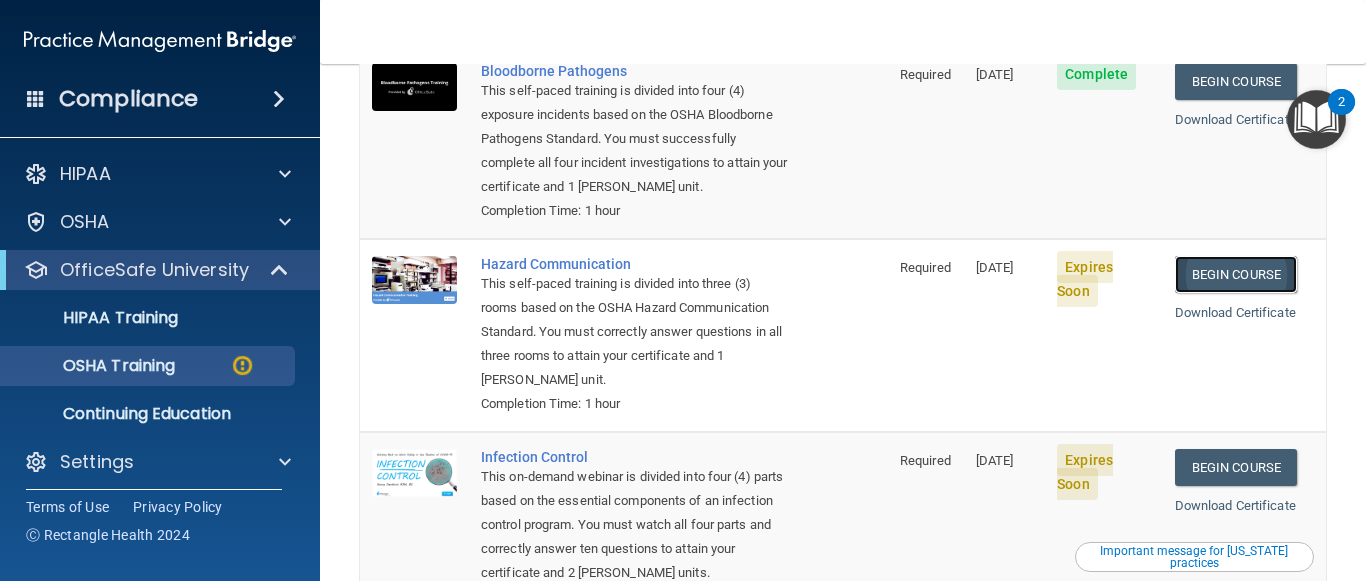 click on "Begin Course" at bounding box center (1236, 274) 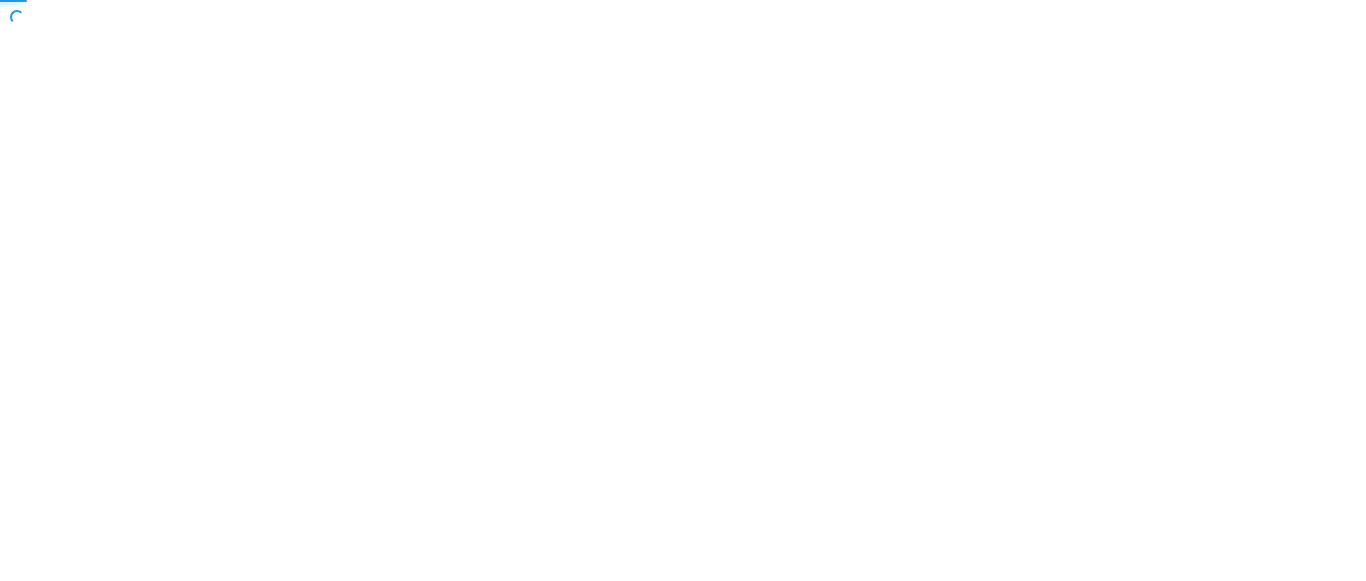 scroll, scrollTop: 0, scrollLeft: 0, axis: both 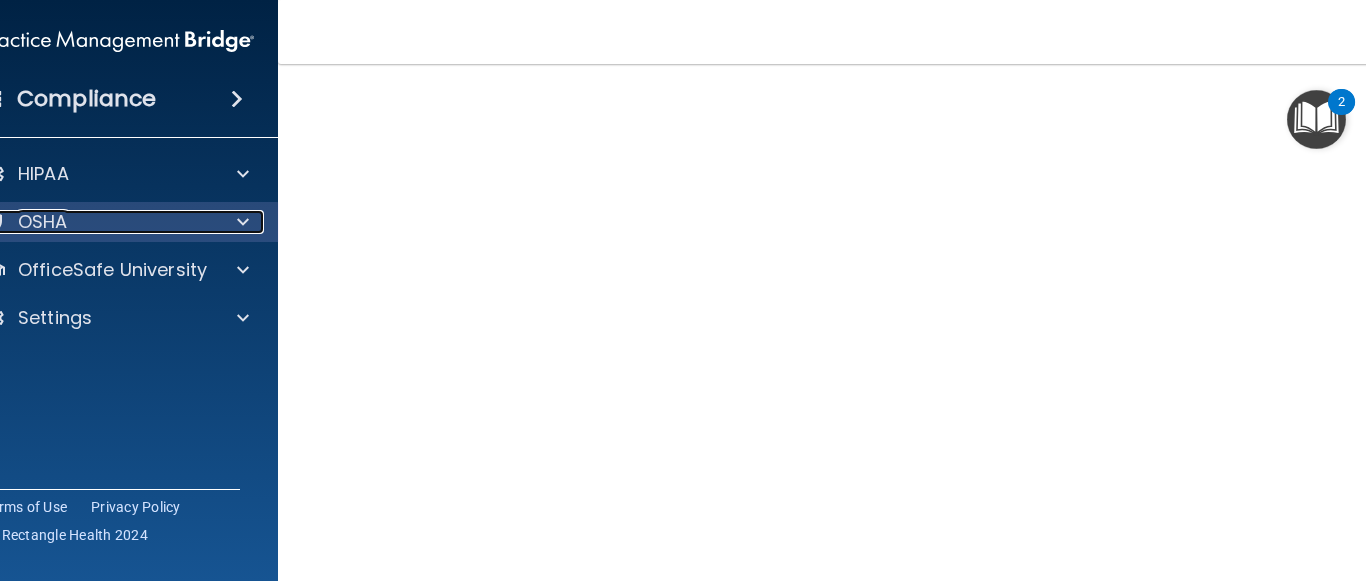 click at bounding box center (240, 222) 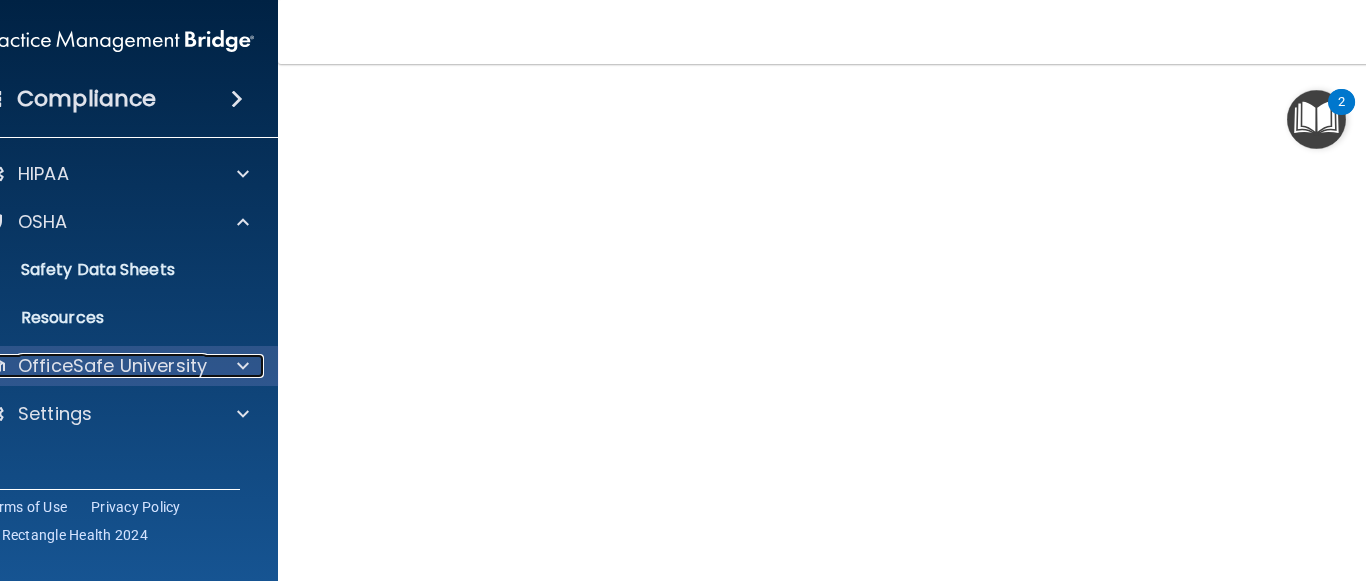 click at bounding box center [243, 366] 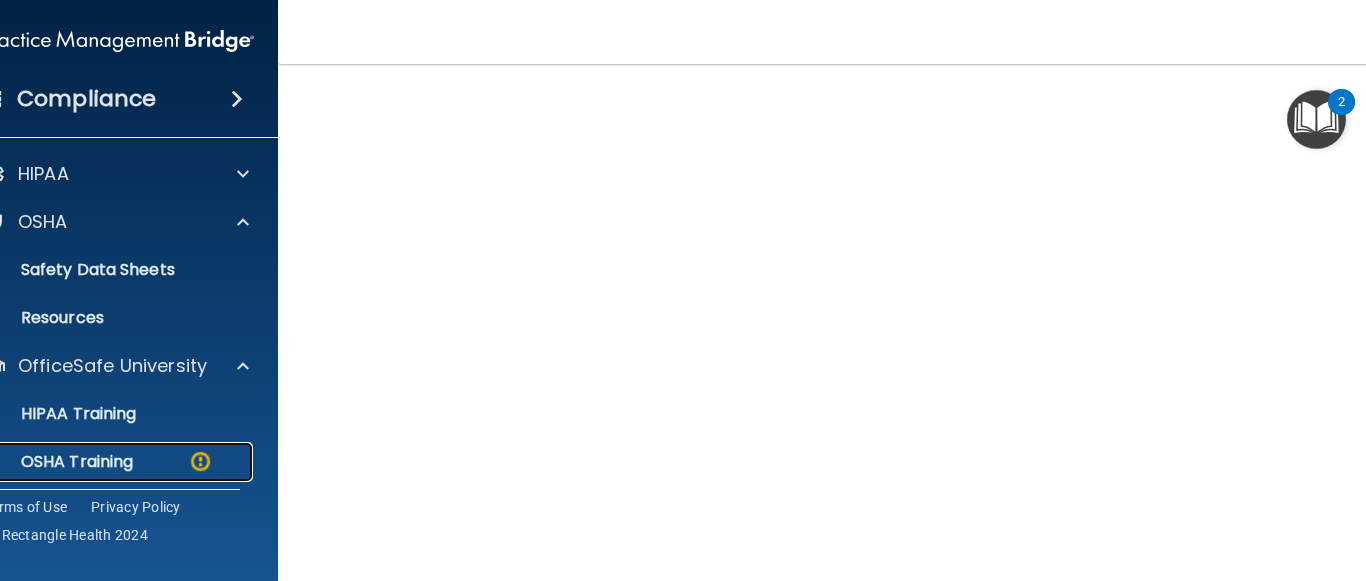 click at bounding box center [200, 461] 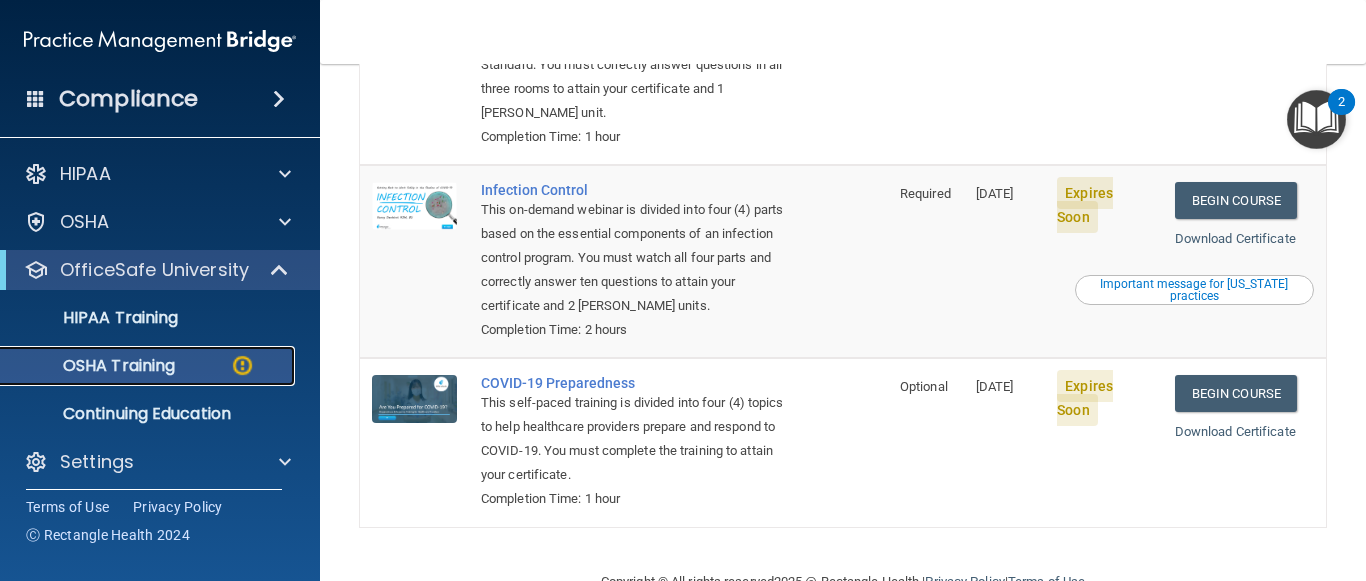 scroll, scrollTop: 548, scrollLeft: 0, axis: vertical 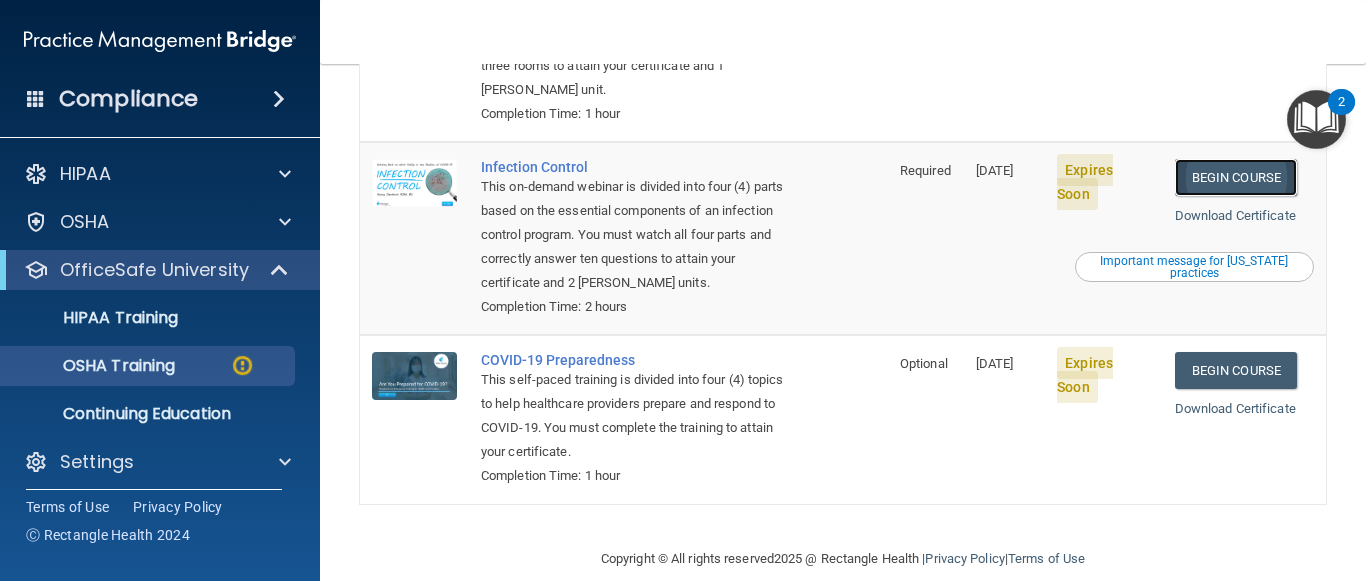 click on "Begin Course" at bounding box center [1236, 177] 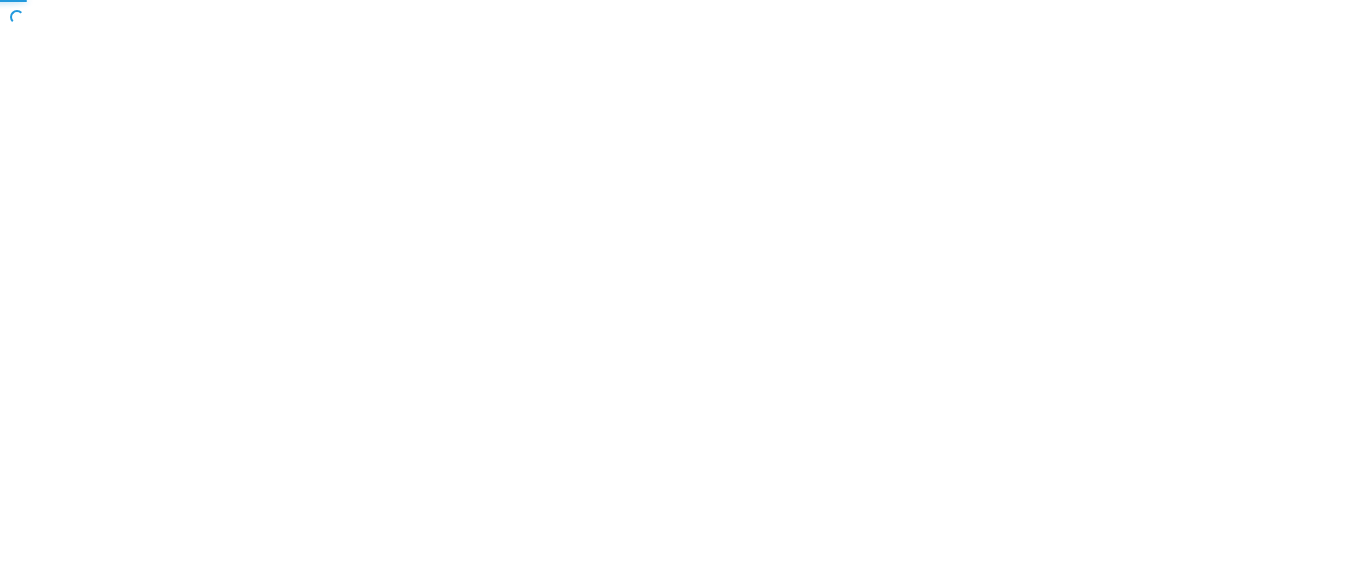 scroll, scrollTop: 0, scrollLeft: 0, axis: both 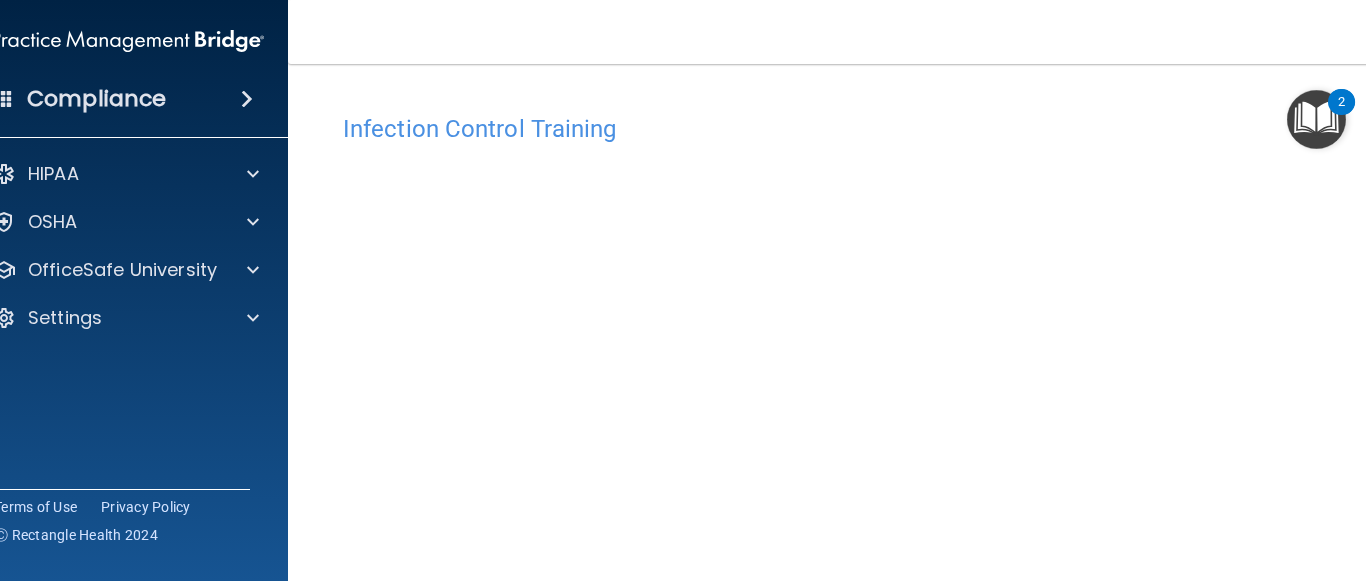 click on "Infection Control Training         This course doesn’t expire until [DATE]. Are you sure you want to take this course now?   Take the course anyway!            Copyright © All rights reserved  2025 @ Rectangle Health |  Privacy Policy  |  Terms of Use" at bounding box center (843, 322) 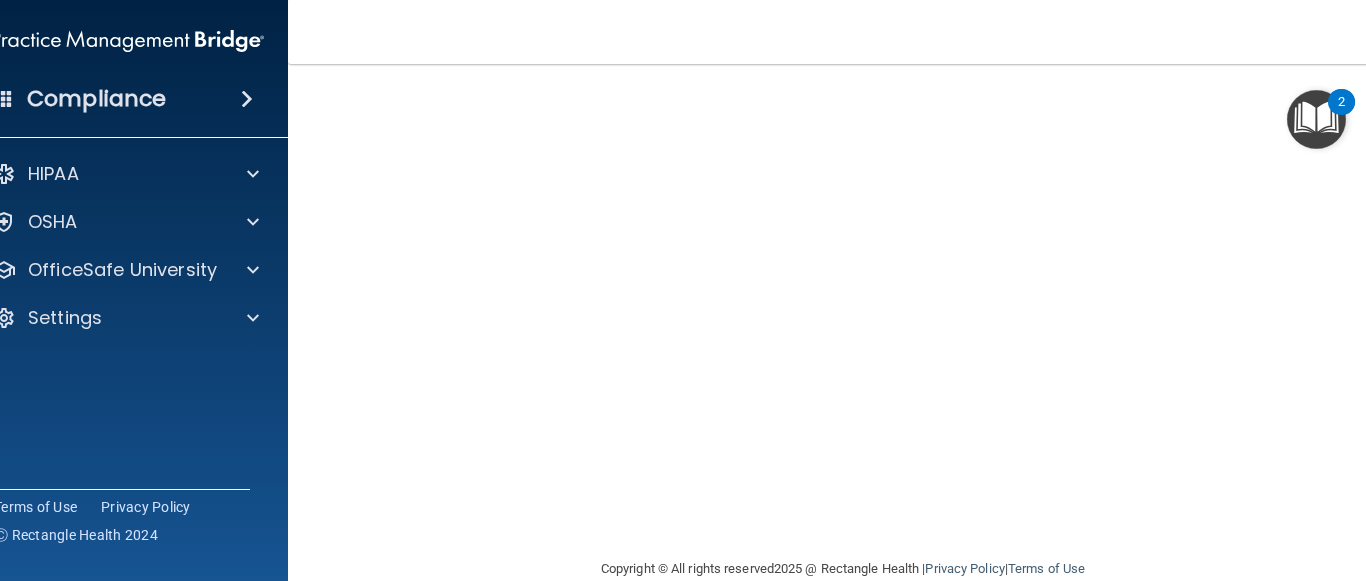 scroll, scrollTop: 240, scrollLeft: 0, axis: vertical 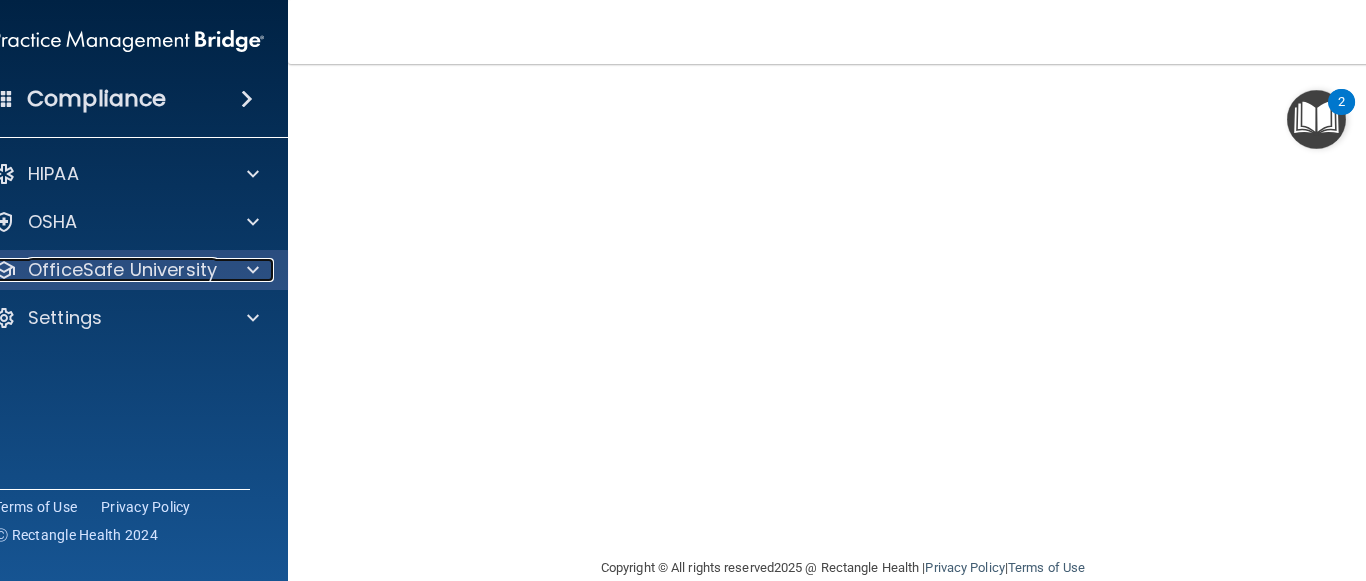 click on "OfficeSafe University" at bounding box center (122, 270) 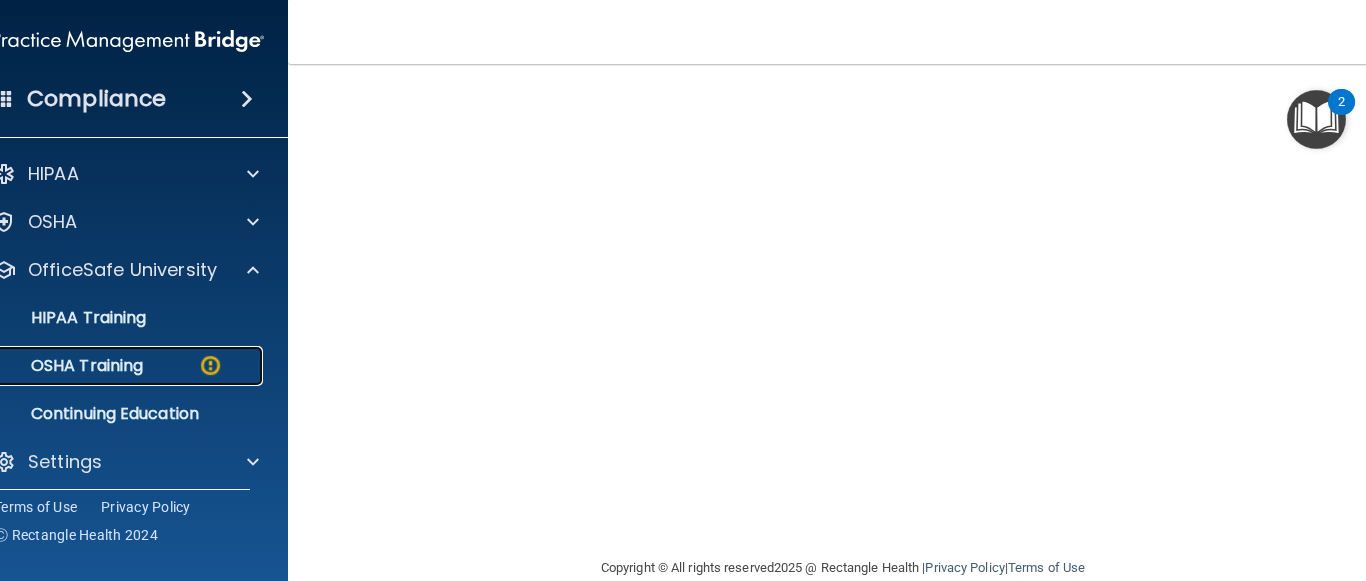 click on "OSHA Training" at bounding box center [117, 366] 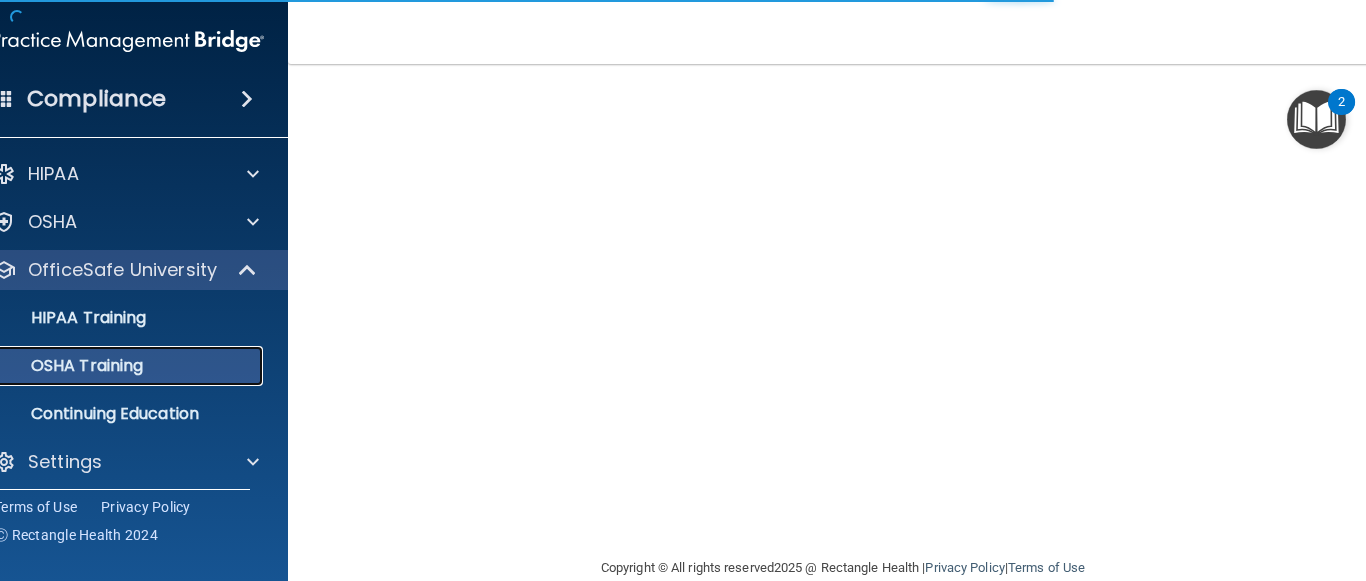 scroll, scrollTop: 488, scrollLeft: 0, axis: vertical 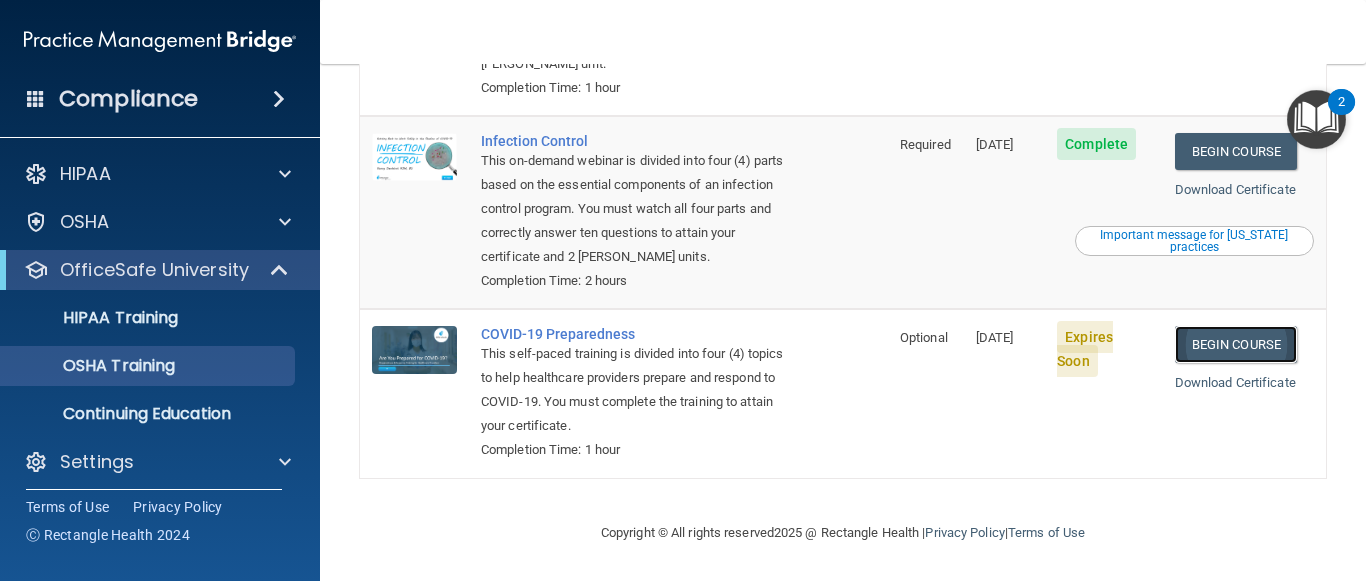 click on "Begin Course" at bounding box center (1236, 344) 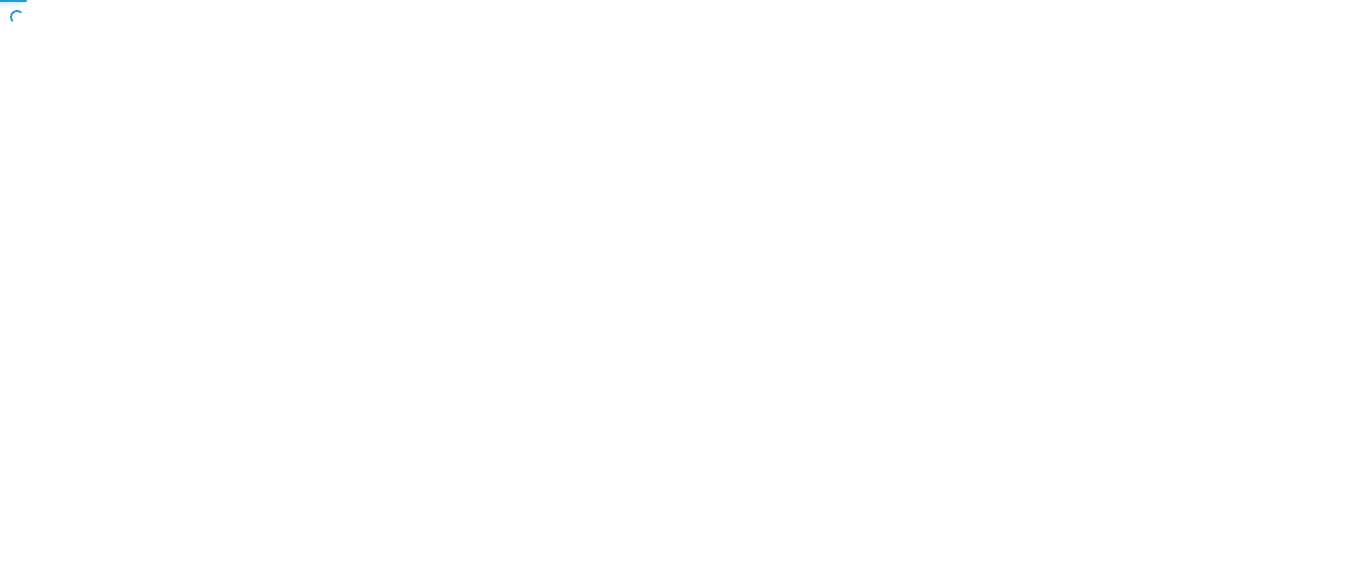scroll, scrollTop: 0, scrollLeft: 0, axis: both 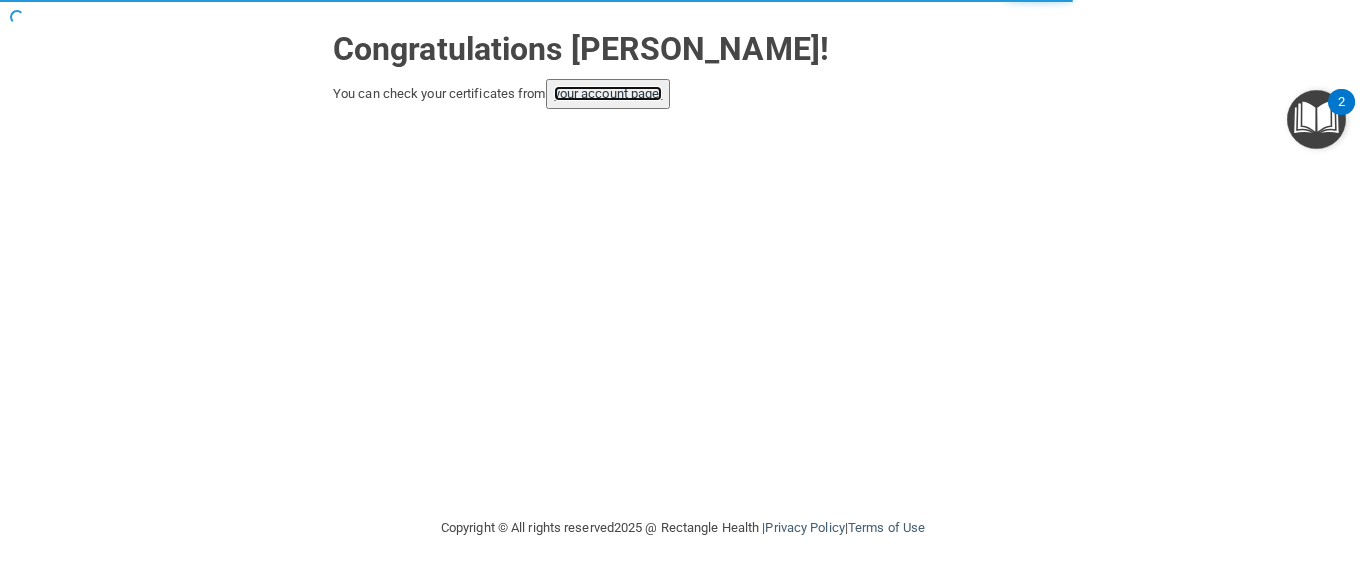 click on "your account page!" at bounding box center [608, 93] 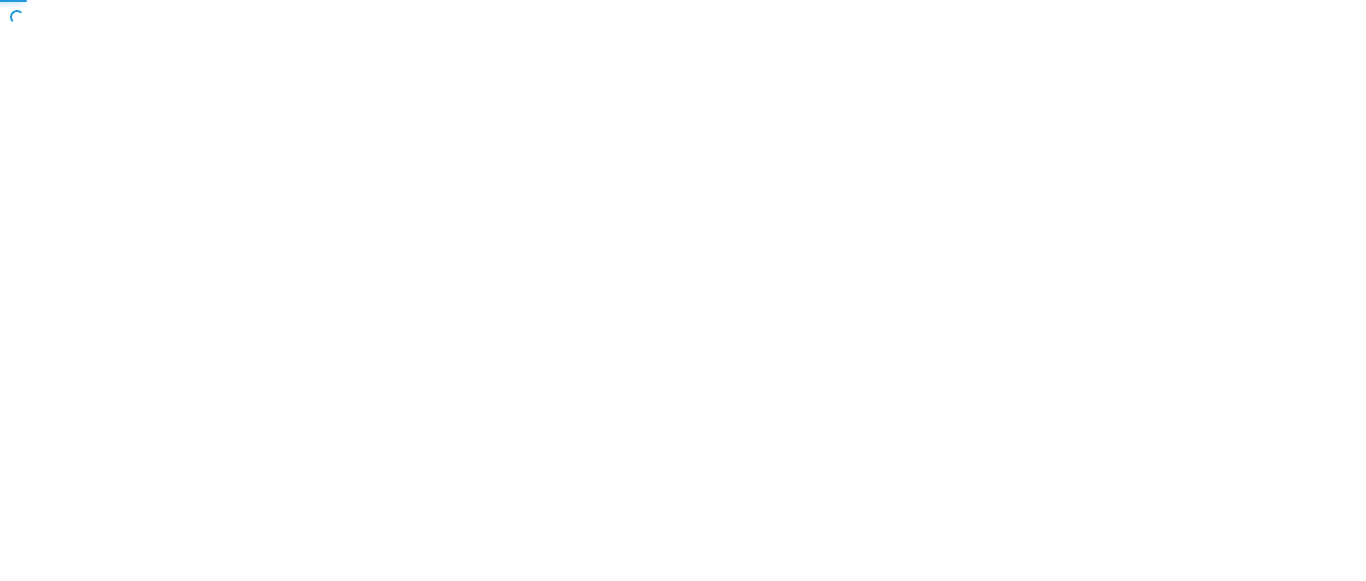 scroll, scrollTop: 0, scrollLeft: 0, axis: both 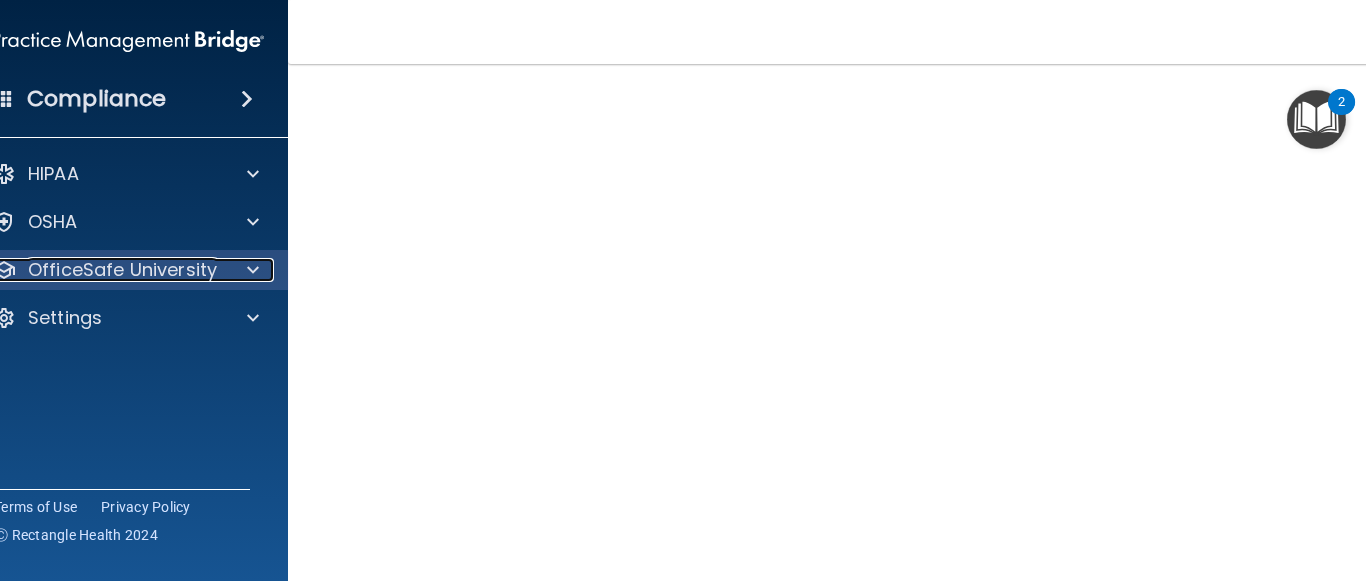 click on "OfficeSafe University" at bounding box center [122, 270] 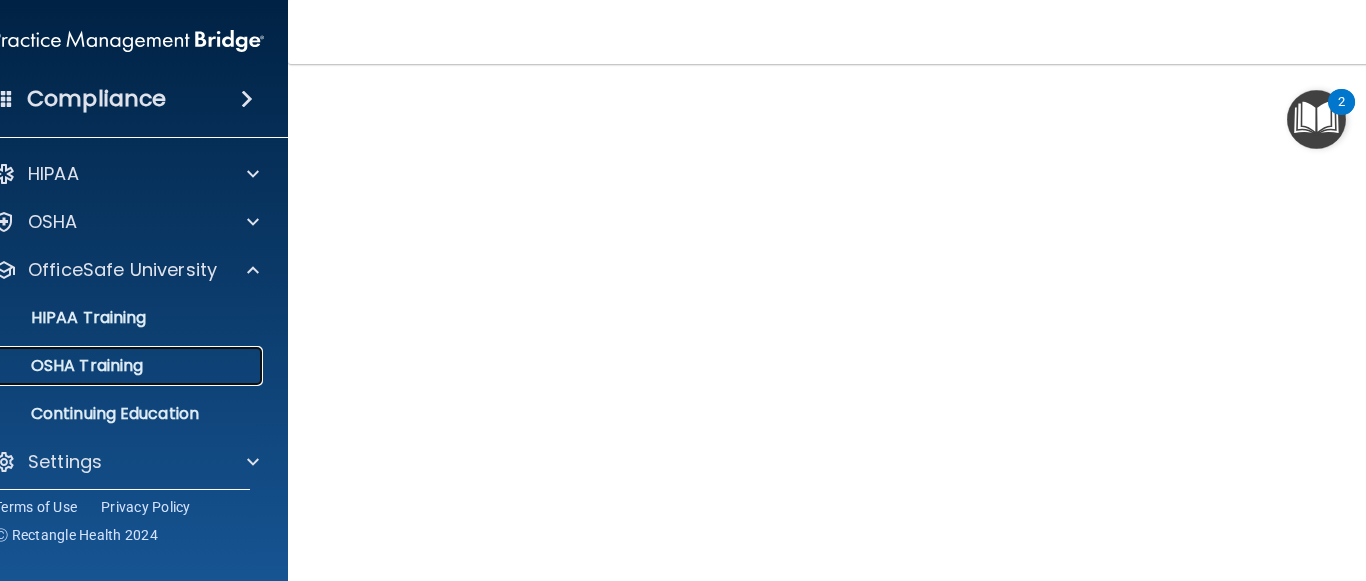 click on "OSHA Training" at bounding box center (117, 366) 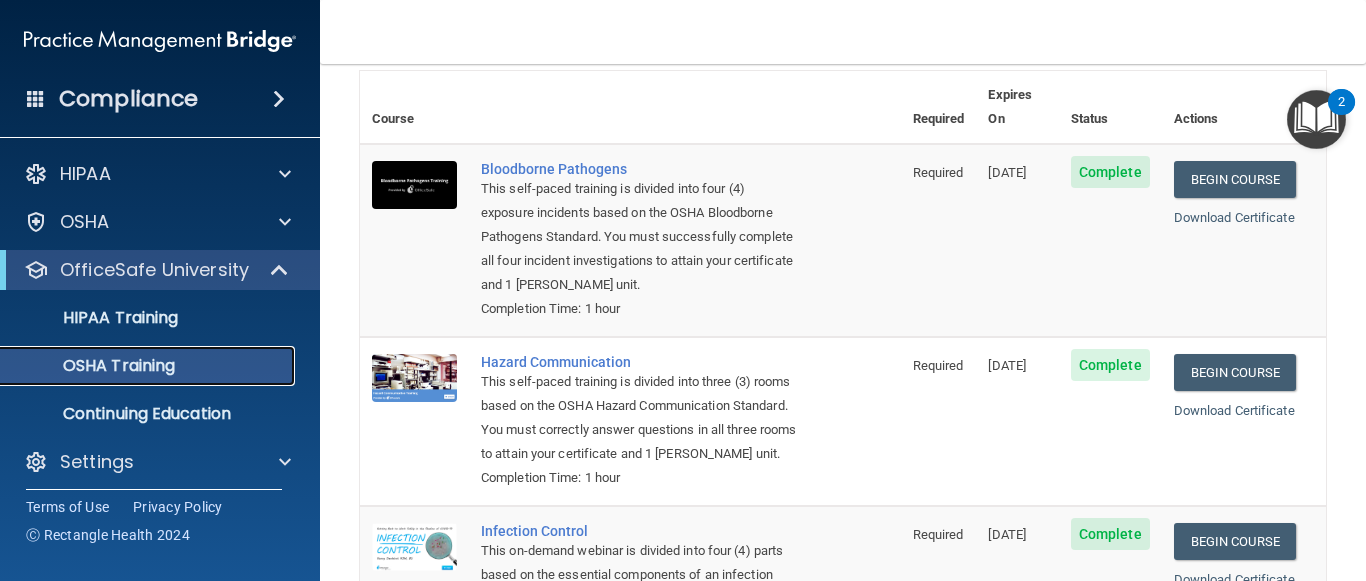 scroll, scrollTop: 0, scrollLeft: 0, axis: both 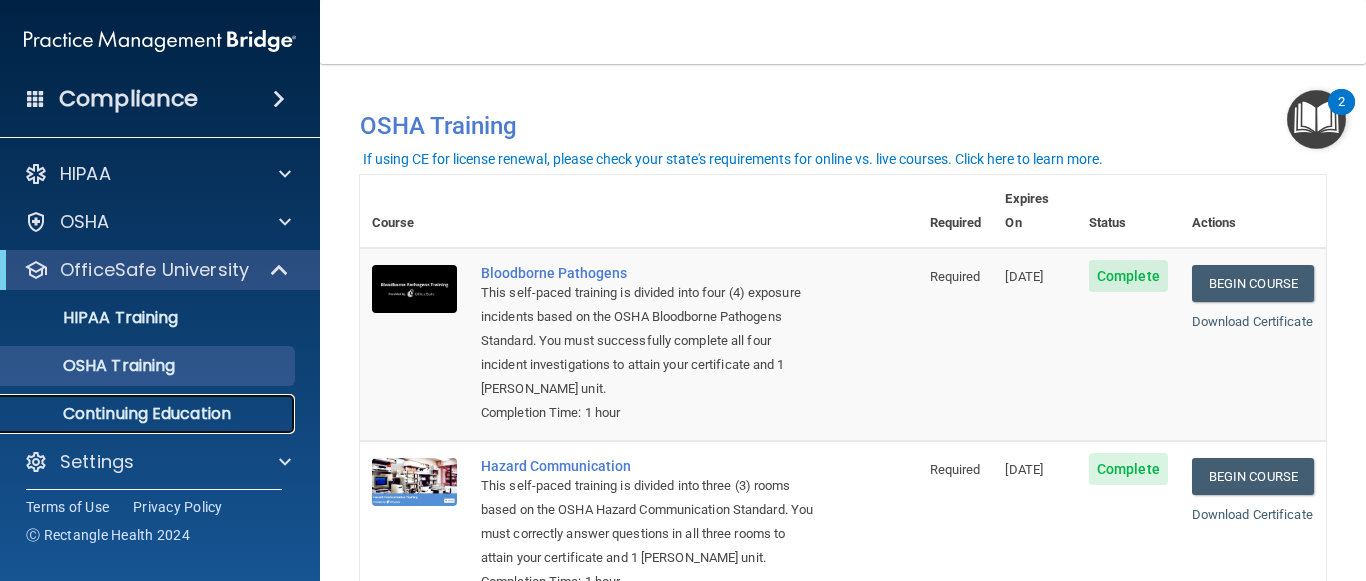 click on "Continuing Education" at bounding box center (149, 414) 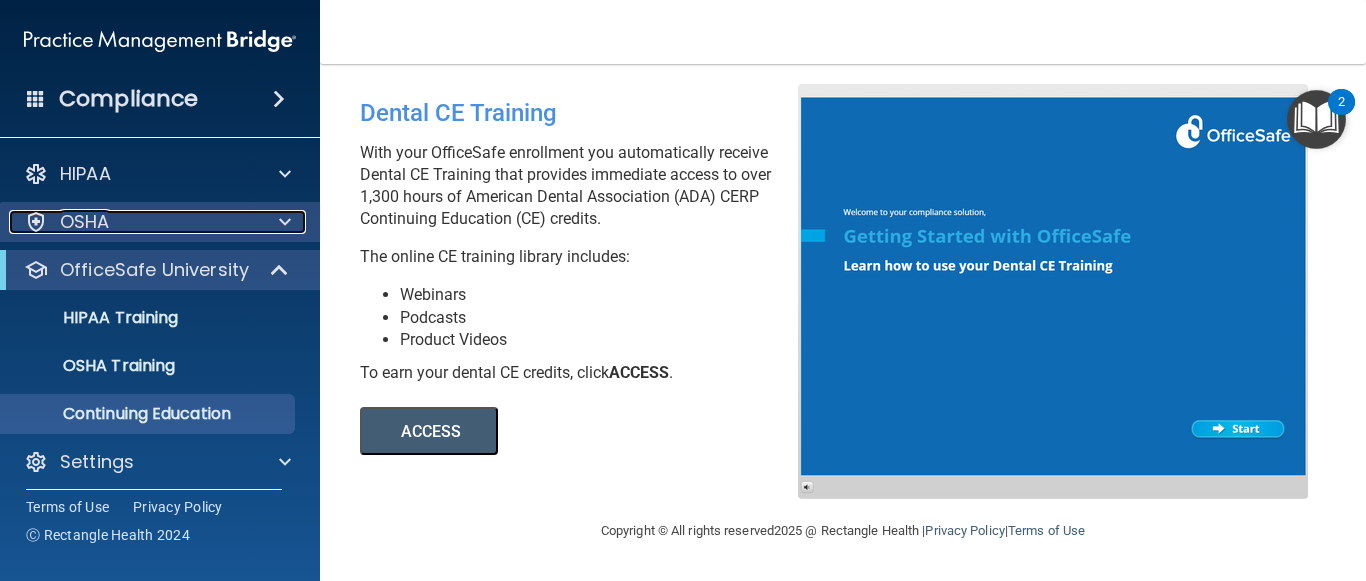 click on "OSHA" at bounding box center (133, 222) 